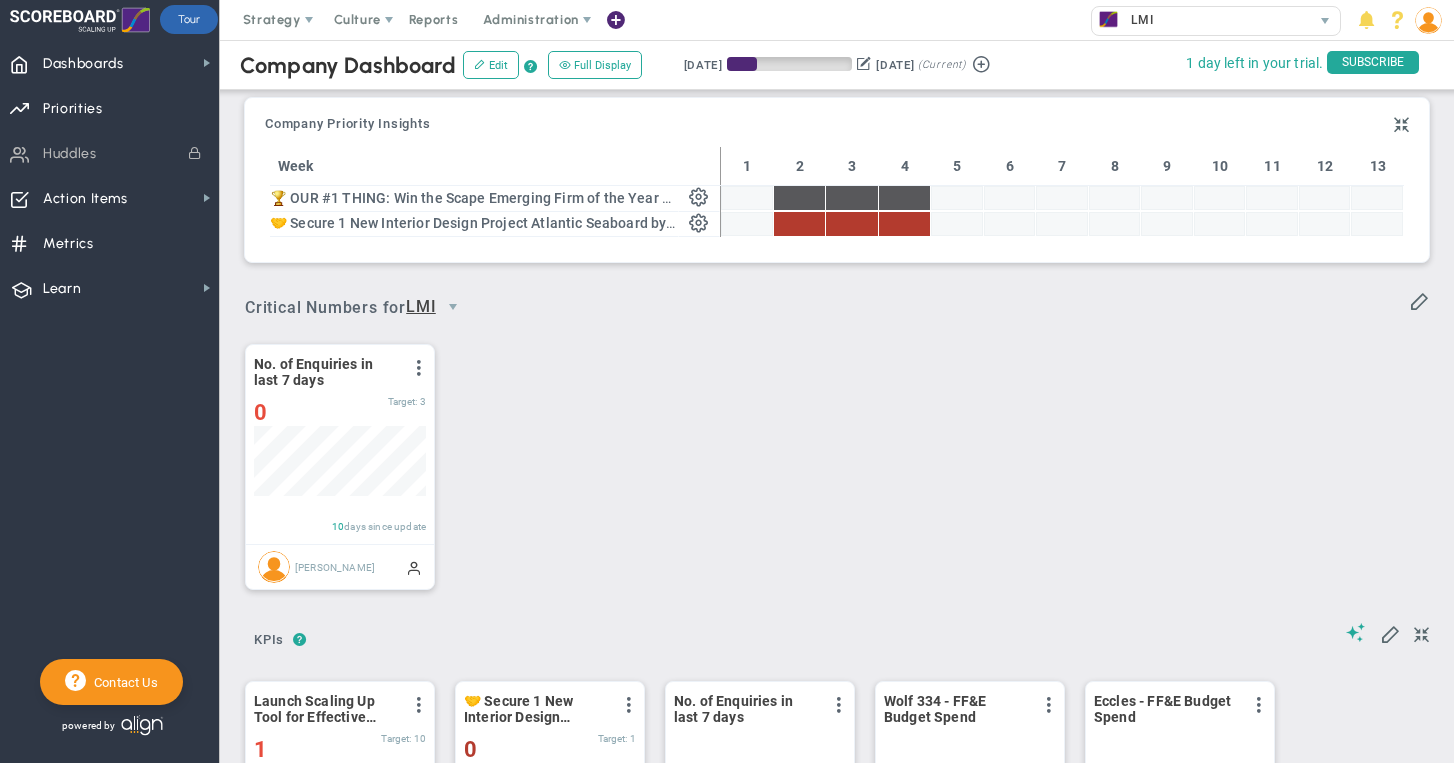 scroll, scrollTop: 0, scrollLeft: 0, axis: both 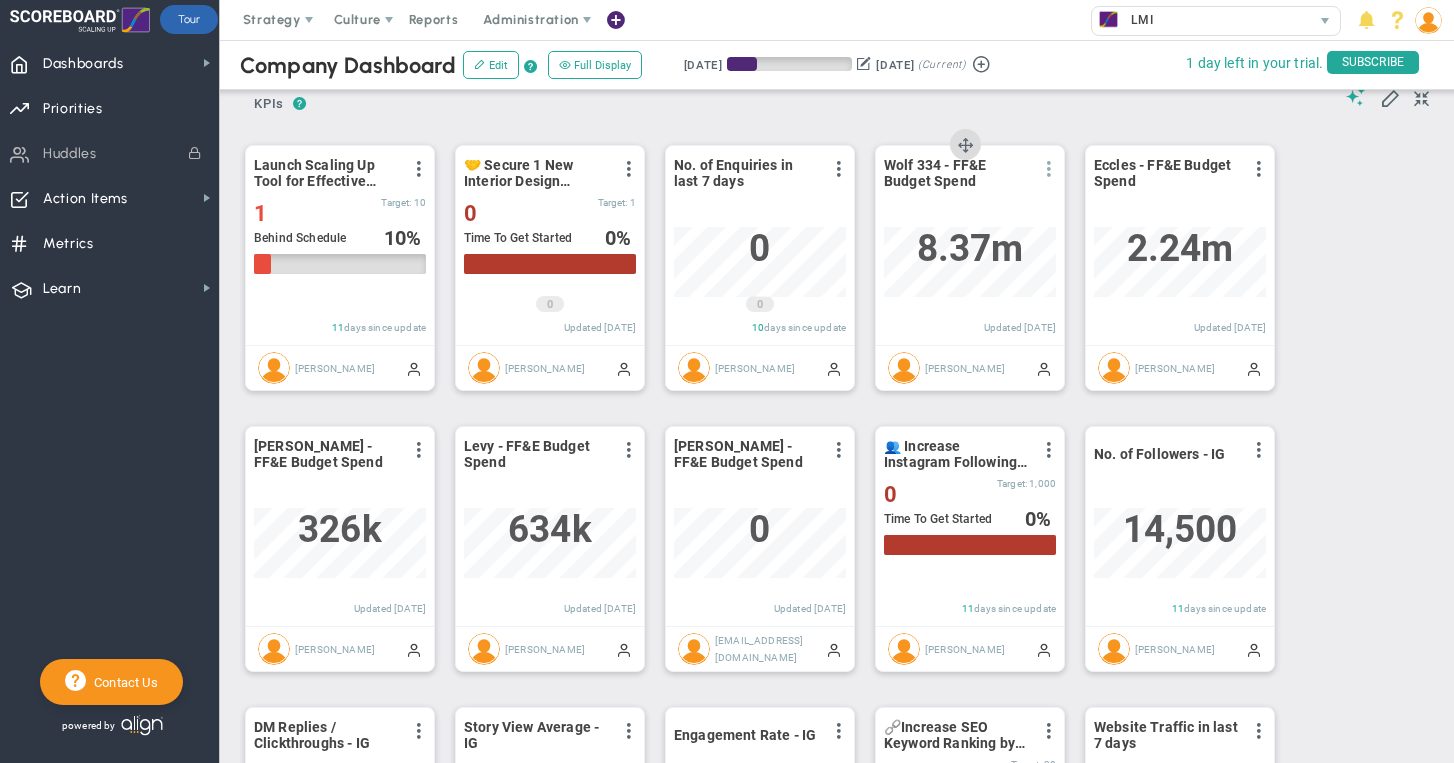 click at bounding box center (1049, 169) 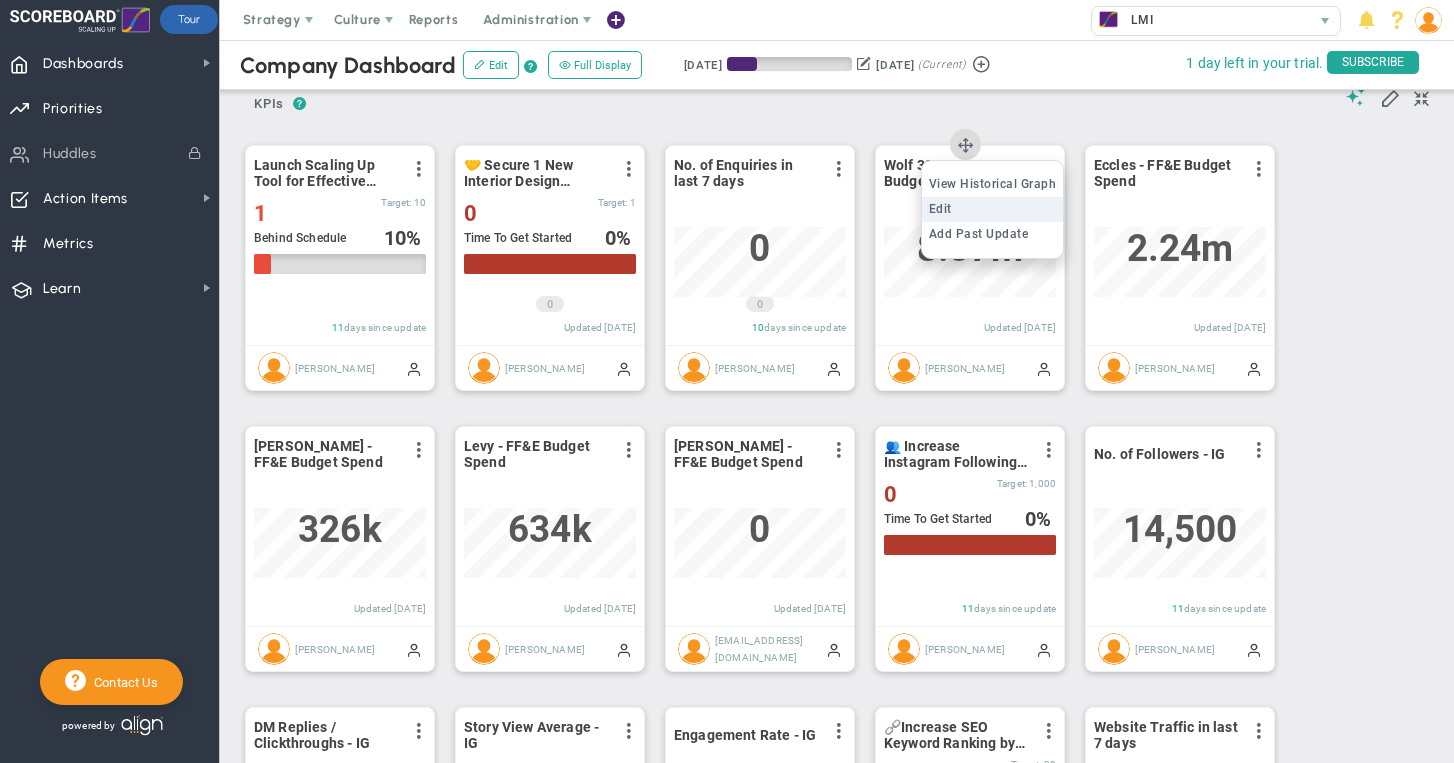 click on "Edit" at bounding box center (993, 209) 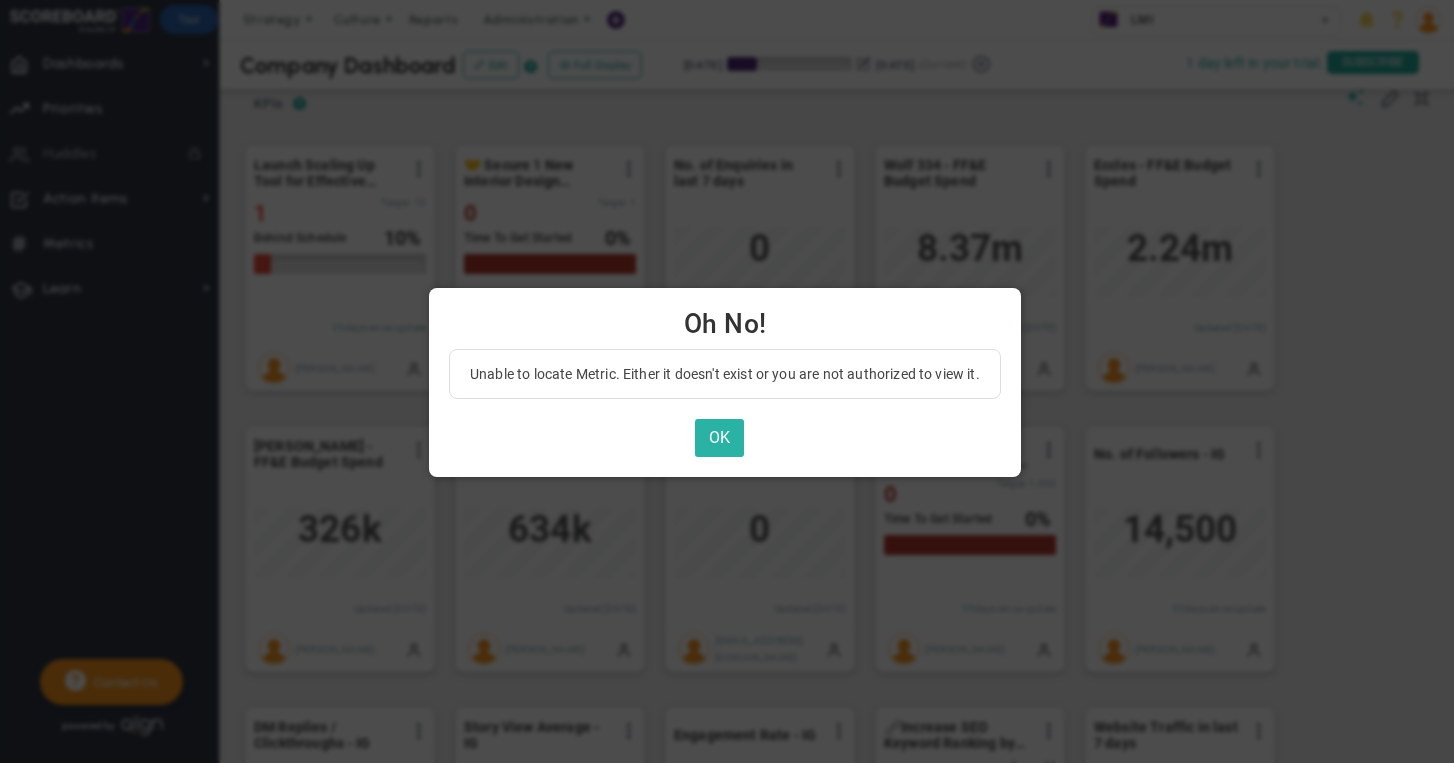 click on "OK" at bounding box center [719, 438] 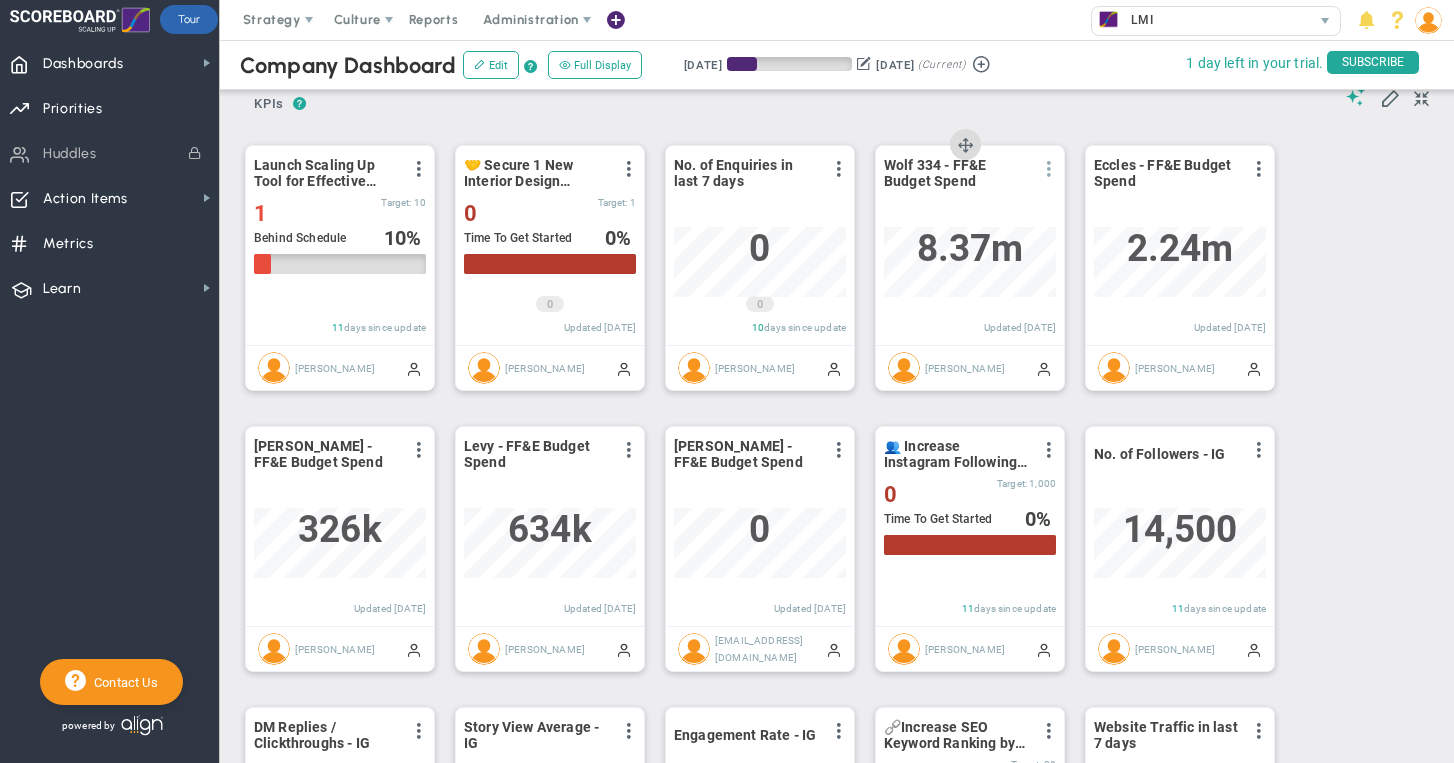click at bounding box center [1049, 169] 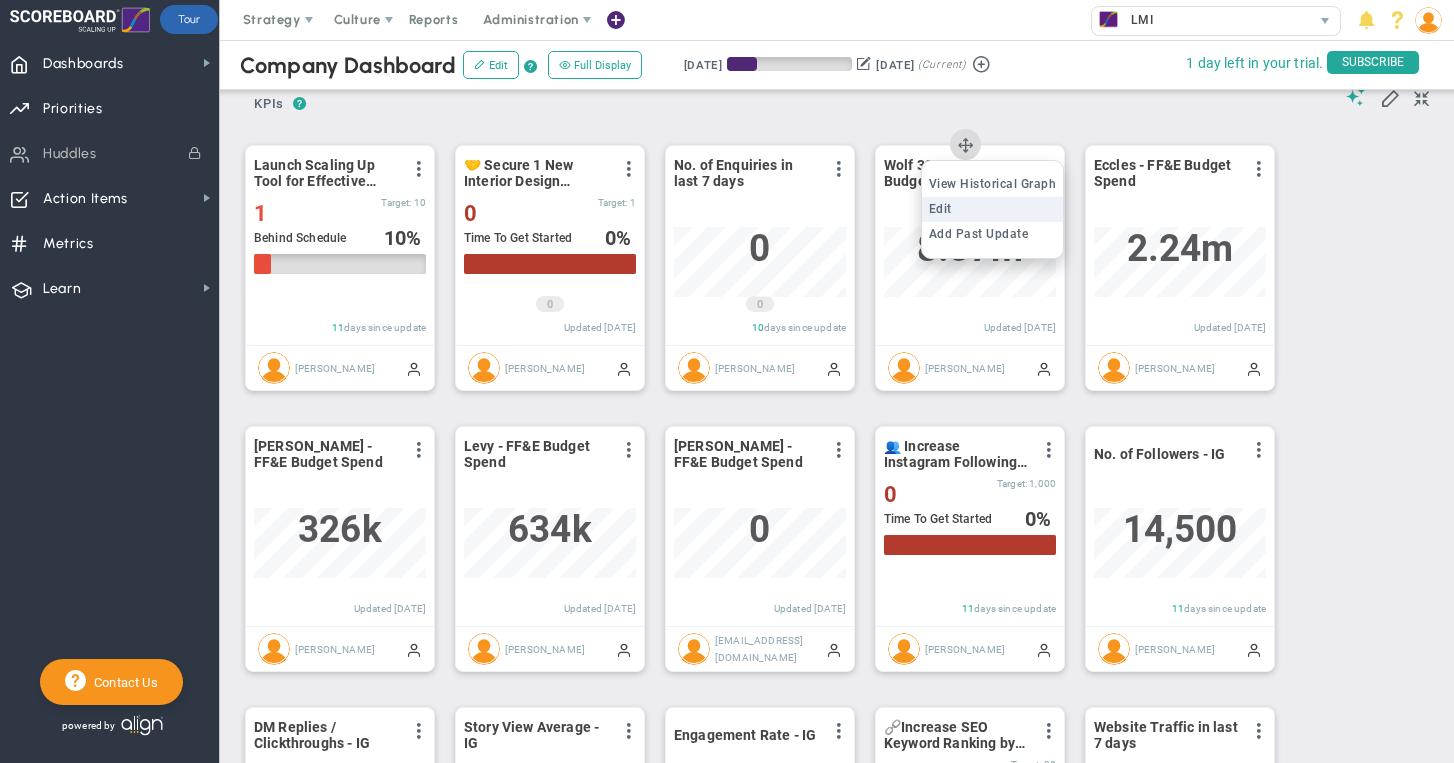click on "Edit" at bounding box center [993, 209] 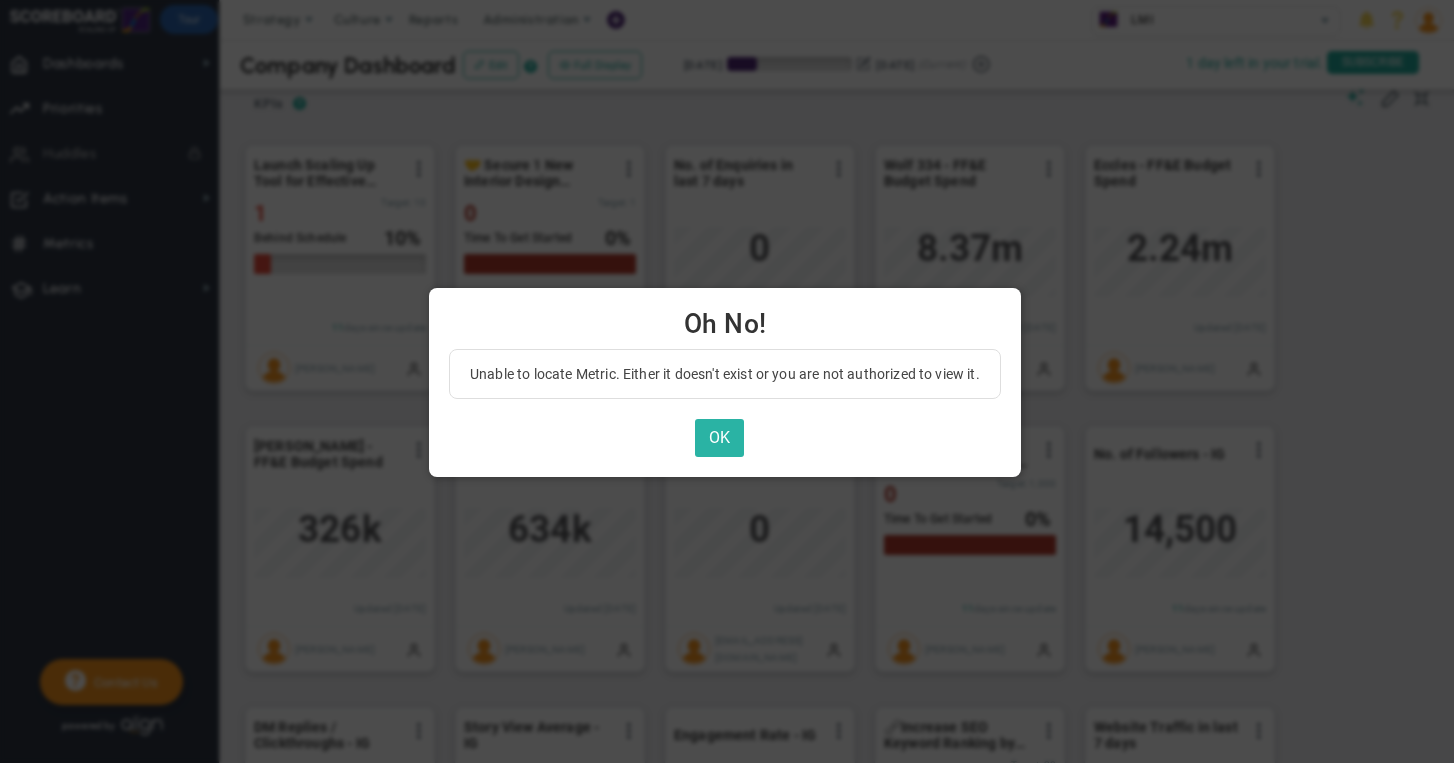 click on "OK" at bounding box center (719, 438) 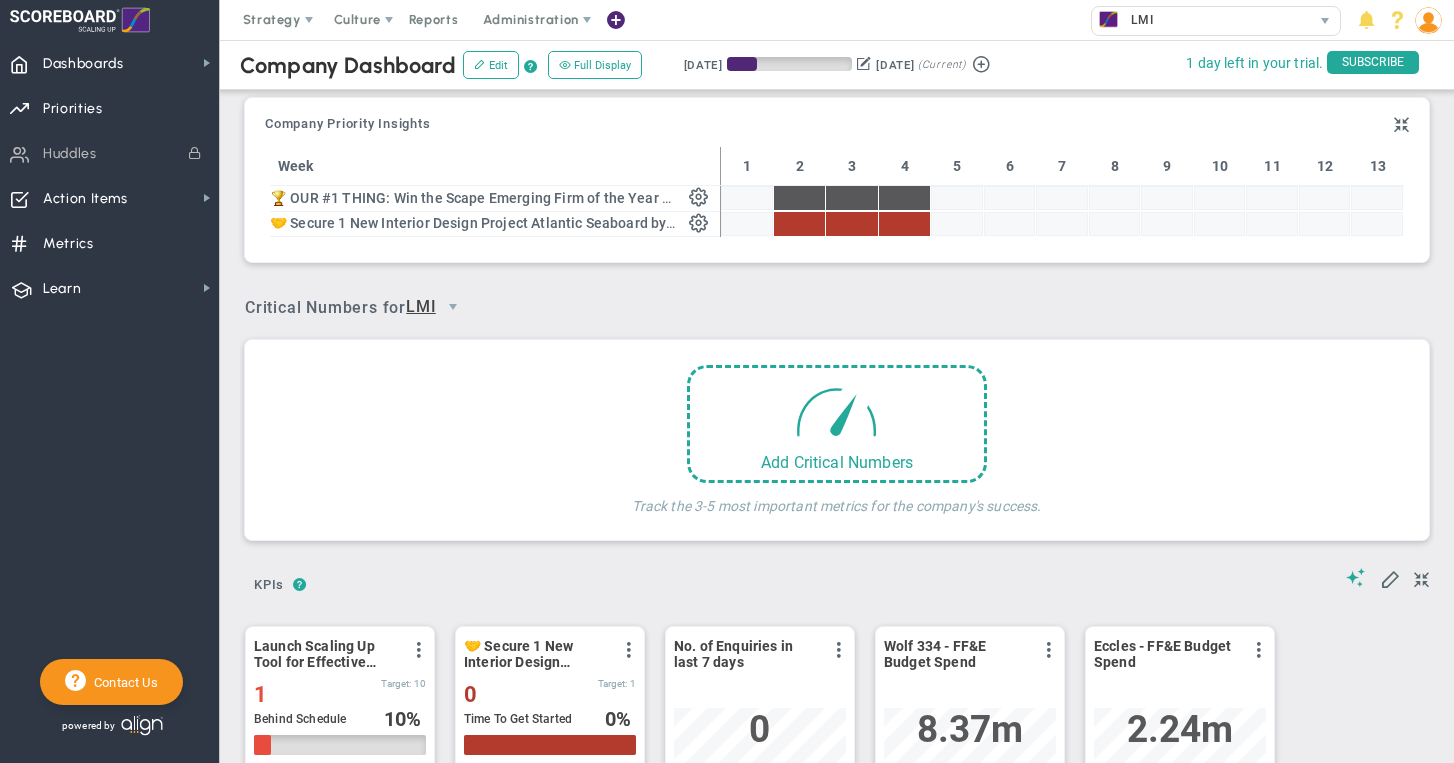 scroll, scrollTop: 0, scrollLeft: 0, axis: both 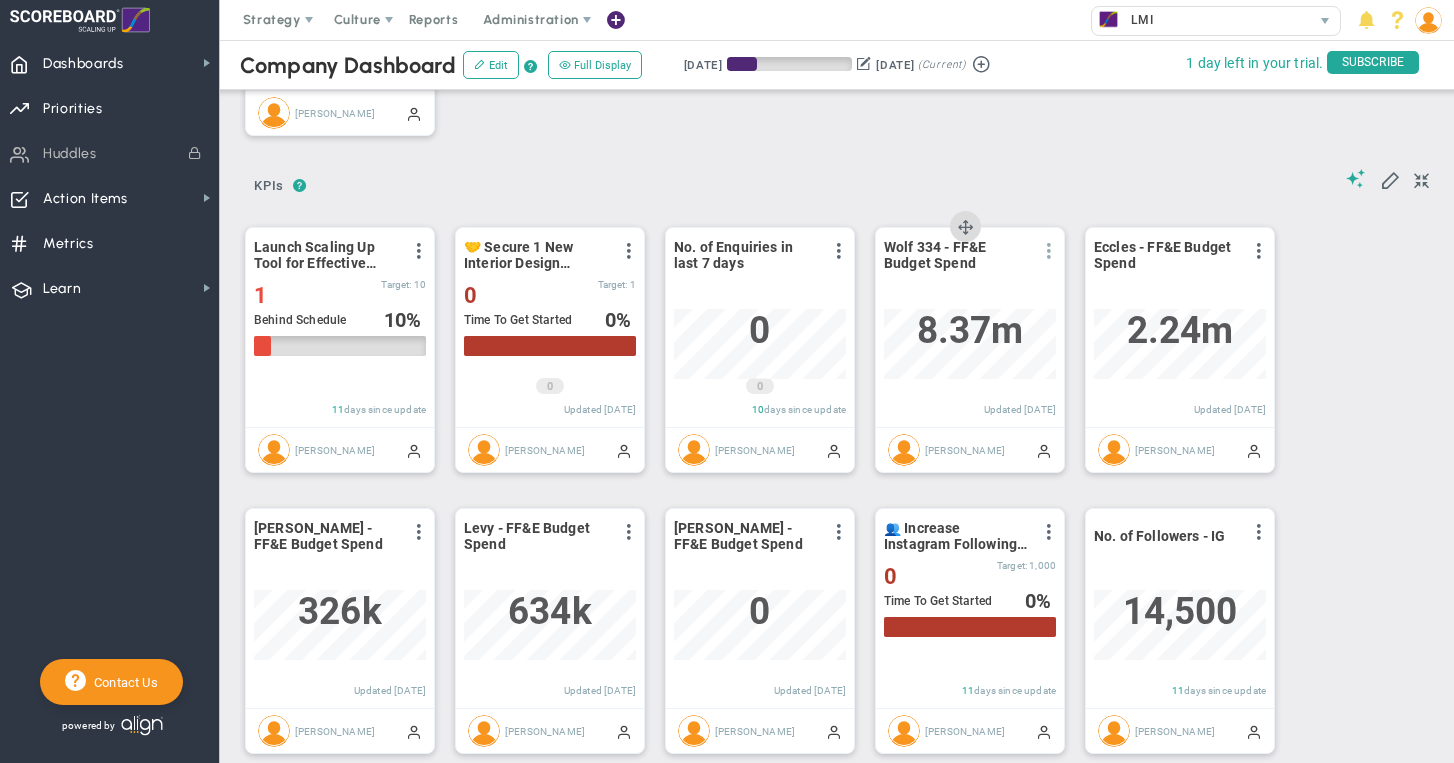 click at bounding box center [1049, 251] 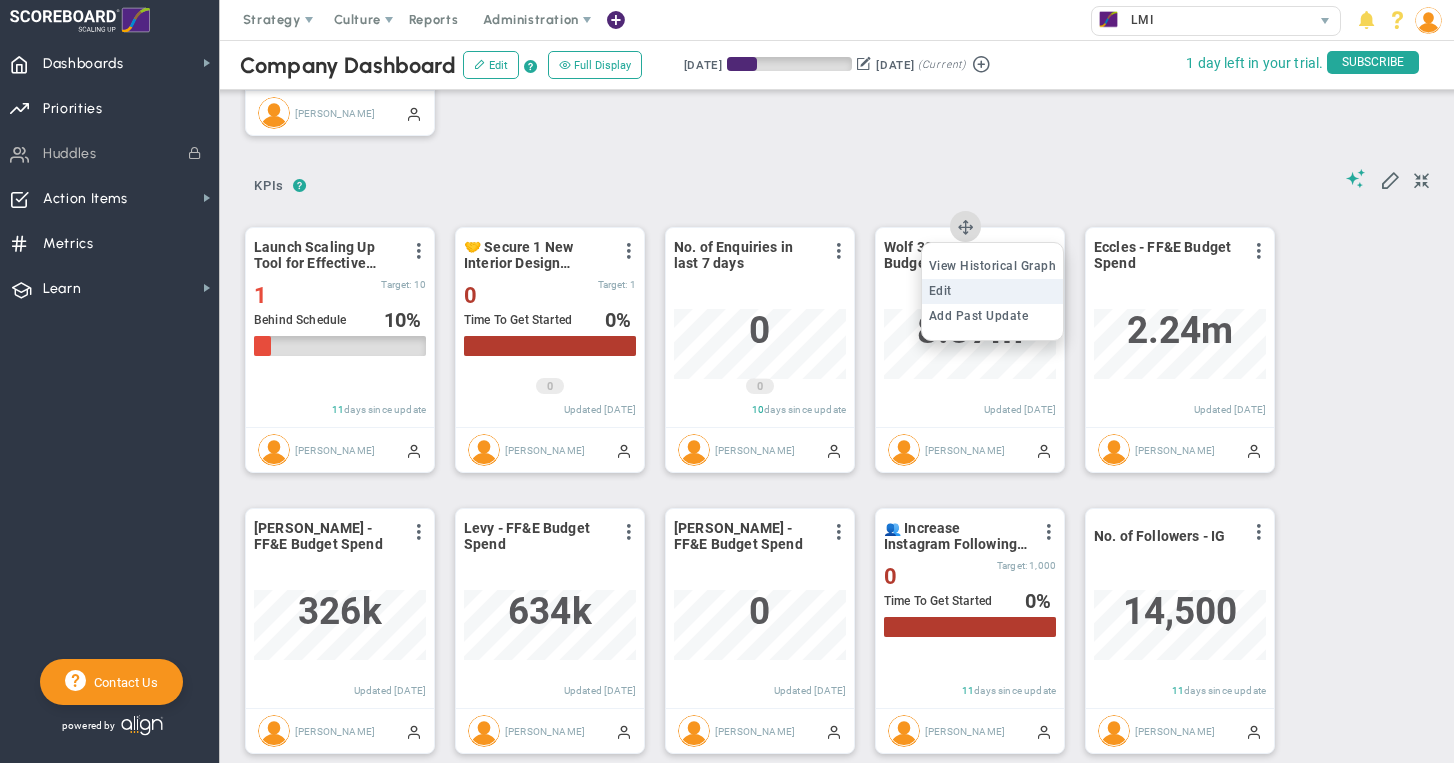 click on "Edit" at bounding box center (993, 291) 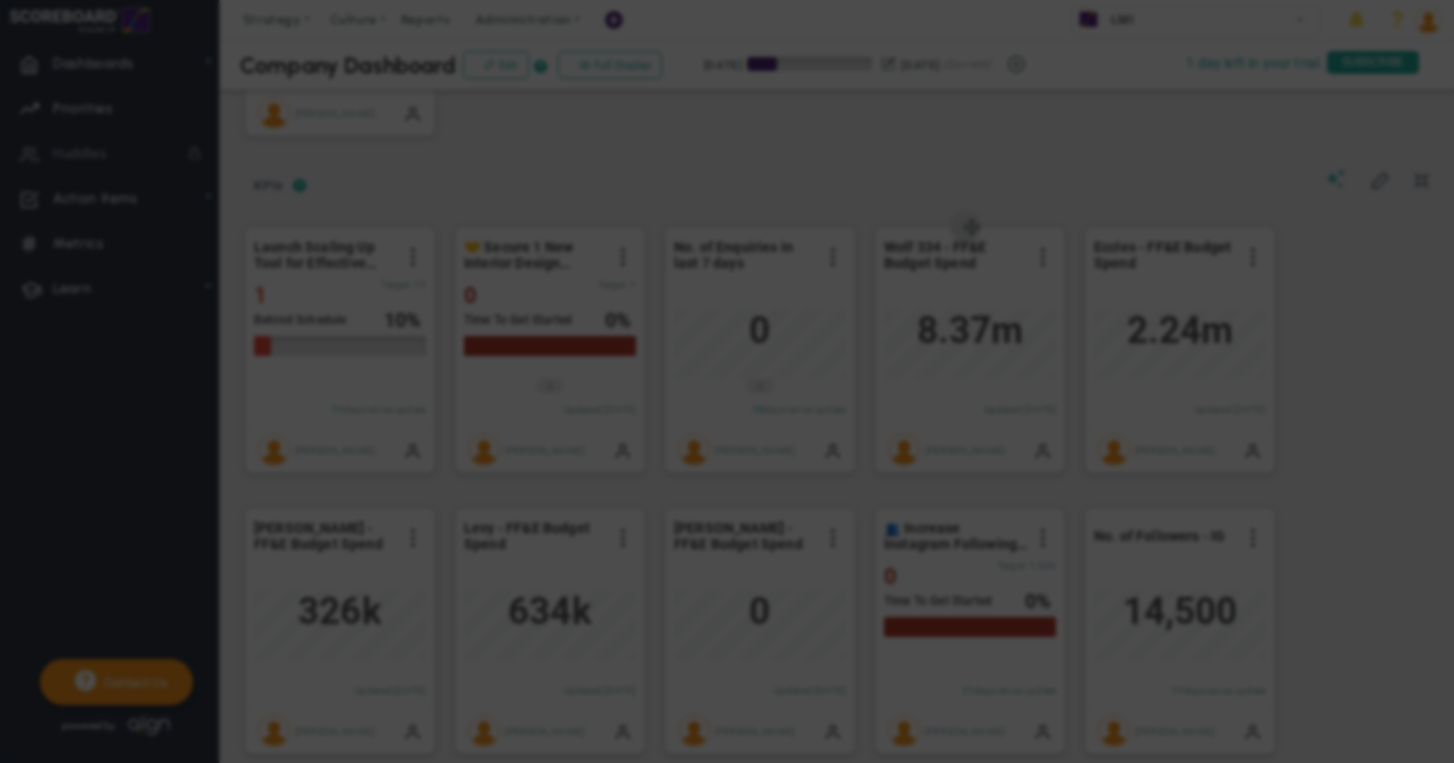 radio on "true" 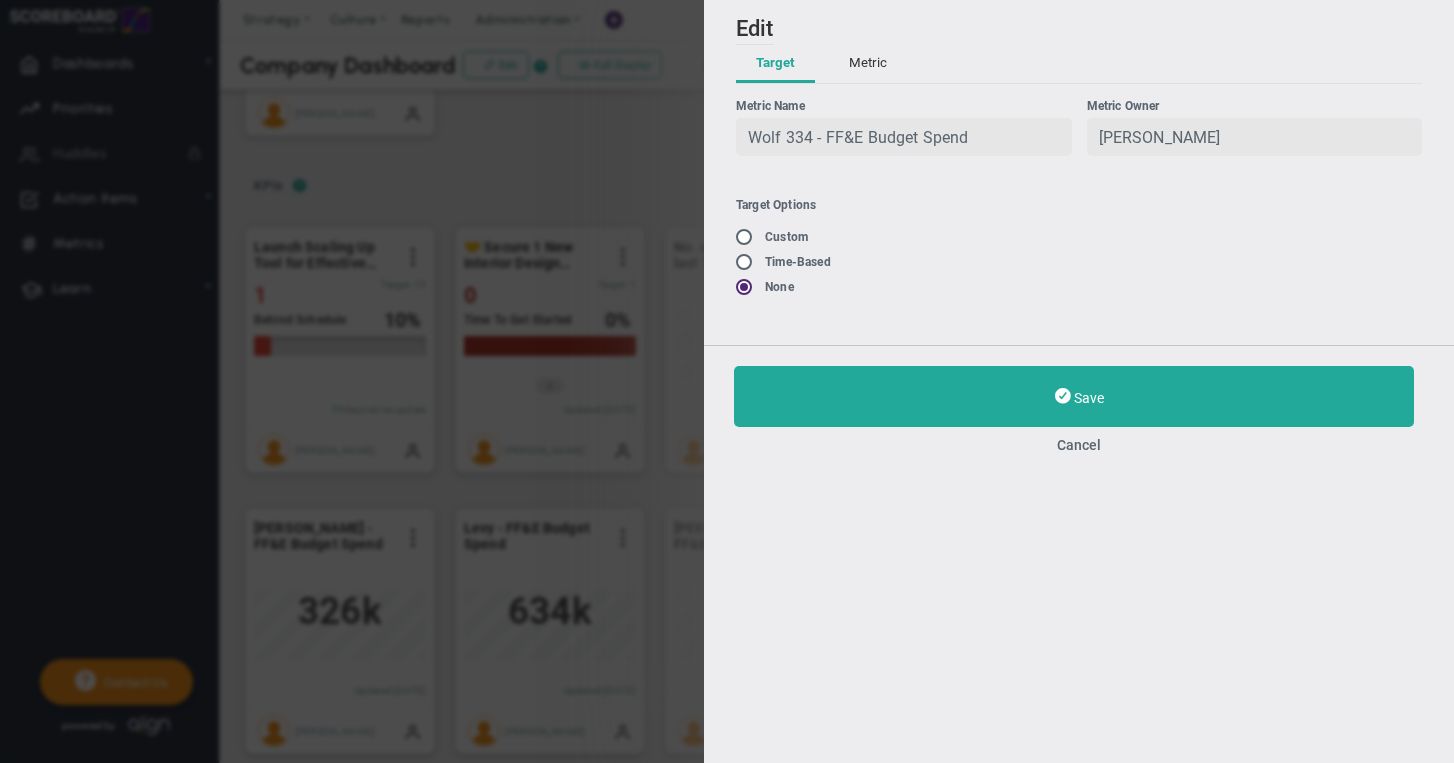 click on "Metric" at bounding box center (868, 64) 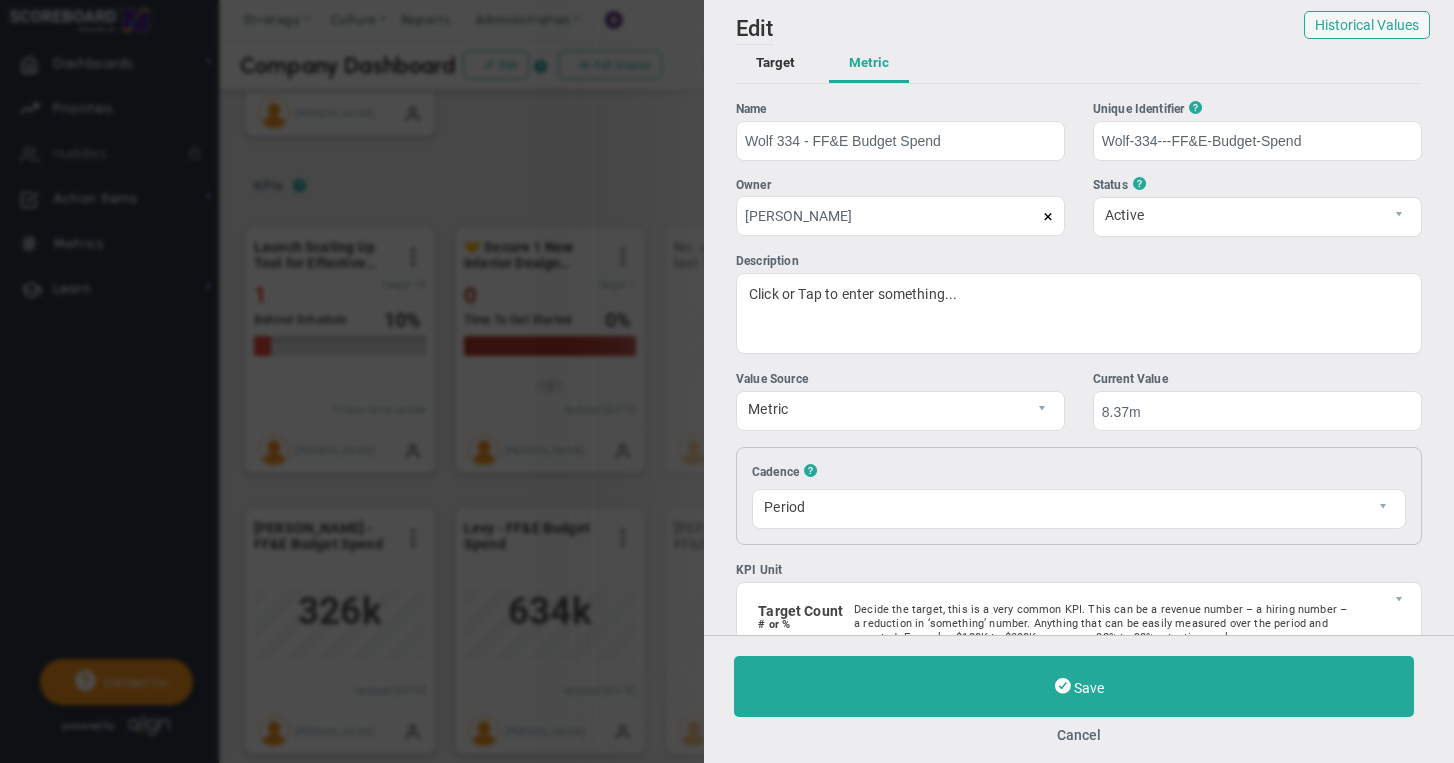 click at bounding box center [1048, 217] 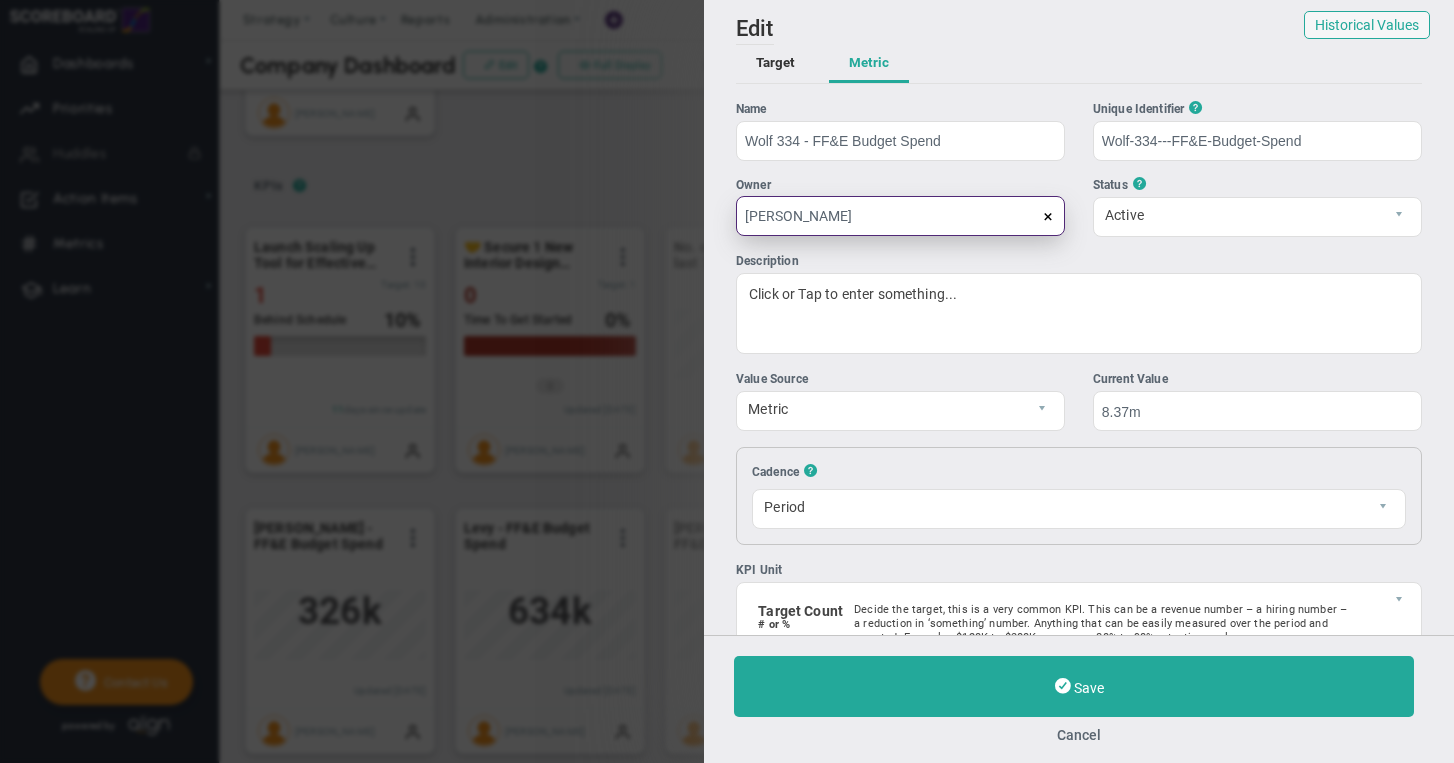 type 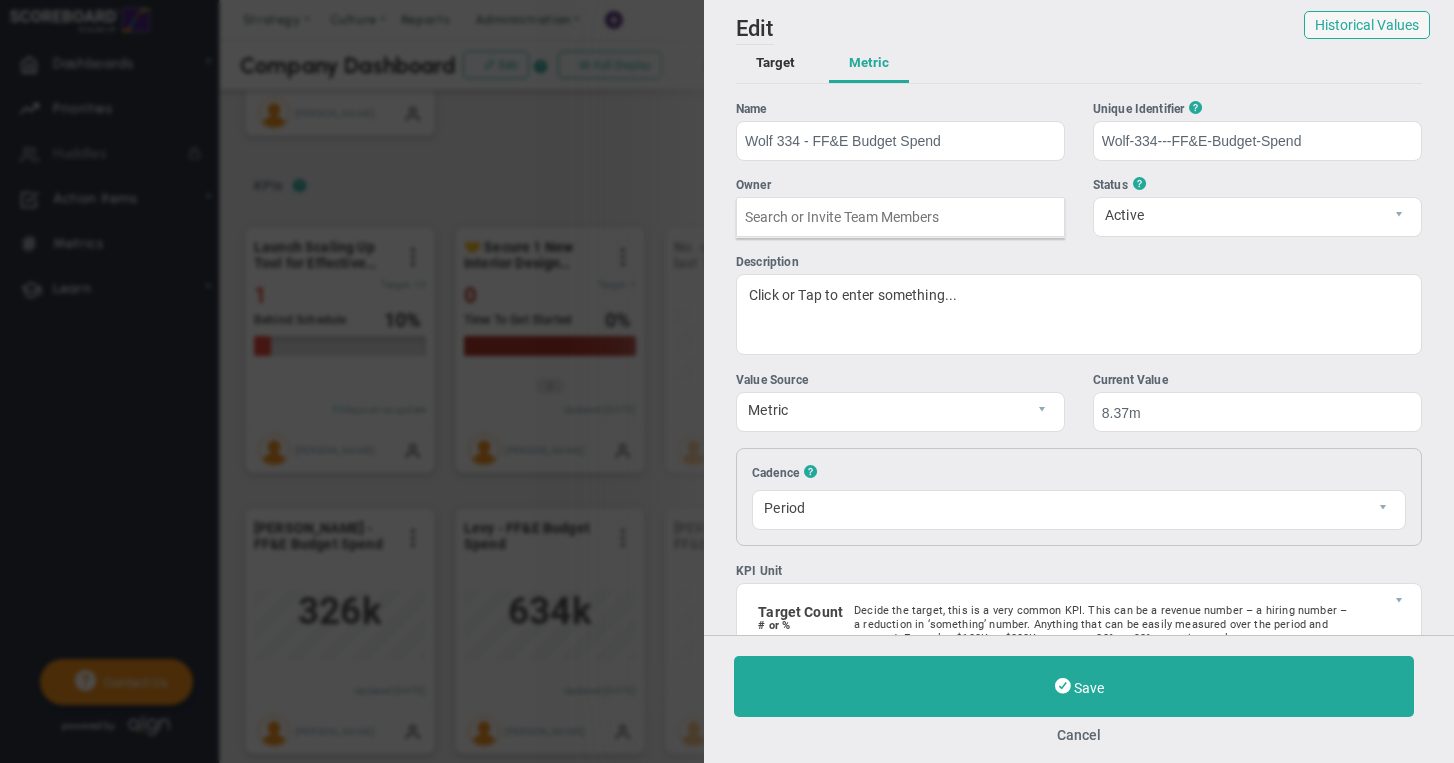 click on "Target
Metric" at bounding box center [1079, 64] 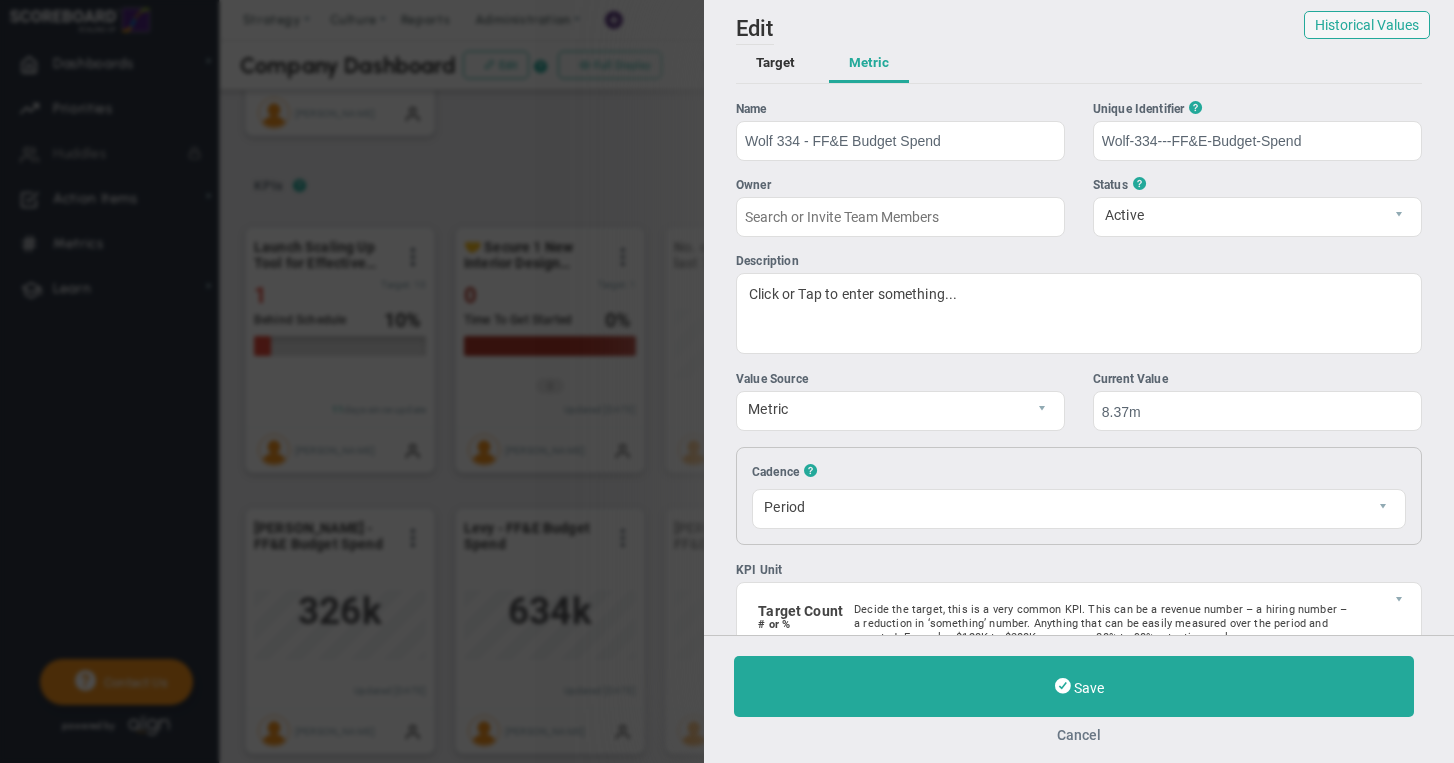 click on "Cancel" at bounding box center [1079, 735] 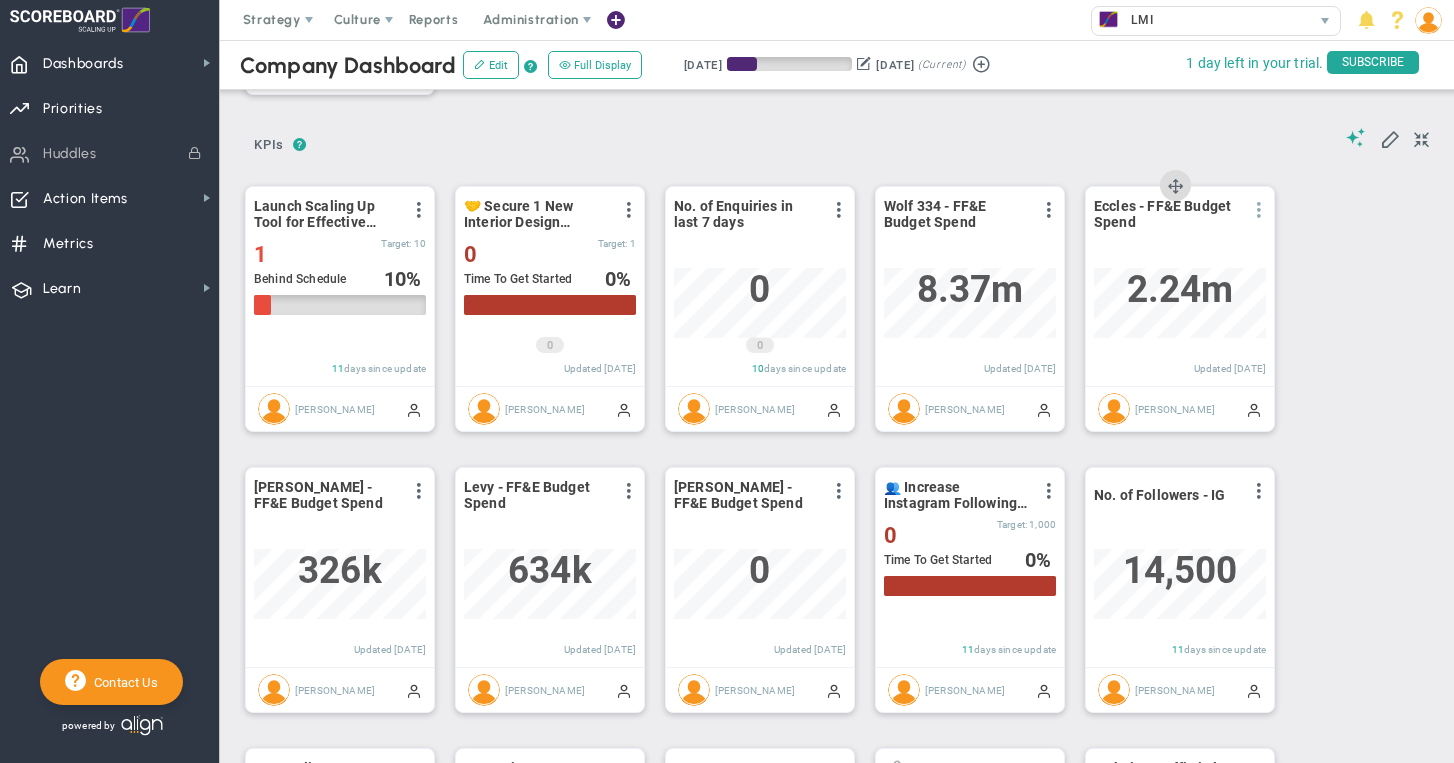 click at bounding box center (1259, 210) 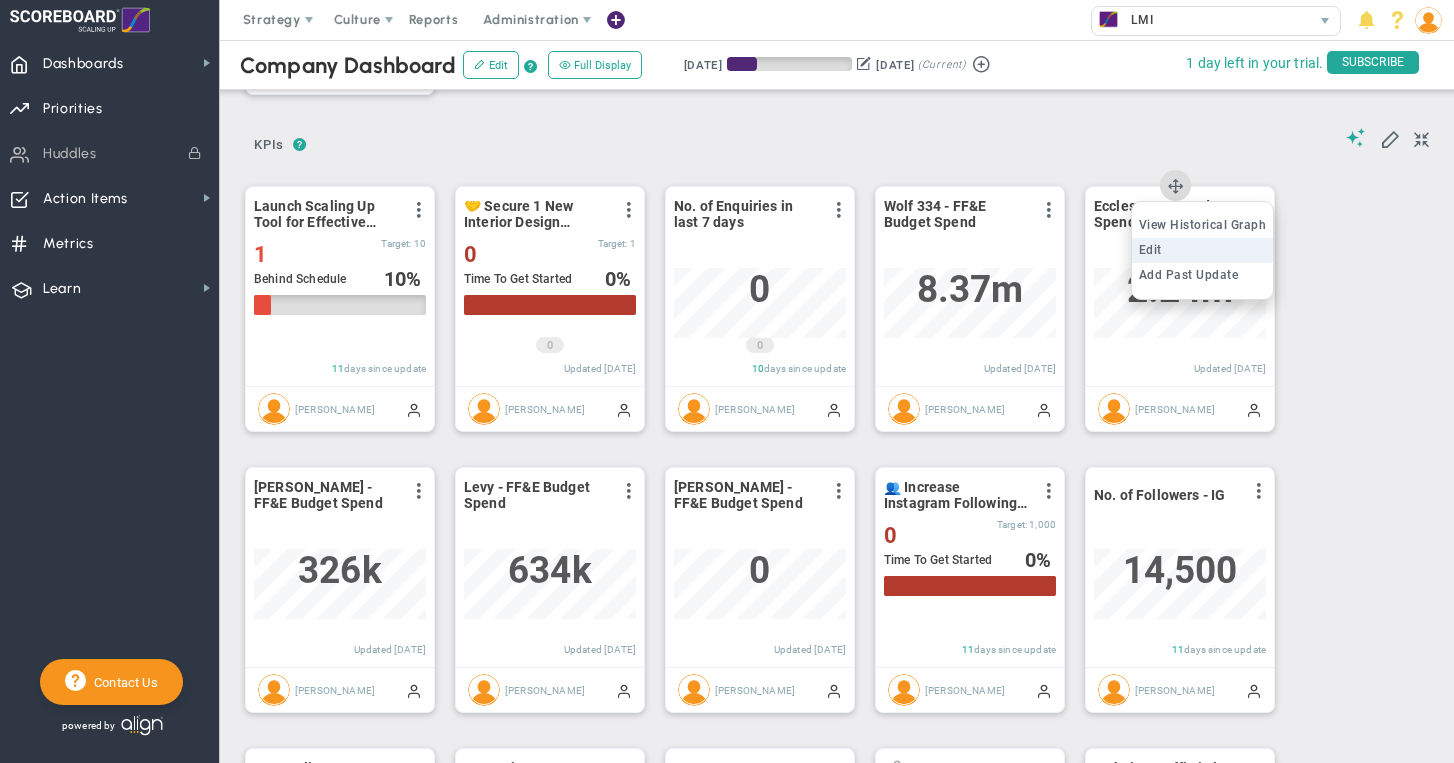 click on "Edit" at bounding box center [1203, 250] 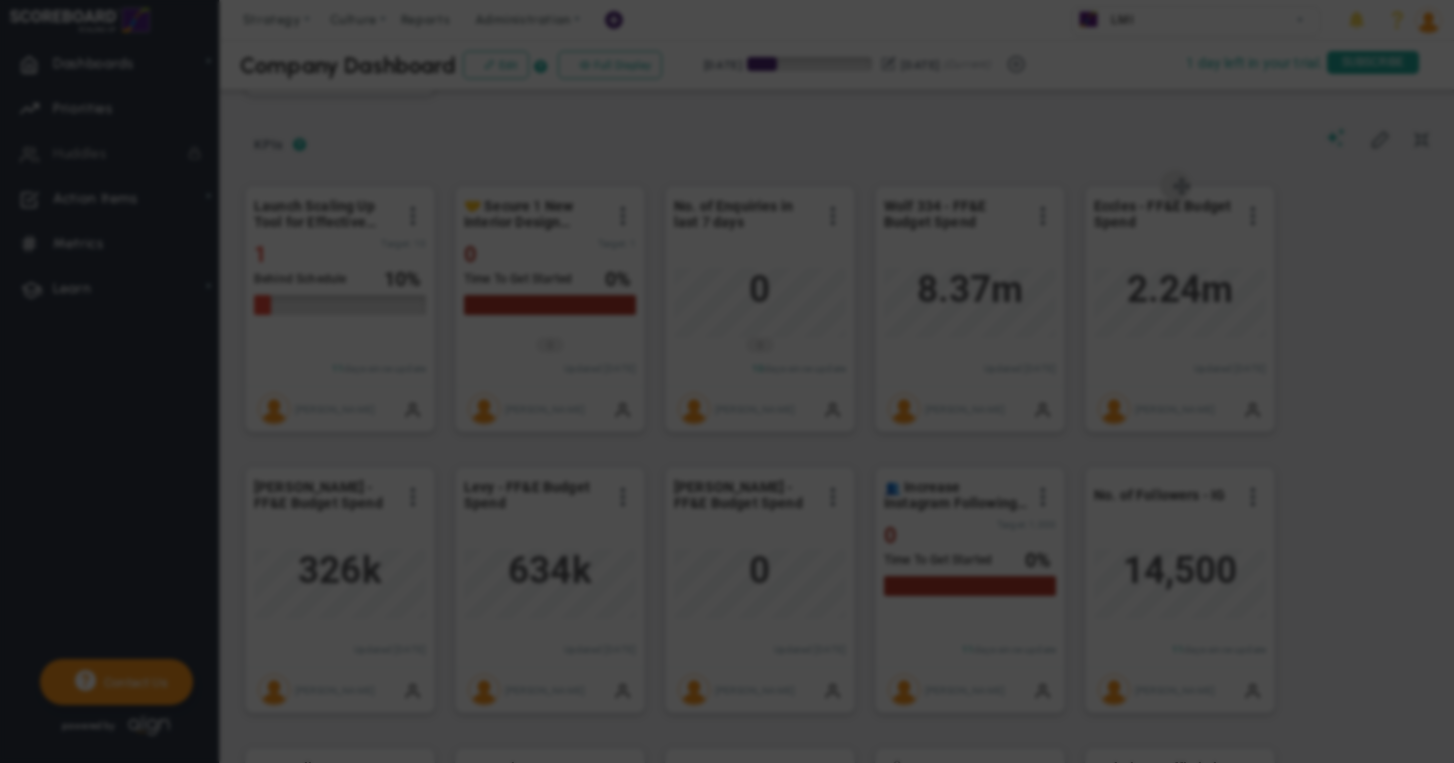 radio on "true" 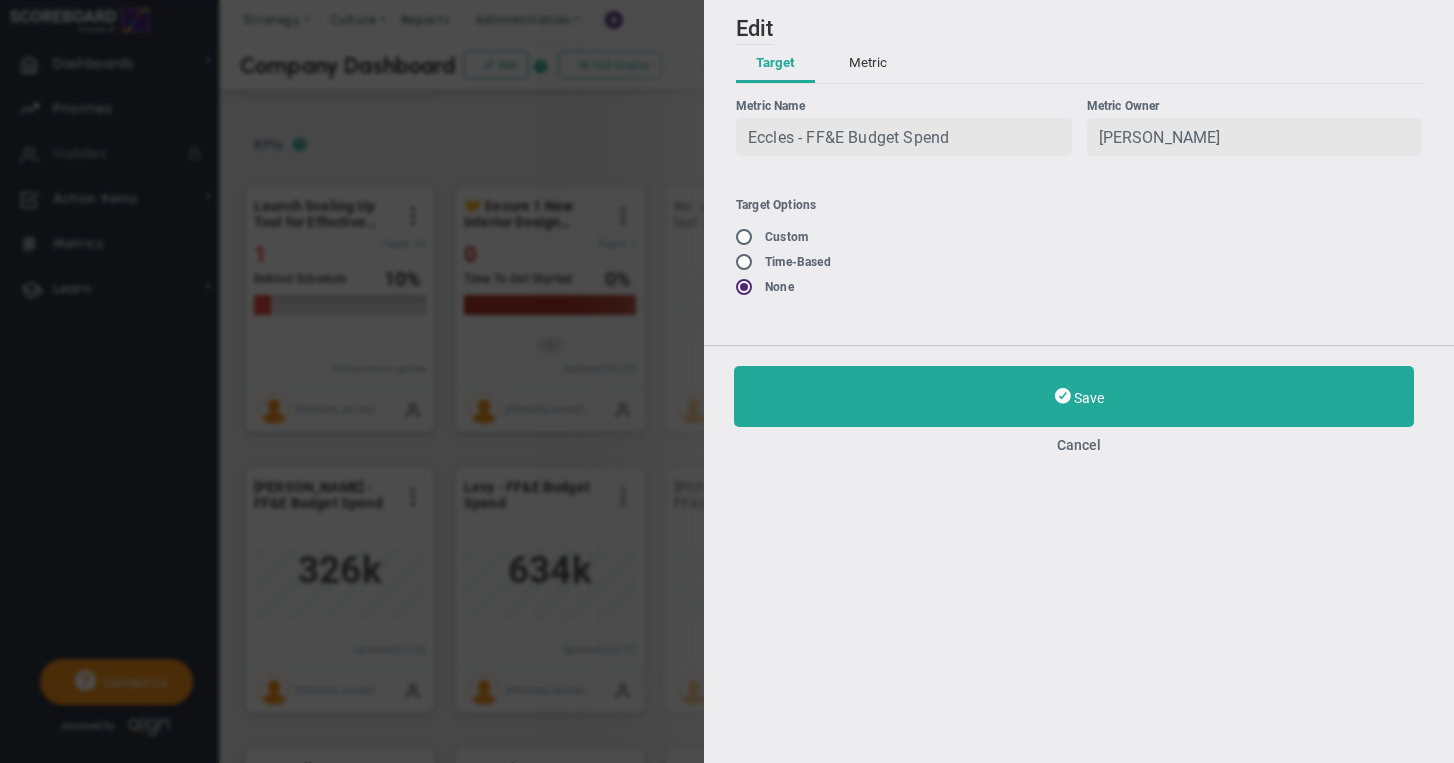 click on "Metric" at bounding box center (868, 64) 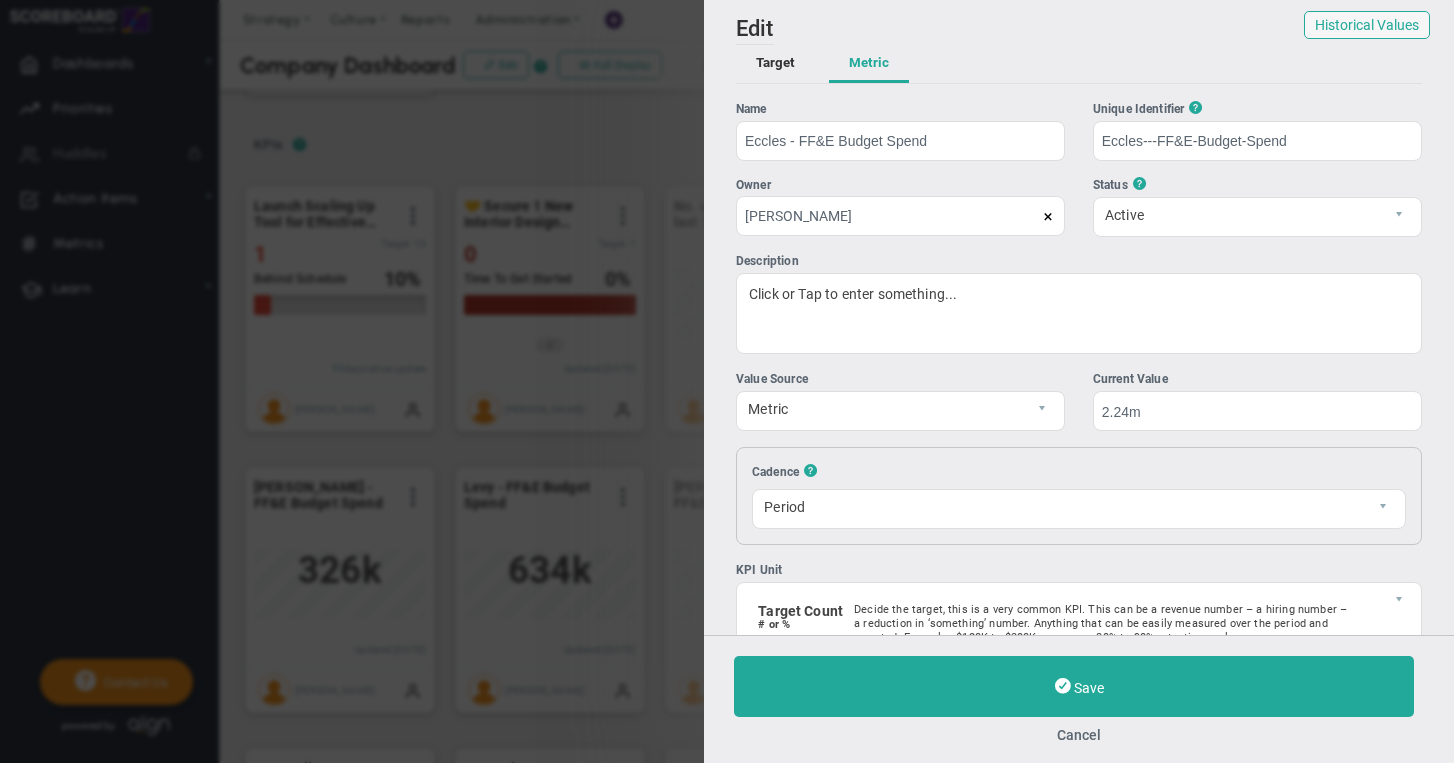 click at bounding box center (1048, 217) 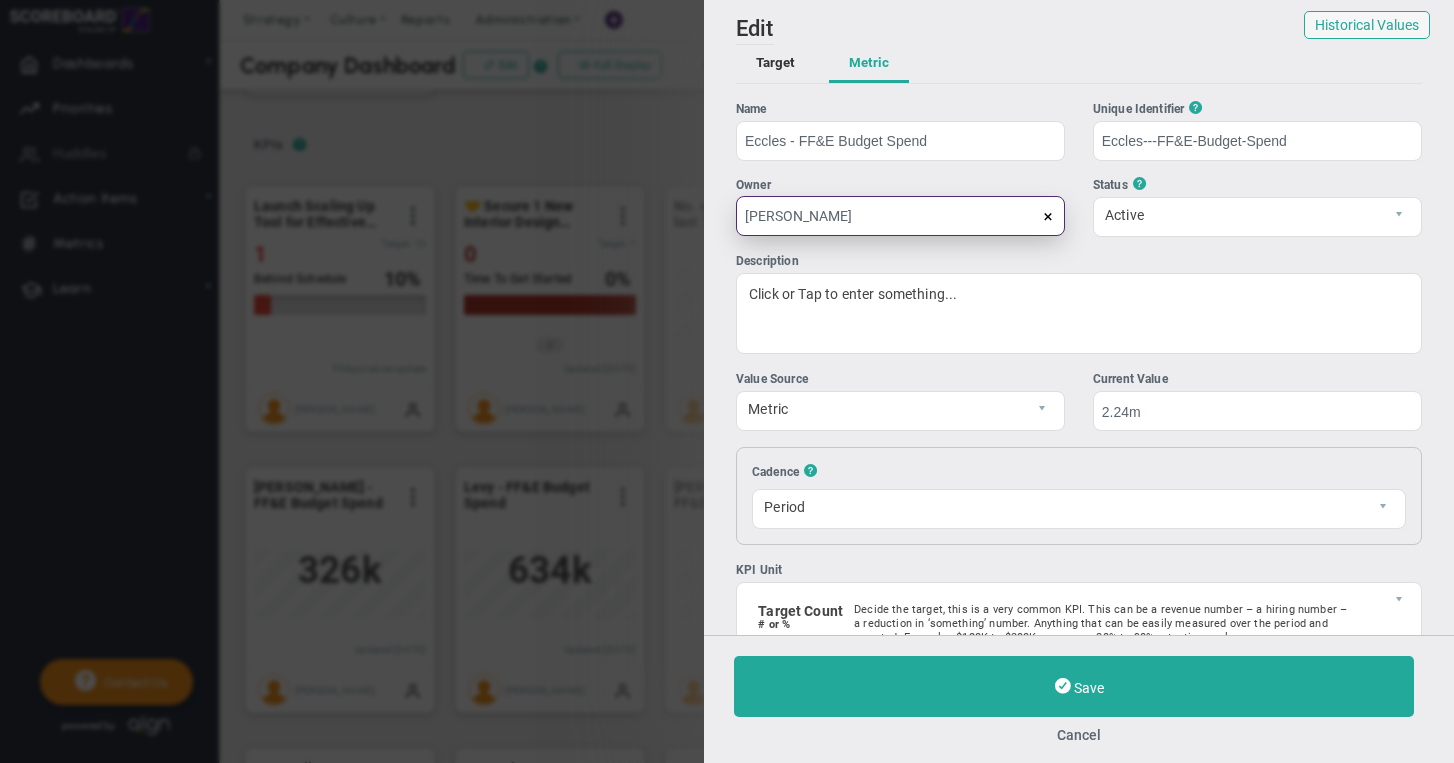 type 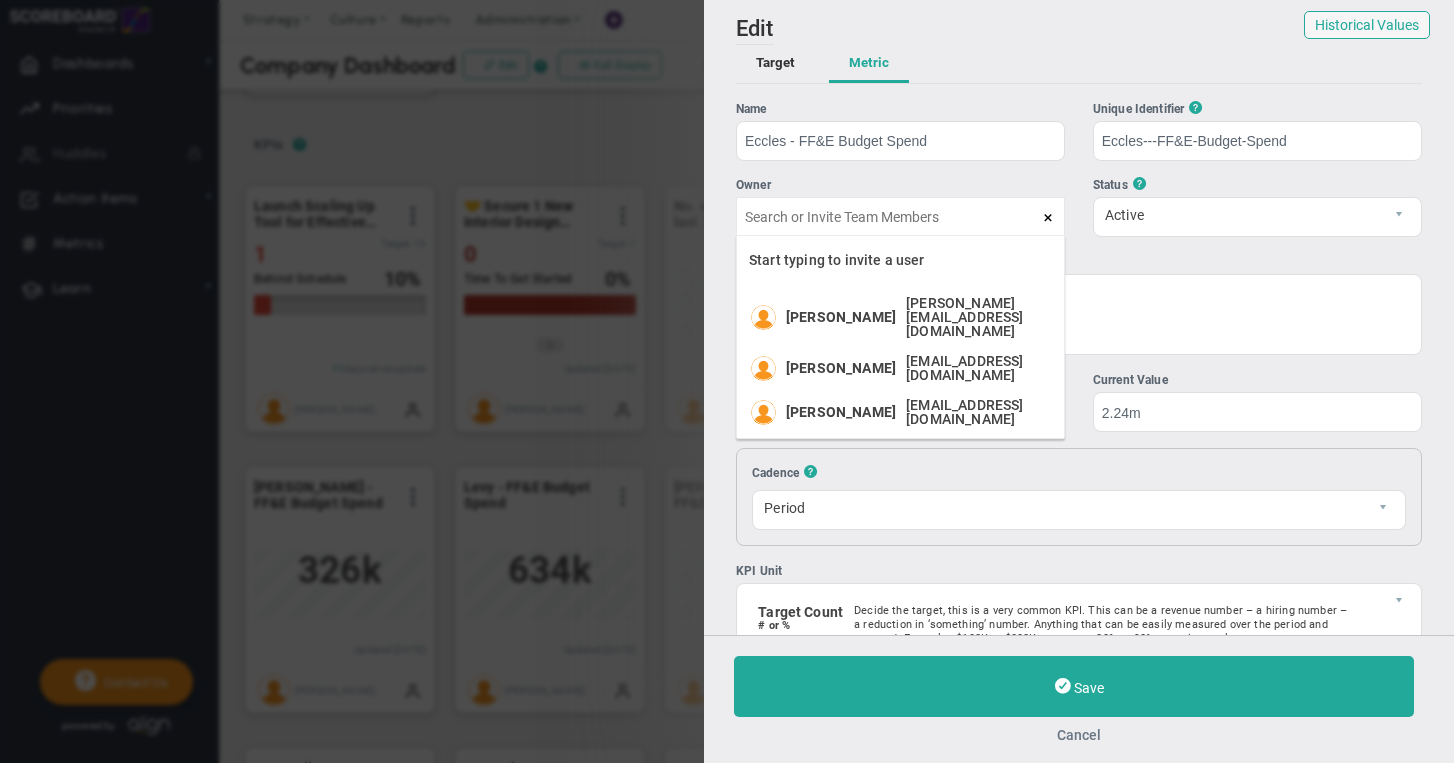 click on "Cancel" at bounding box center (1079, 735) 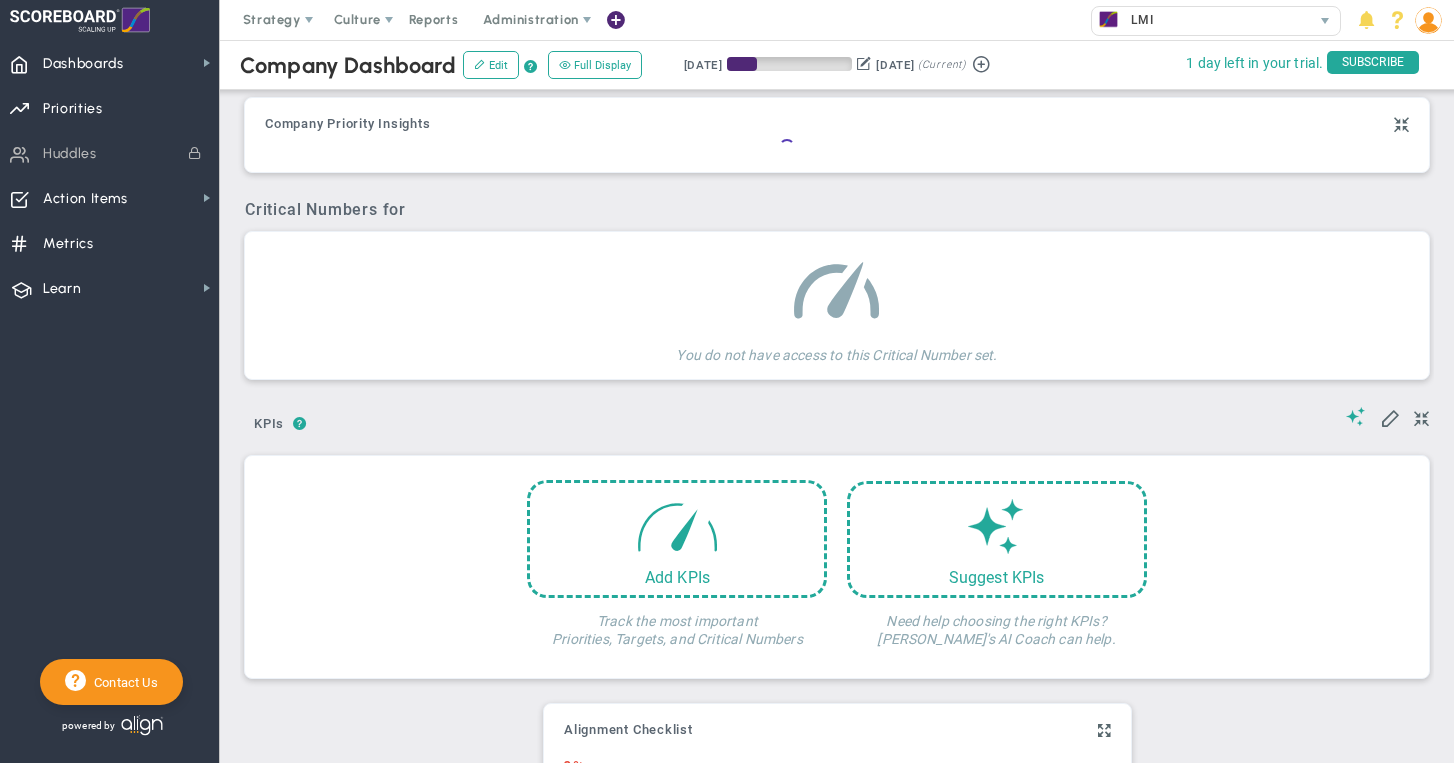 scroll, scrollTop: 0, scrollLeft: 0, axis: both 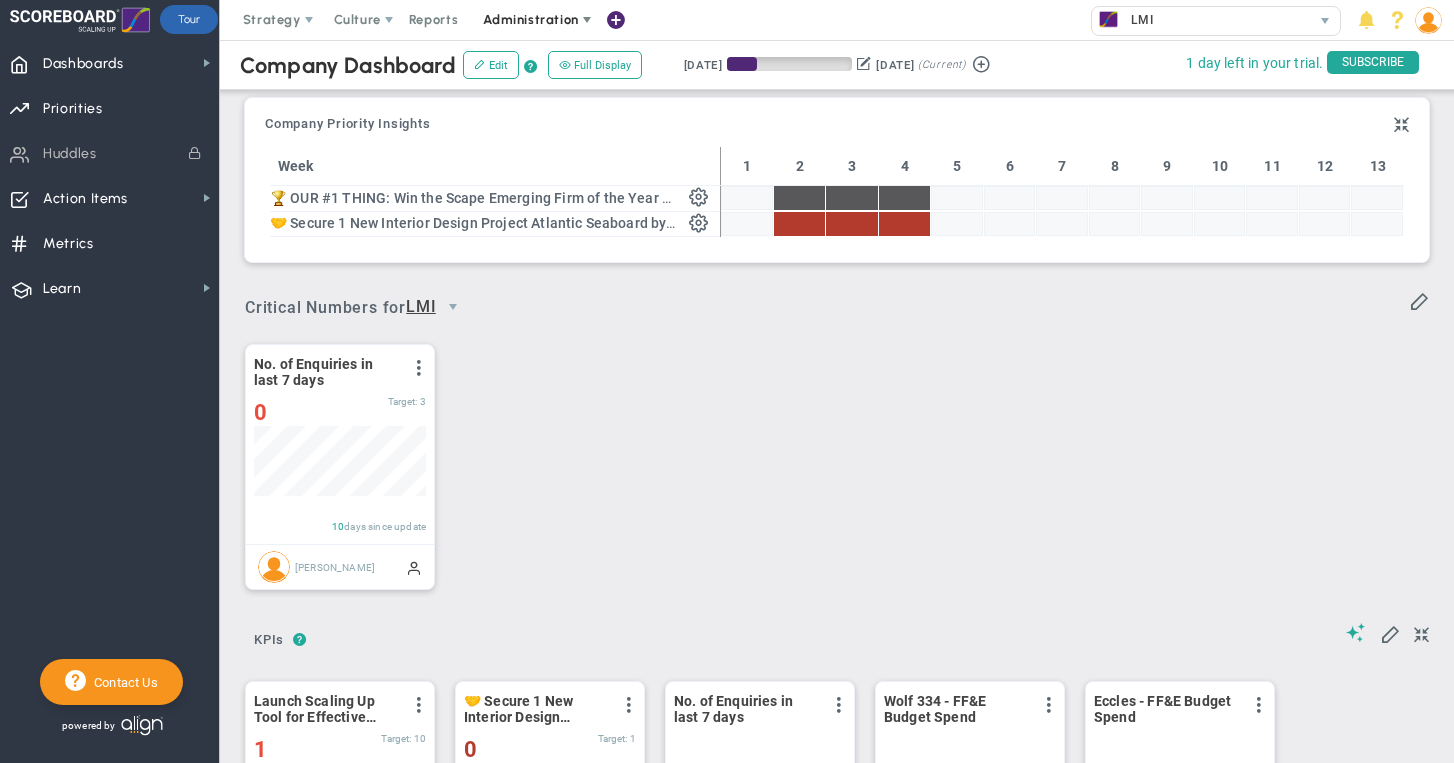 click on "Administration" at bounding box center [530, 19] 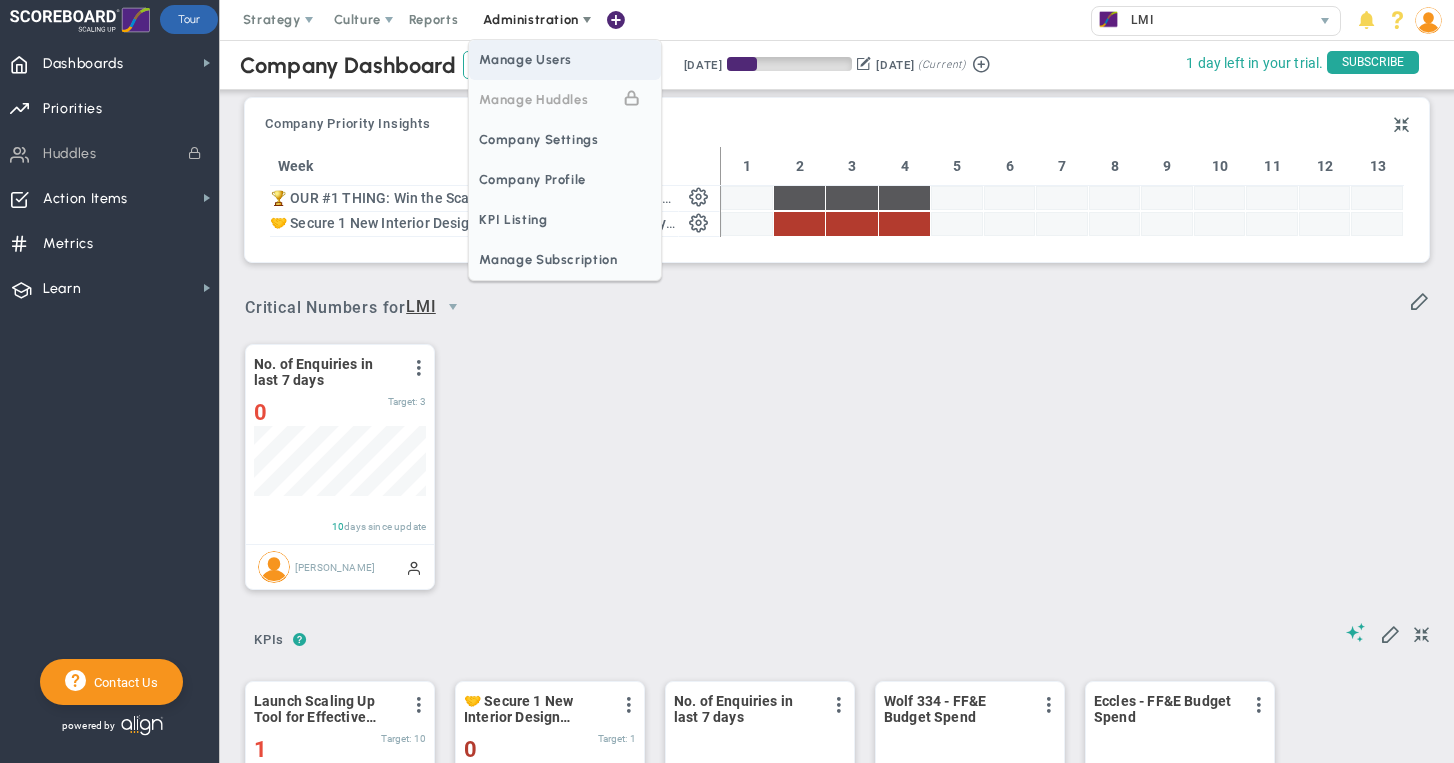 click on "Manage Users" at bounding box center [565, 60] 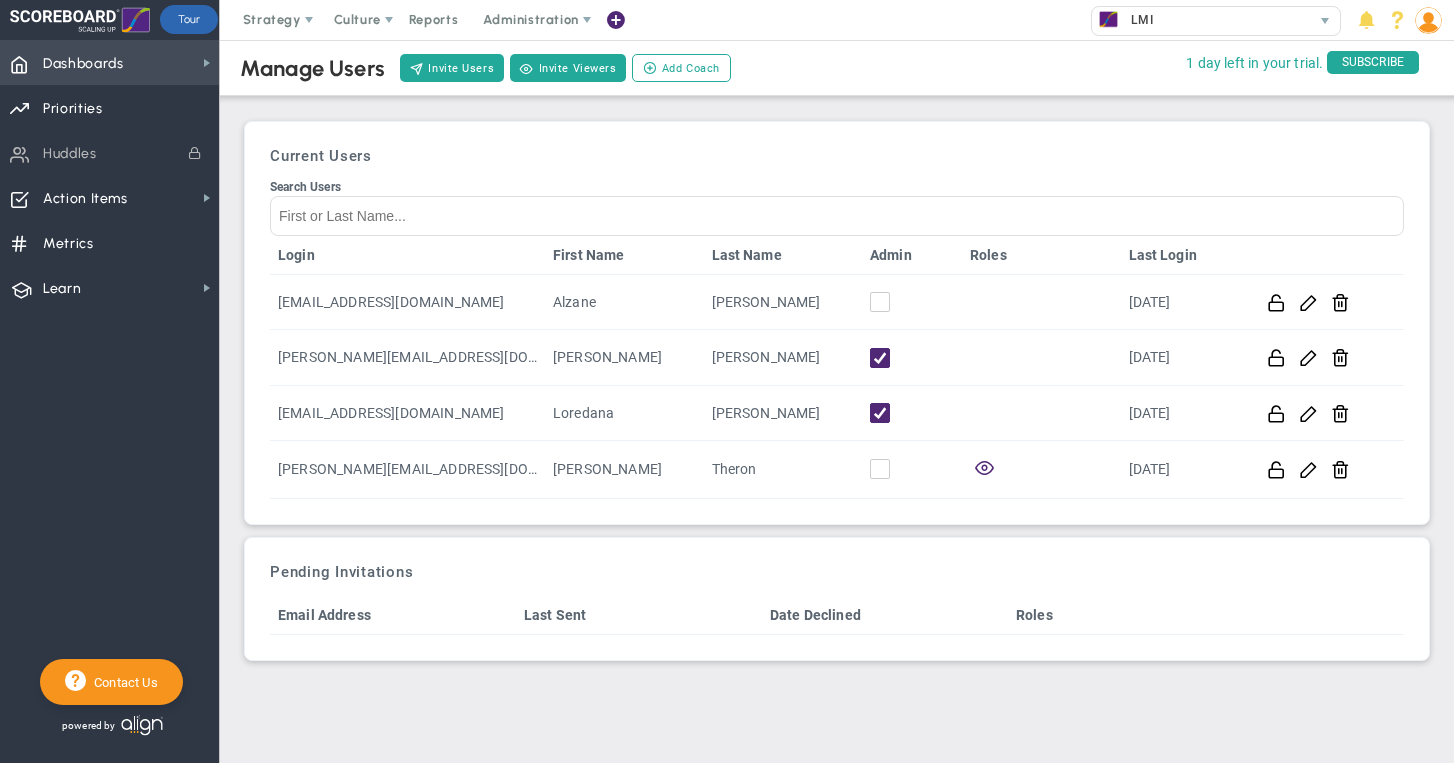 click on "Dashboards Dashboards" at bounding box center [109, 62] 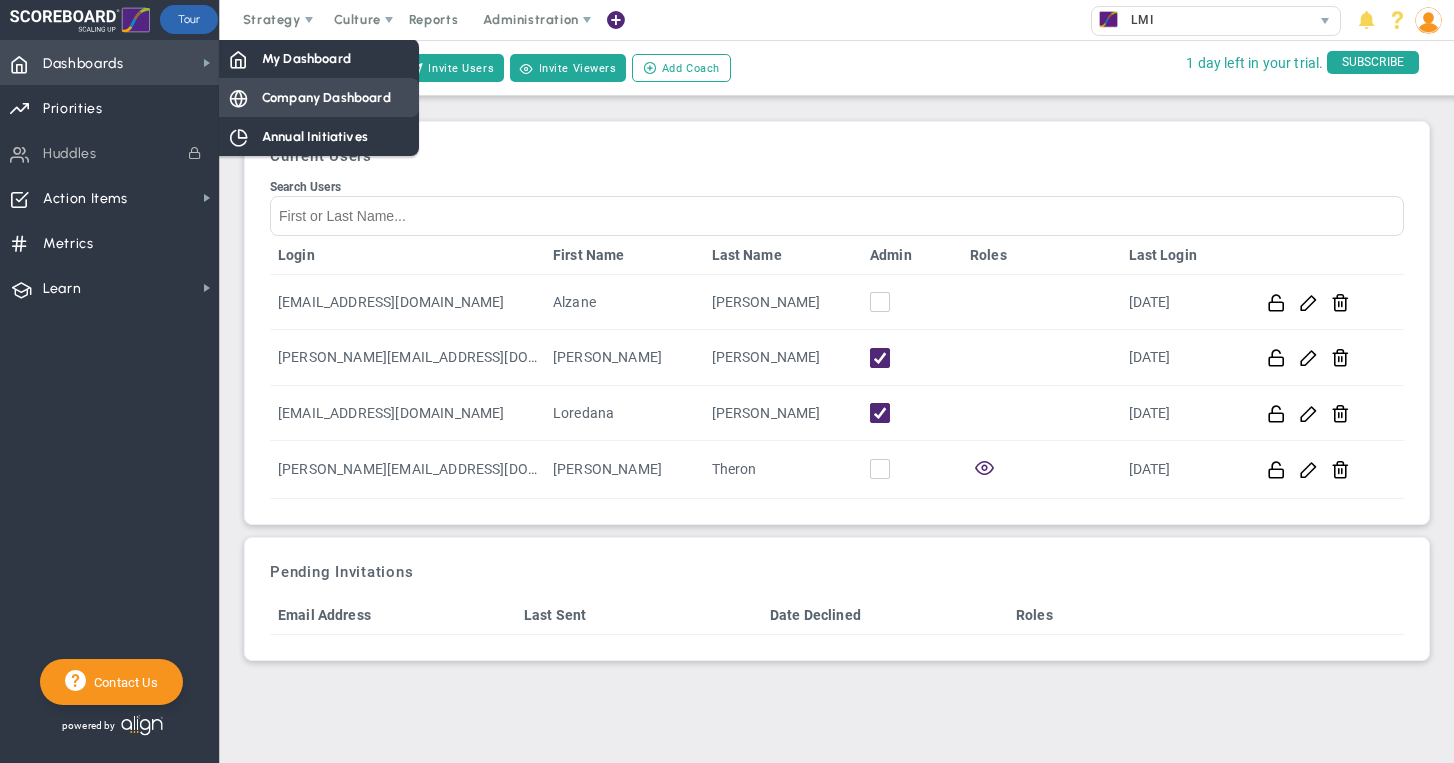 click on "Company Dashboard" at bounding box center [319, 97] 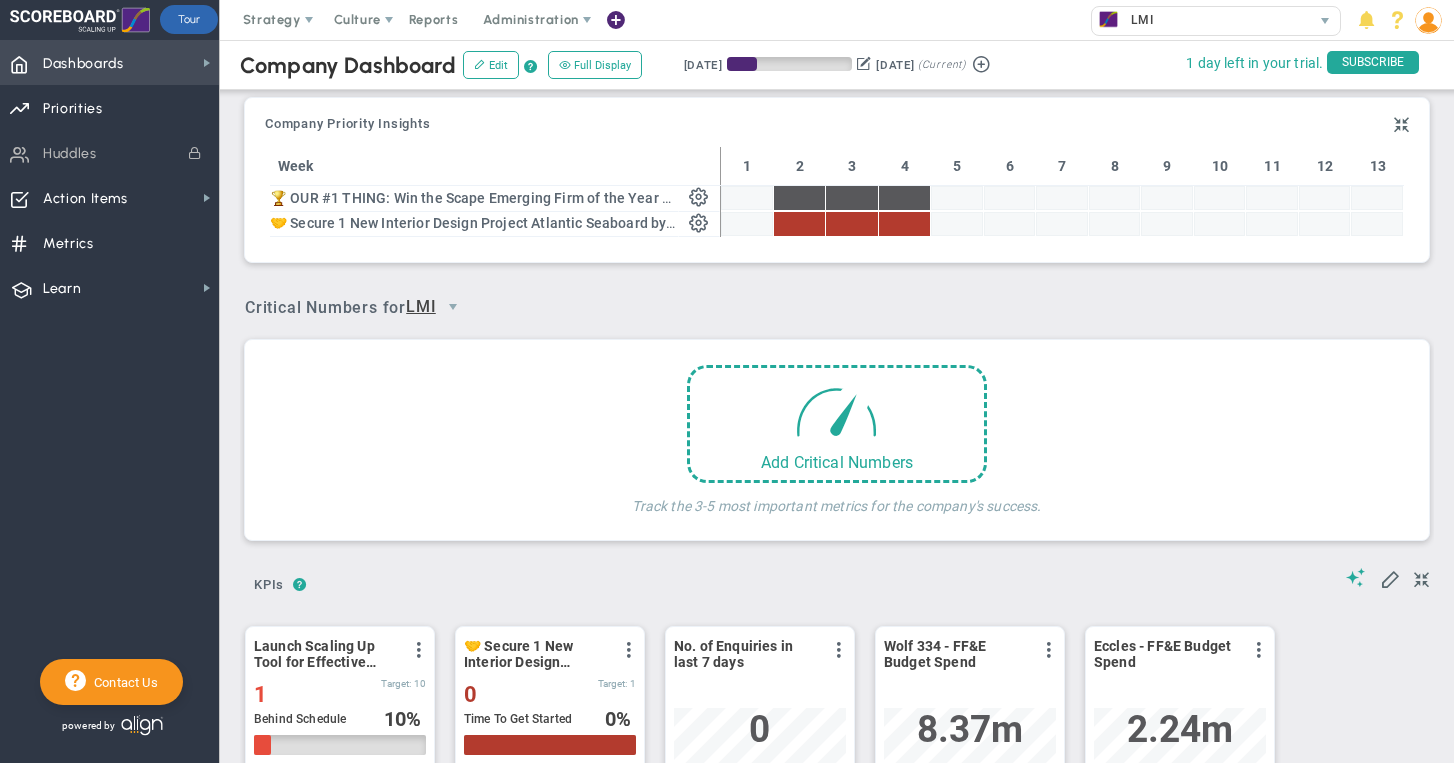 scroll, scrollTop: 999930, scrollLeft: 999828, axis: both 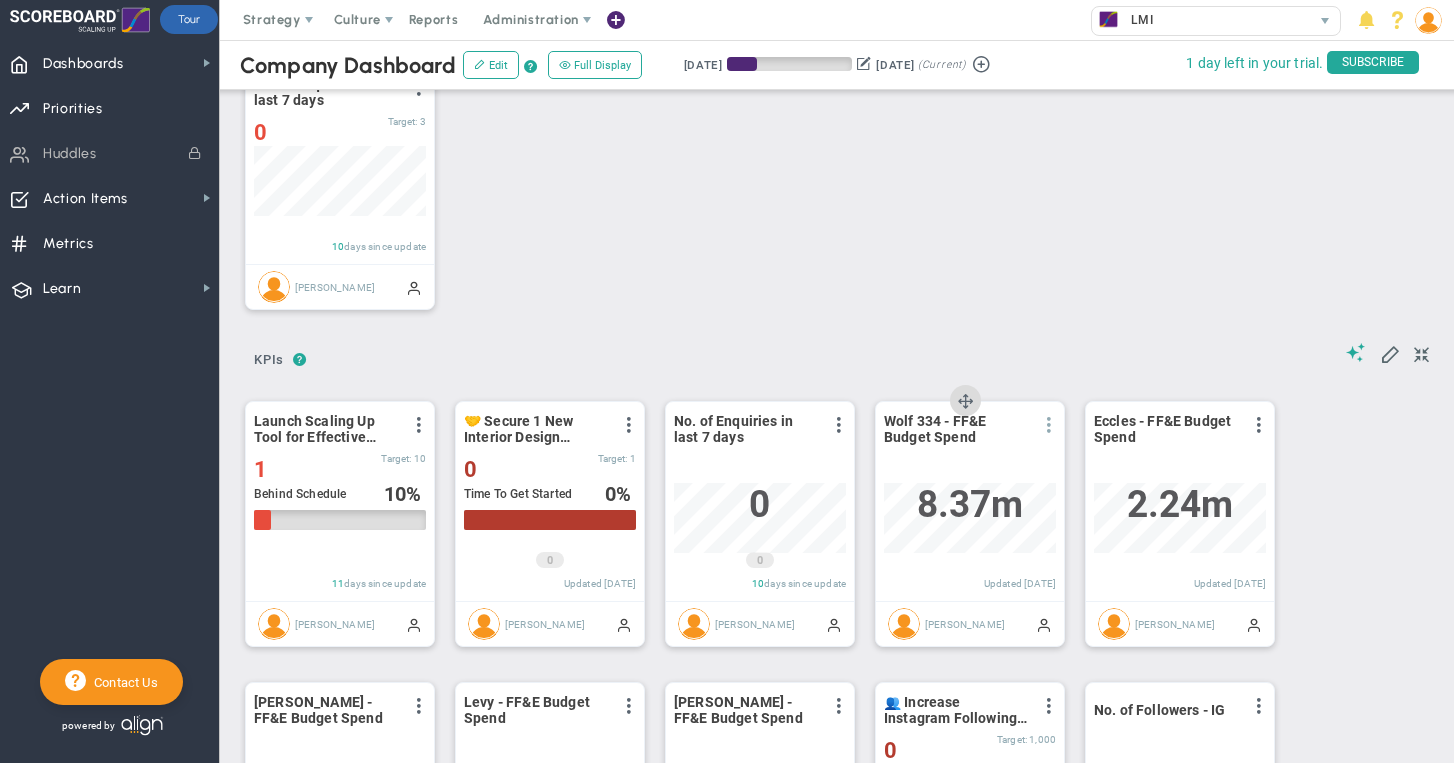 click at bounding box center (1049, 425) 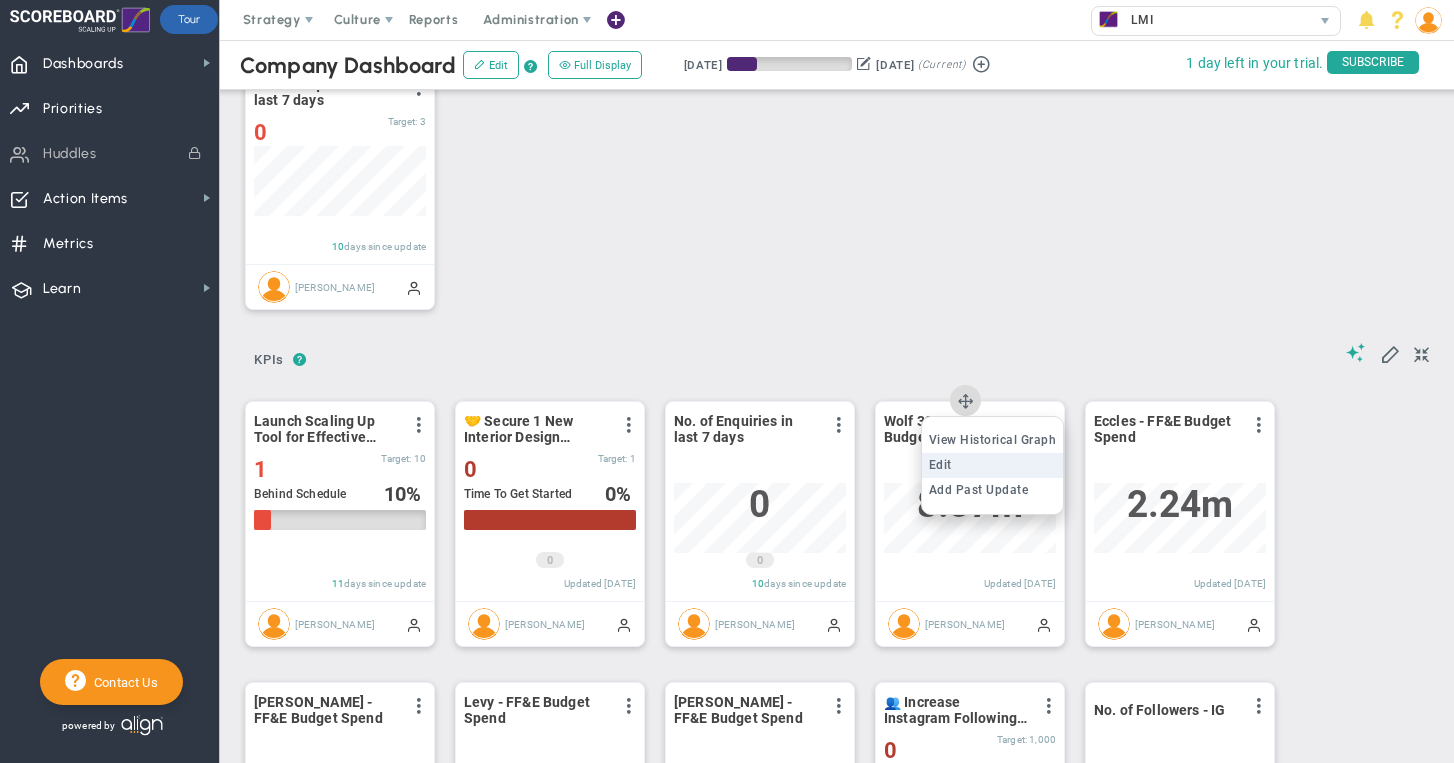 click on "Edit" at bounding box center (993, 465) 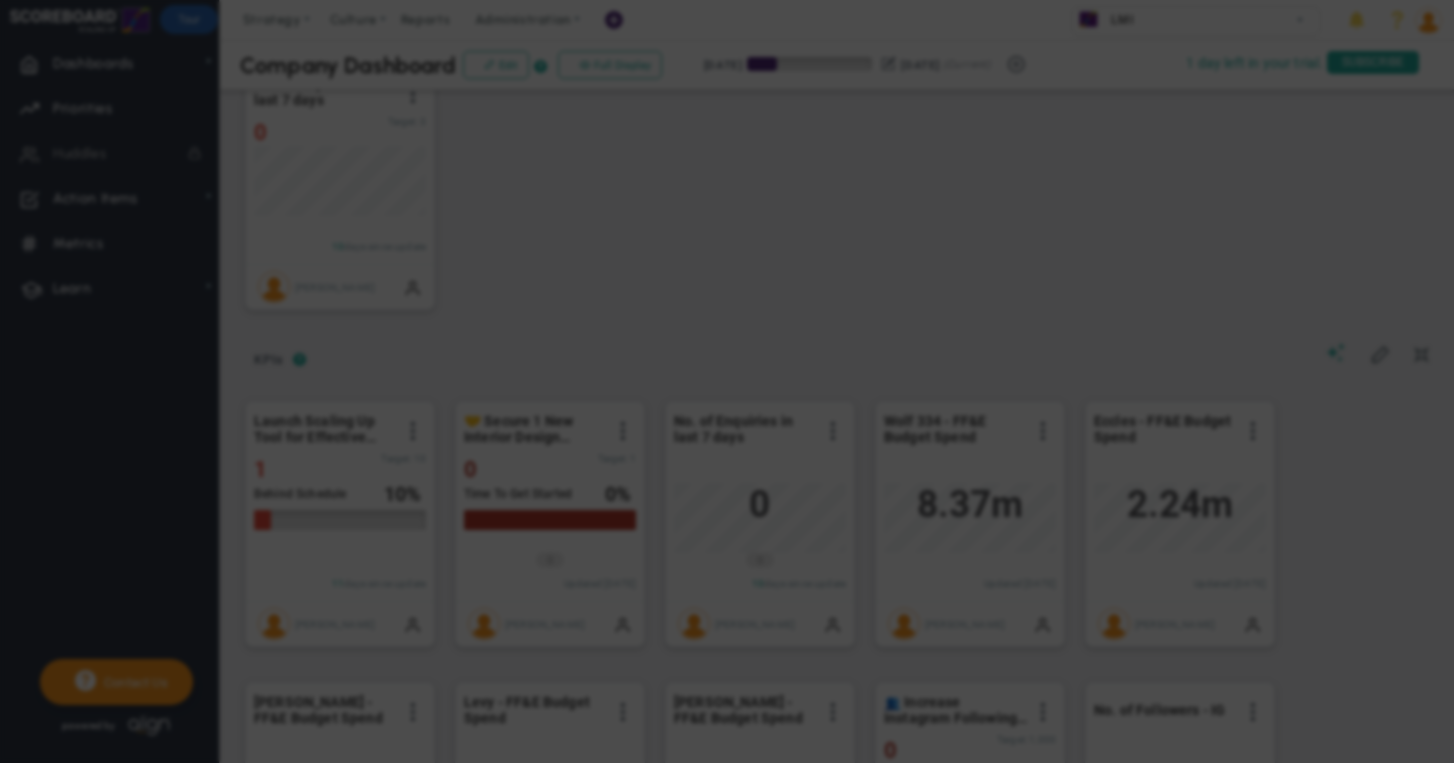 type on "Wolf 334 - FF&E Budget Spend" 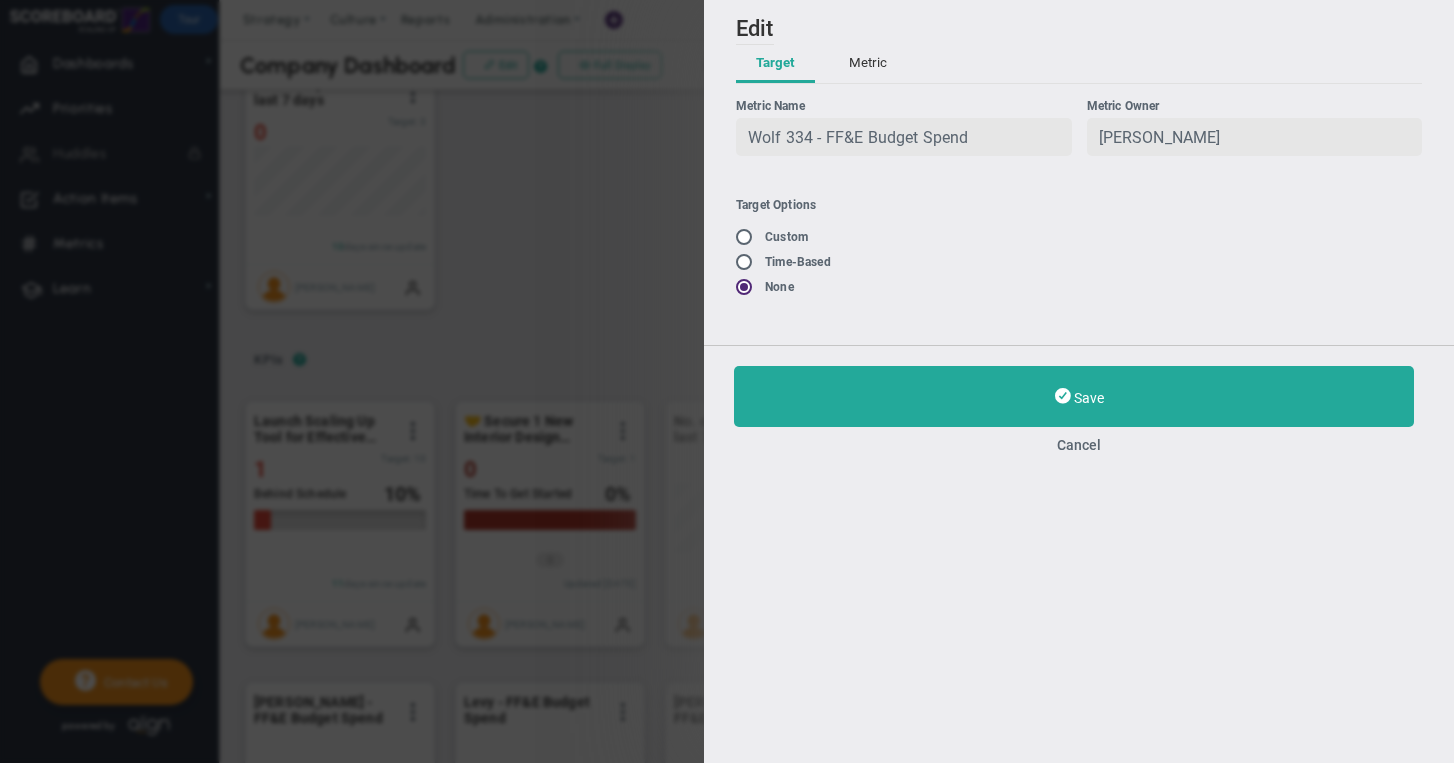 click on "Metric" at bounding box center (868, 64) 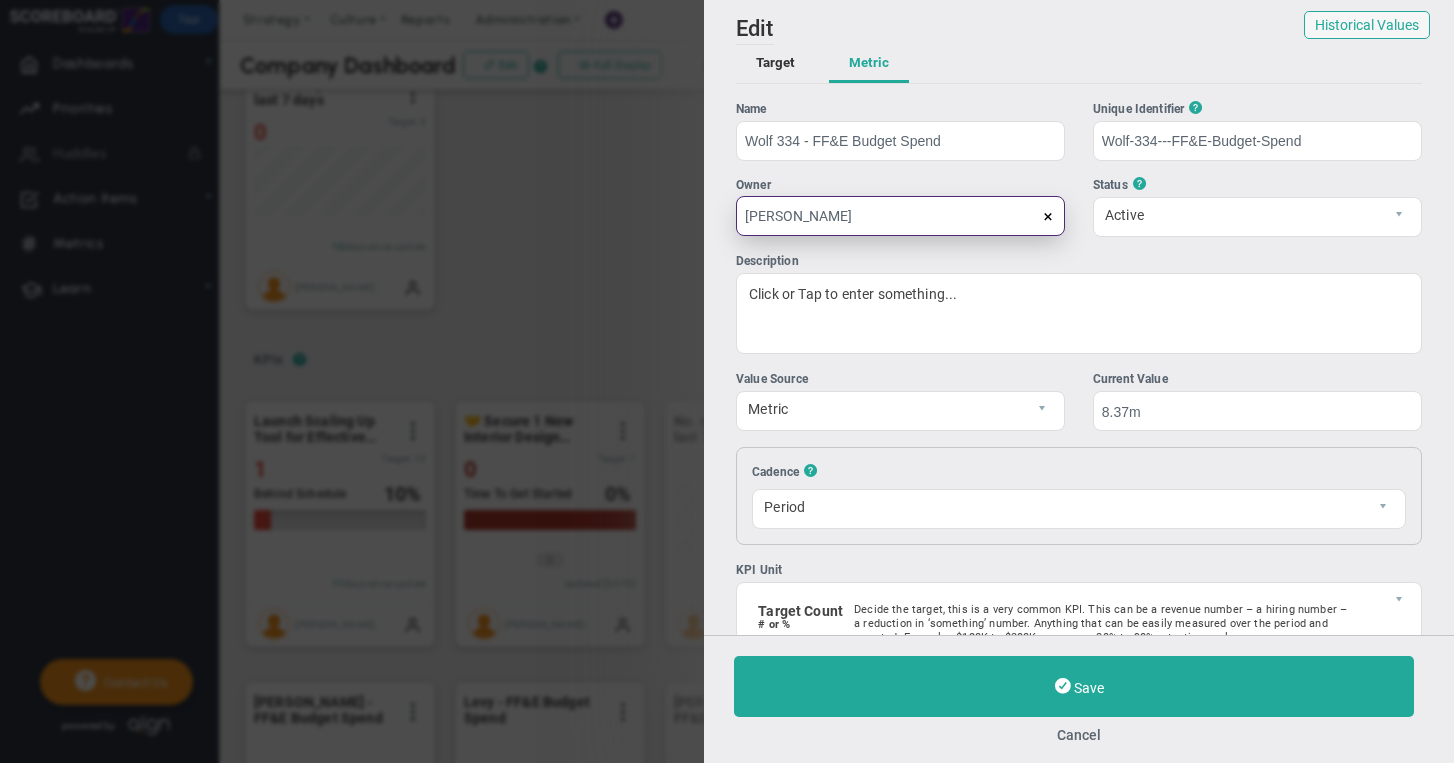 click on "[PERSON_NAME]" at bounding box center [900, 216] 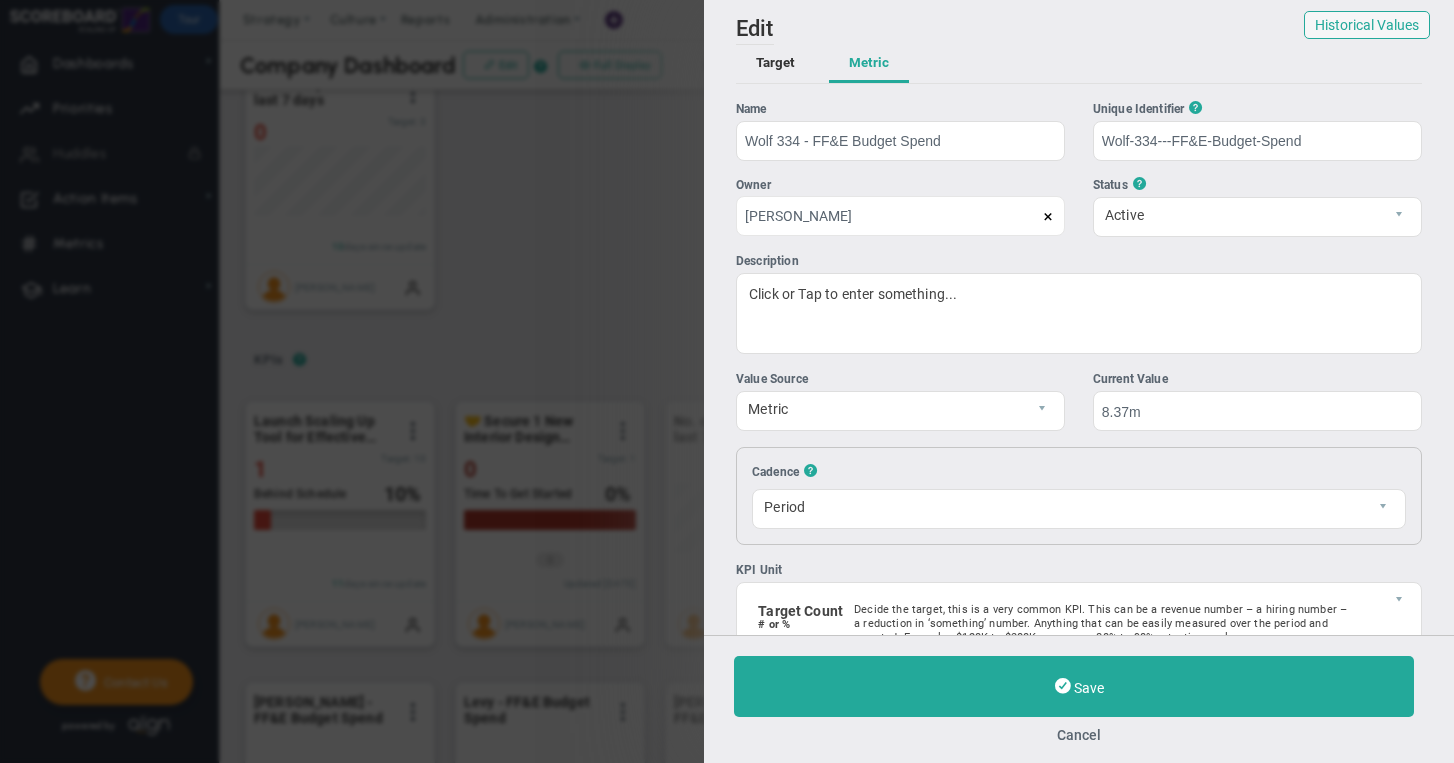 click at bounding box center (1048, 217) 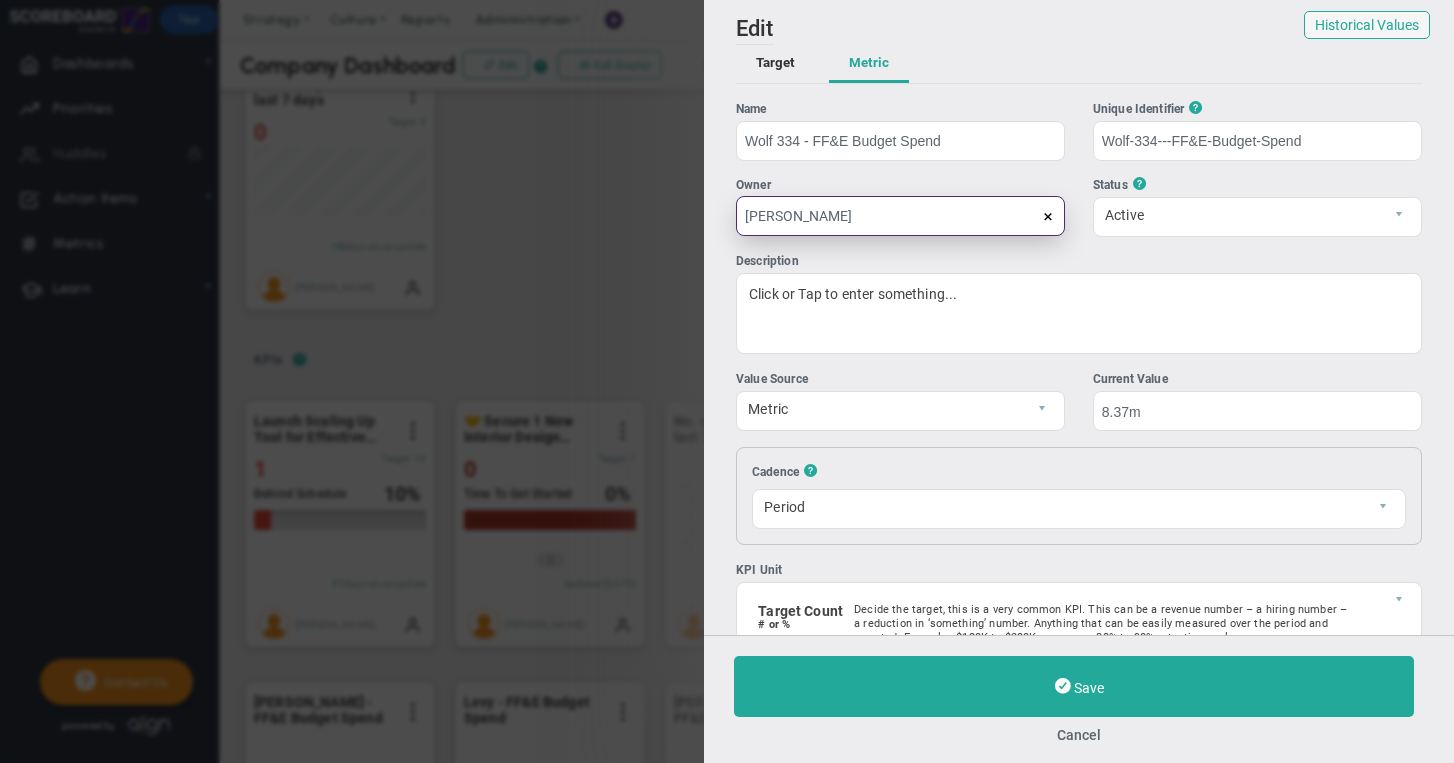 type 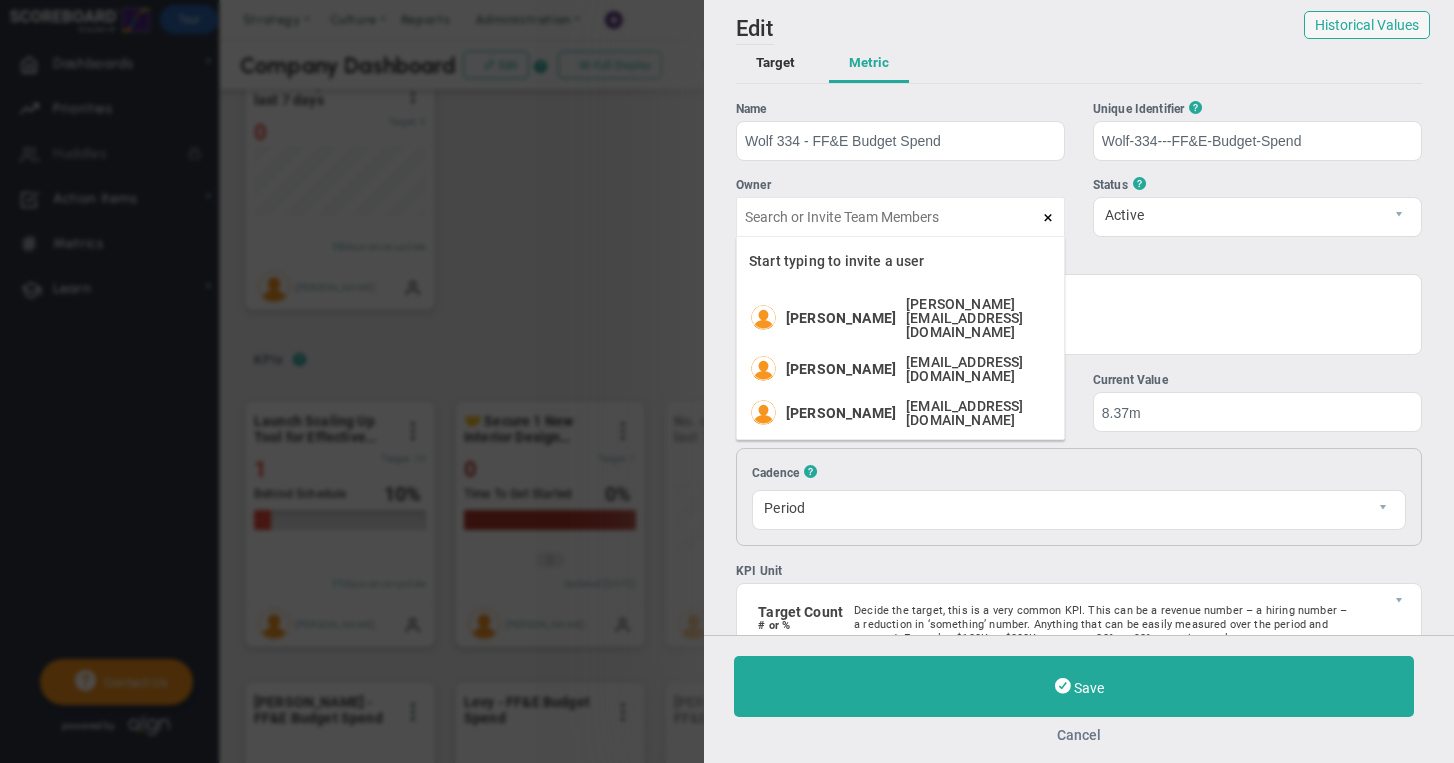 click on "Cancel" 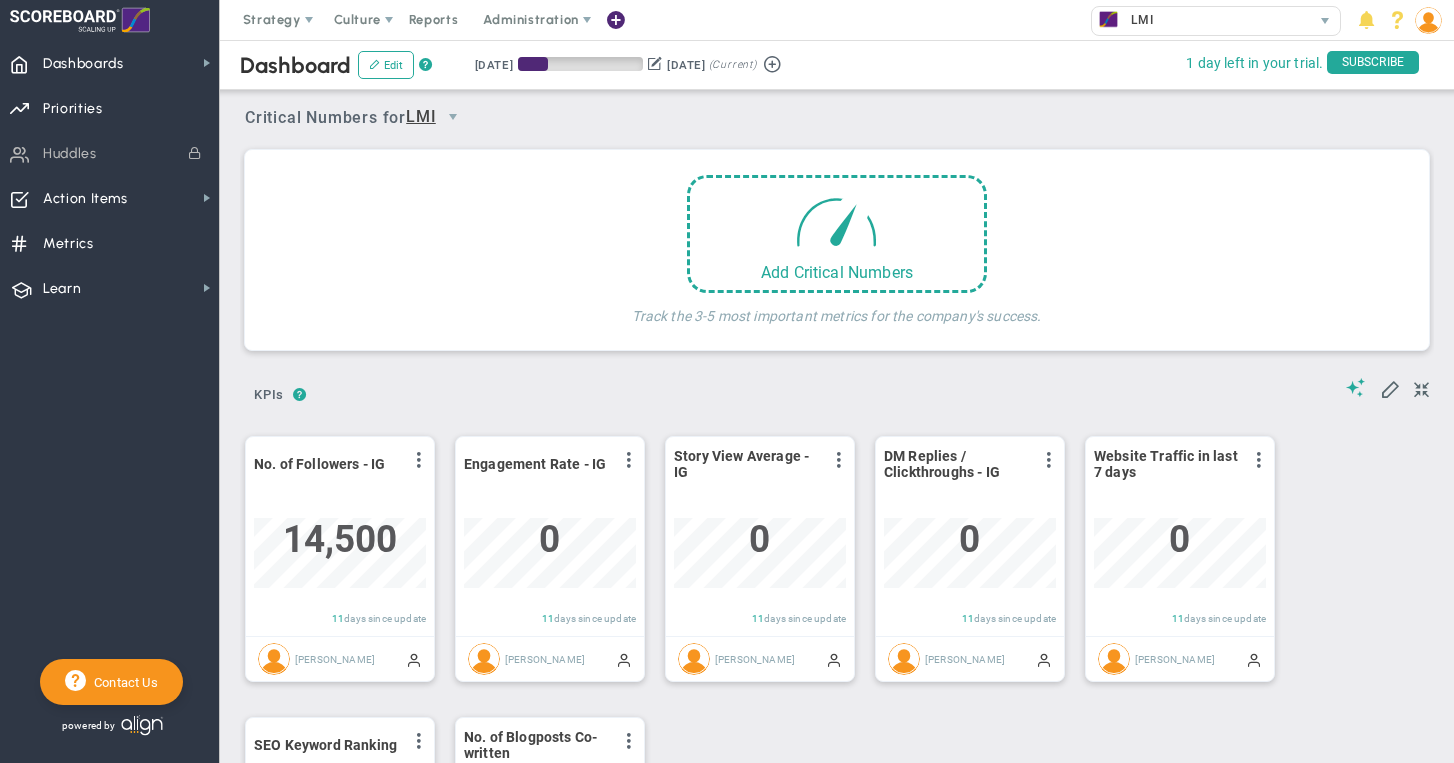 scroll, scrollTop: 0, scrollLeft: 0, axis: both 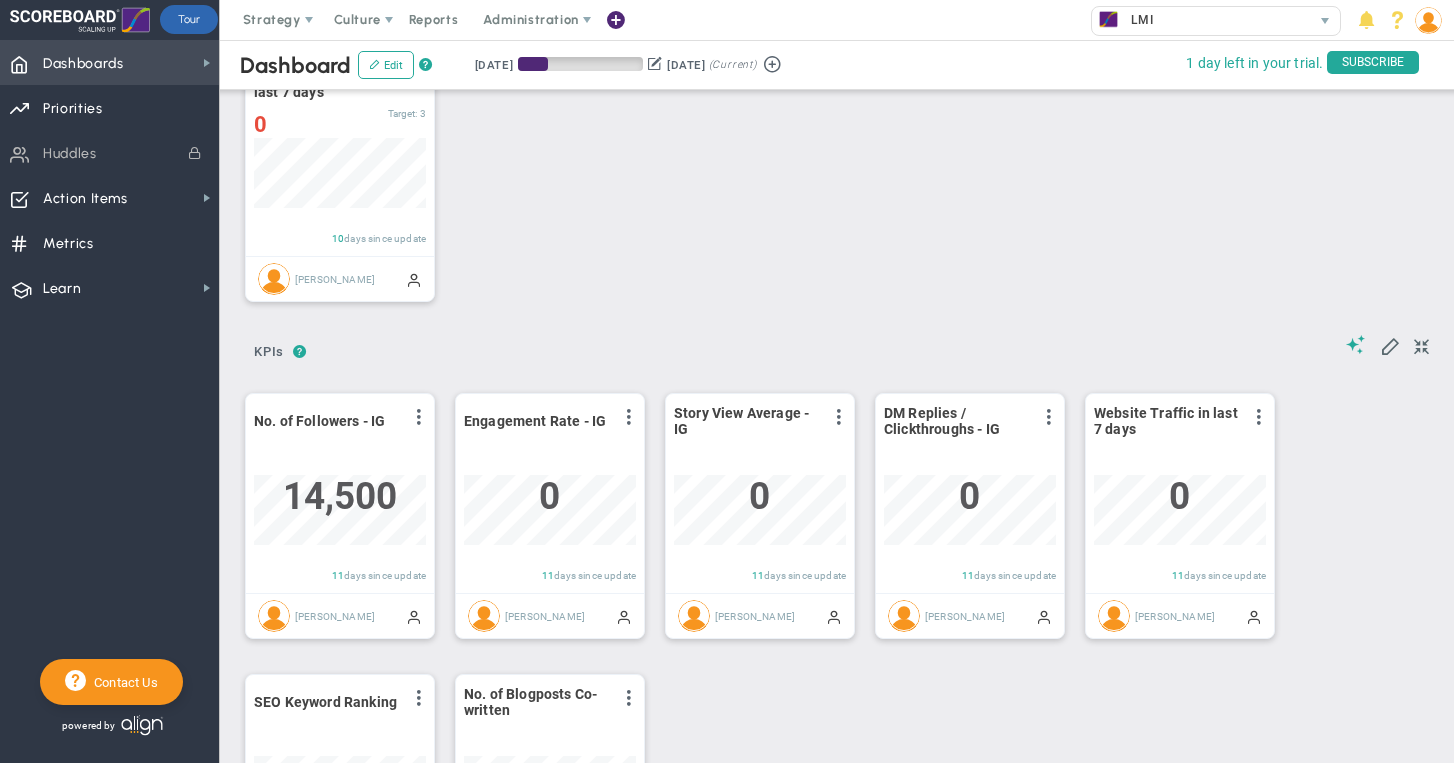 click on "Dashboards Dashboards" at bounding box center (109, 62) 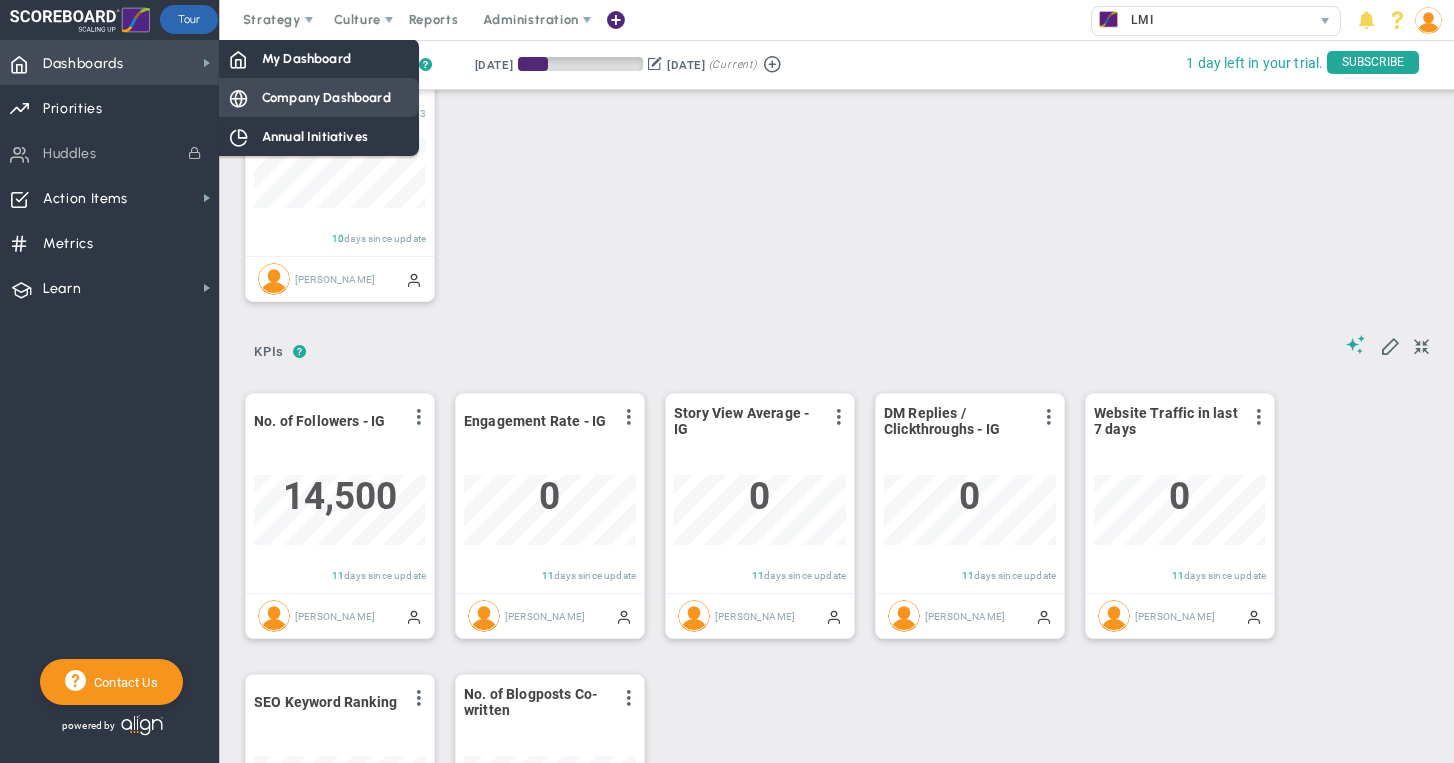 click on "Company Dashboard" at bounding box center (319, 97) 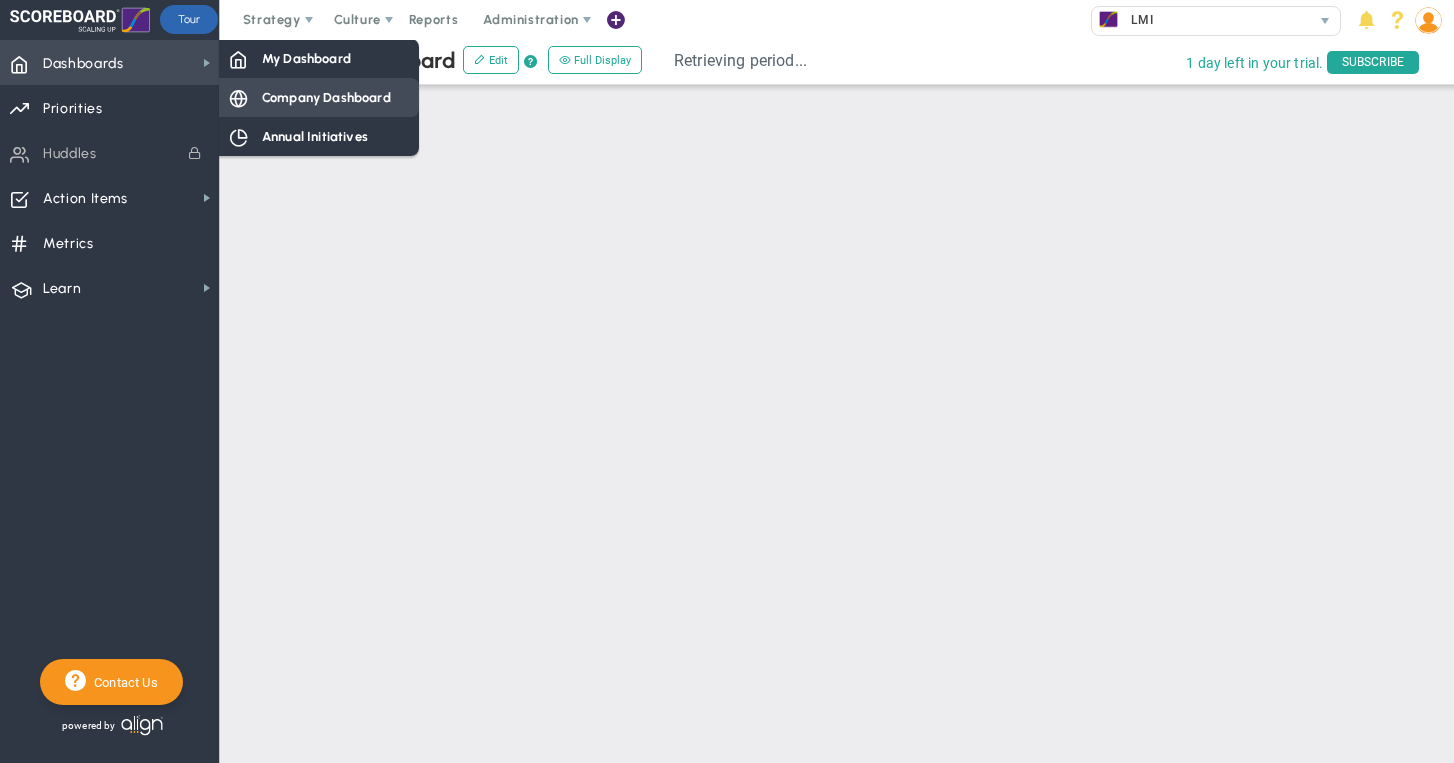 scroll, scrollTop: 0, scrollLeft: 0, axis: both 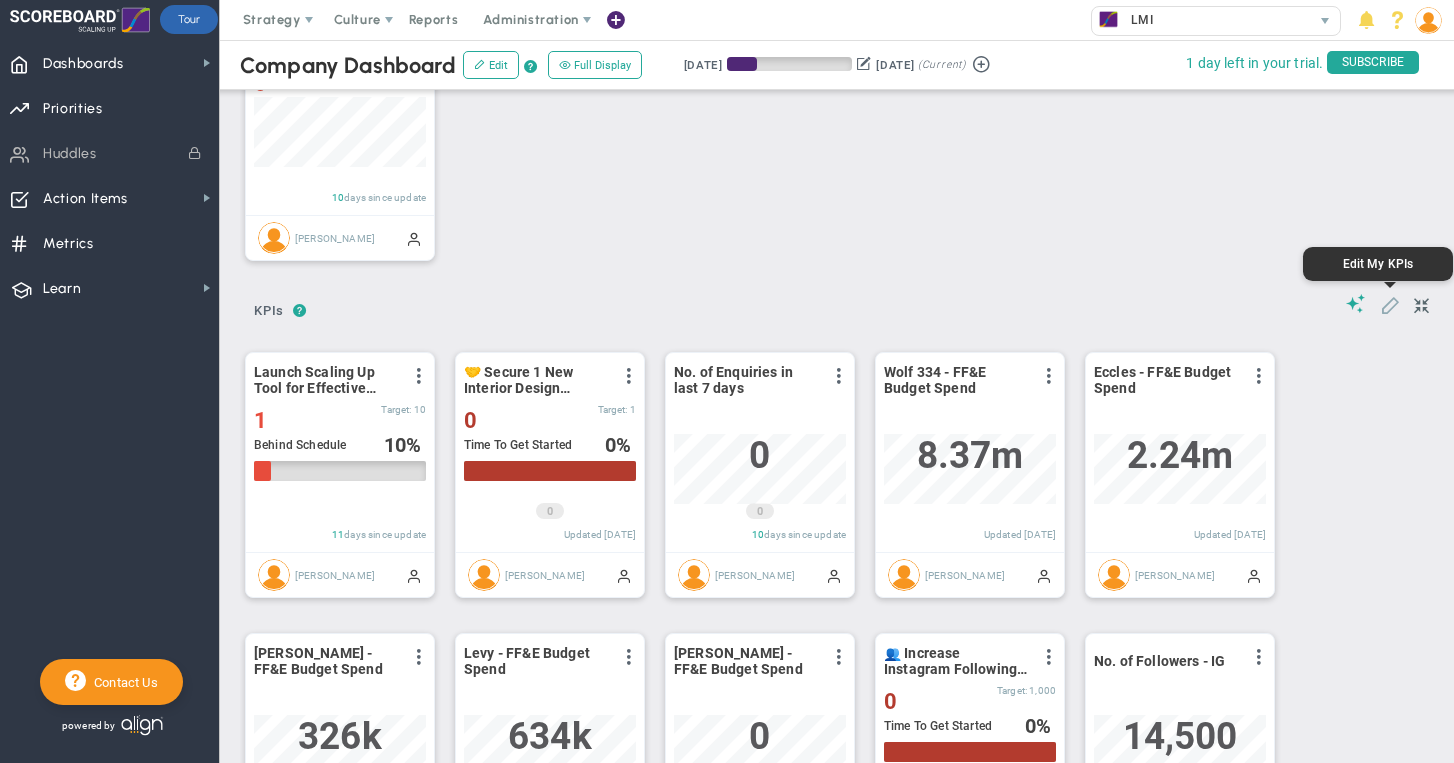 click at bounding box center [1390, 304] 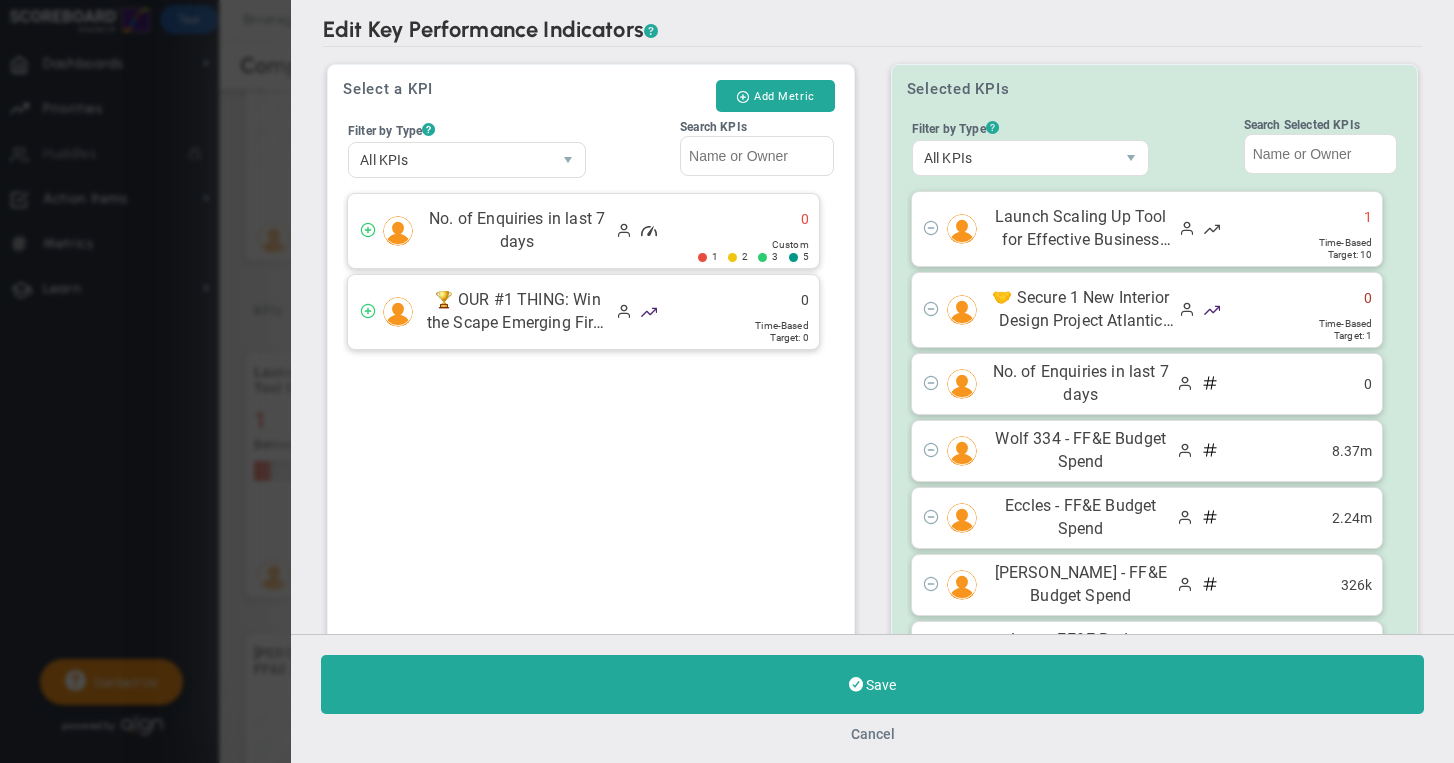 click on "Cancel" at bounding box center [872, 734] 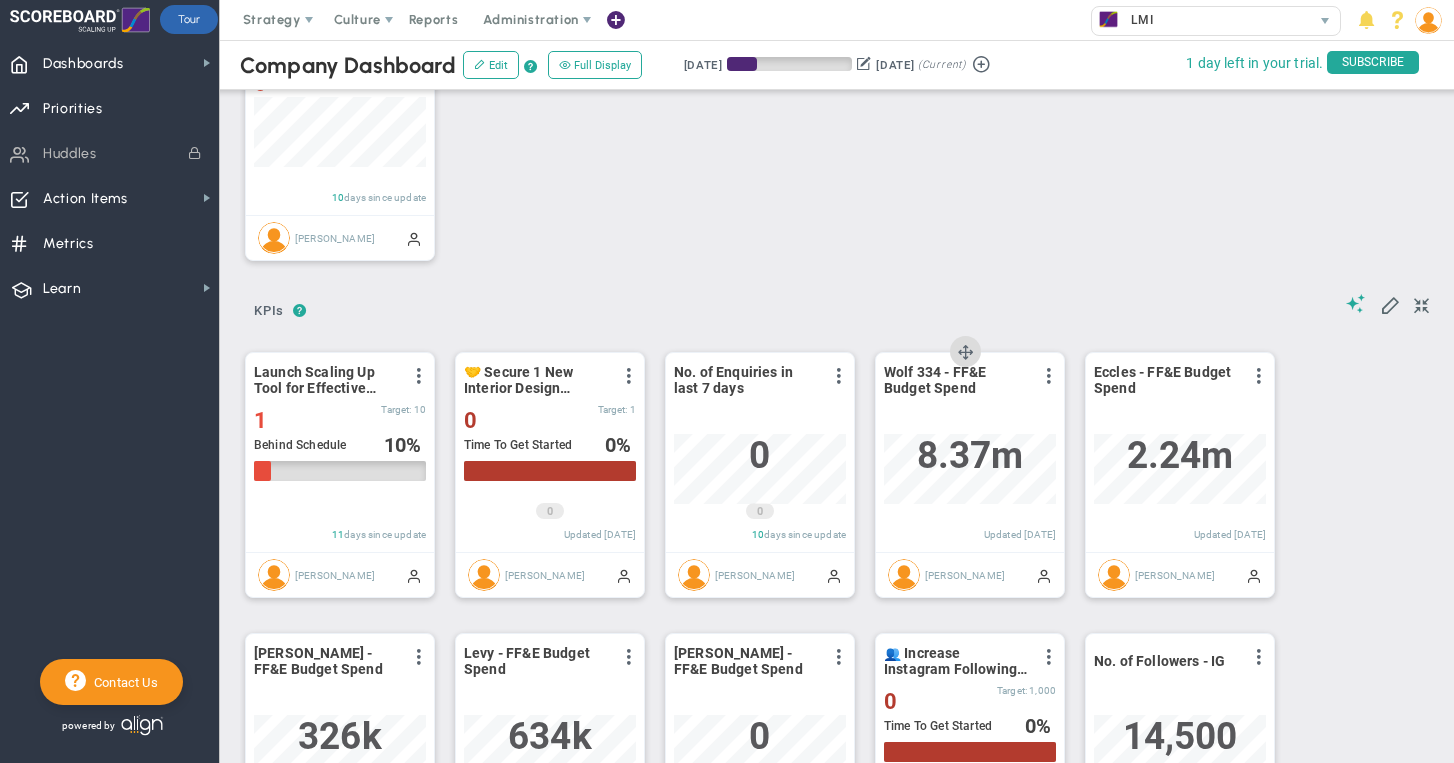 click on "View Historical Graph
Edit
Make "No Change" Update
Add Past Update" at bounding box center (1048, 380) 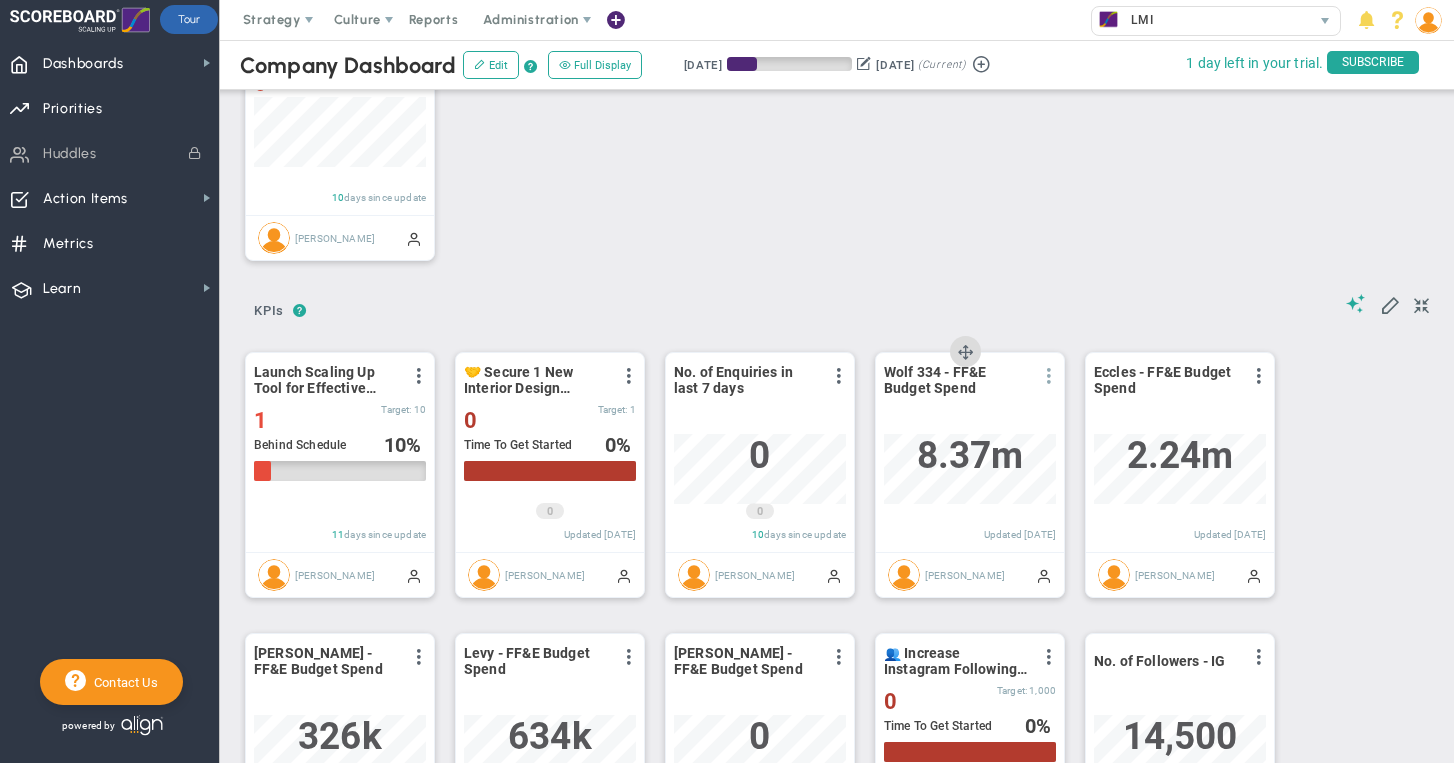 click at bounding box center [1049, 376] 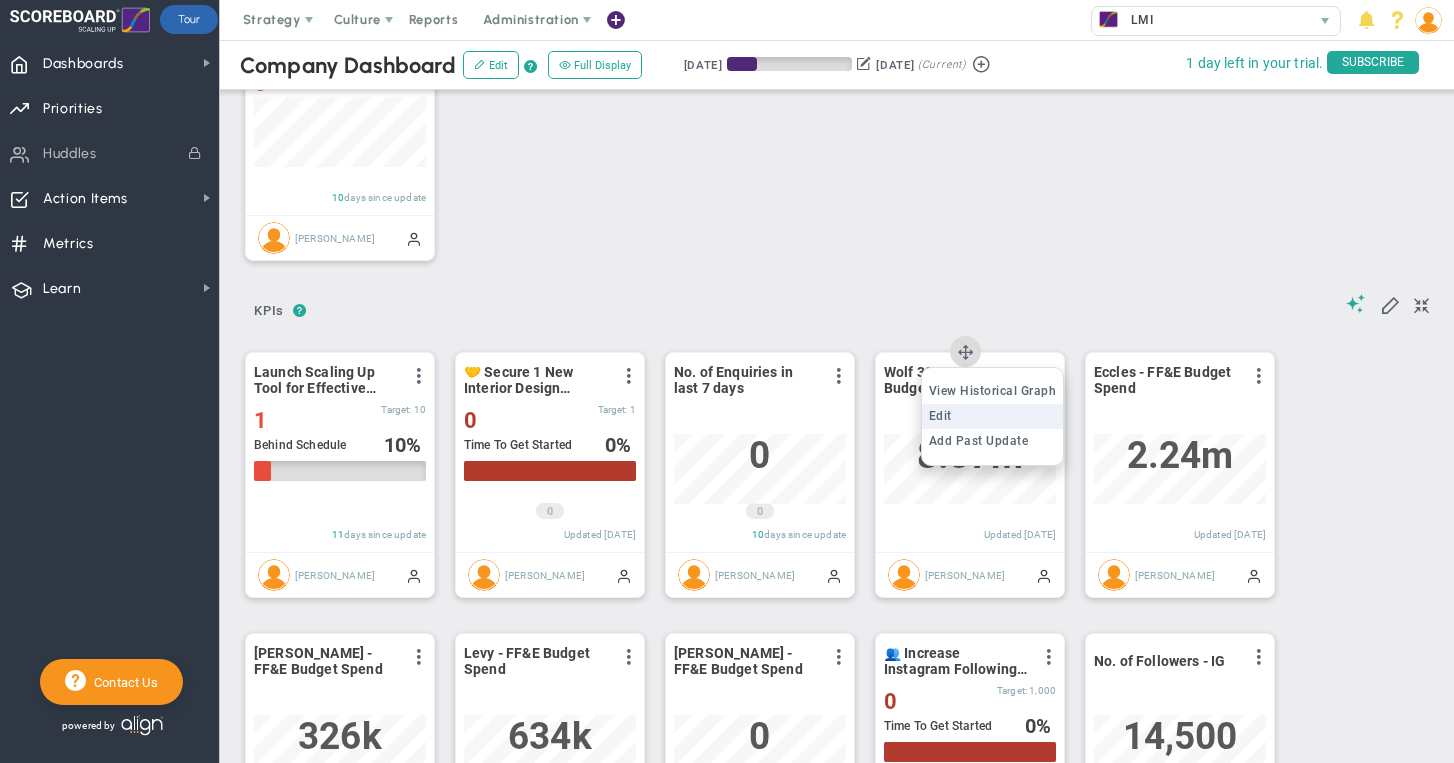 click on "Edit" at bounding box center (993, 416) 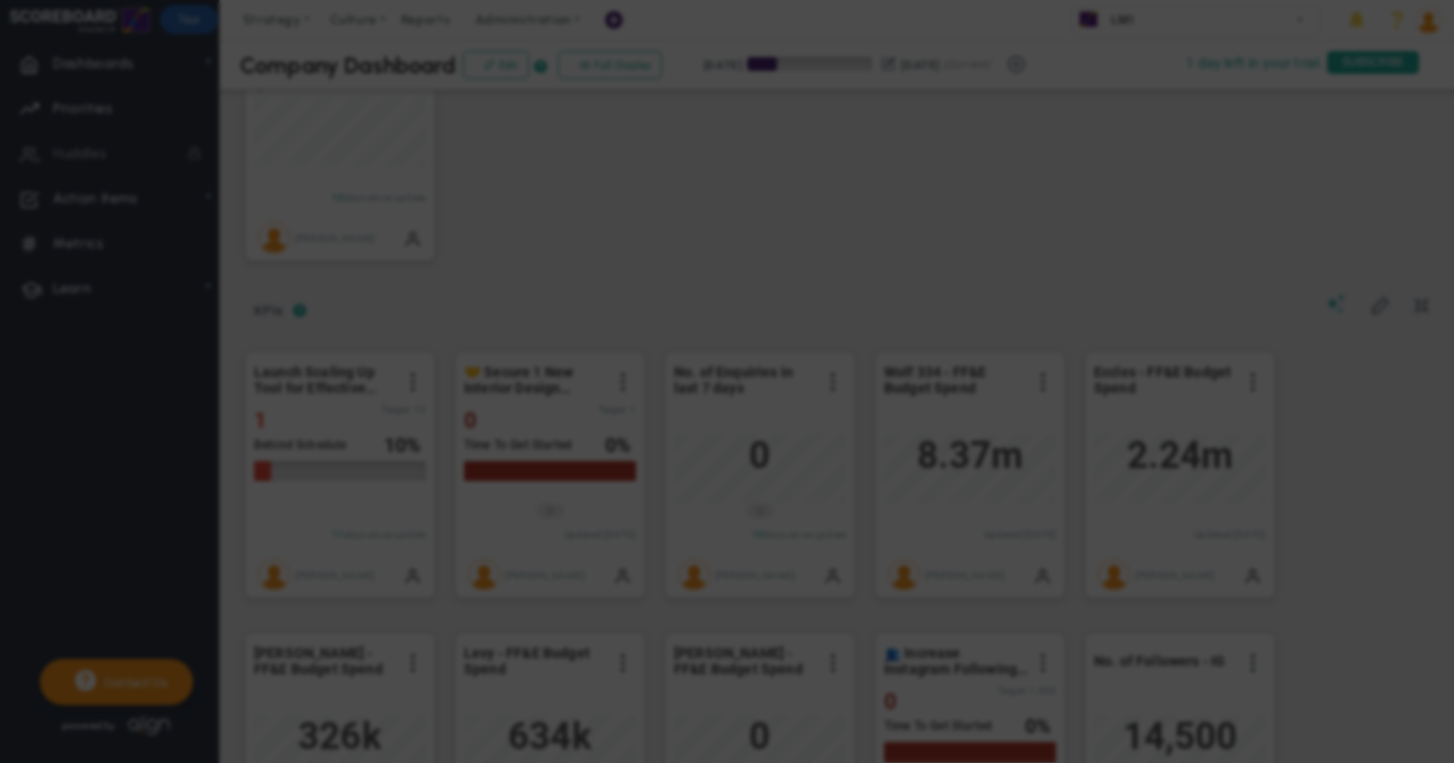 radio on "true" 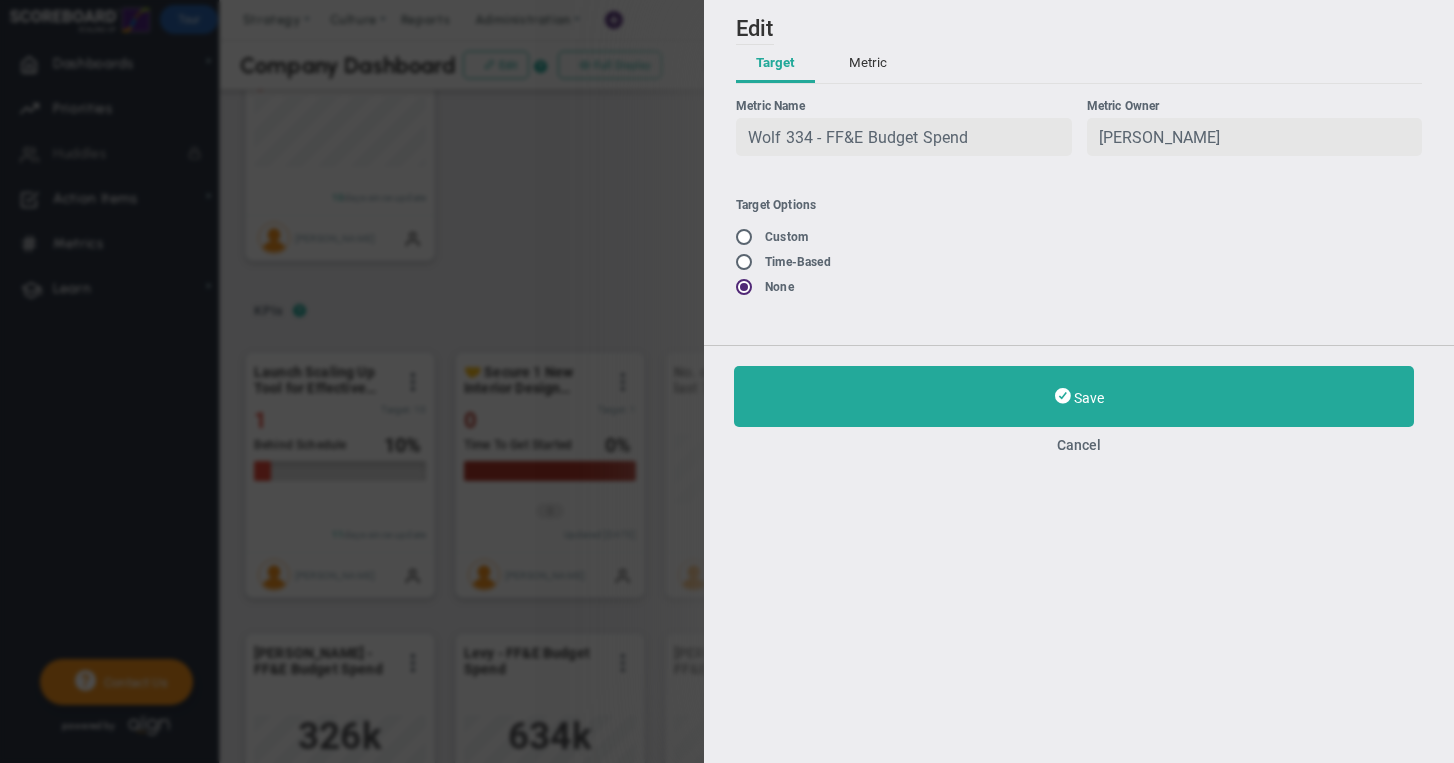 click on "Metric" at bounding box center (868, 64) 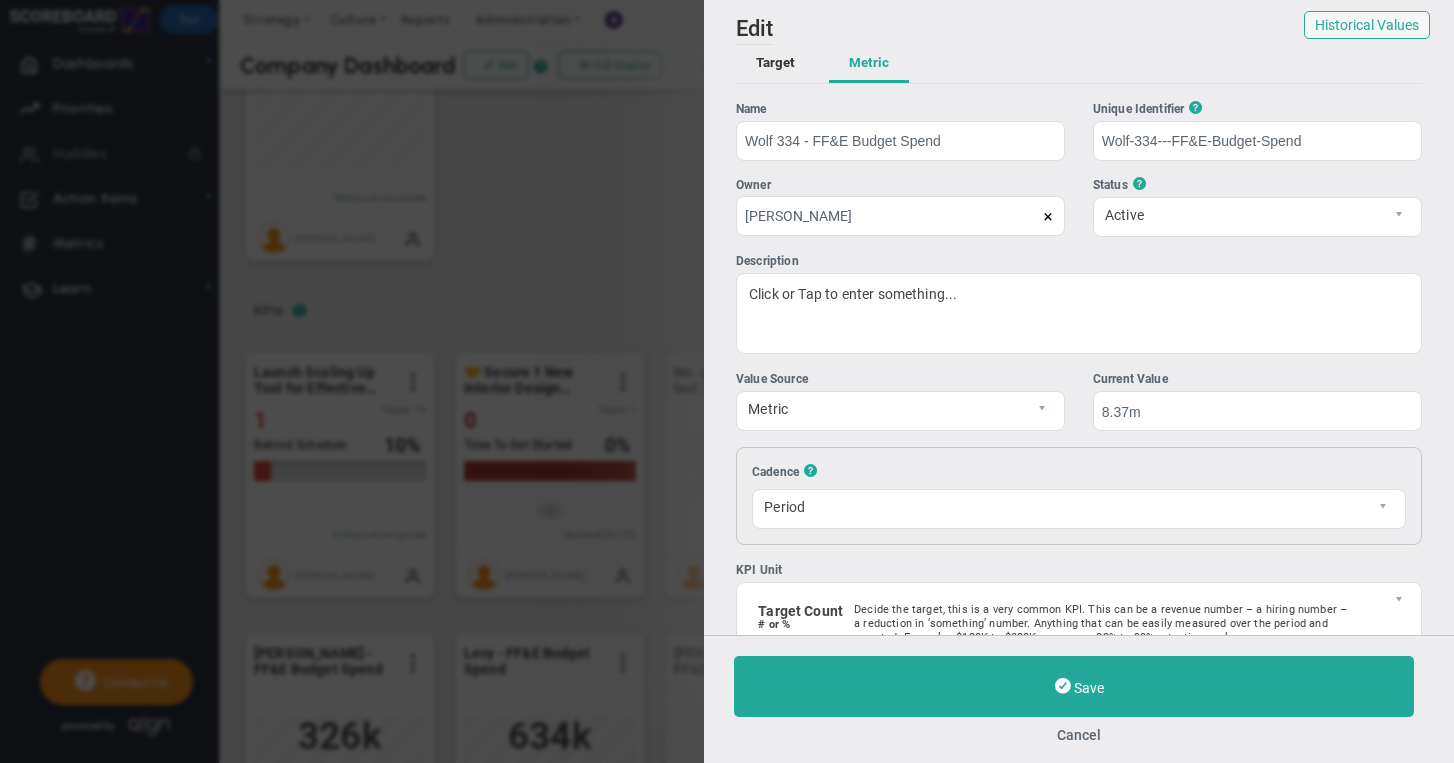 click at bounding box center (1048, 217) 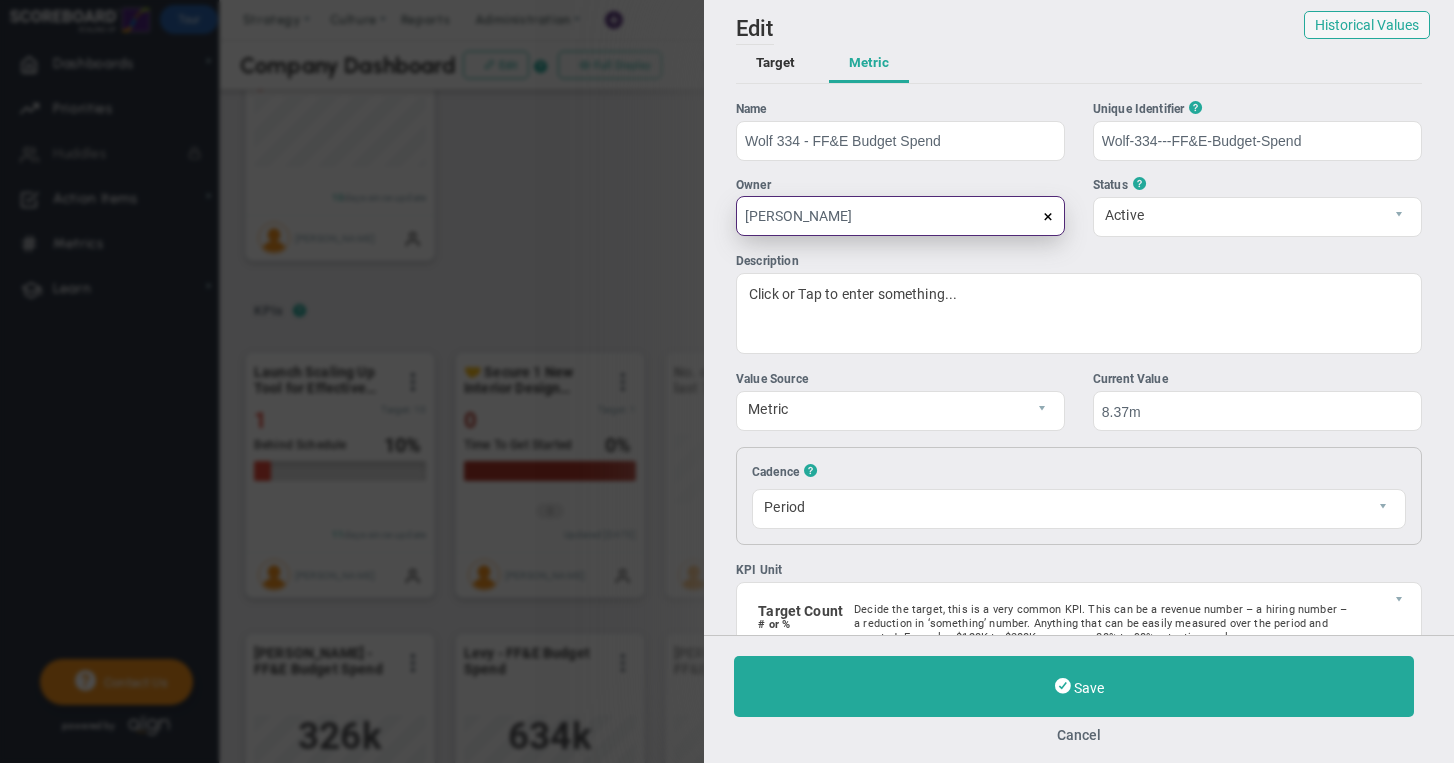 type 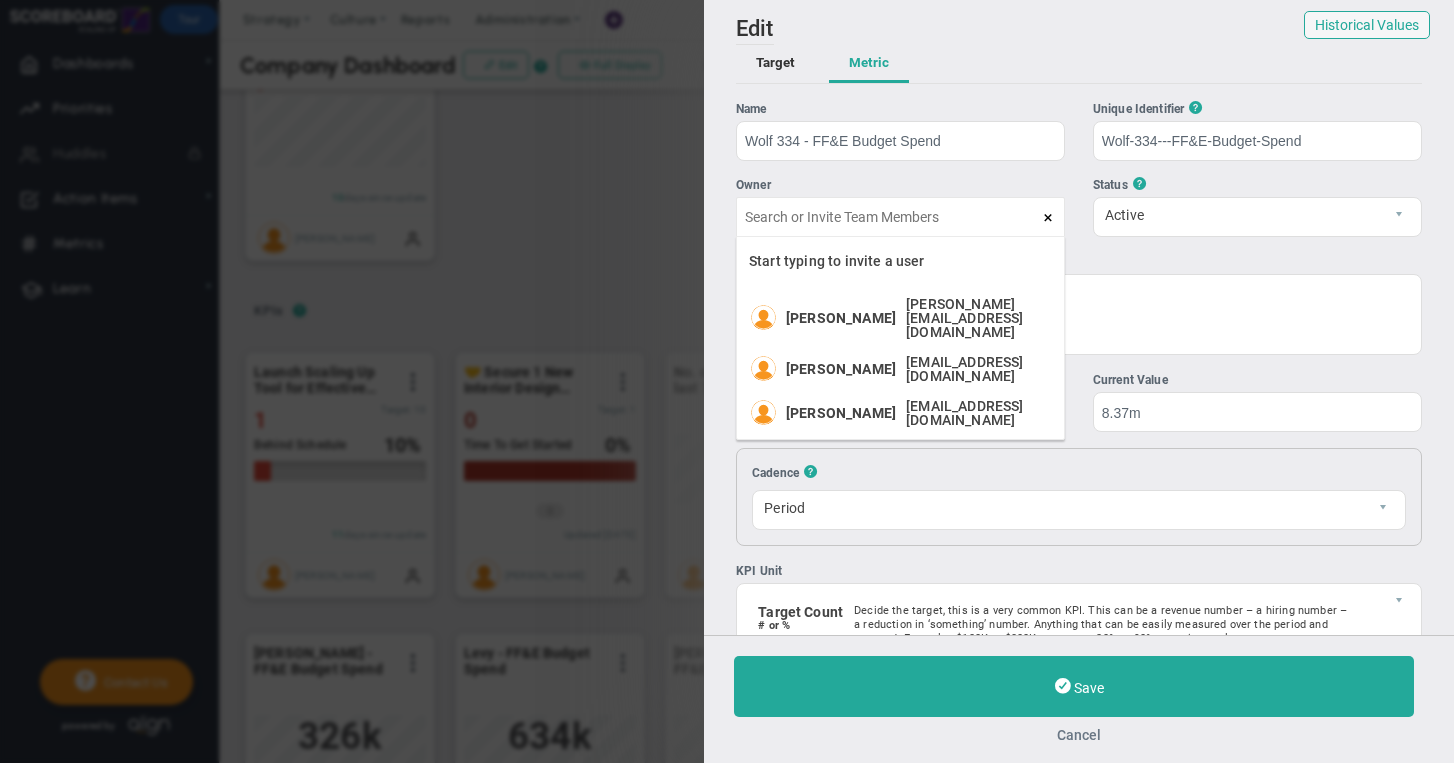 click on "Cancel" at bounding box center (1079, 735) 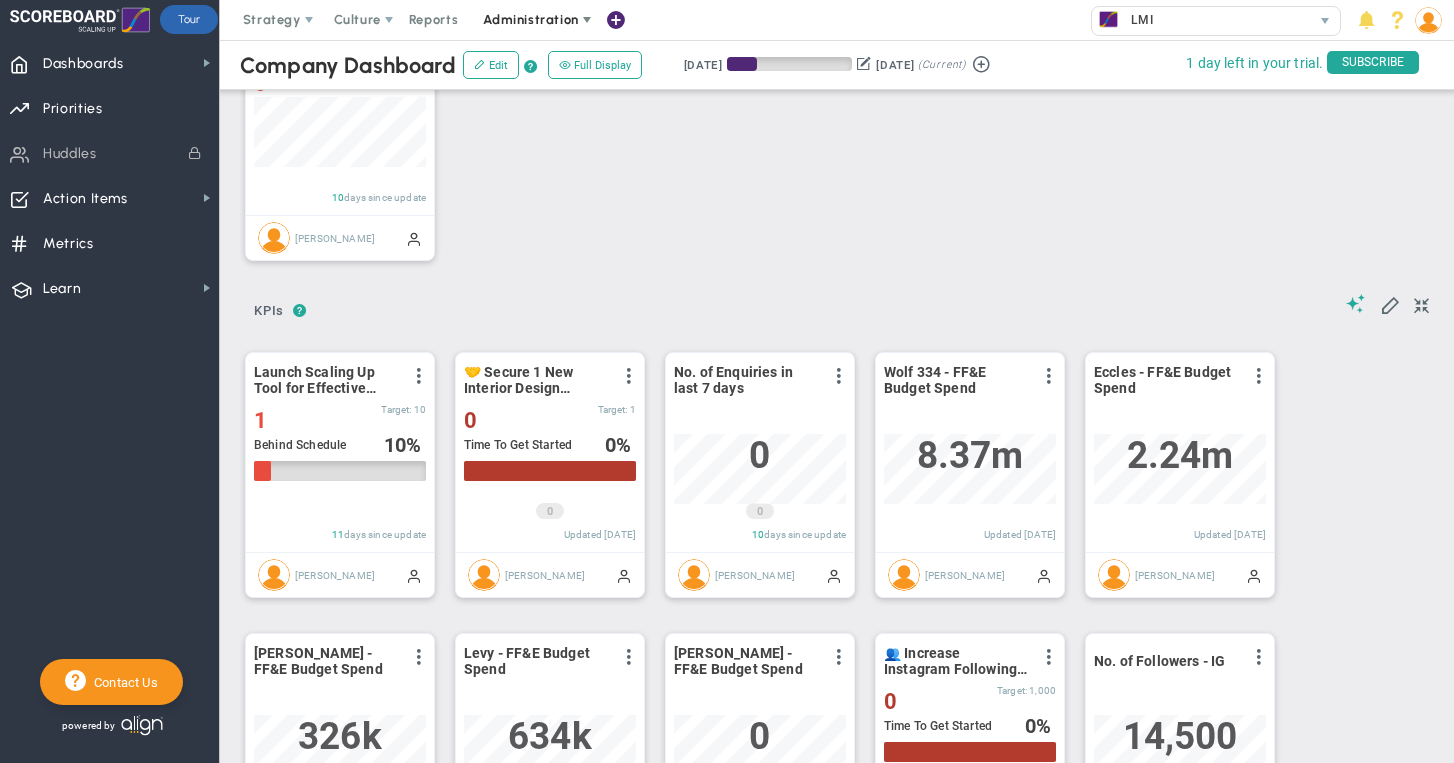 click on "Administration" at bounding box center [530, 19] 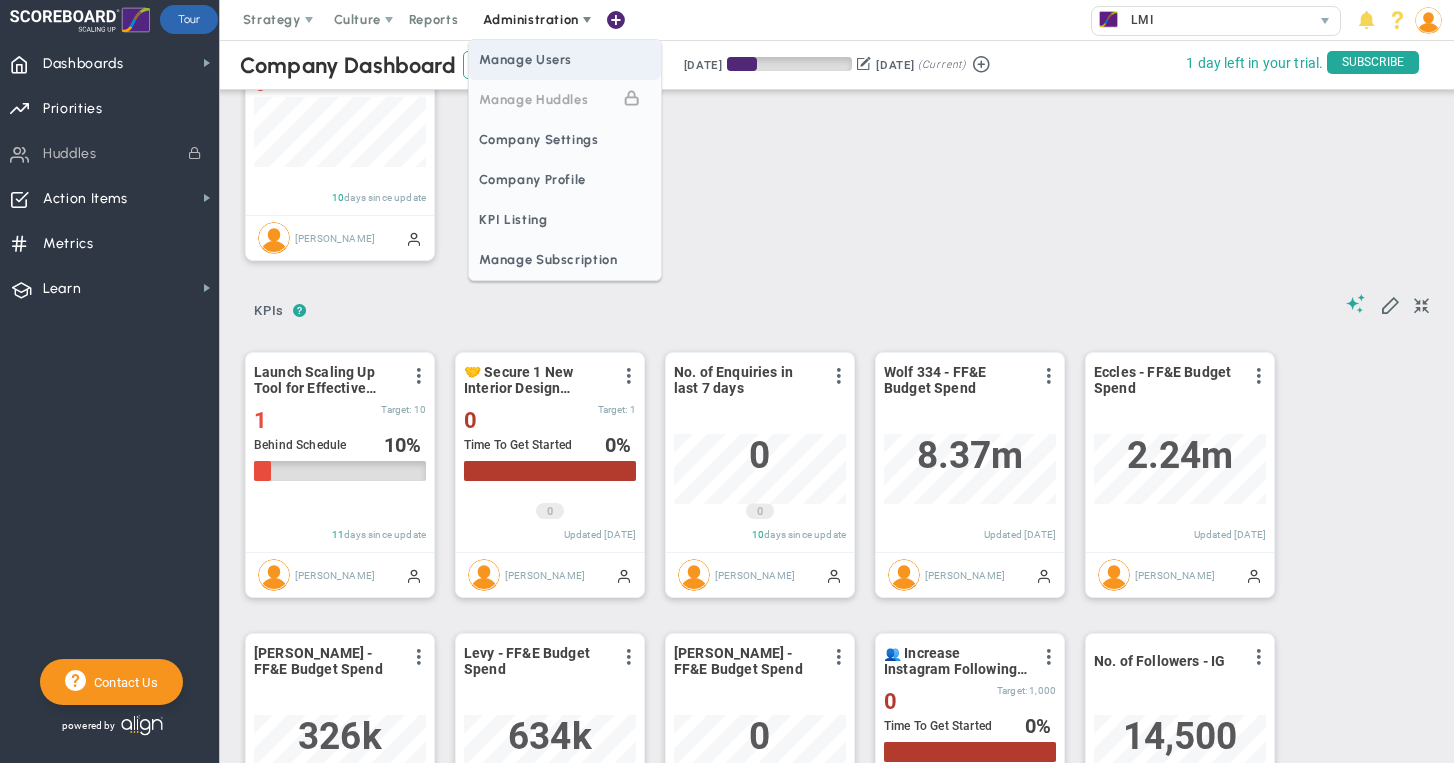 click on "Manage Users" at bounding box center (565, 60) 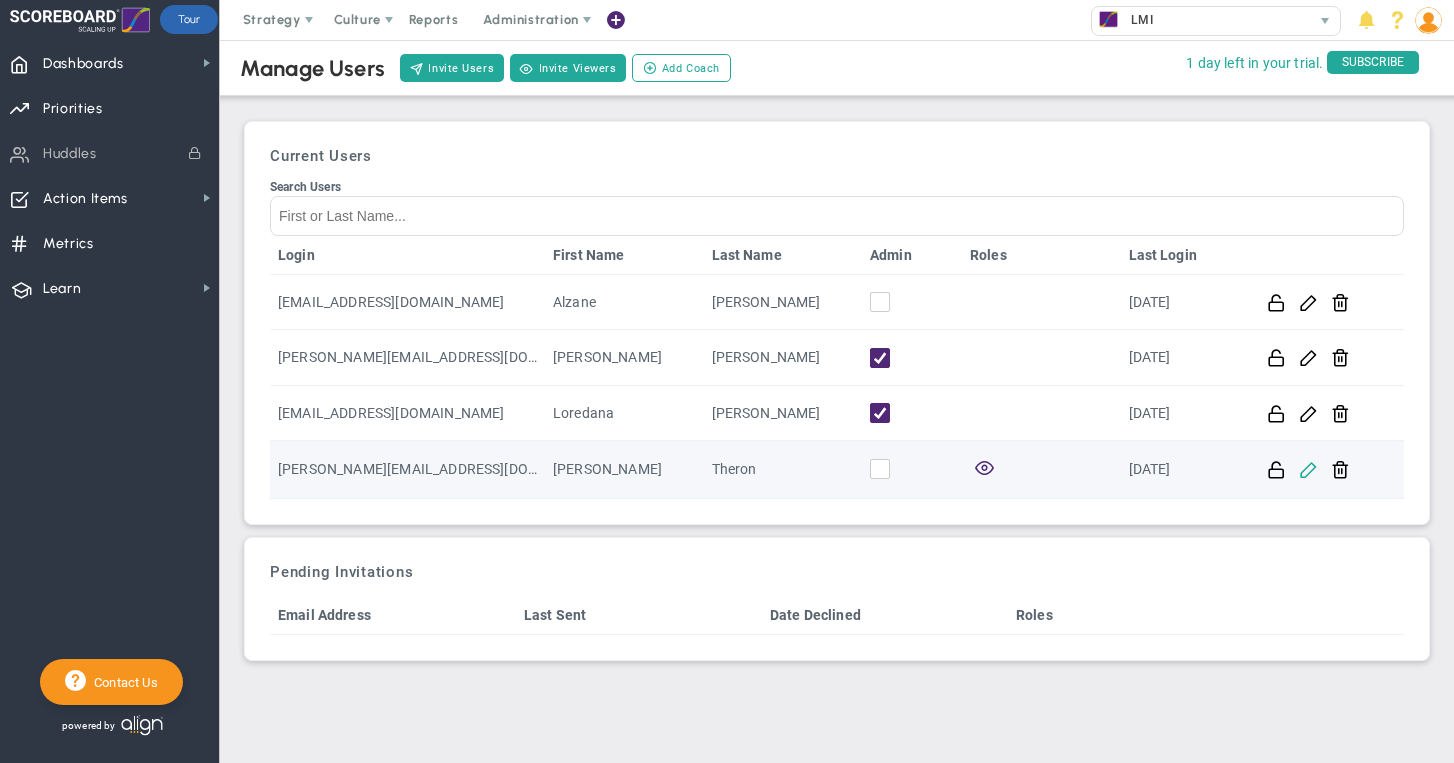 click 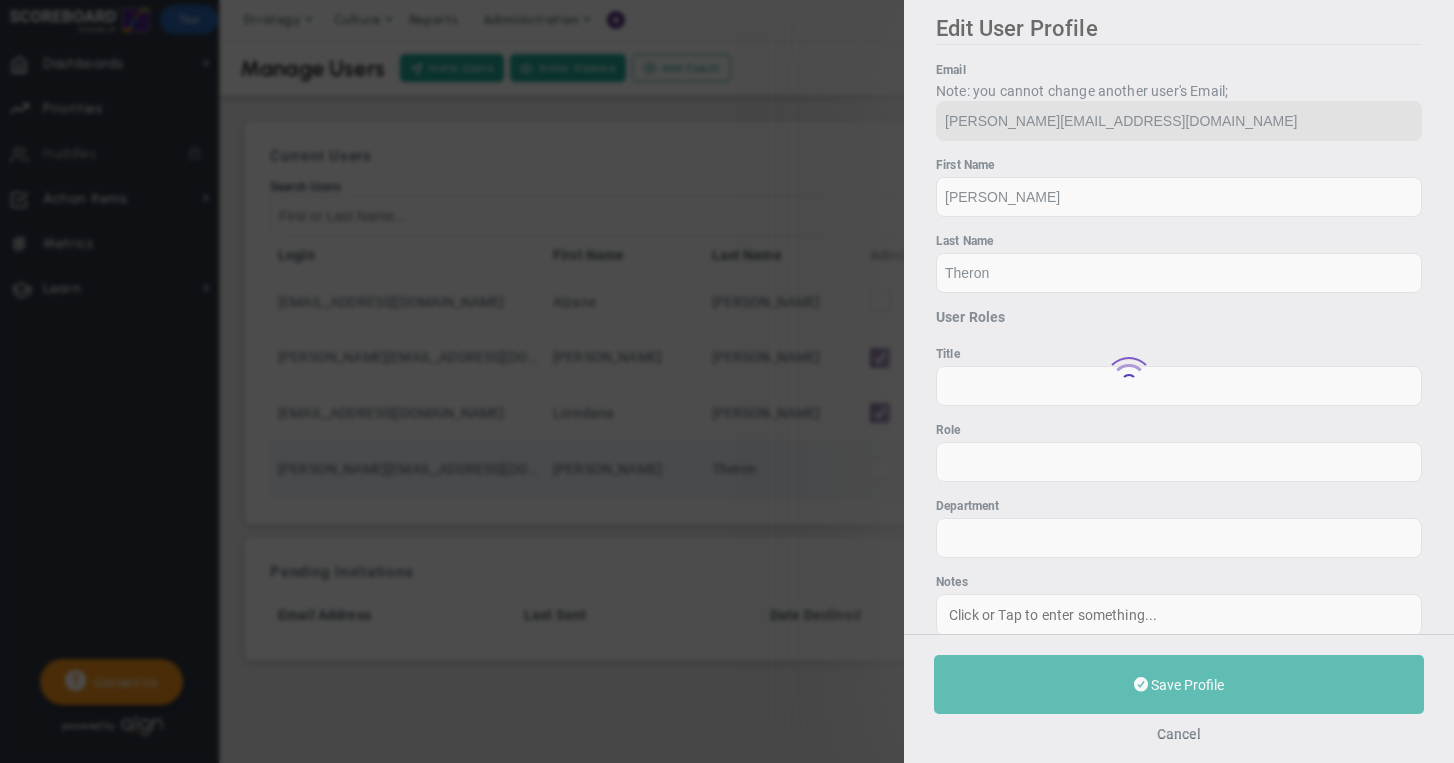 type on "Ms." 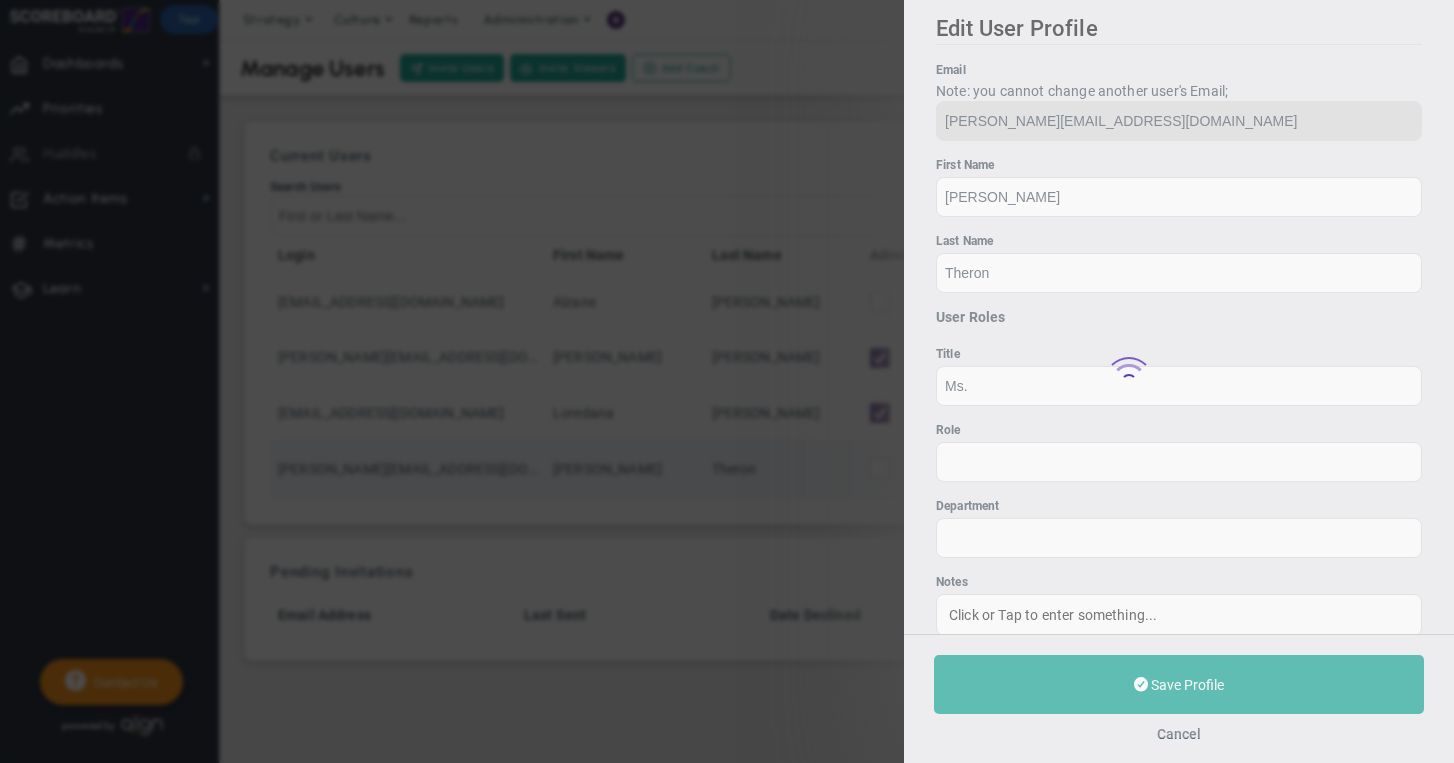 type on "Interior Designer" 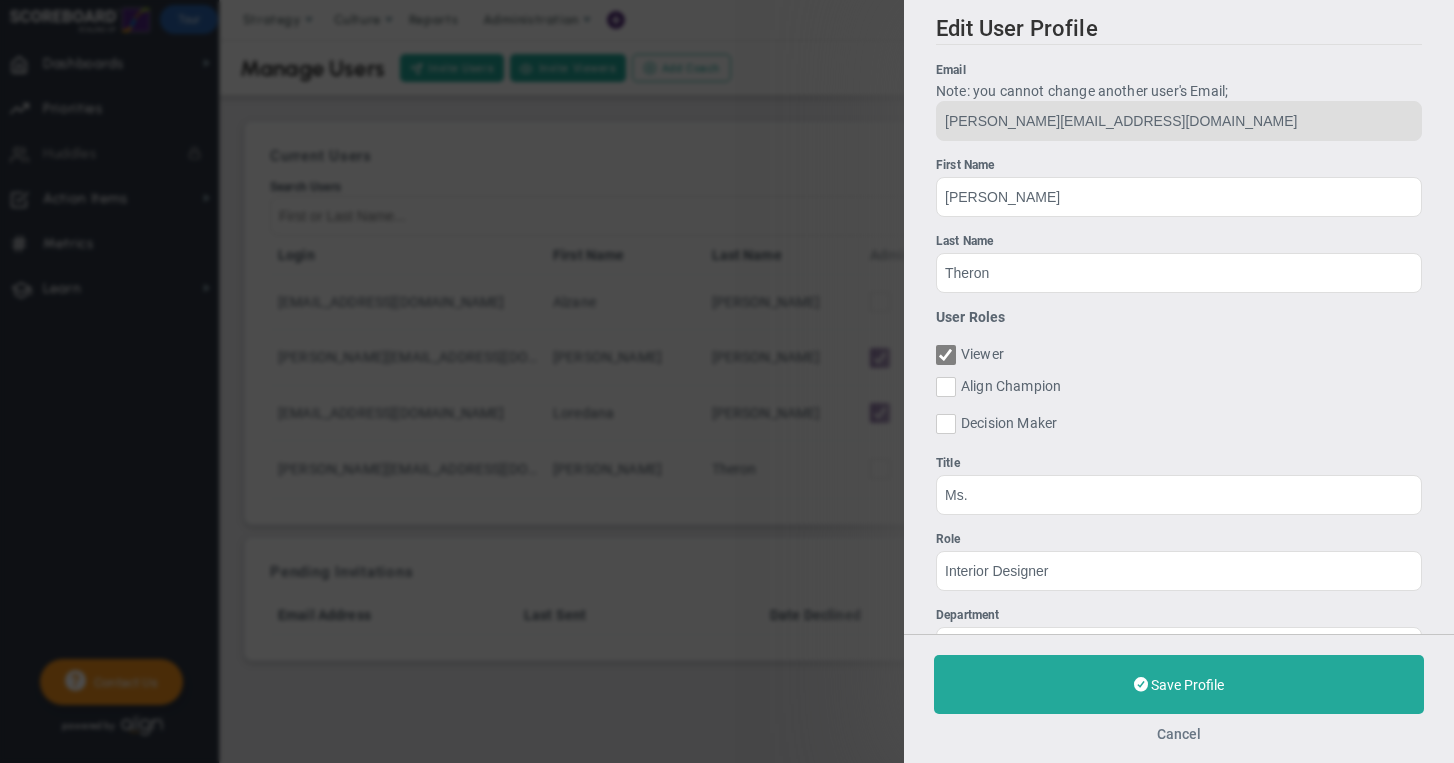 click on "Cancel" at bounding box center [1179, 734] 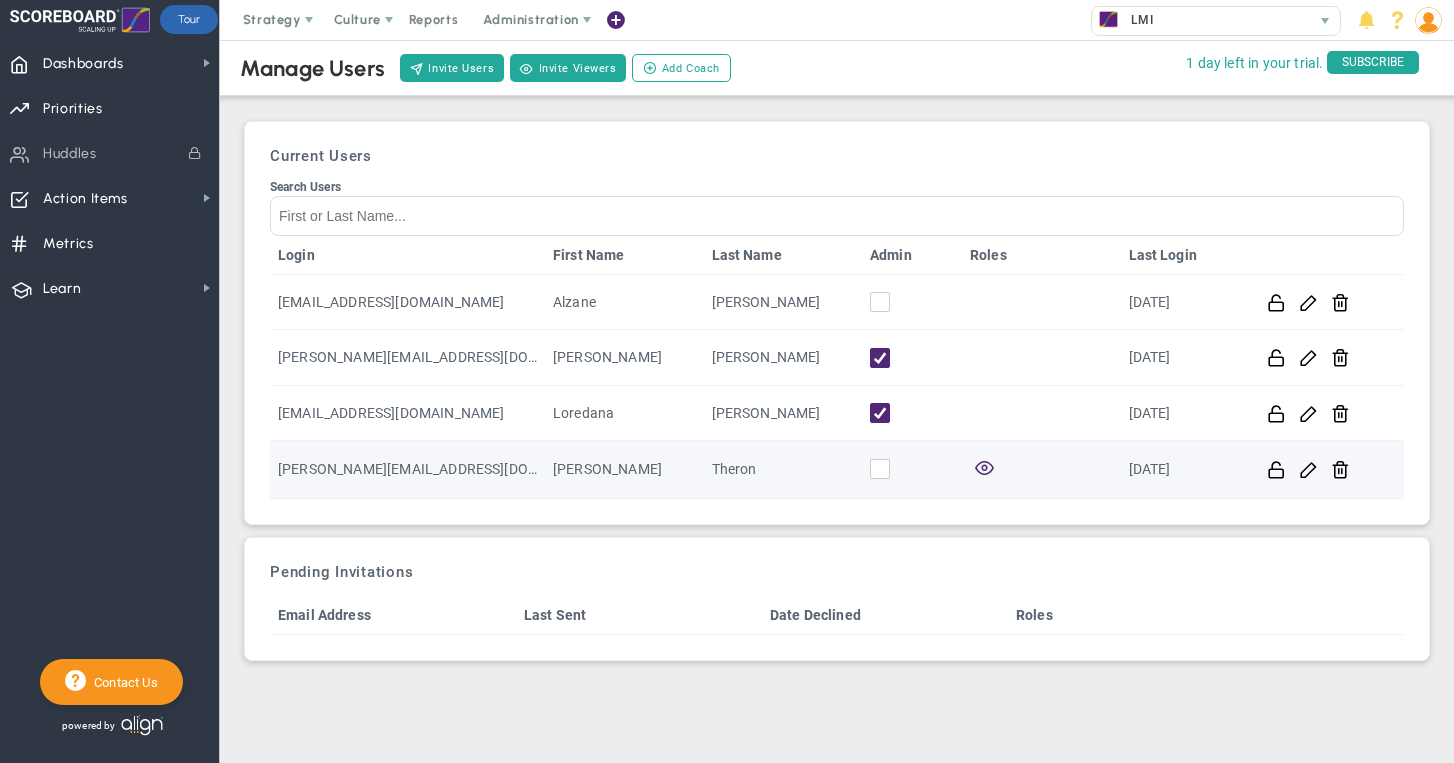 click 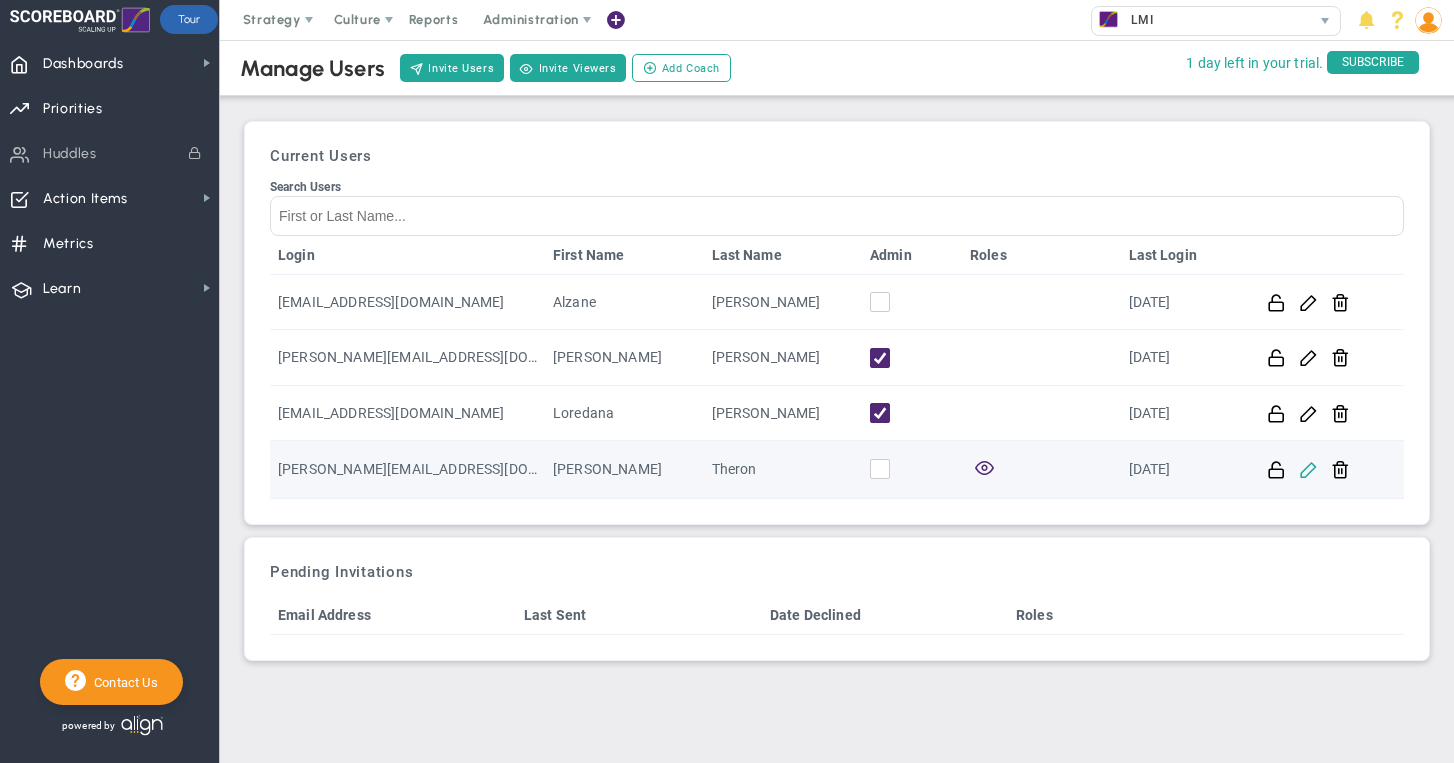 click 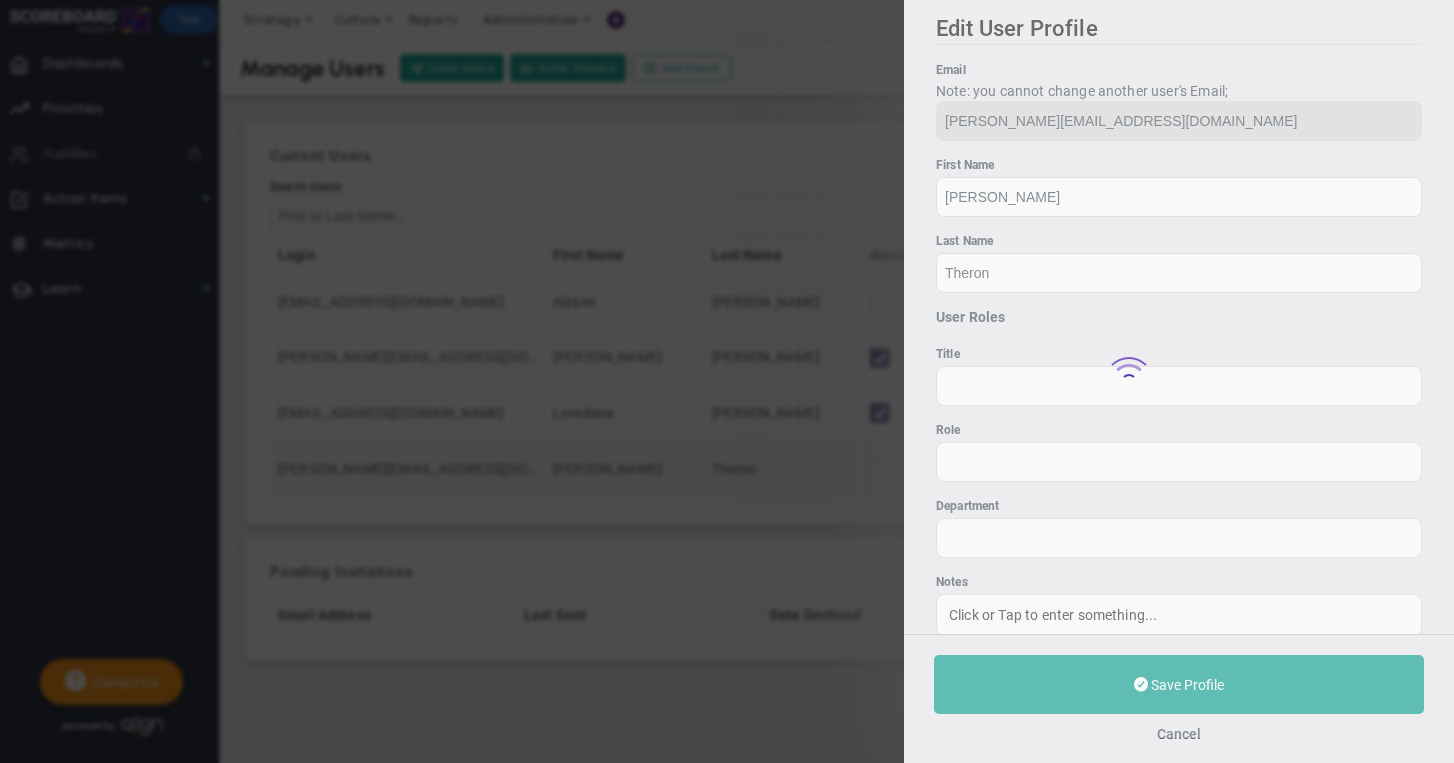 type on "Ms." 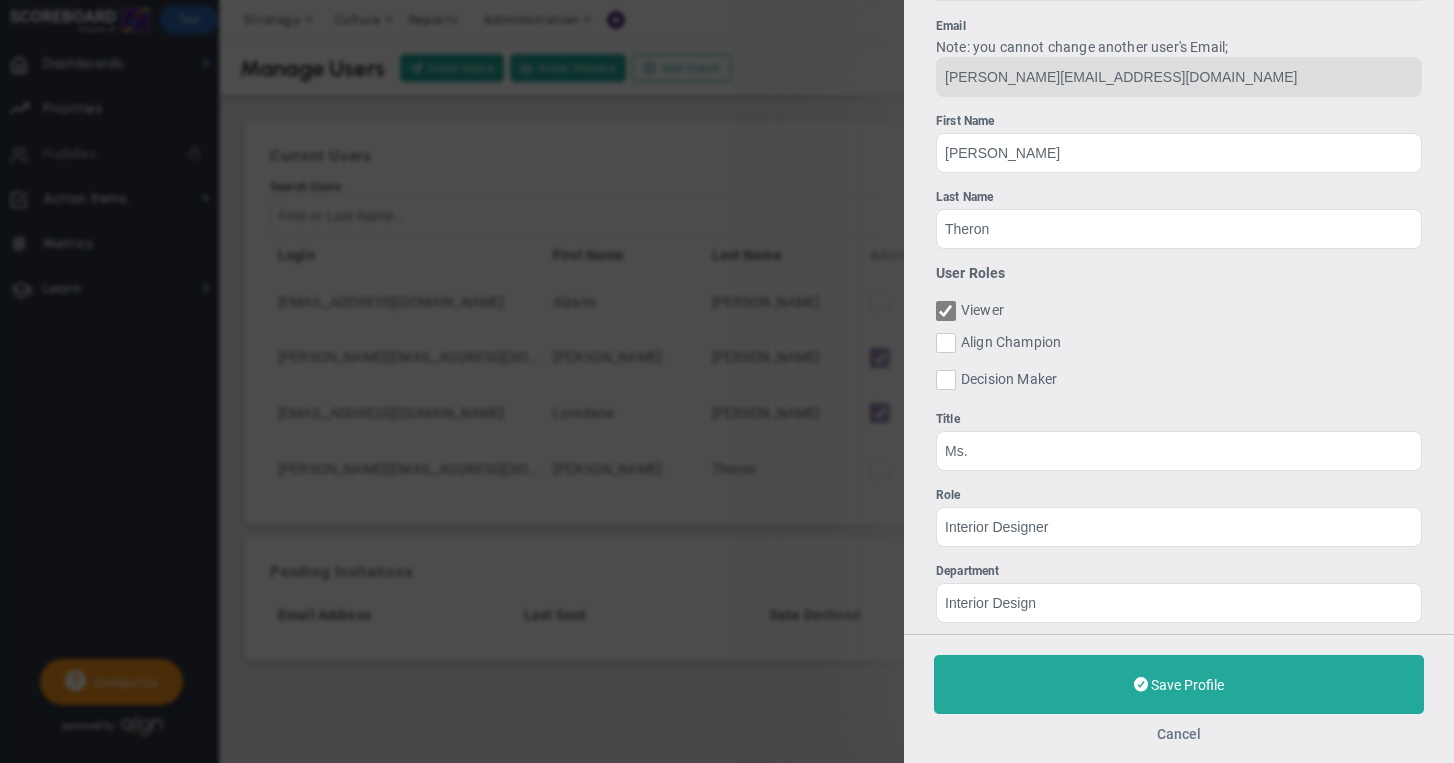 click on "Cancel" at bounding box center (1179, 734) 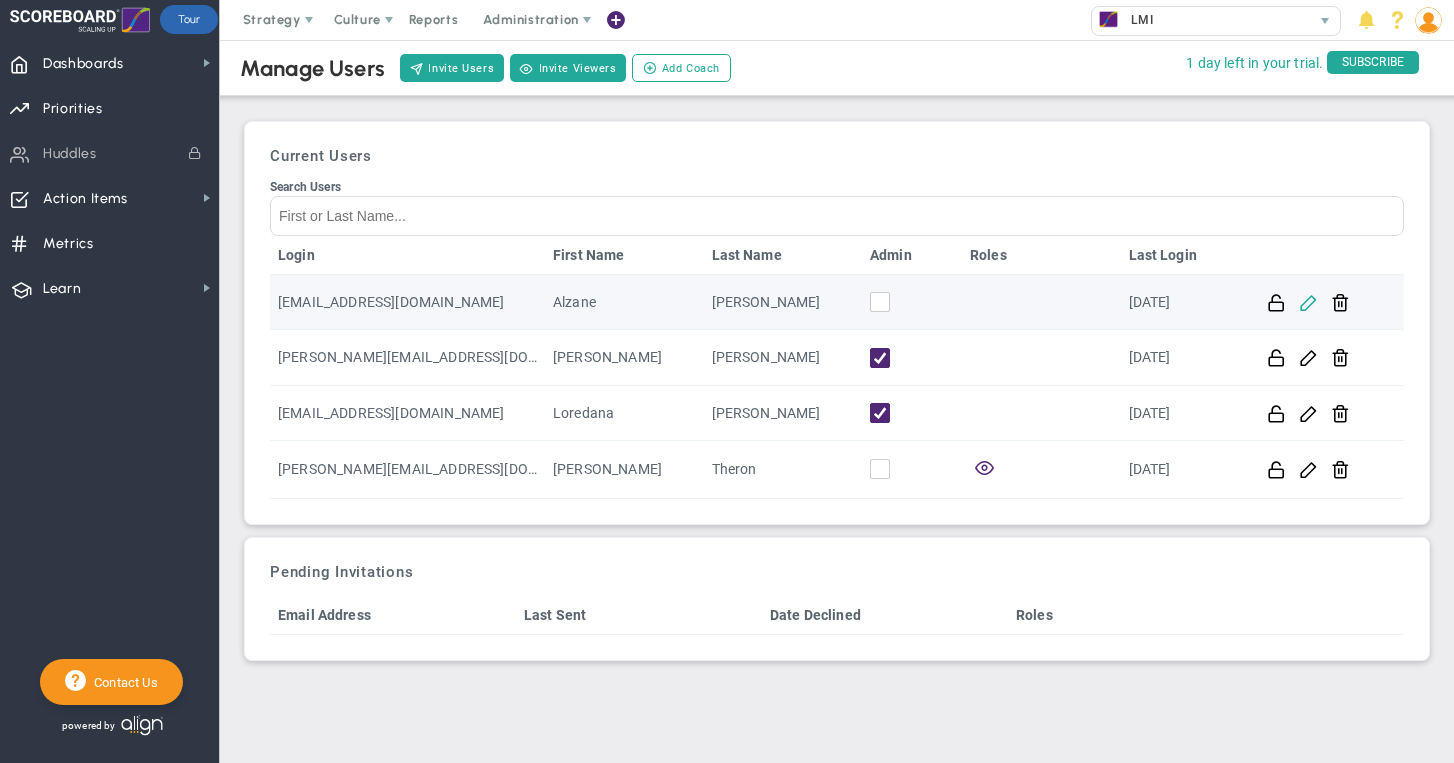 click 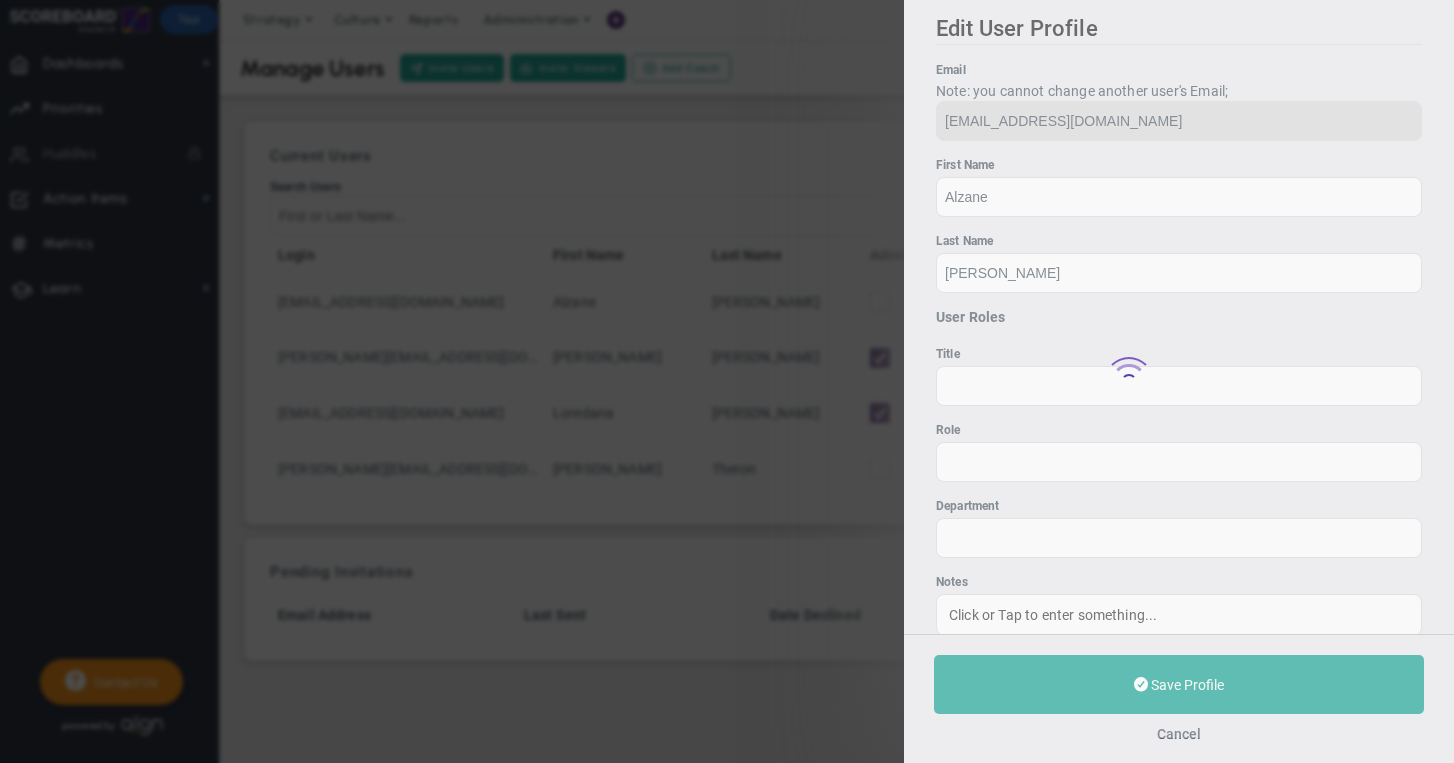 type on "Ms" 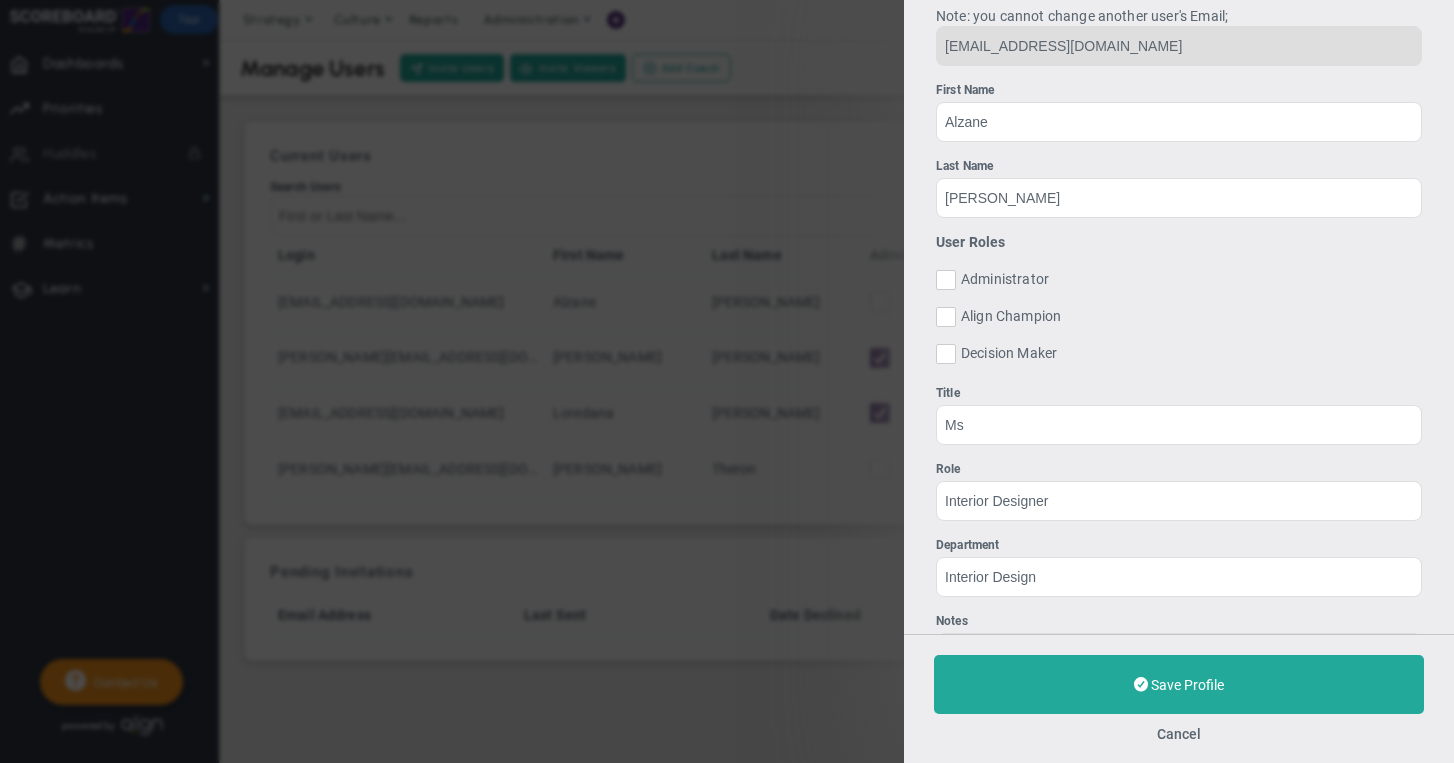 click on "Save Profile
Cancel" at bounding box center [1179, 698] 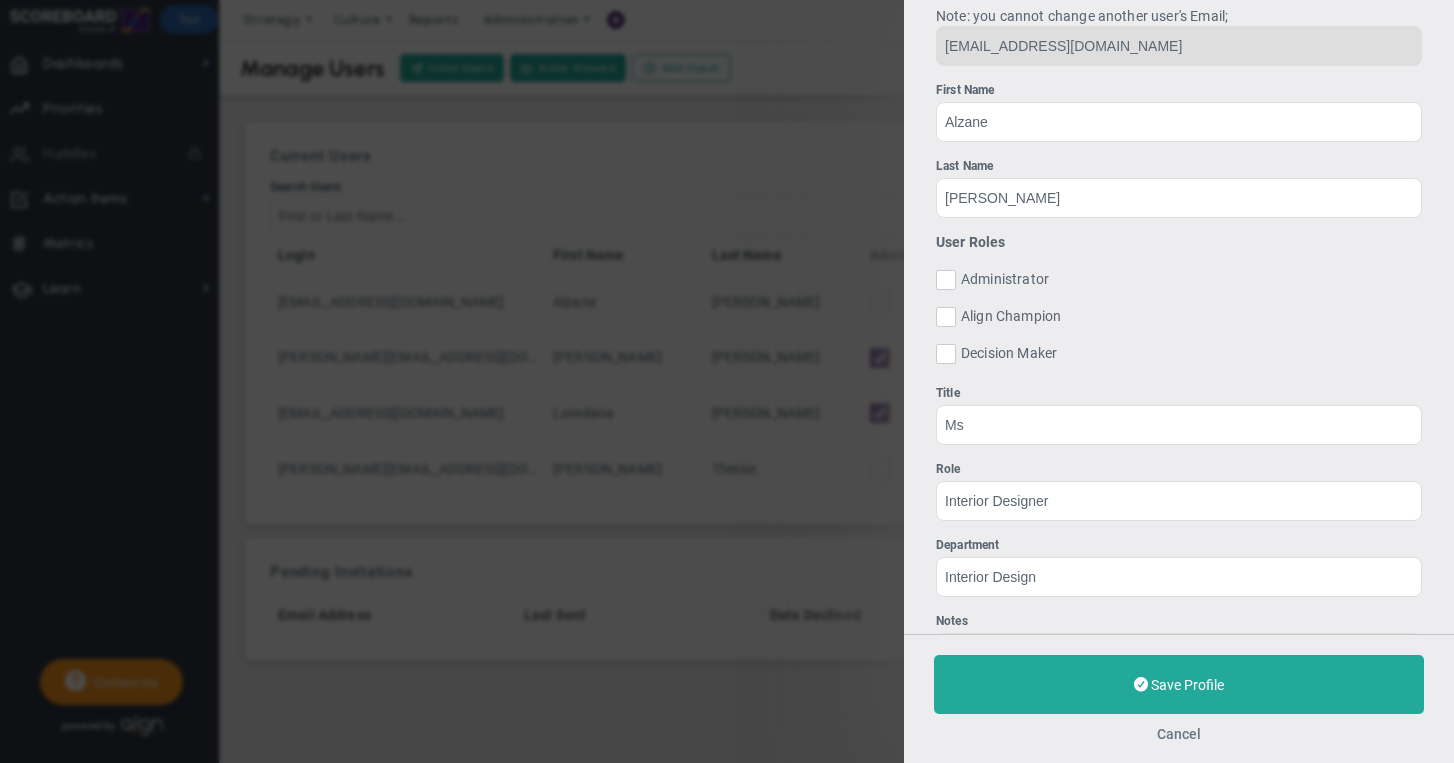 click on "Cancel" at bounding box center [1179, 734] 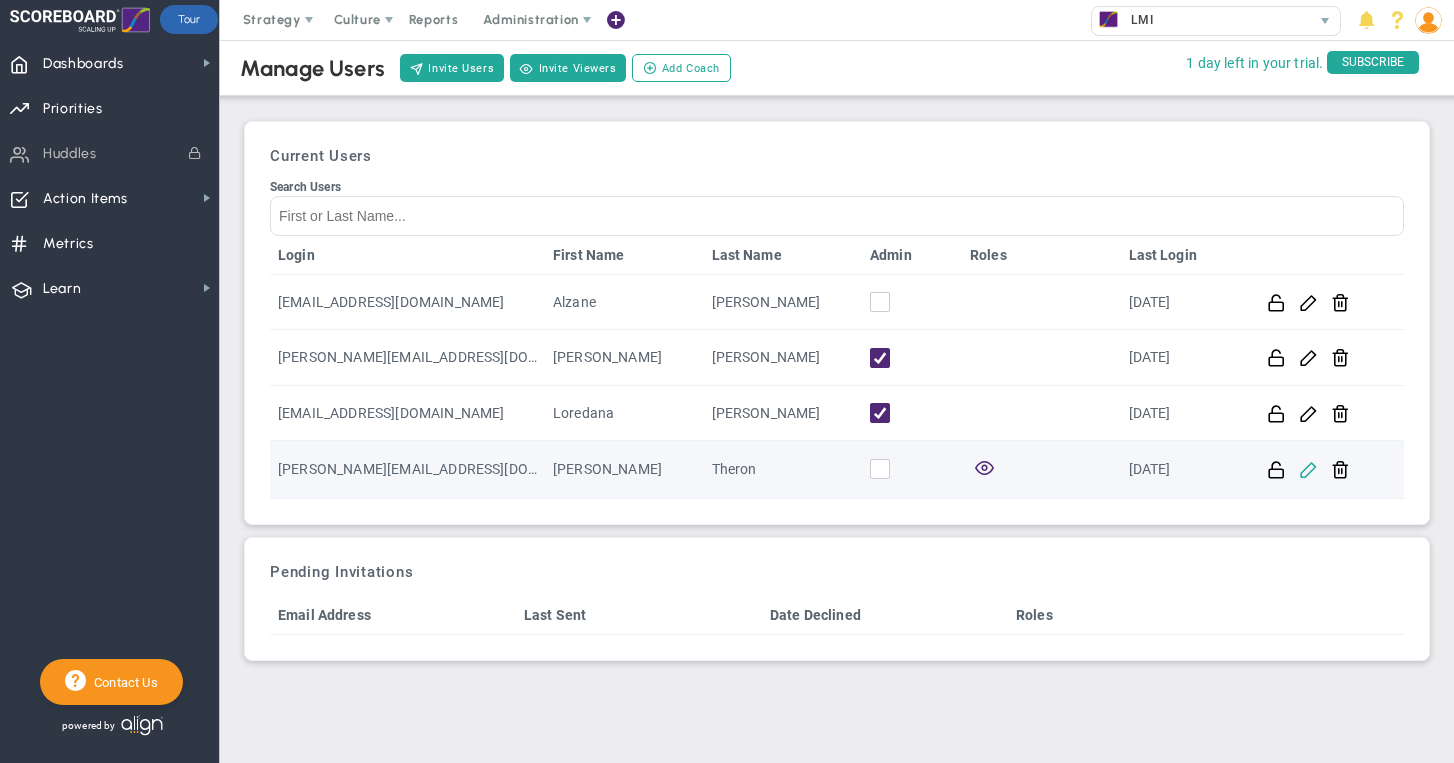 click 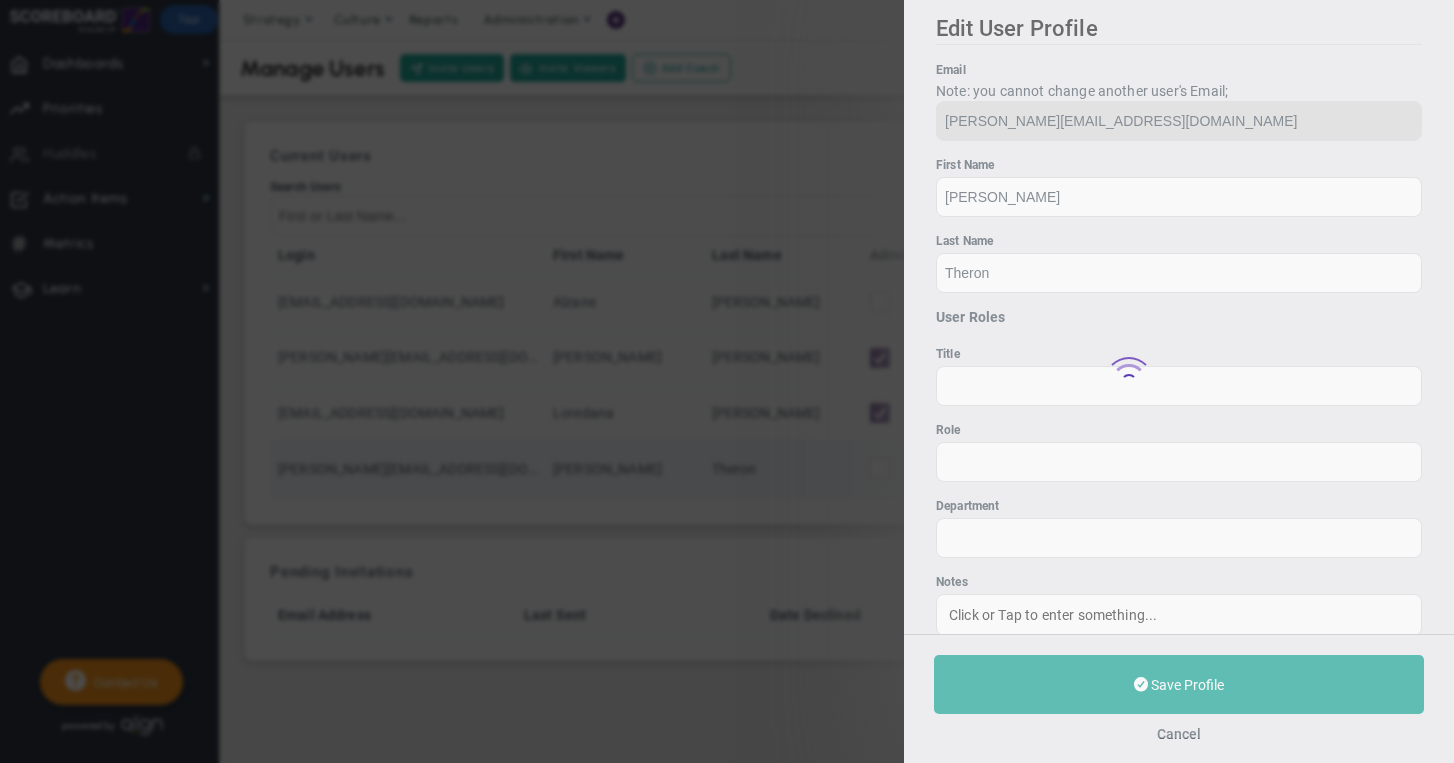 type on "Ms." 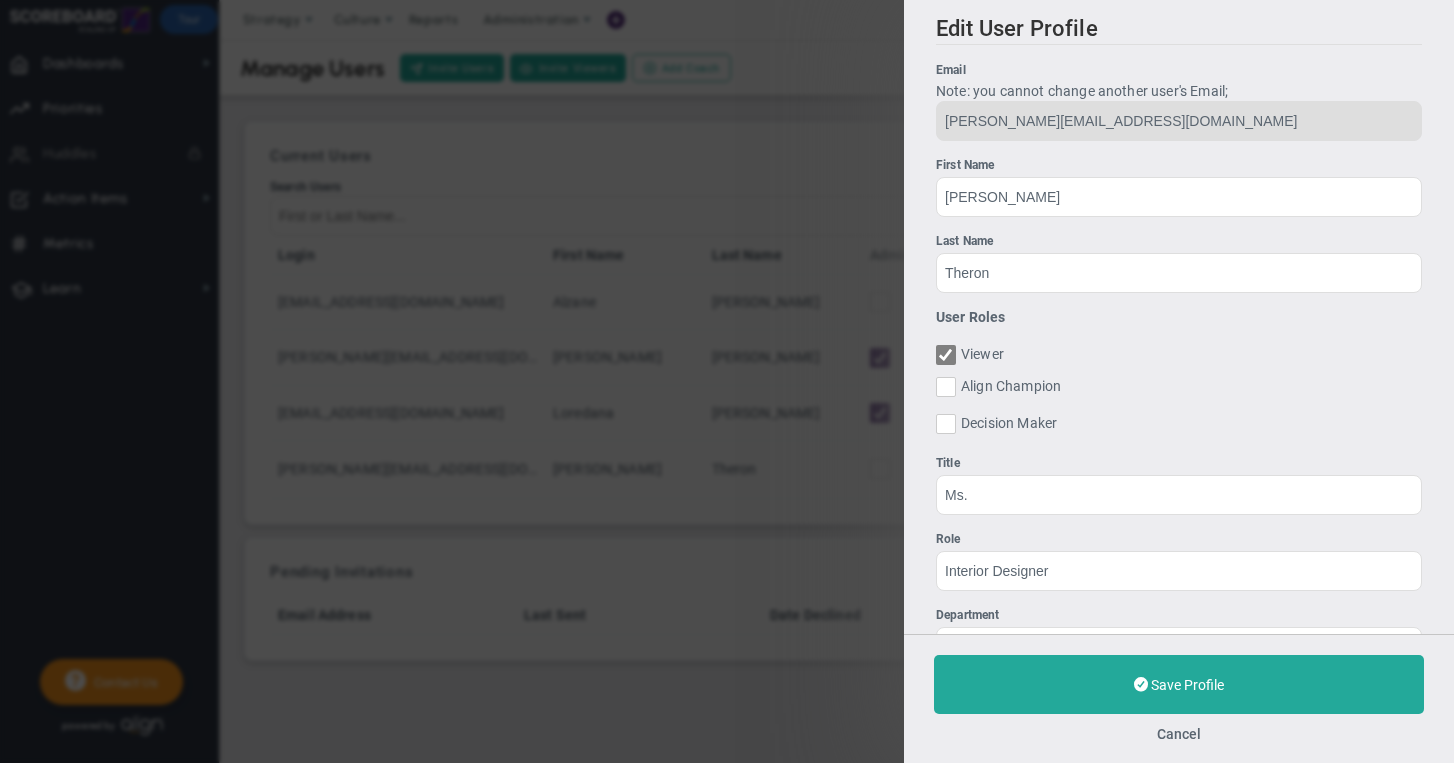 click at bounding box center (946, 355) 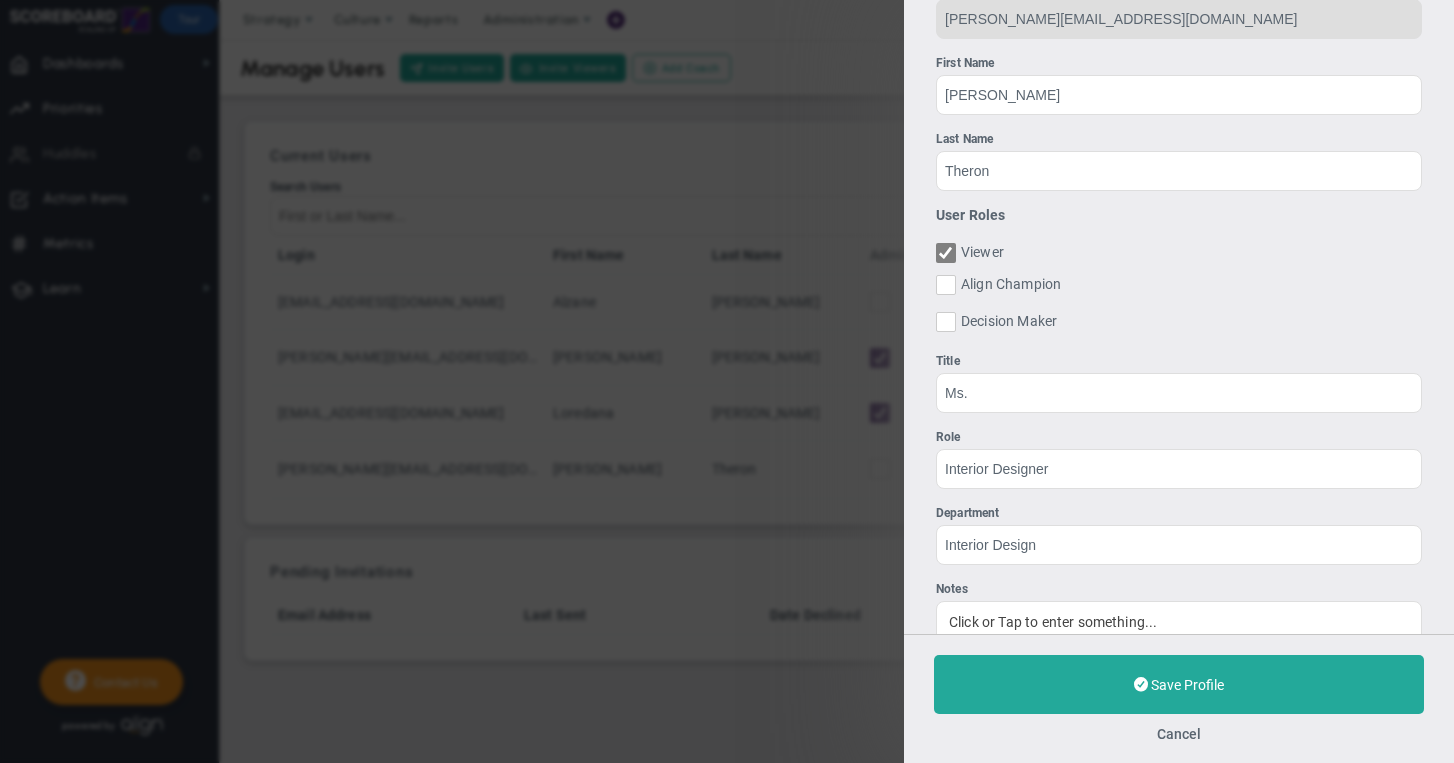 click at bounding box center (946, 253) 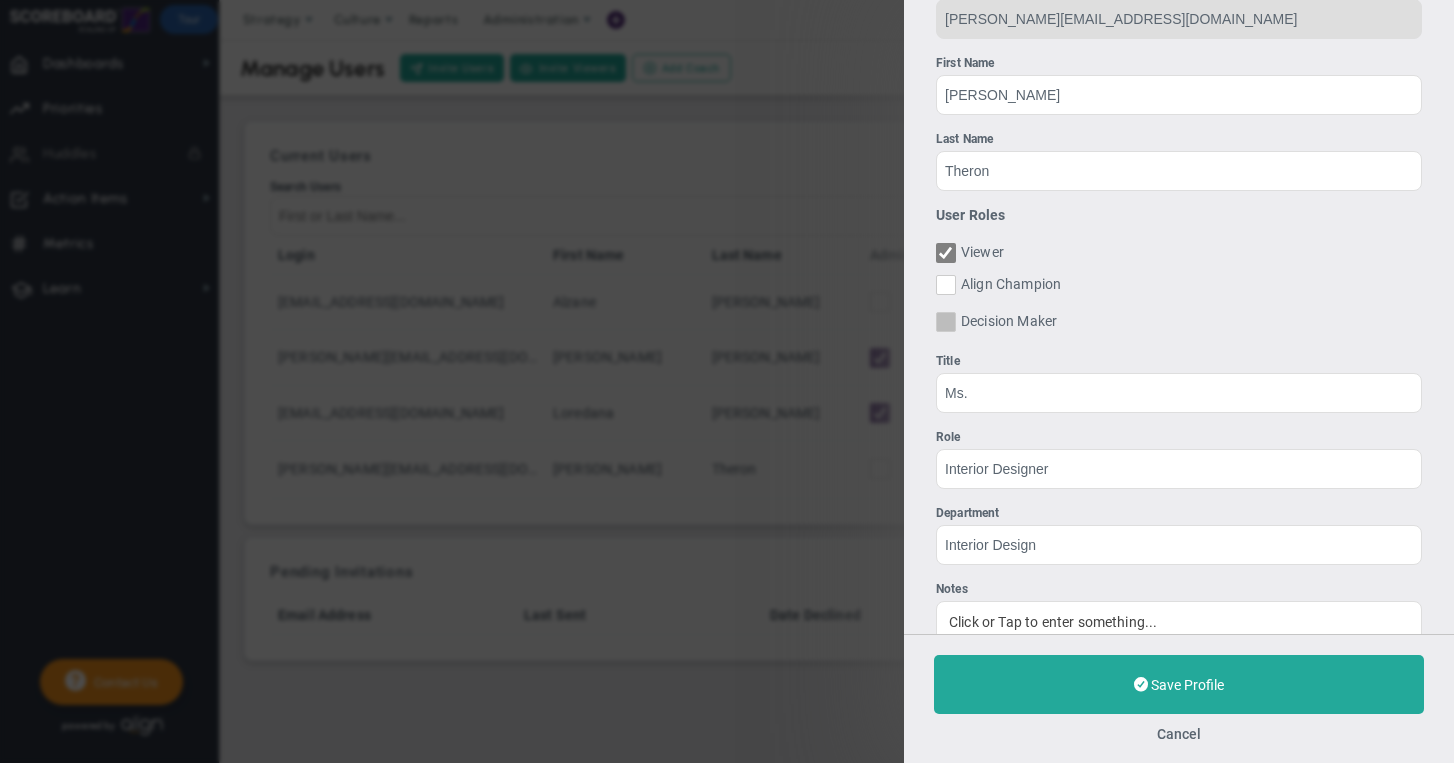 click at bounding box center [946, 322] 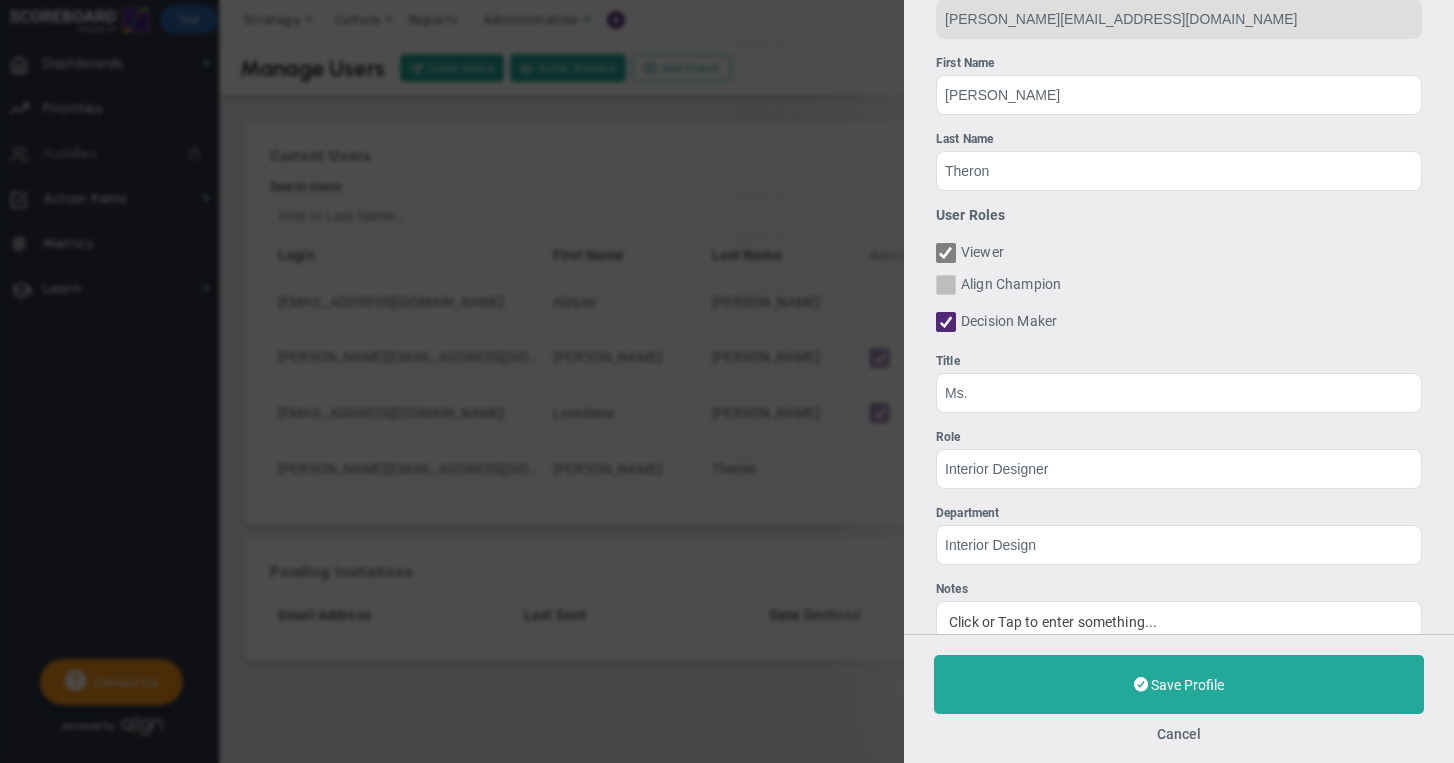 click on "Align Champion" at bounding box center [947, 289] 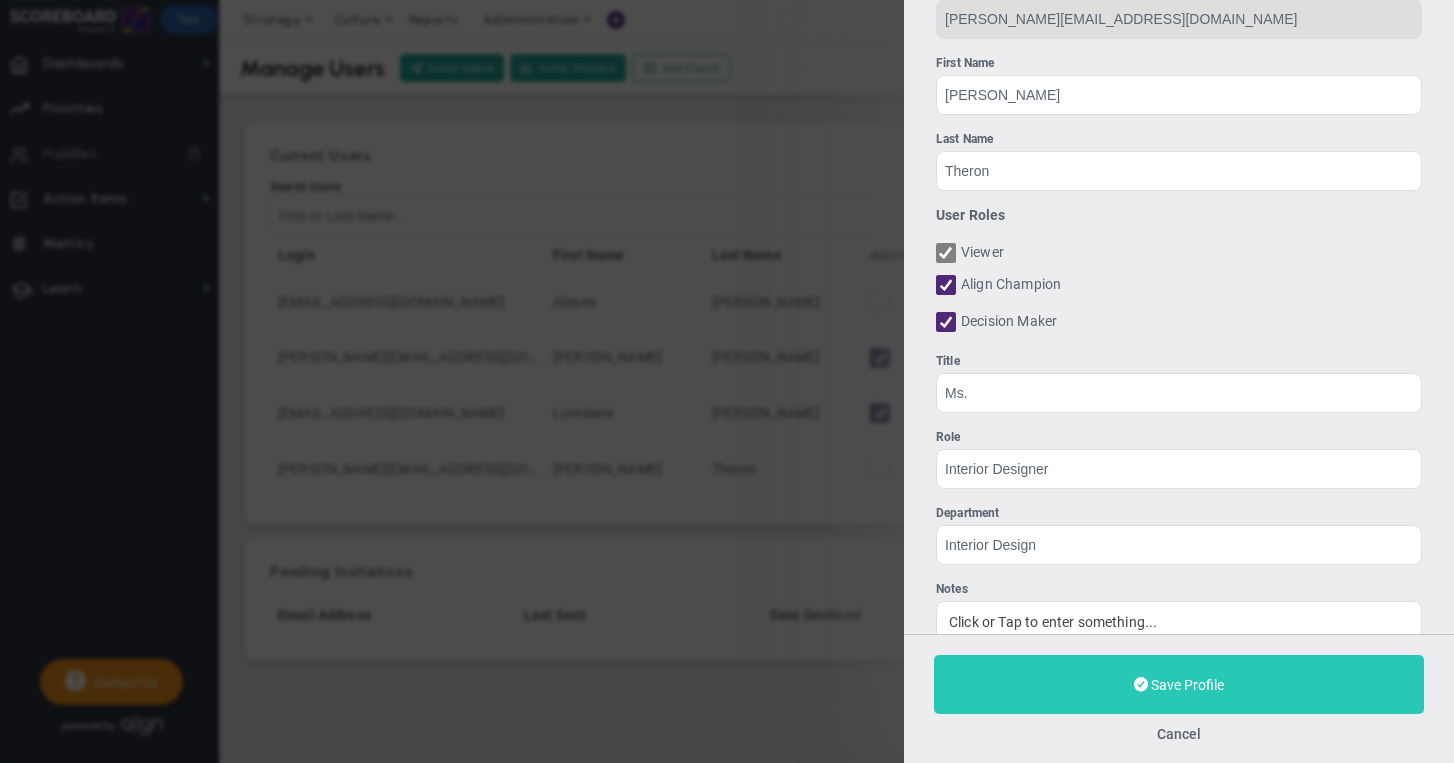 click on "Save Profile" at bounding box center [1179, 684] 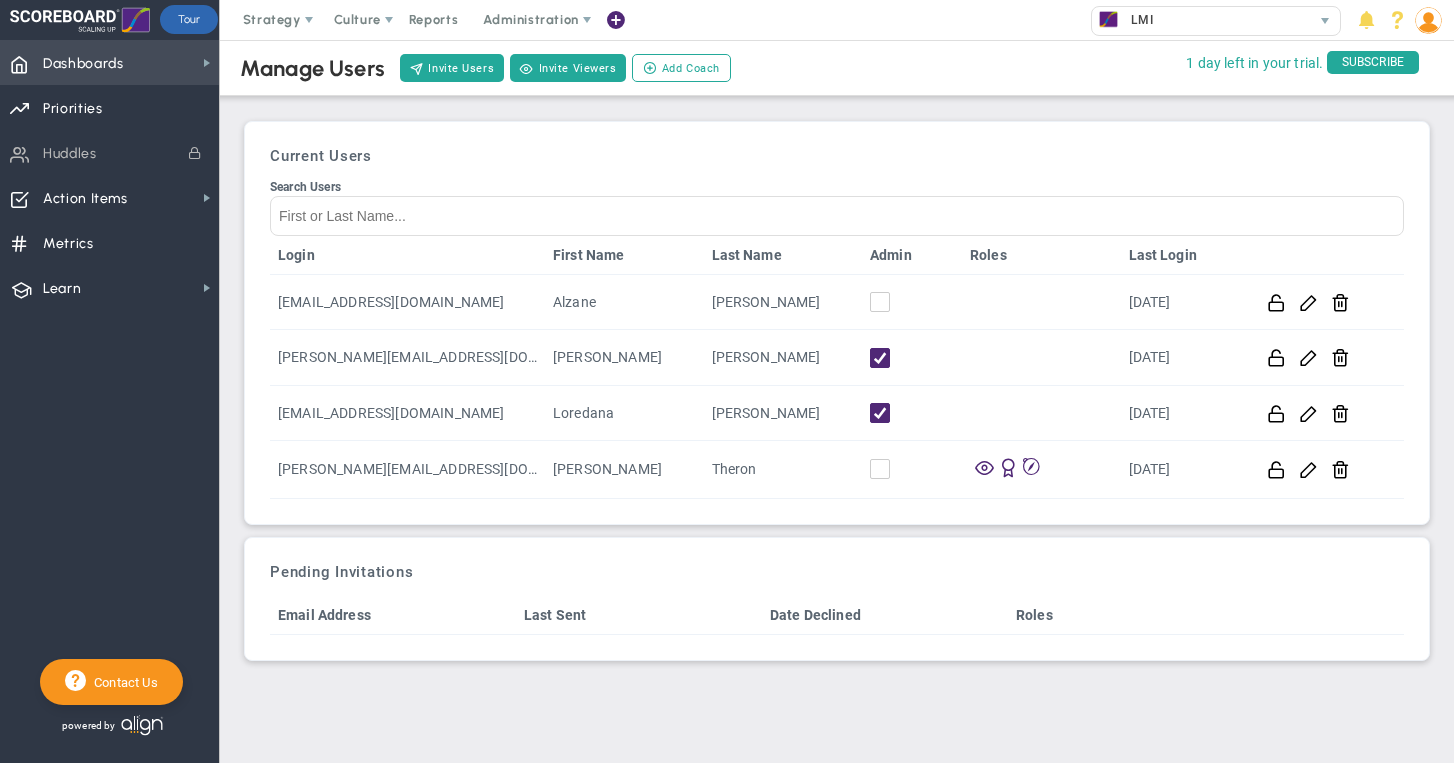 click on "Dashboards Dashboards" at bounding box center [109, 62] 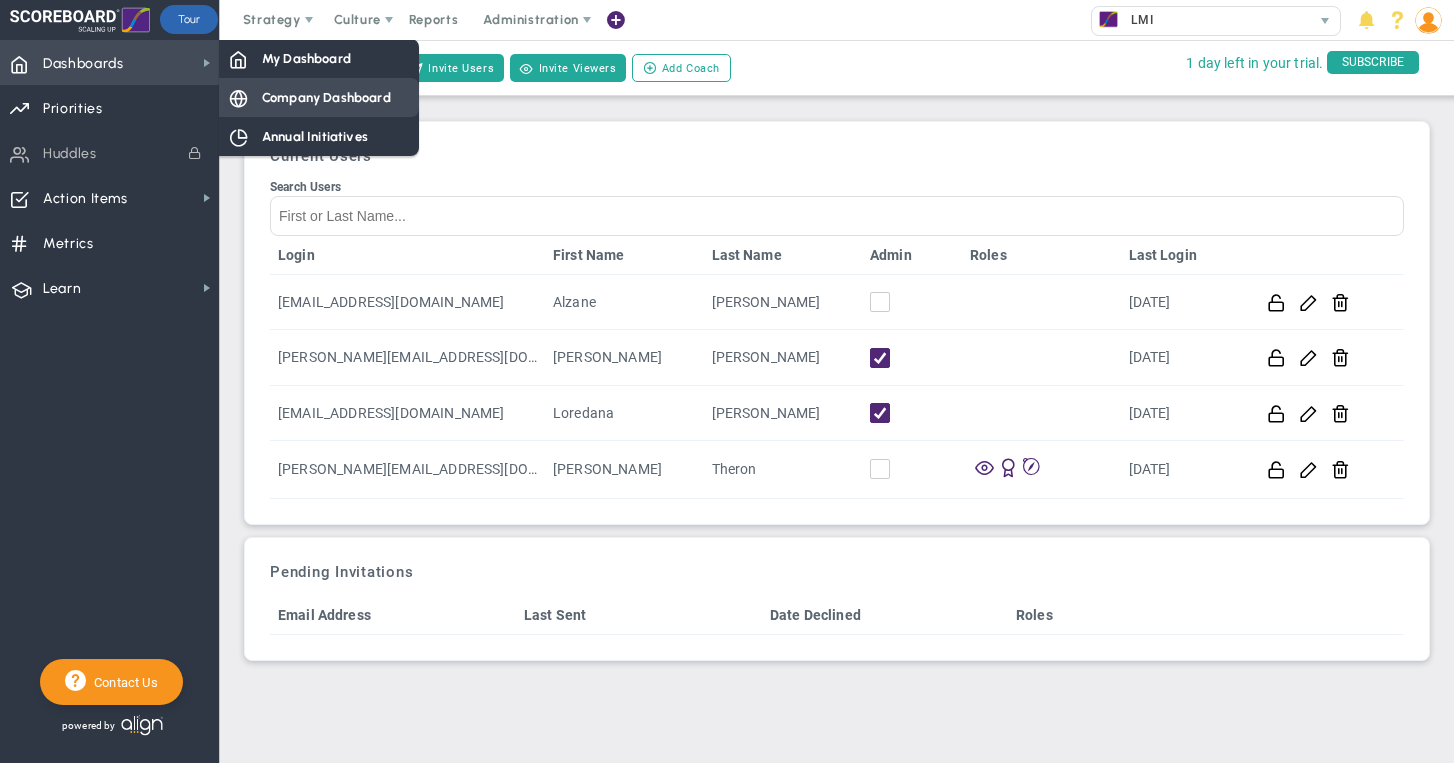 click on "Company Dashboard" at bounding box center [326, 97] 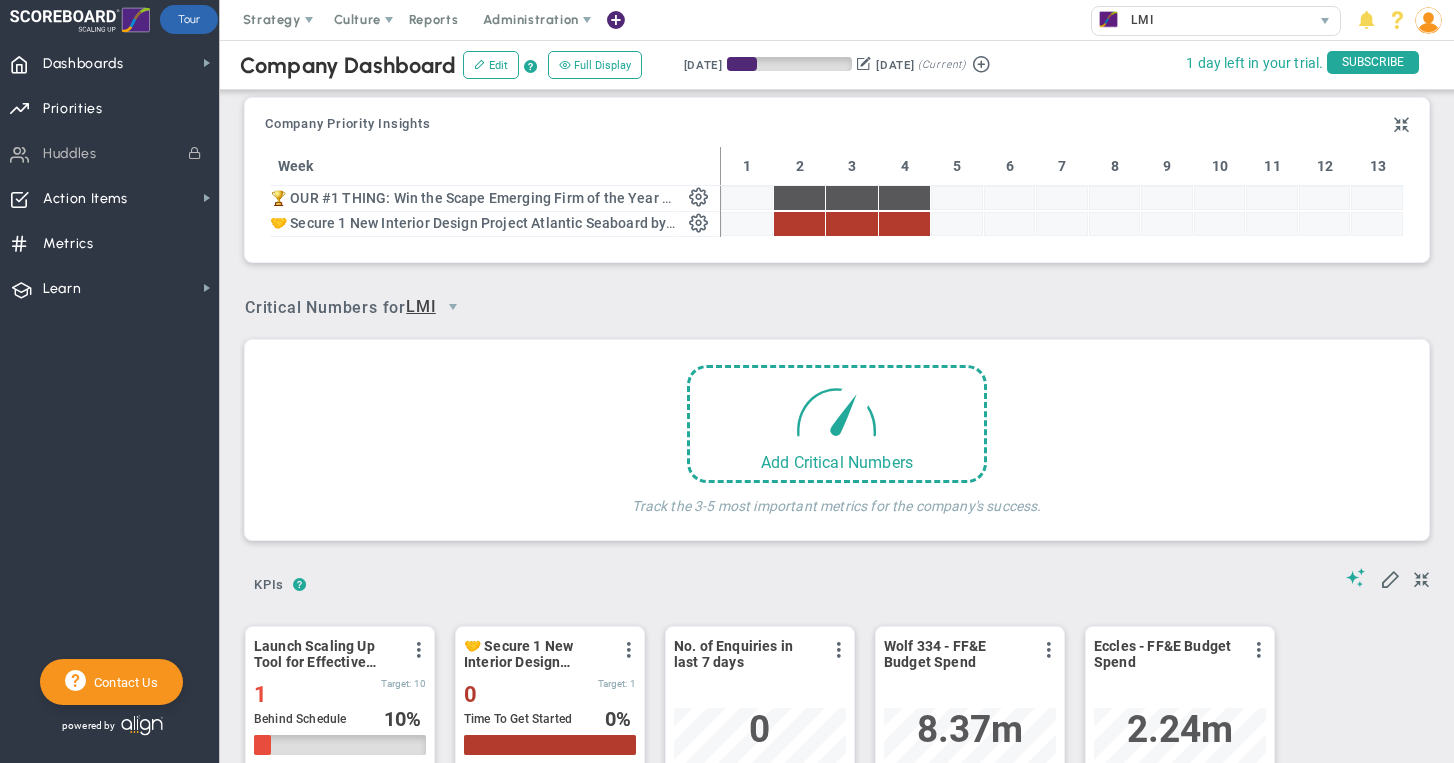 scroll, scrollTop: 999930, scrollLeft: 999828, axis: both 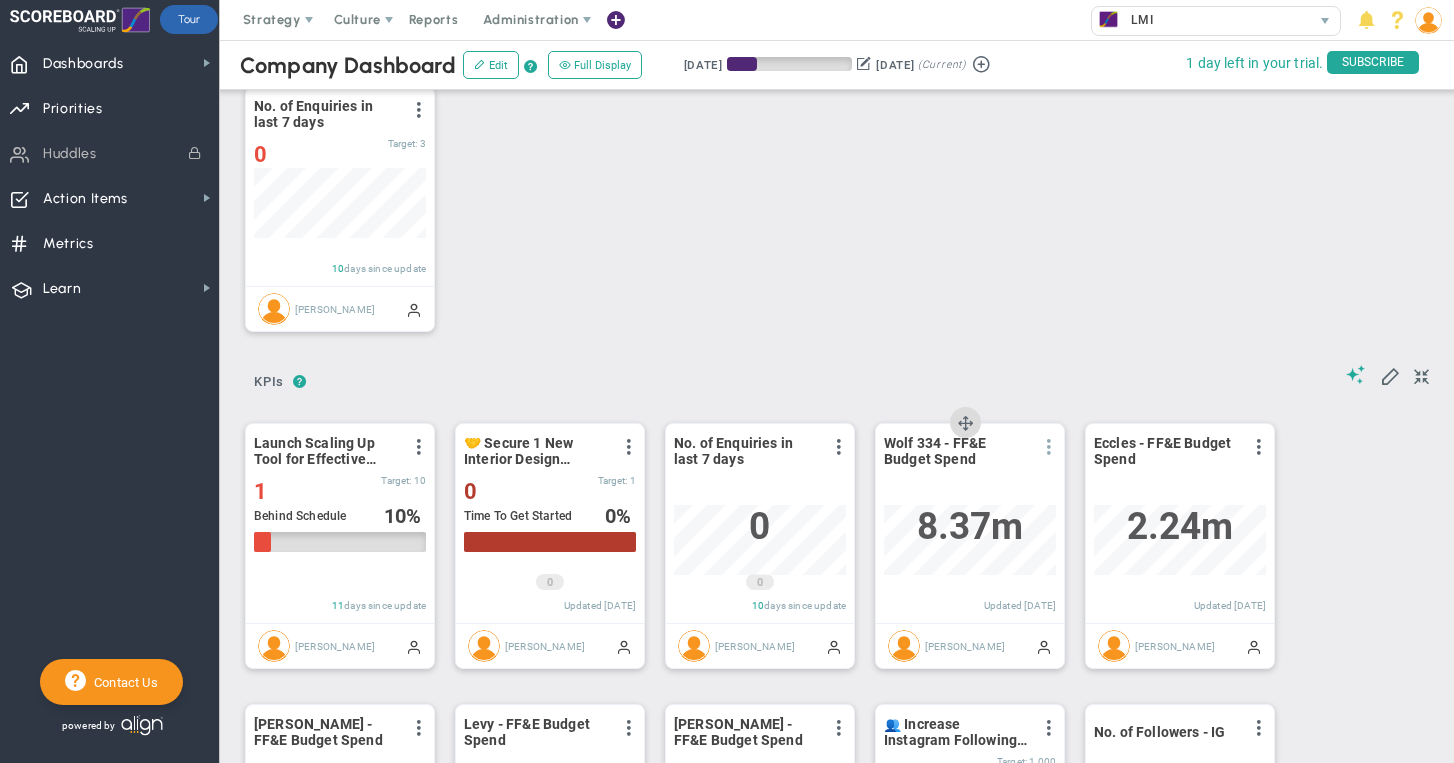 click at bounding box center (1049, 447) 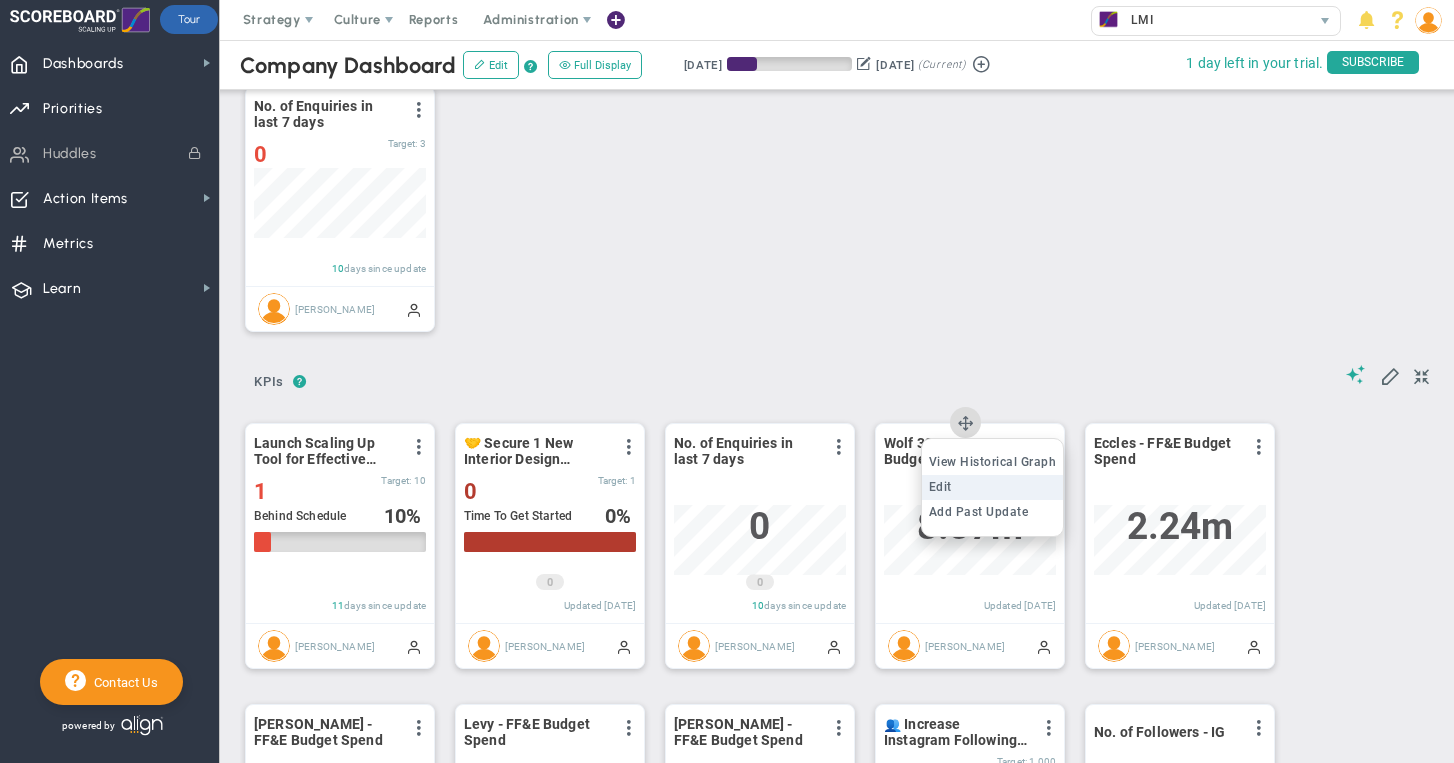 click on "Edit" at bounding box center [993, 487] 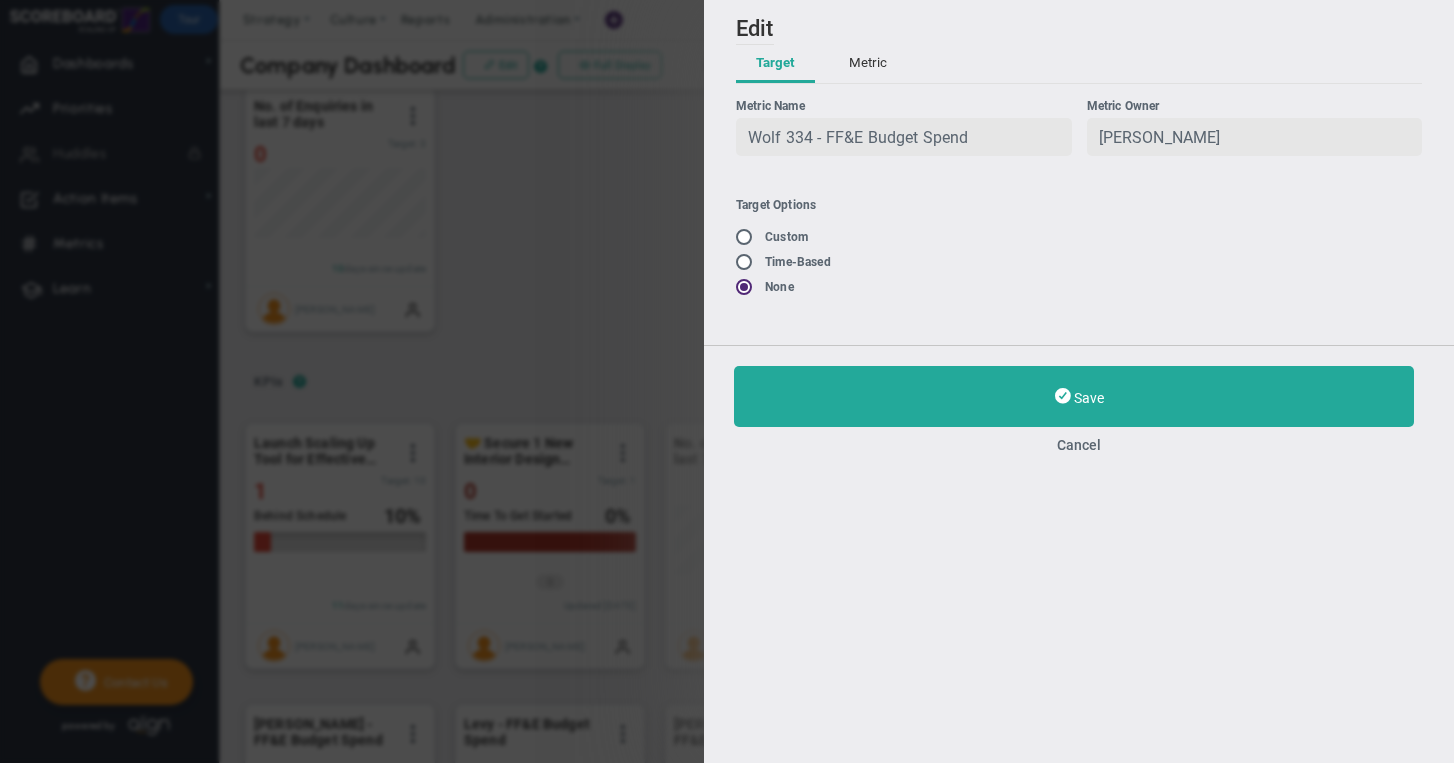 click on "Metric" at bounding box center [868, 64] 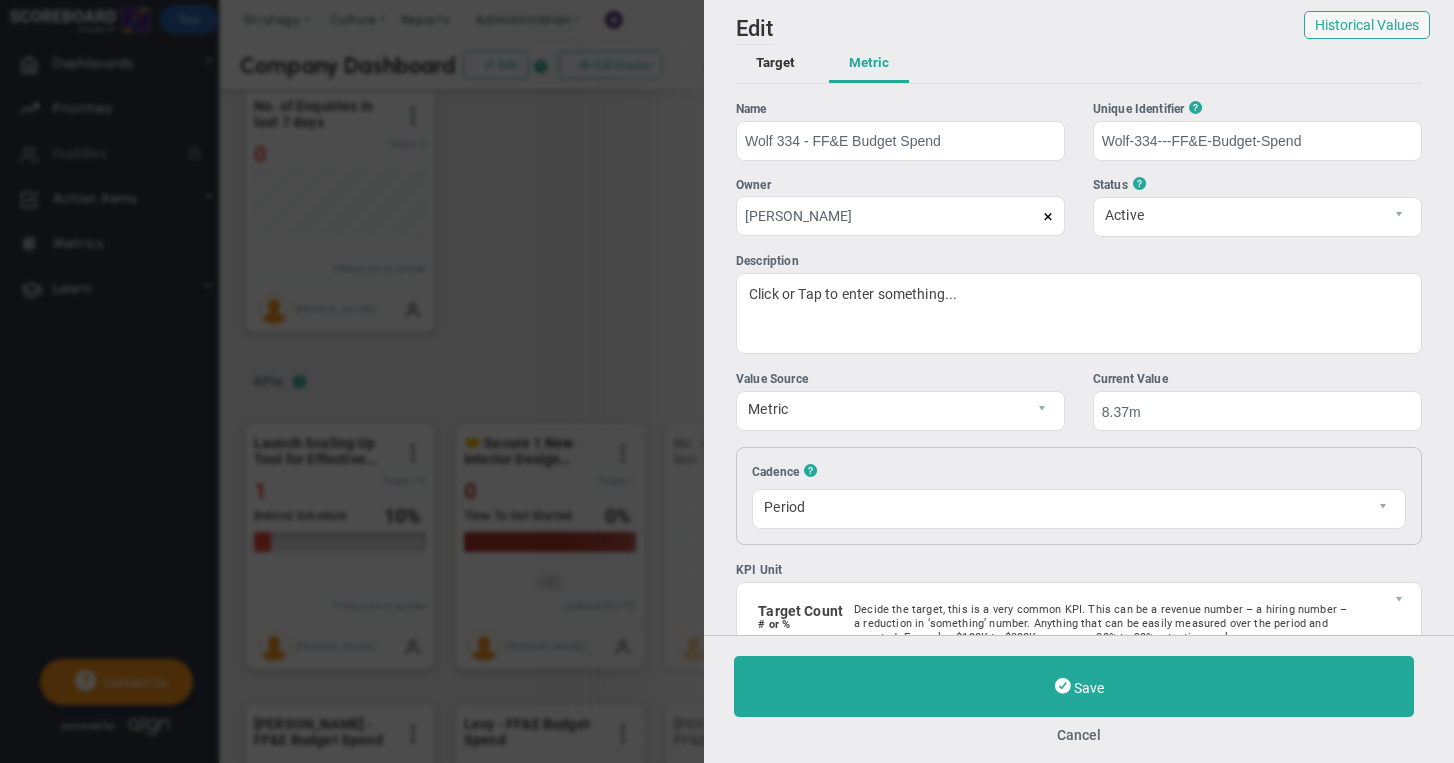 click at bounding box center [1048, 217] 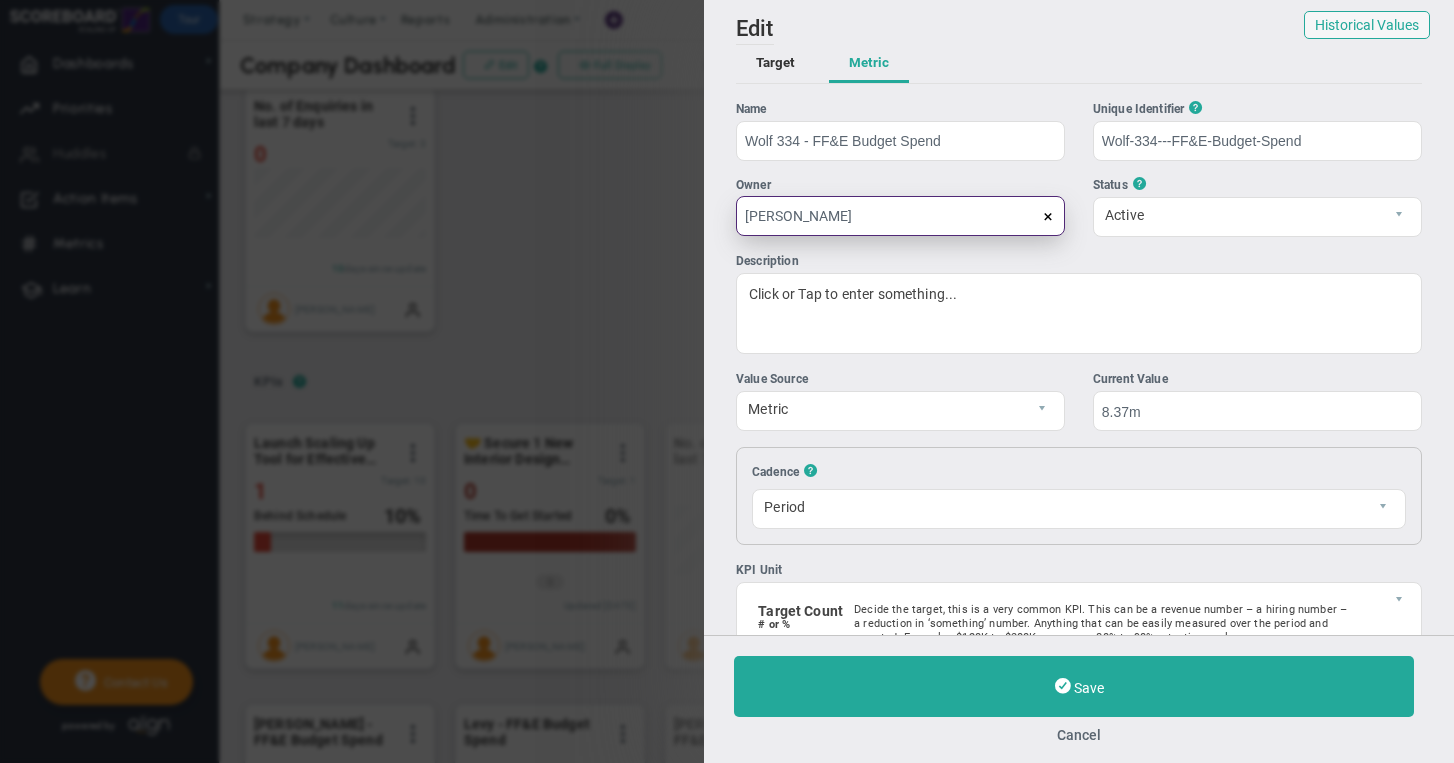 type 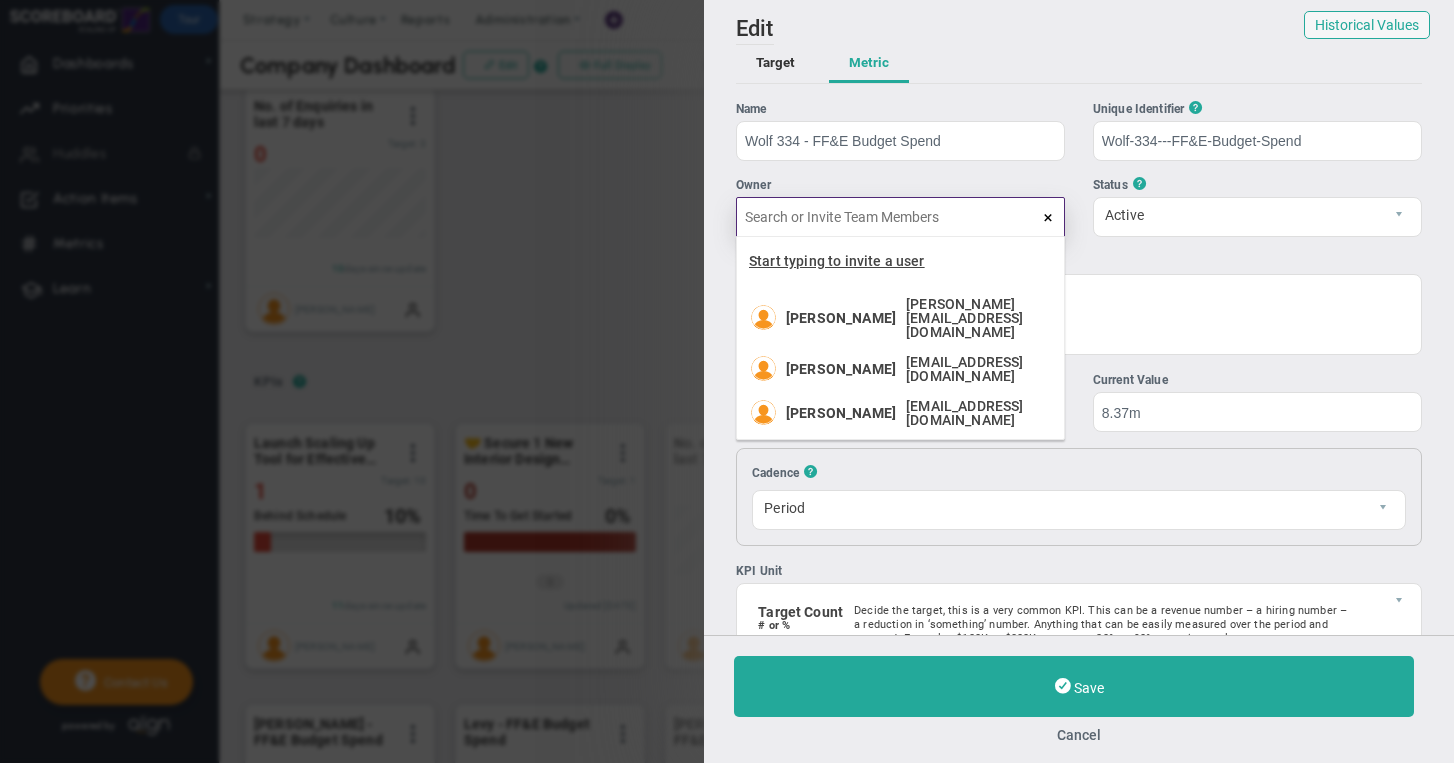click on "Start typing to invite a user" at bounding box center (837, 261) 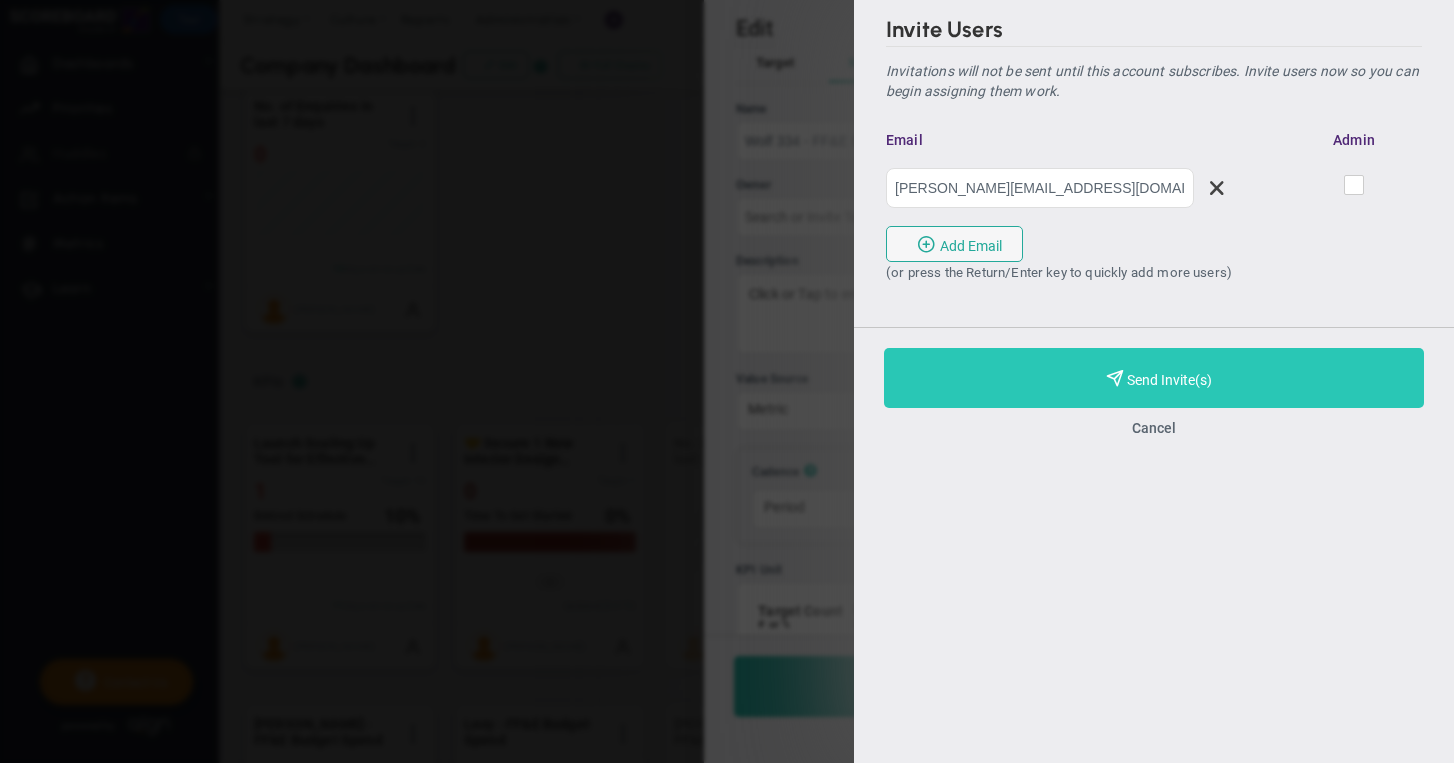 type on "[PERSON_NAME][EMAIL_ADDRESS][DOMAIN_NAME]" 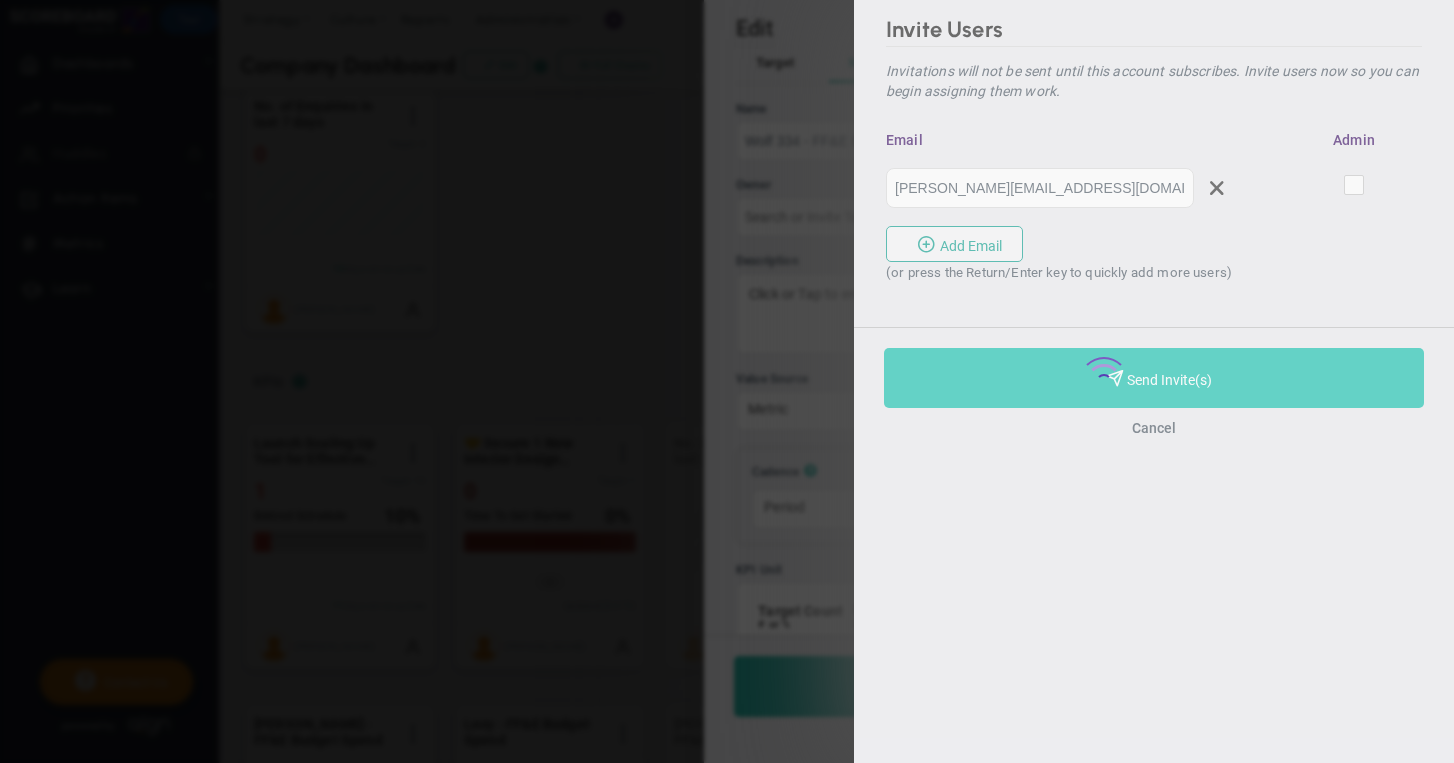 type on "undefined" 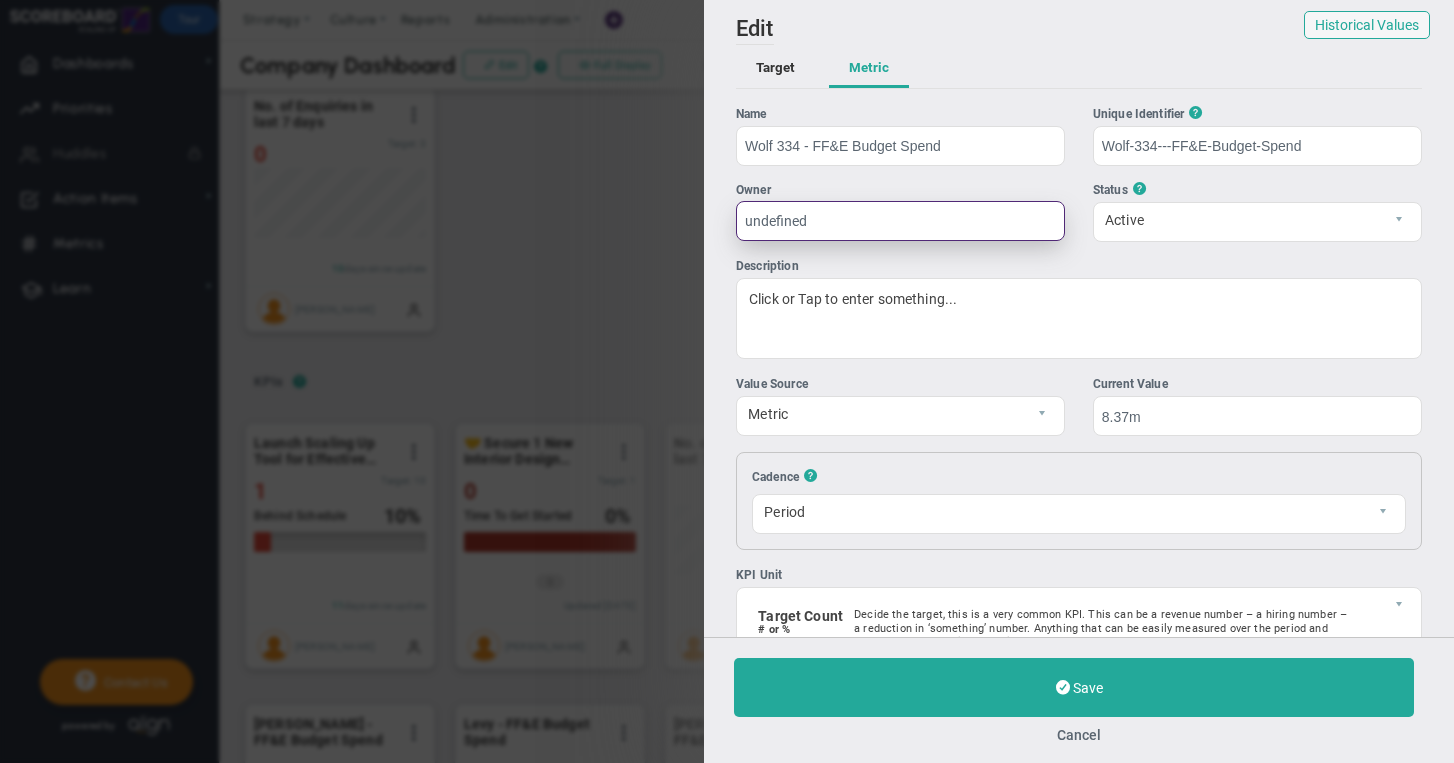 click on "undefined" at bounding box center [900, 221] 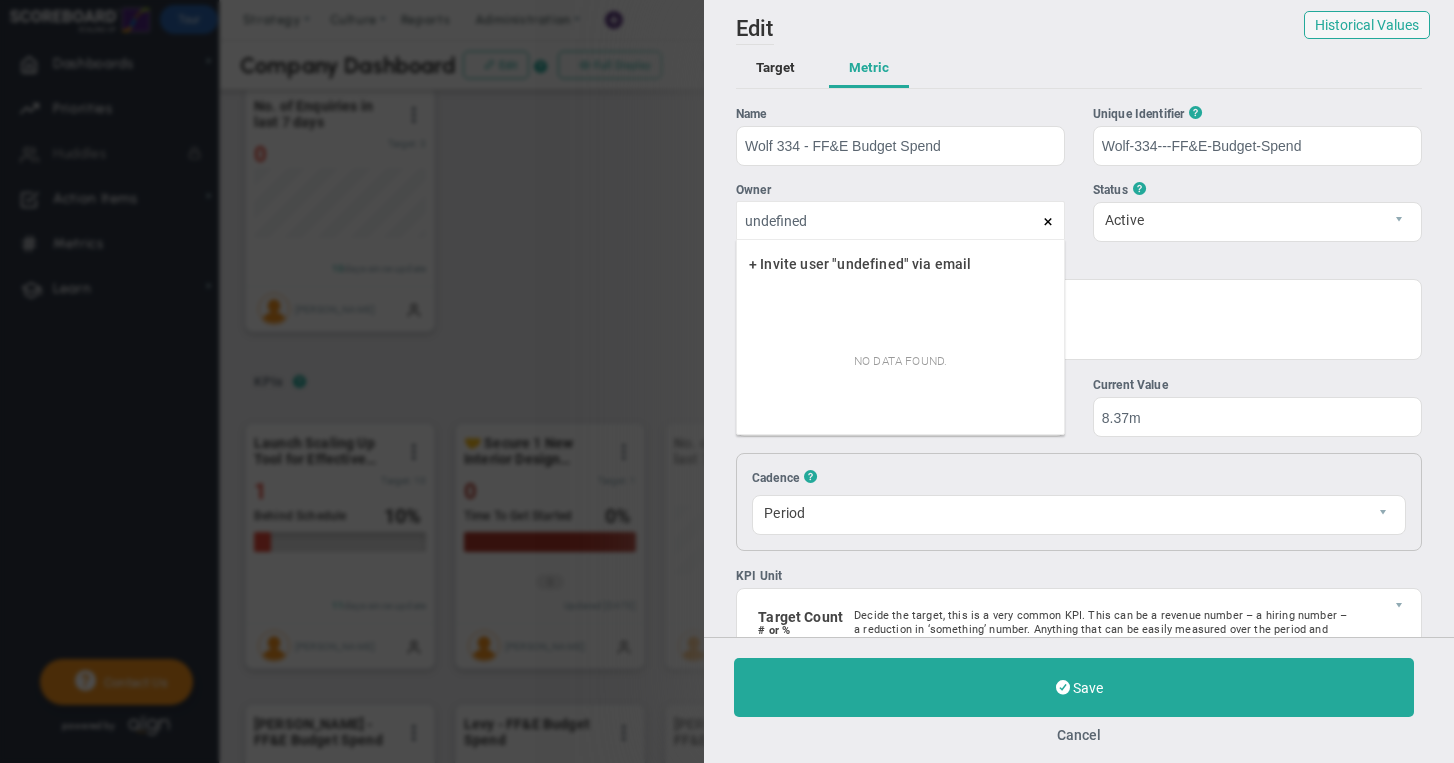 click at bounding box center (1048, 222) 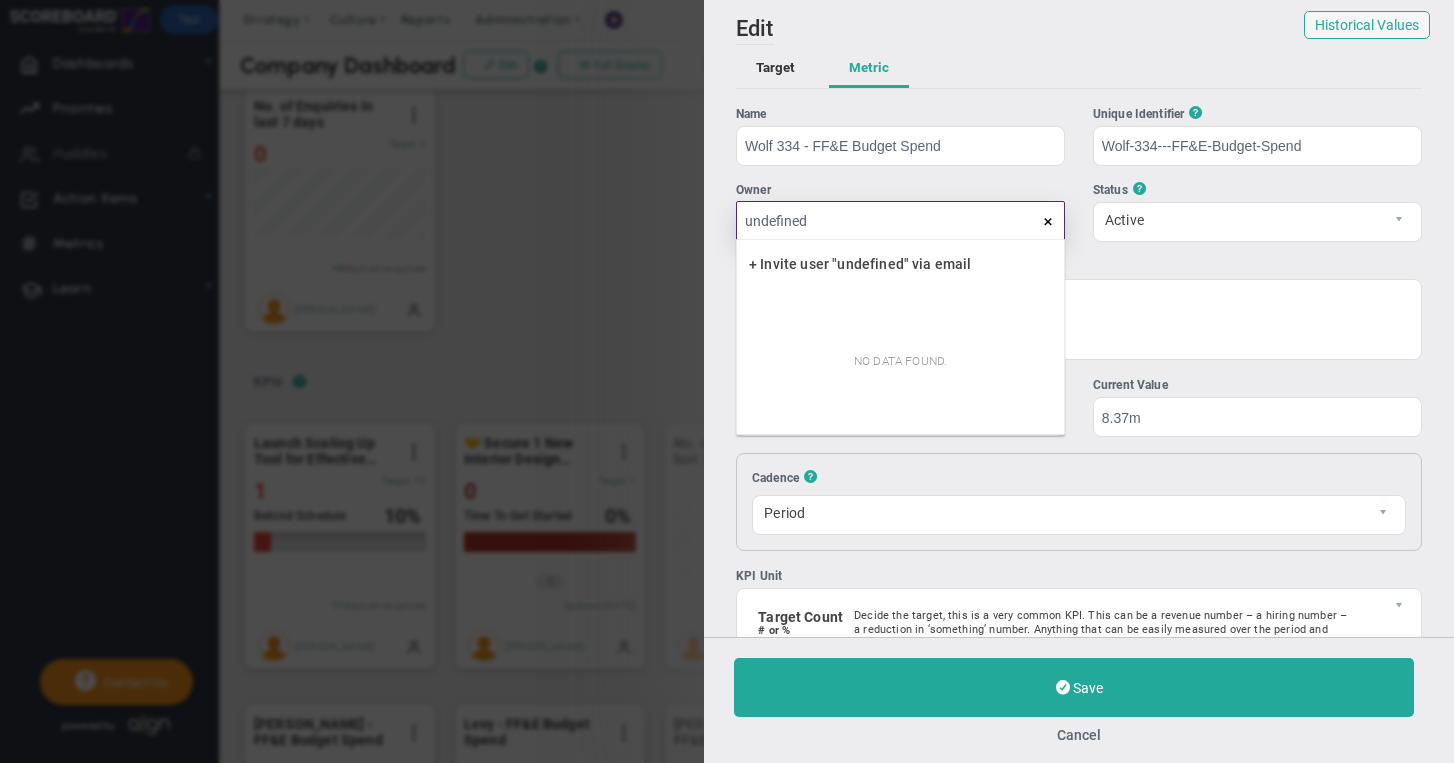 type 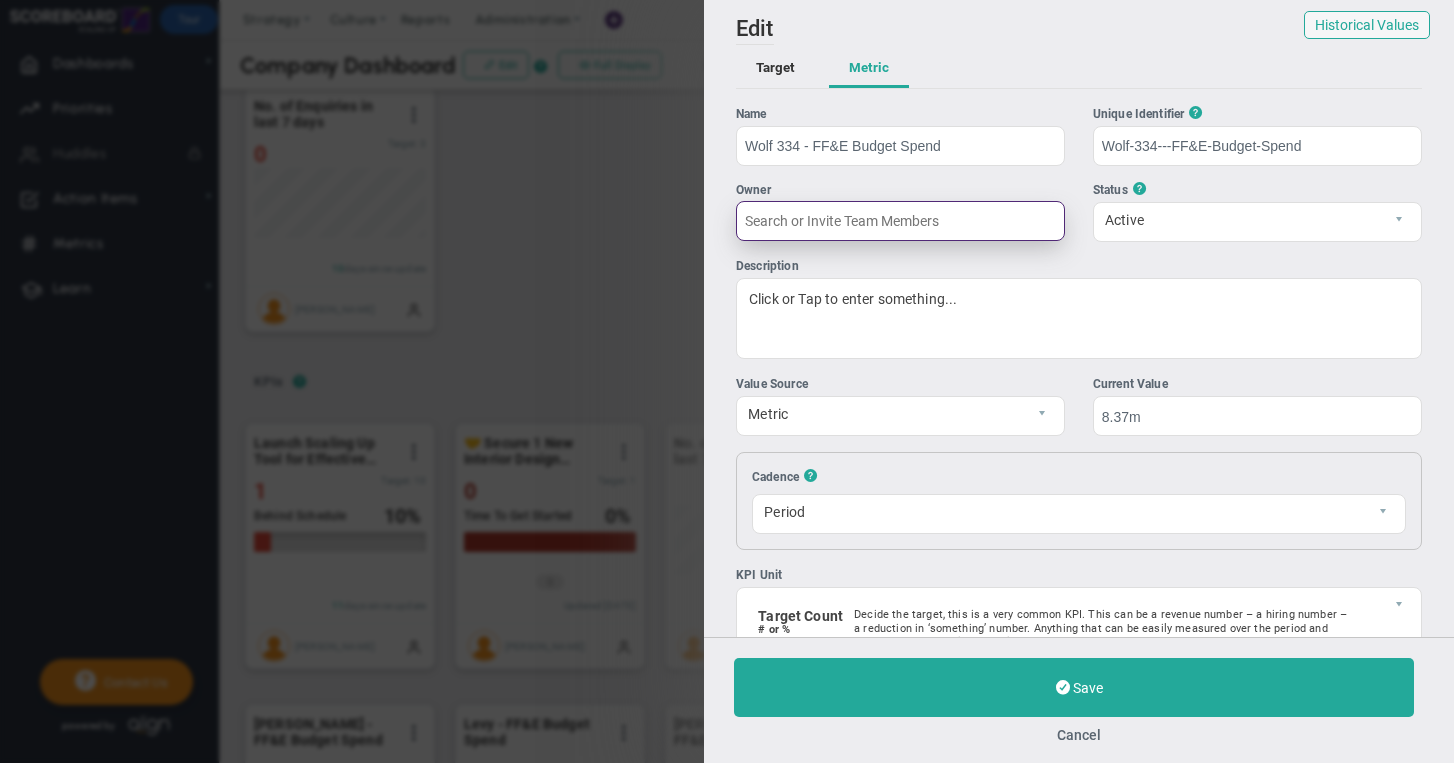 click at bounding box center [900, 221] 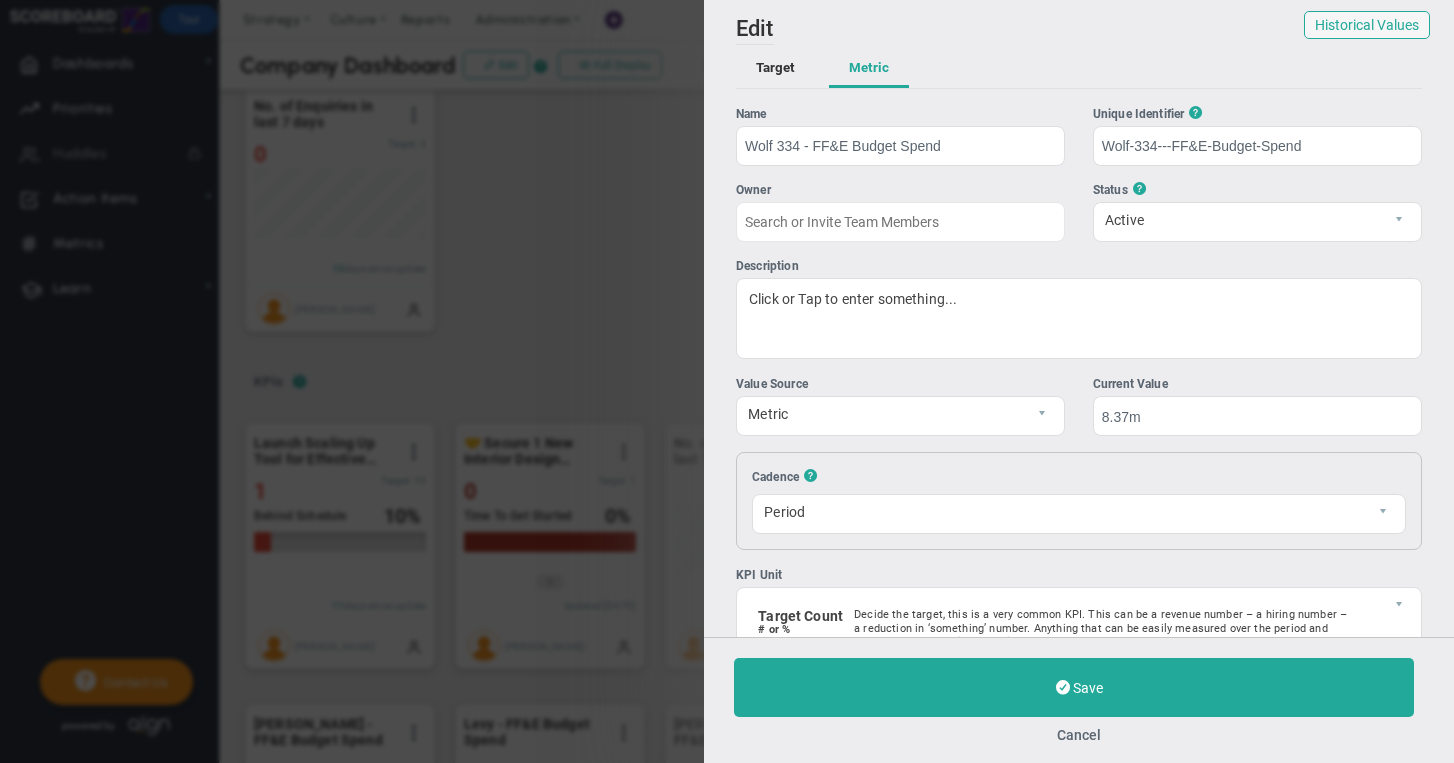click on "Target" at bounding box center [775, 69] 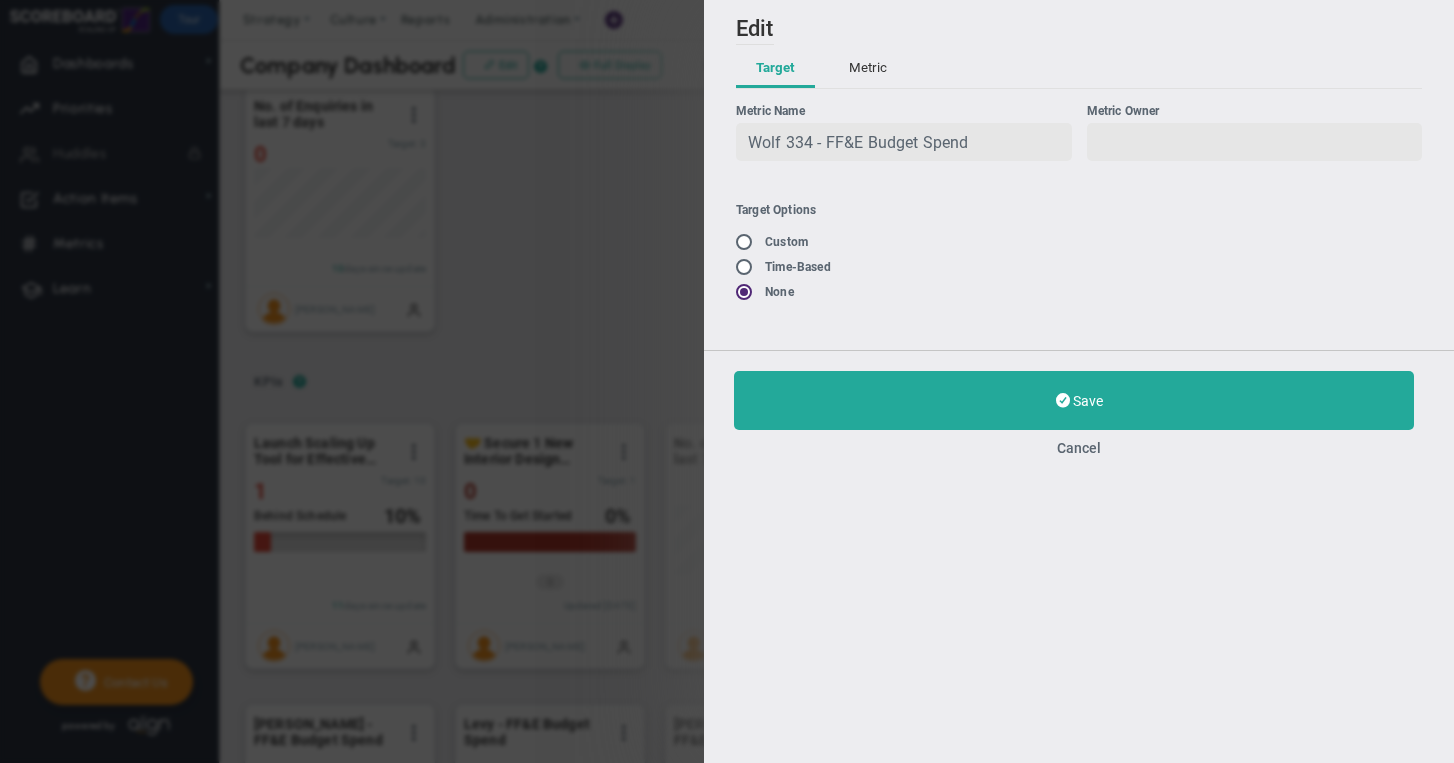 click on "Metric" at bounding box center [868, 69] 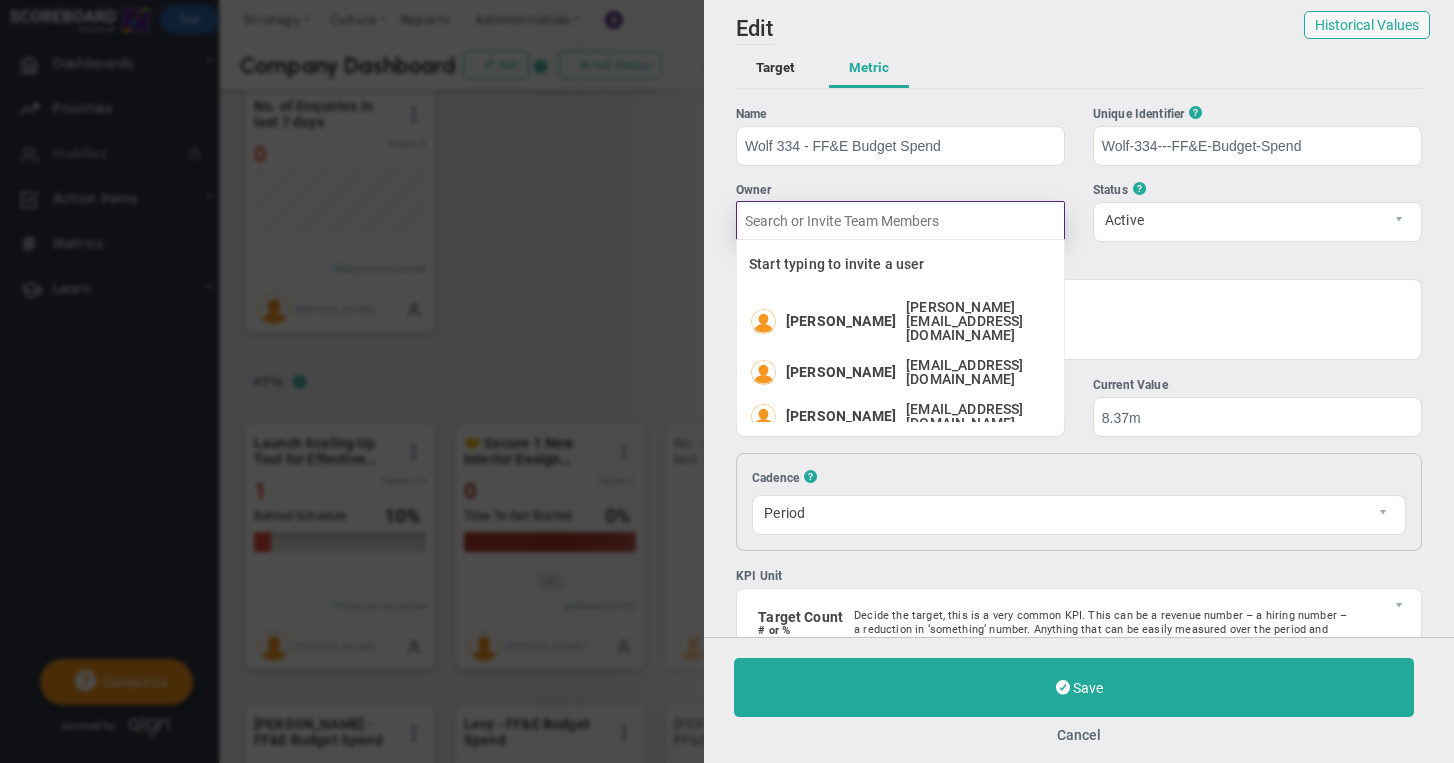 click at bounding box center (900, 221) 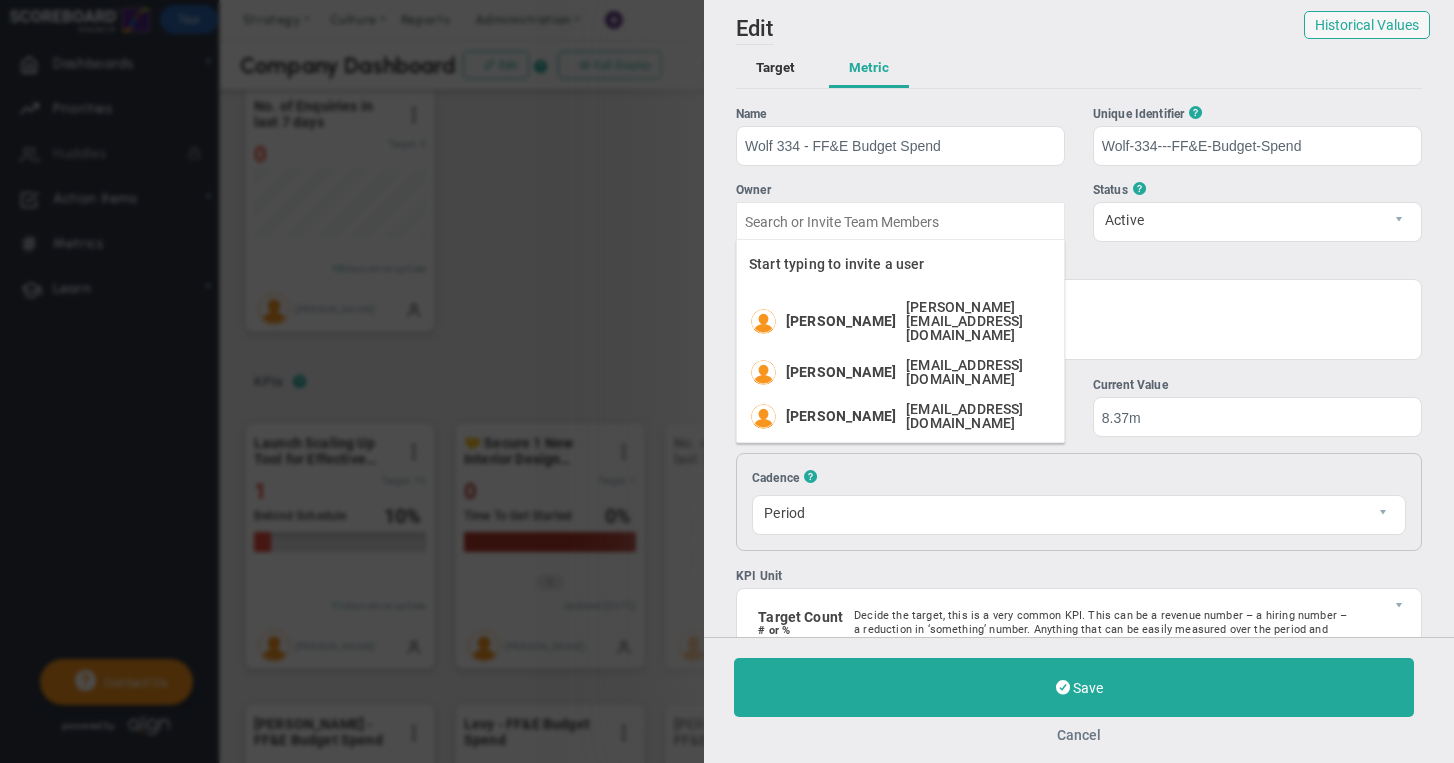 click on "Cancel" at bounding box center (1079, 735) 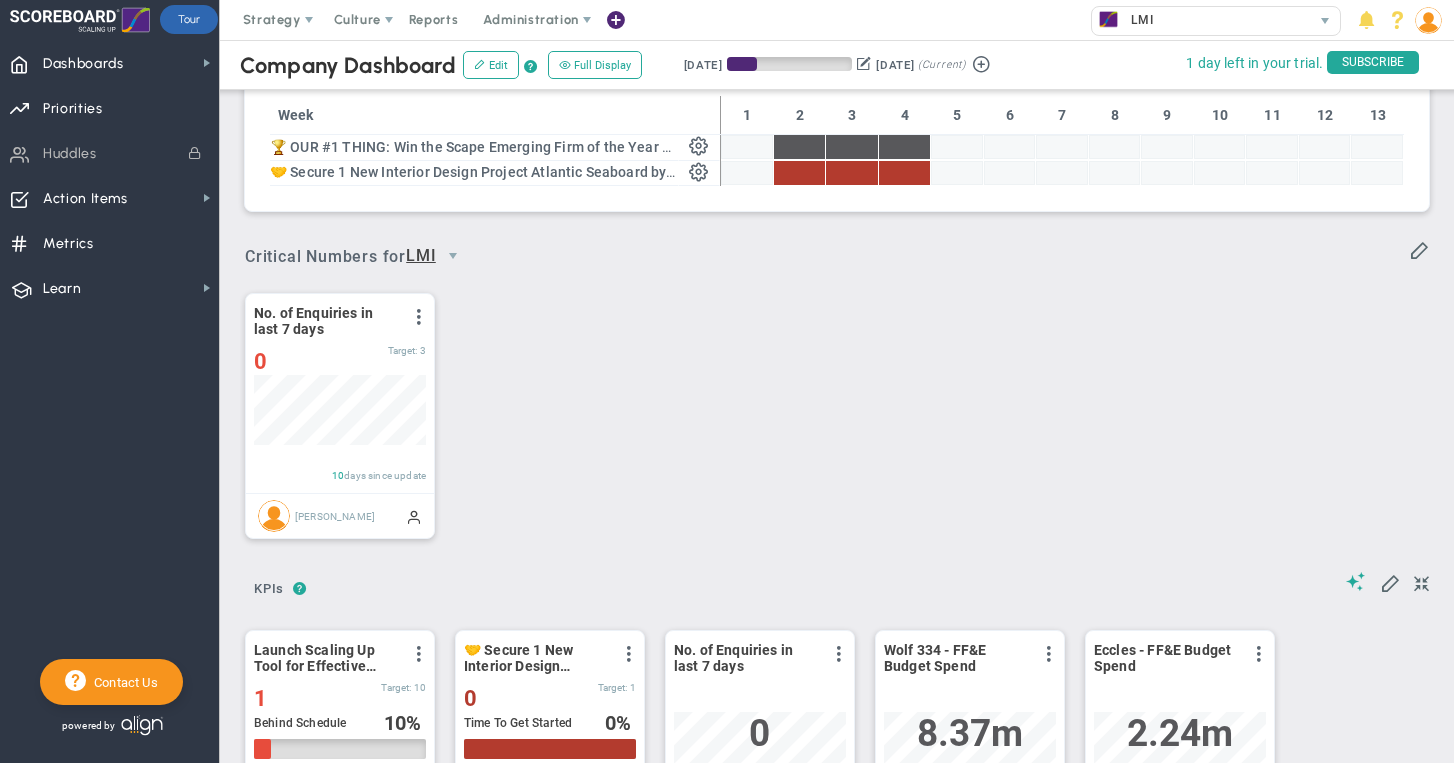 scroll, scrollTop: 21, scrollLeft: 0, axis: vertical 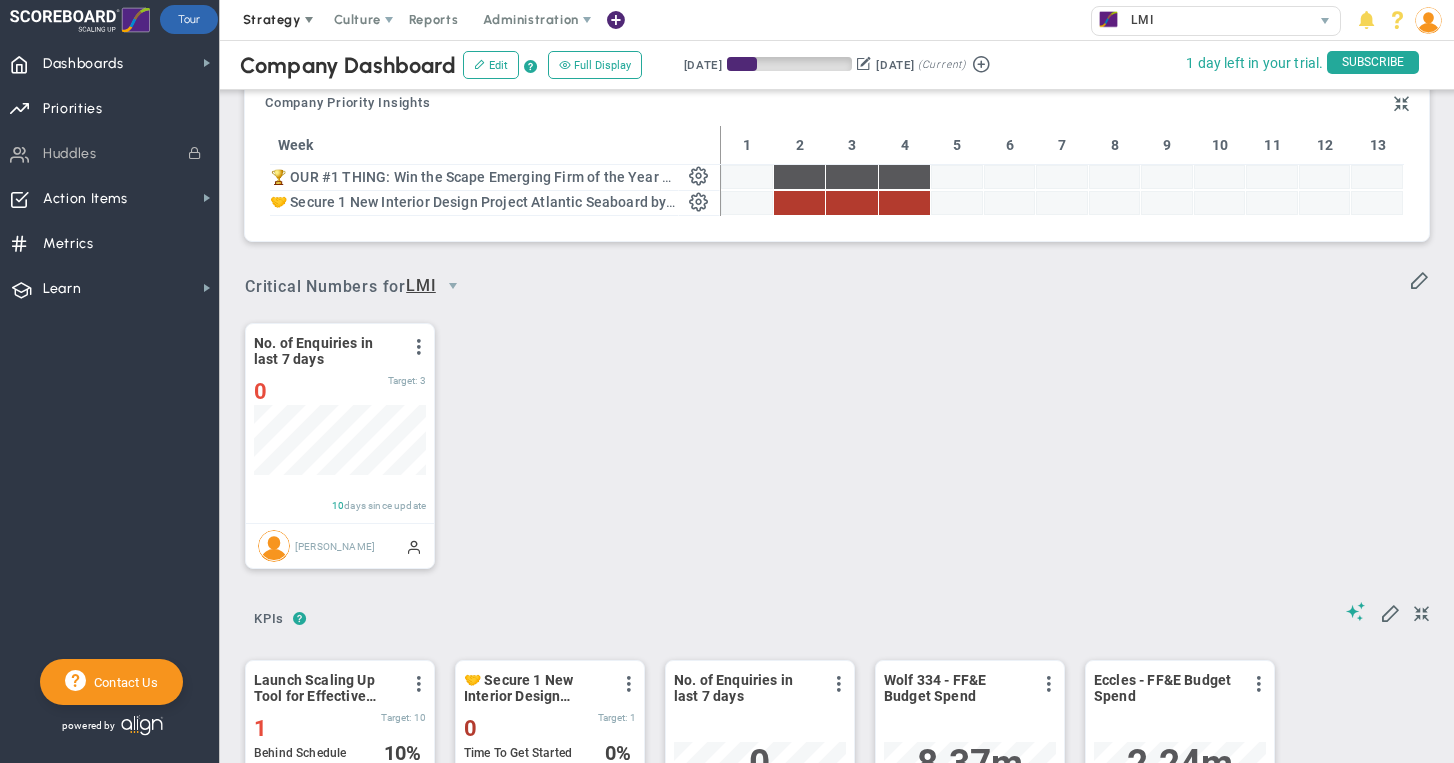 click on "Strategy" at bounding box center [272, 19] 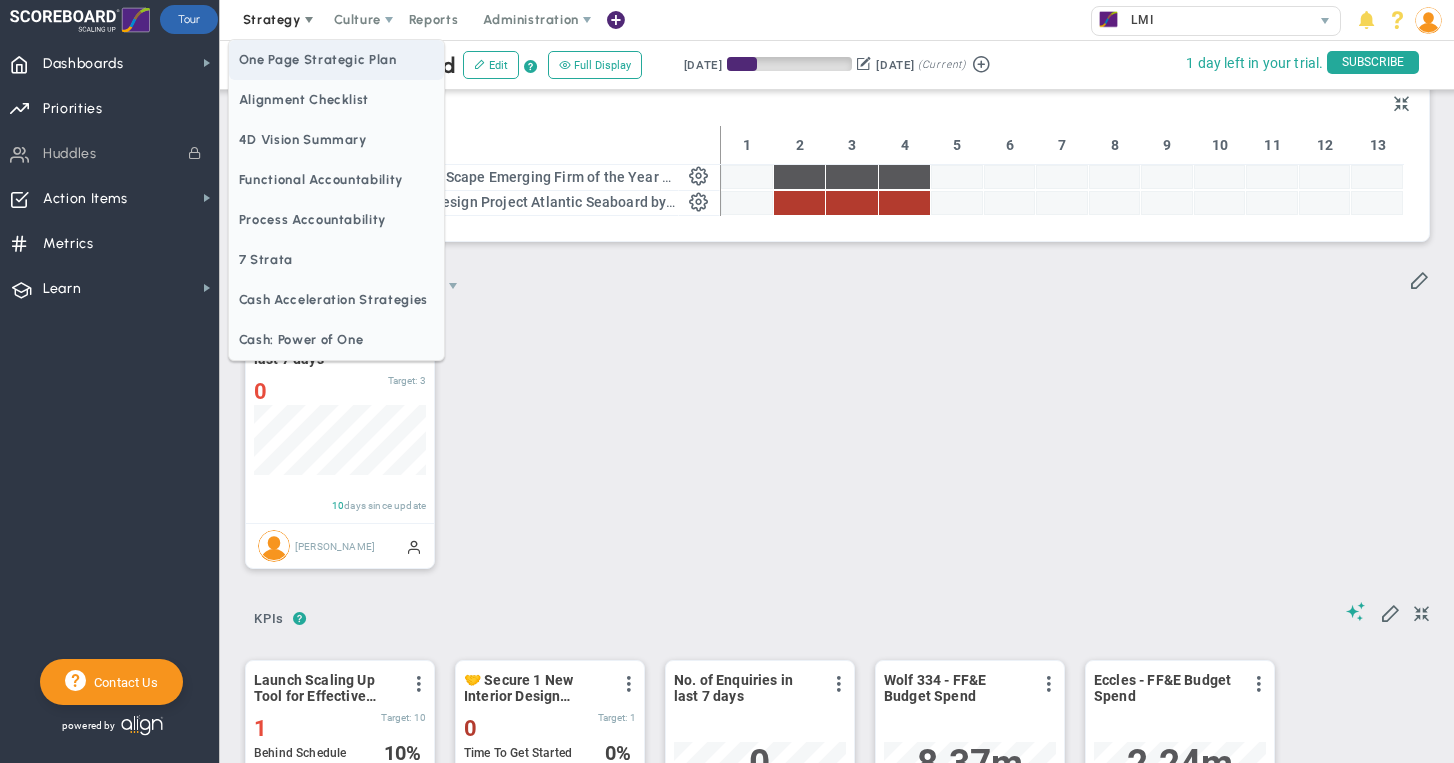 click on "One Page Strategic Plan" at bounding box center (336, 60) 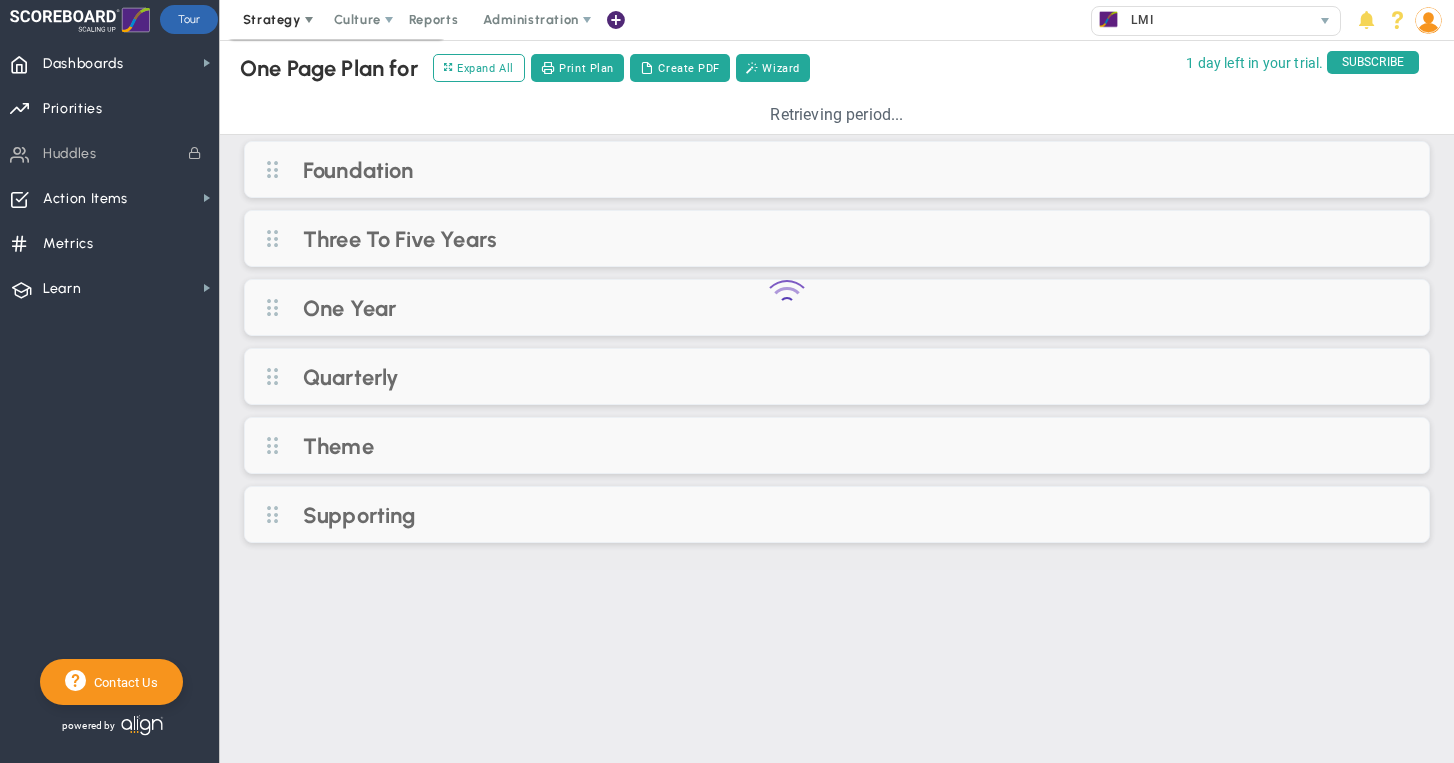 scroll, scrollTop: 0, scrollLeft: 0, axis: both 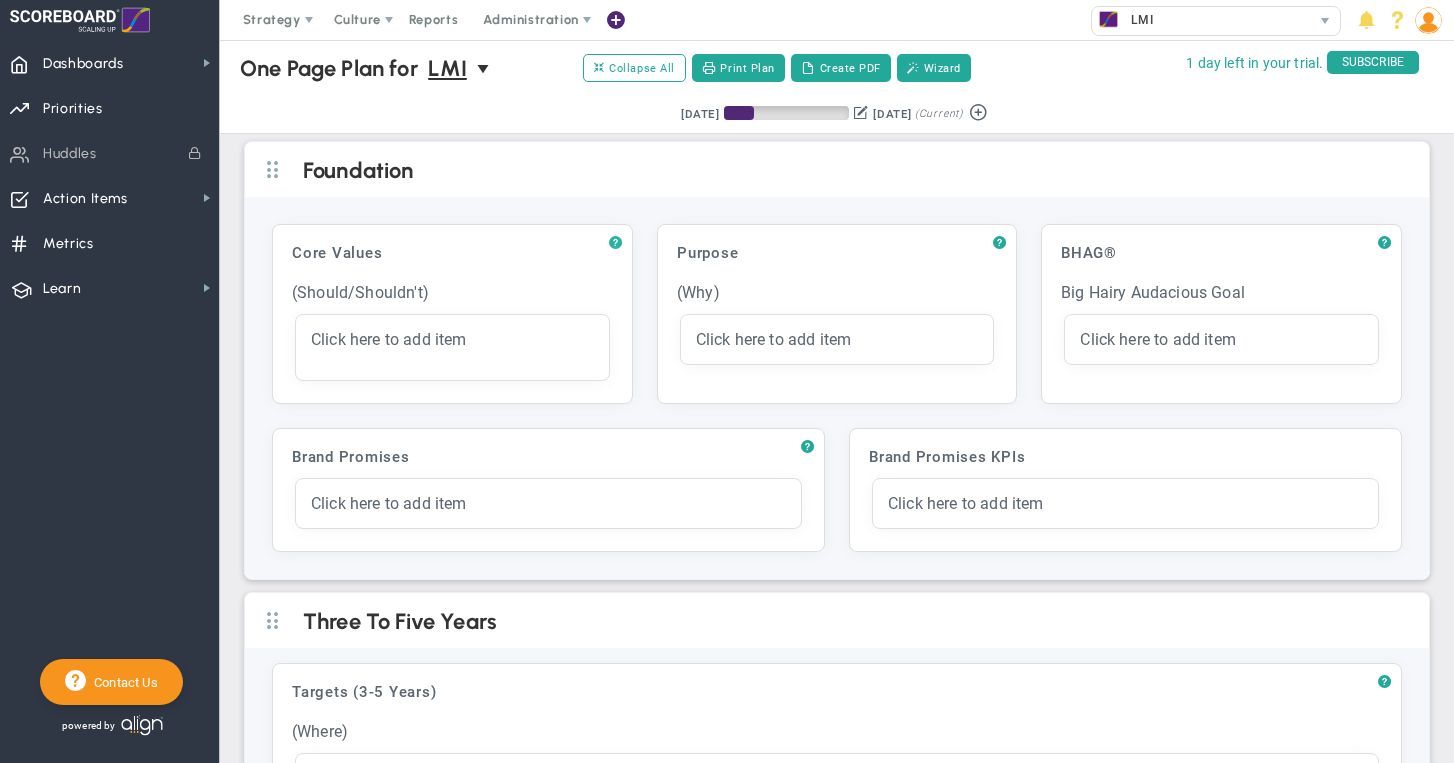 click on "?" at bounding box center (615, 243) 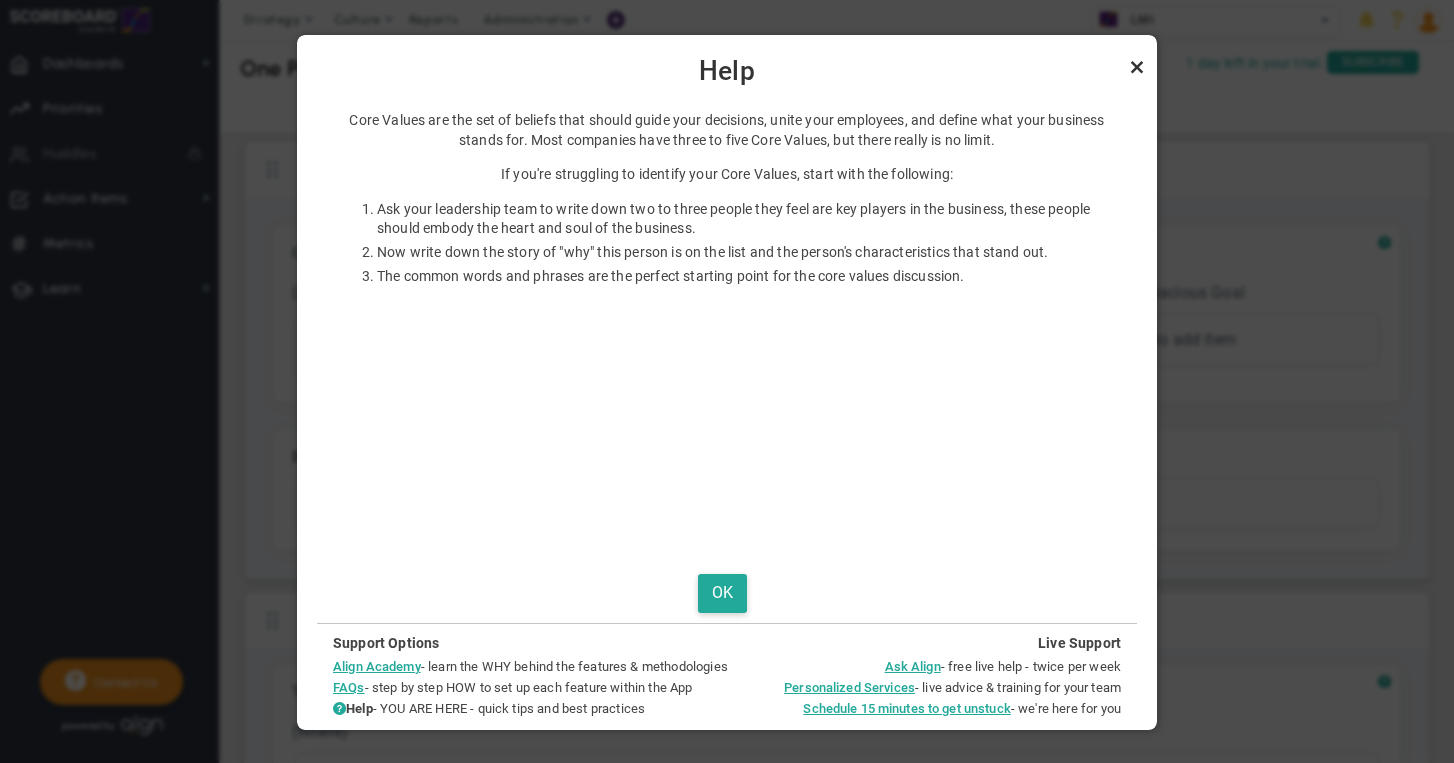 click at bounding box center (1137, 67) 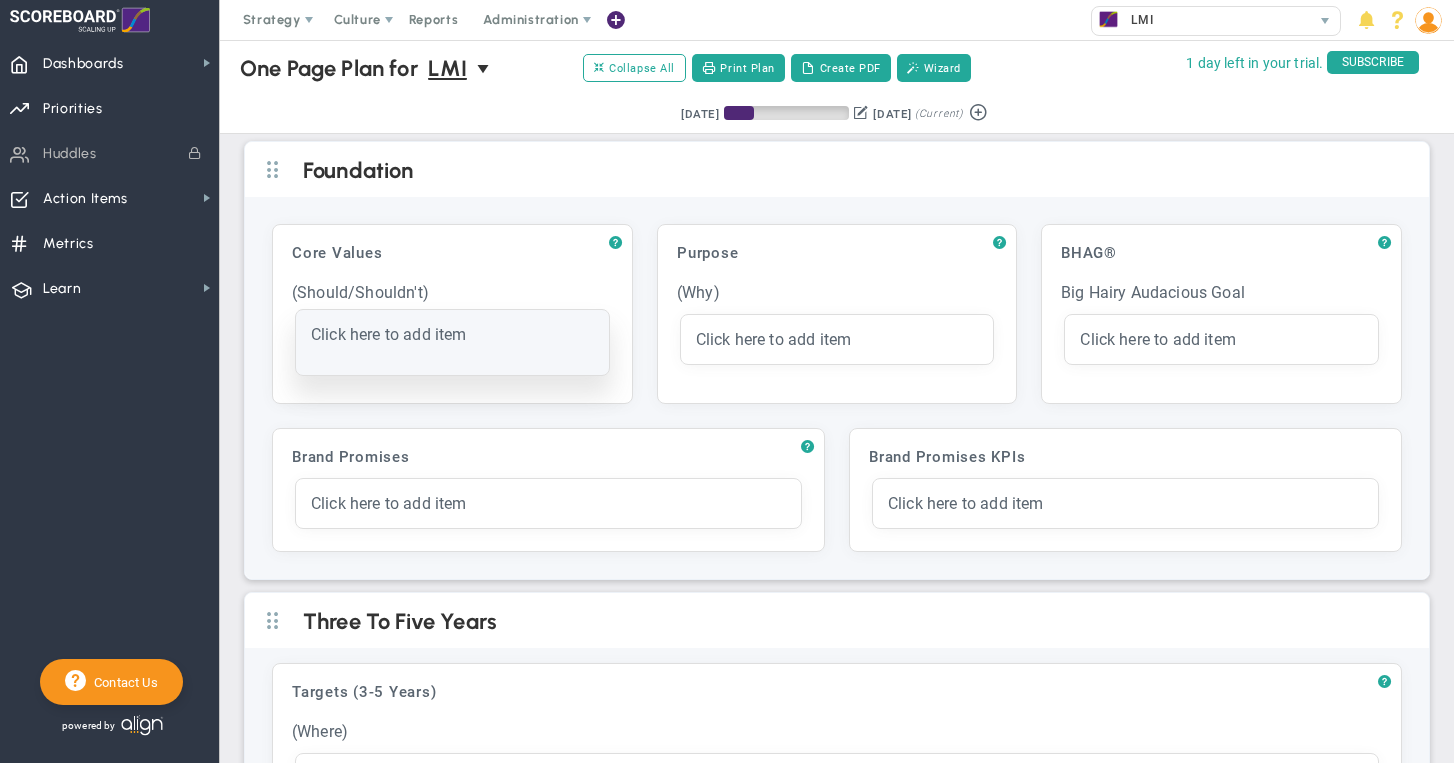 click on "Click here to add item" at bounding box center (389, 334) 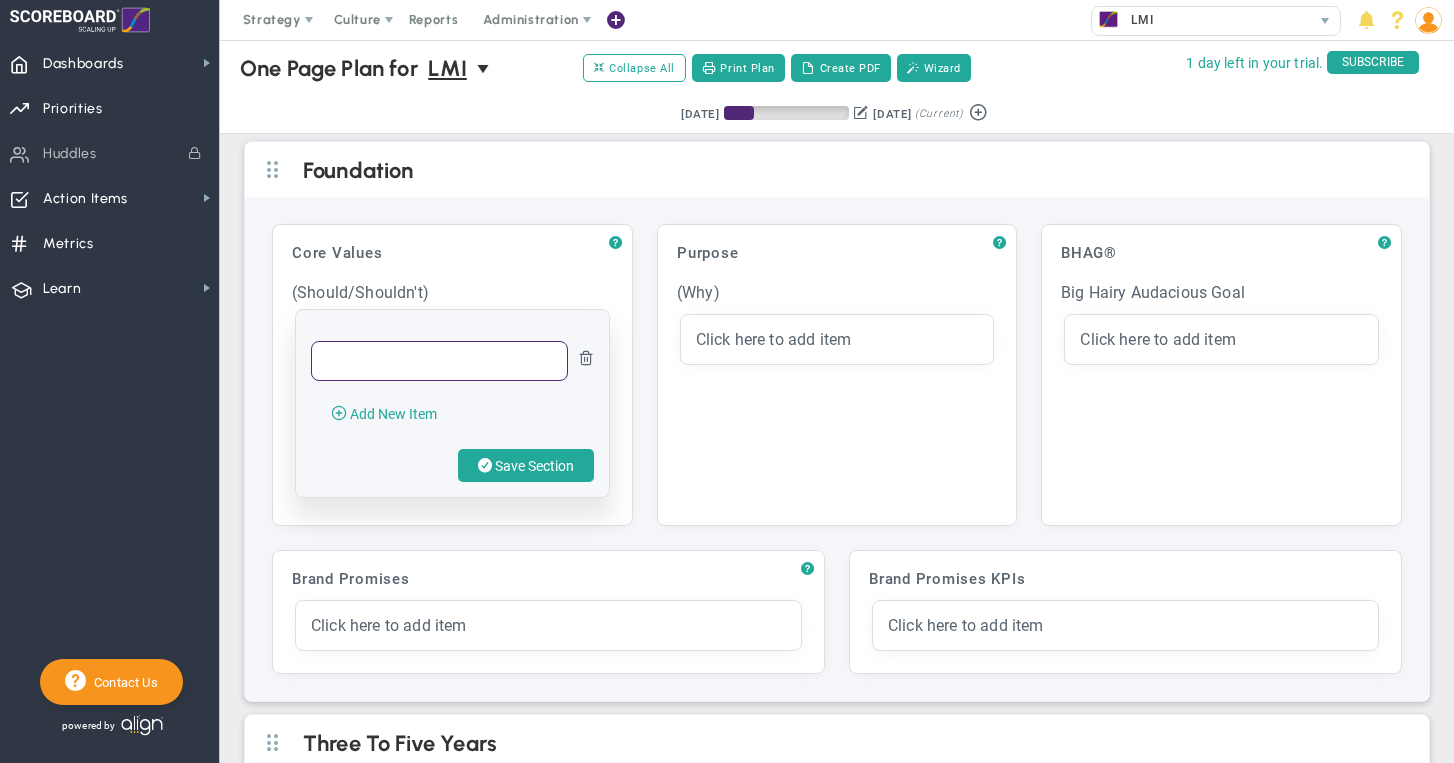 click at bounding box center (439, 361) 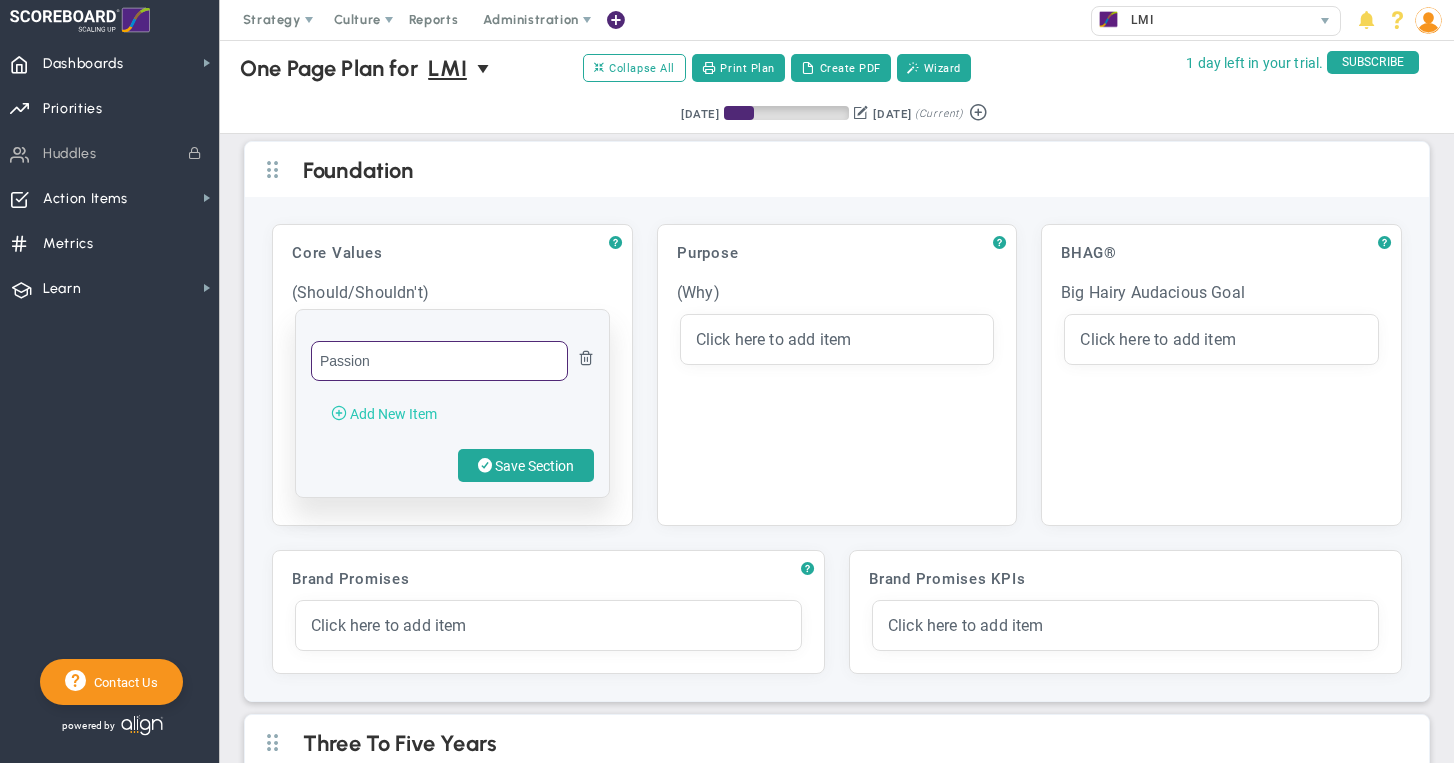 type on "Passion" 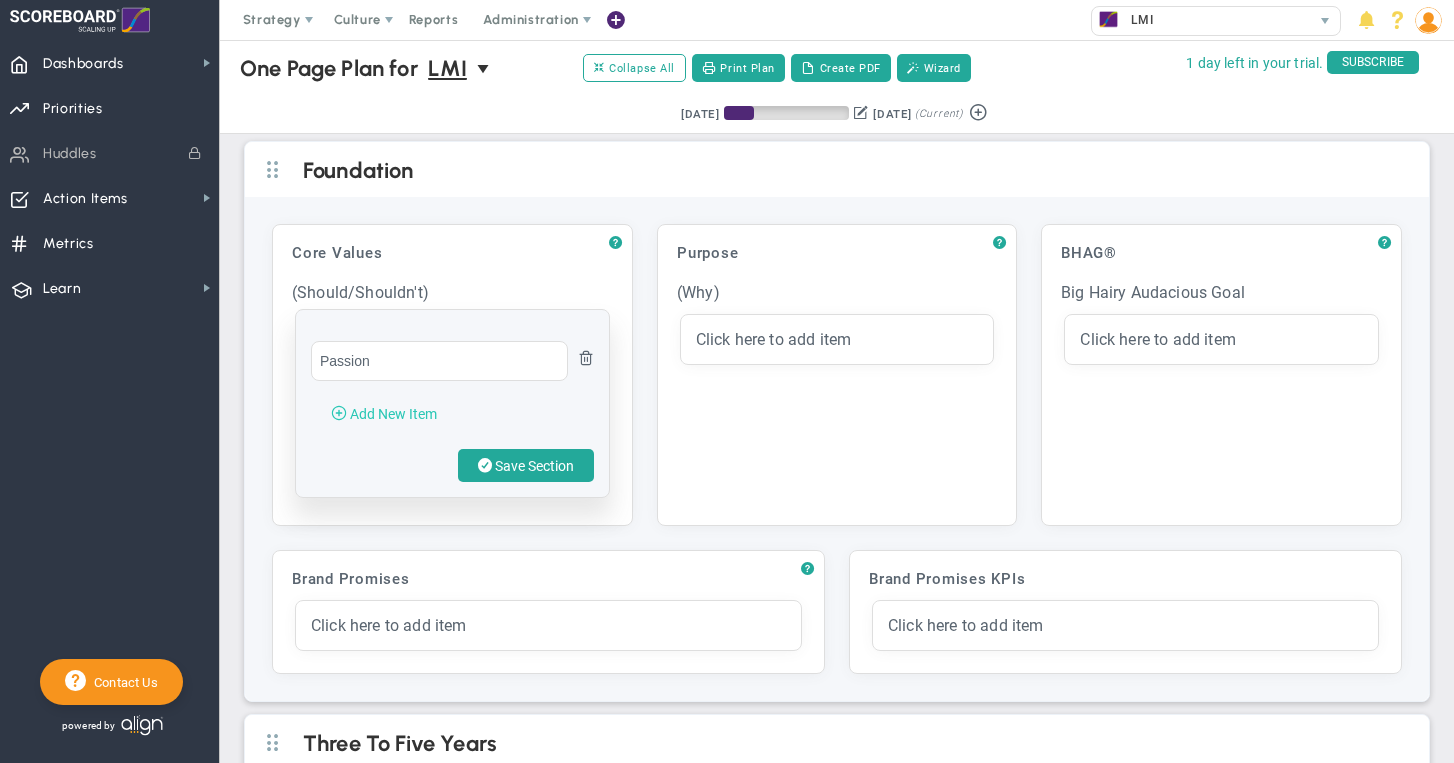 click on "Add New Item" at bounding box center [393, 414] 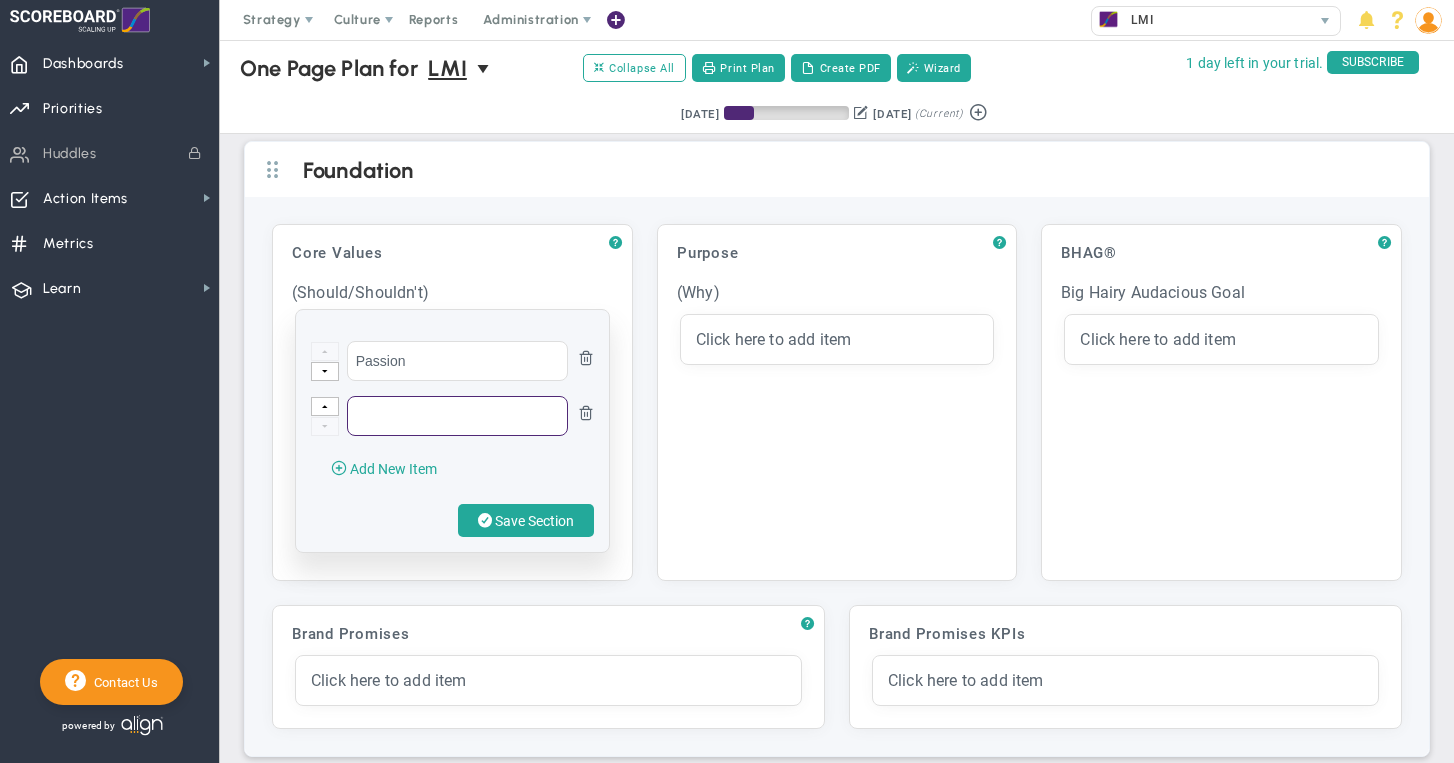 click at bounding box center [457, 416] 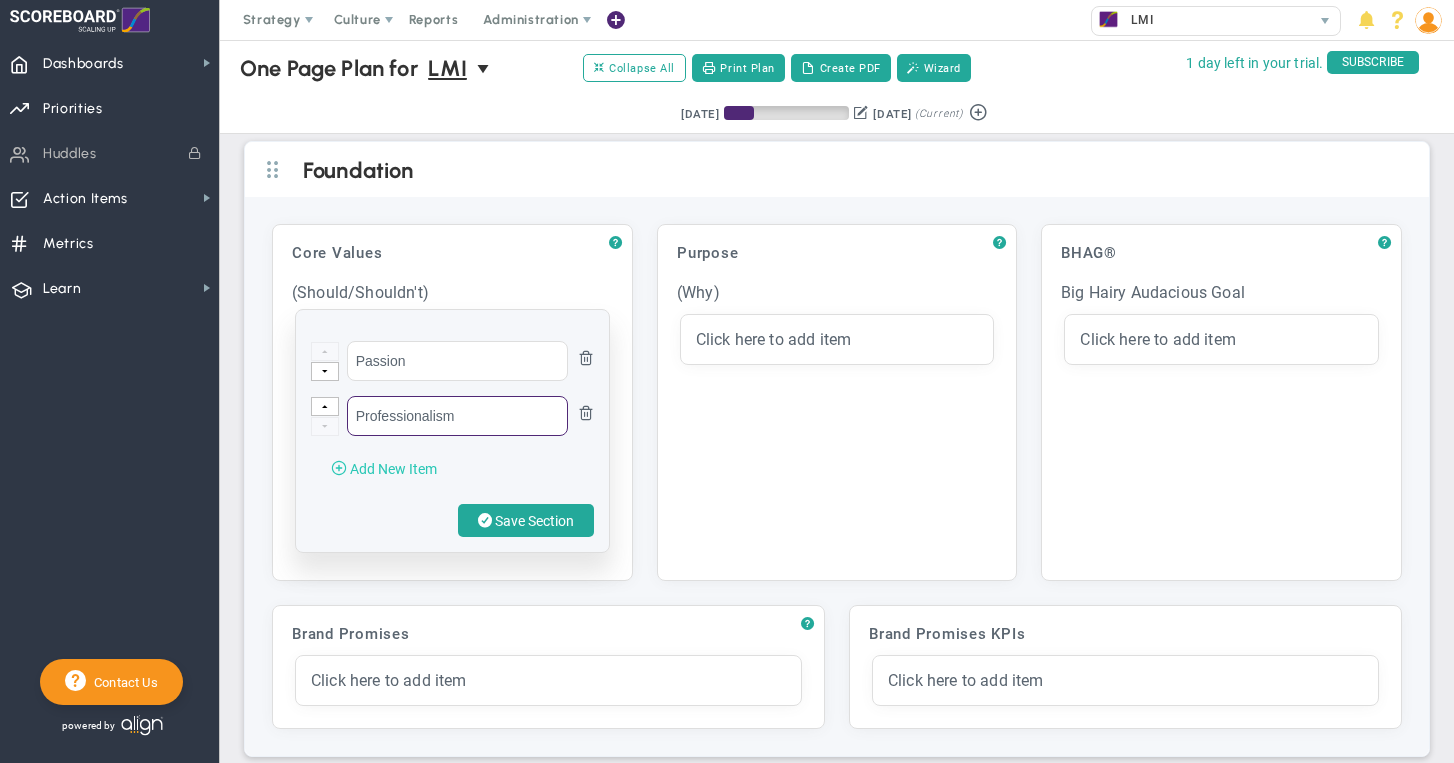 type on "Professionalism" 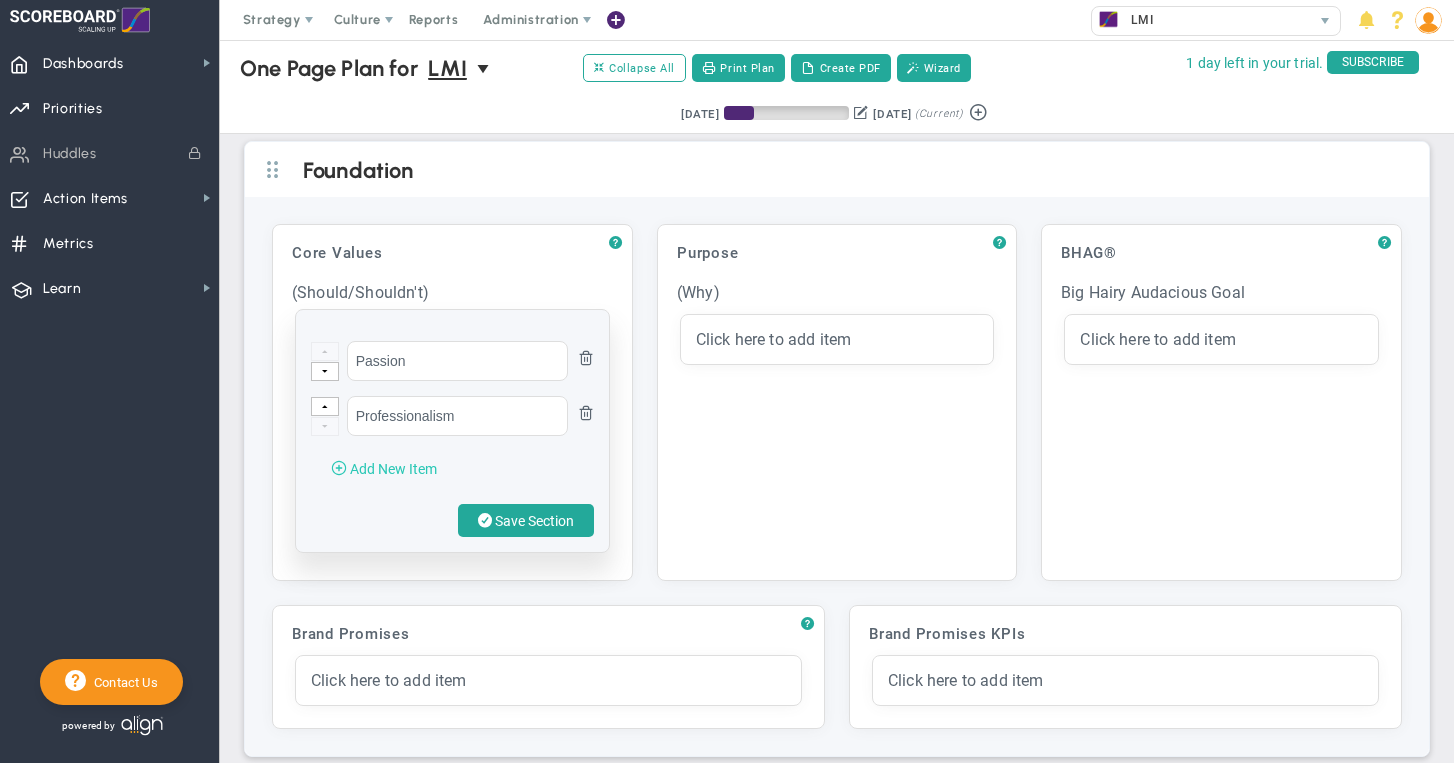click on "Add New Item" at bounding box center [393, 469] 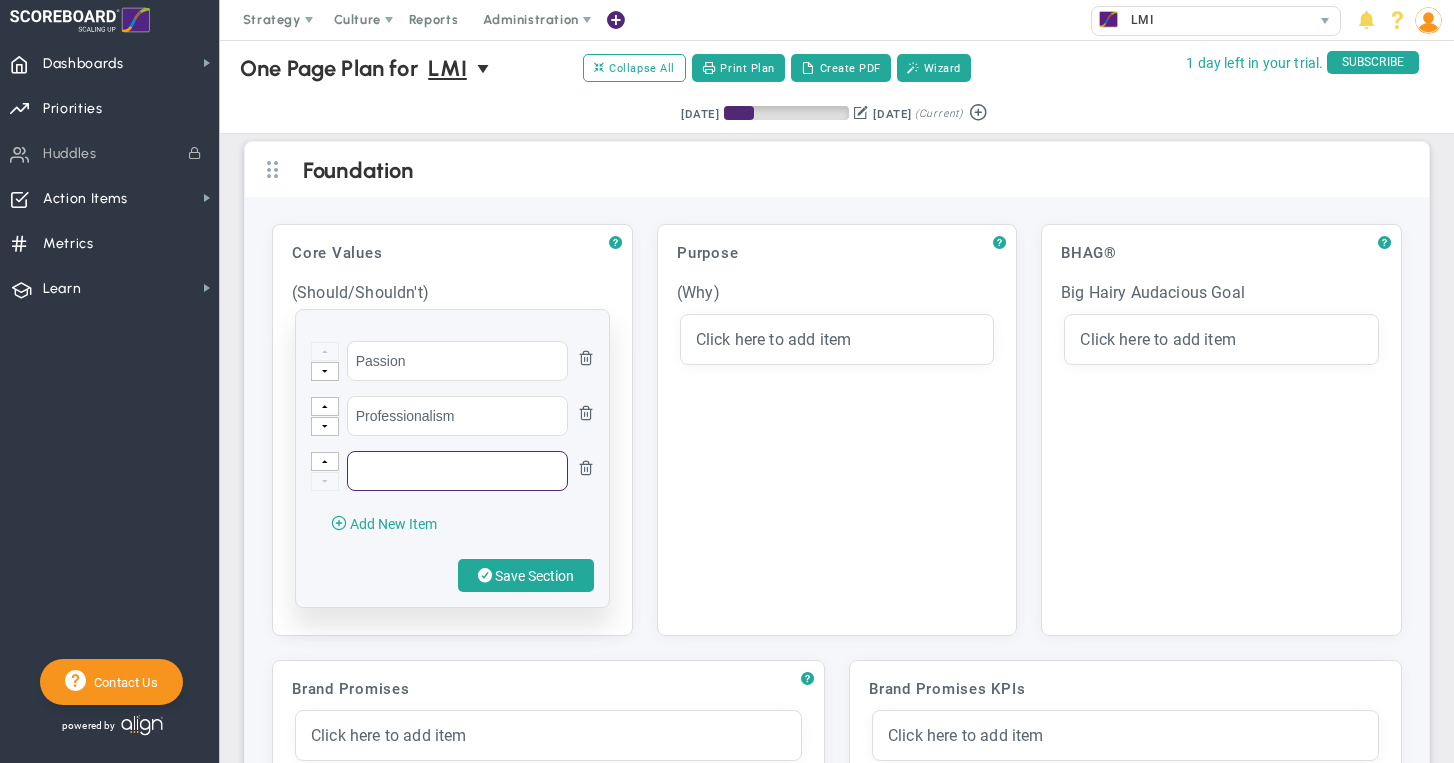 click at bounding box center (457, 471) 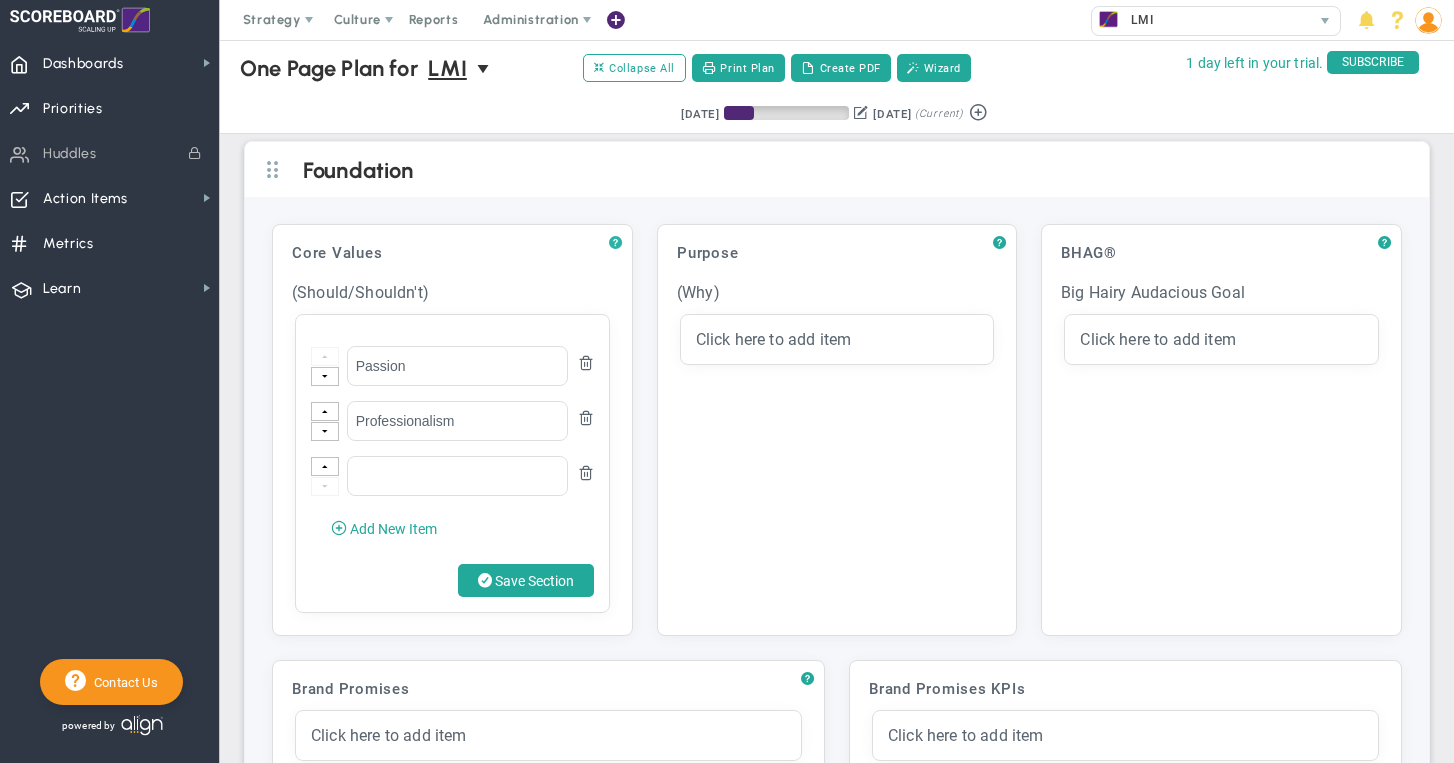 click on "?" at bounding box center [615, 243] 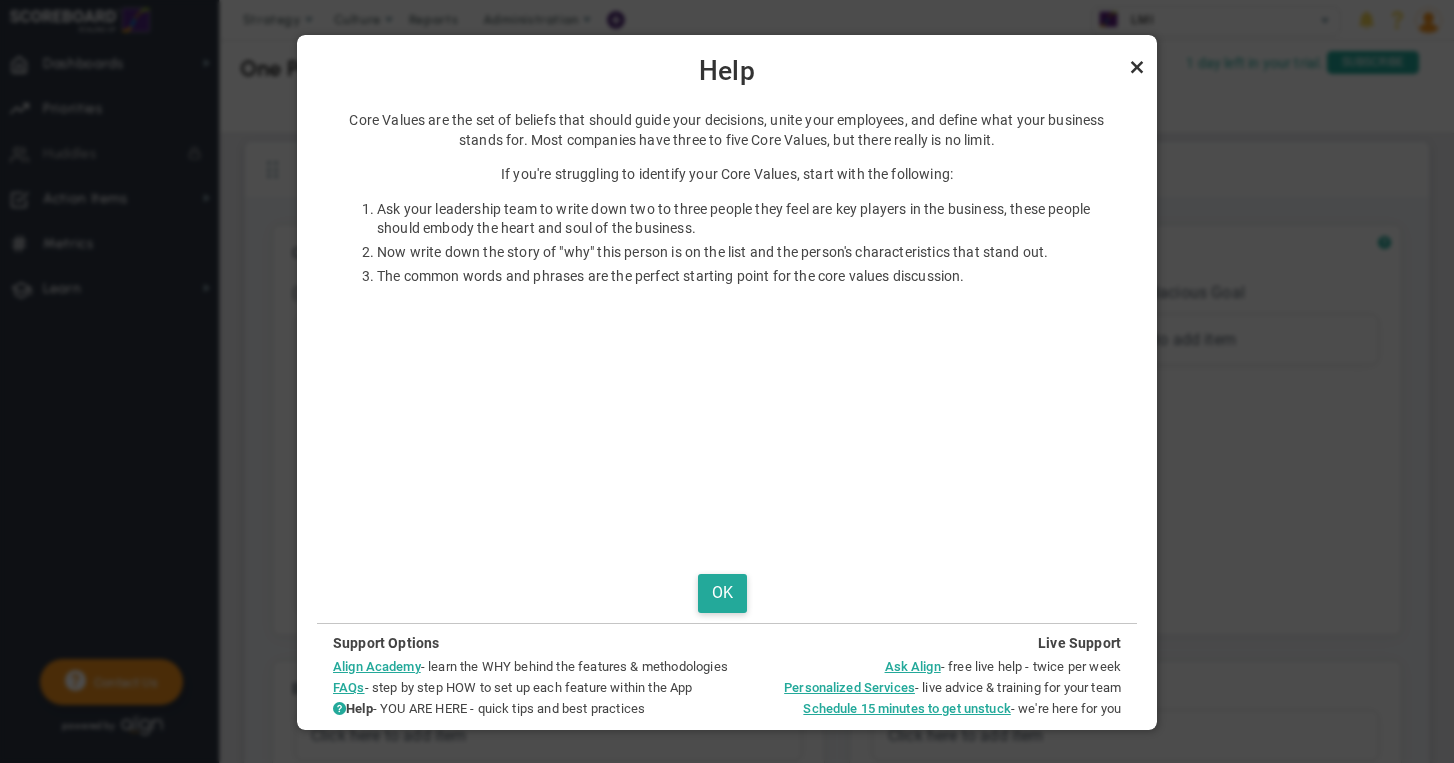 click at bounding box center (1137, 67) 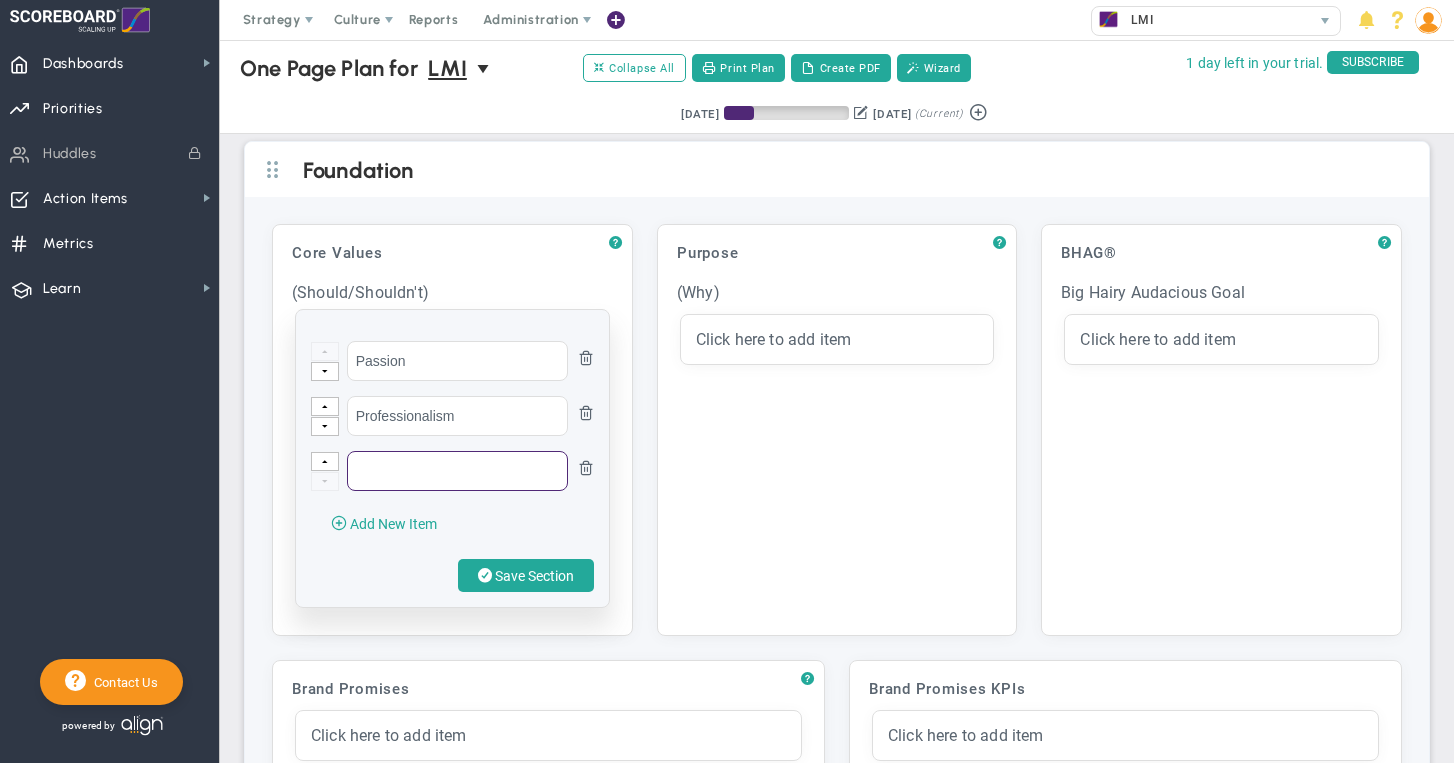 click at bounding box center (457, 471) 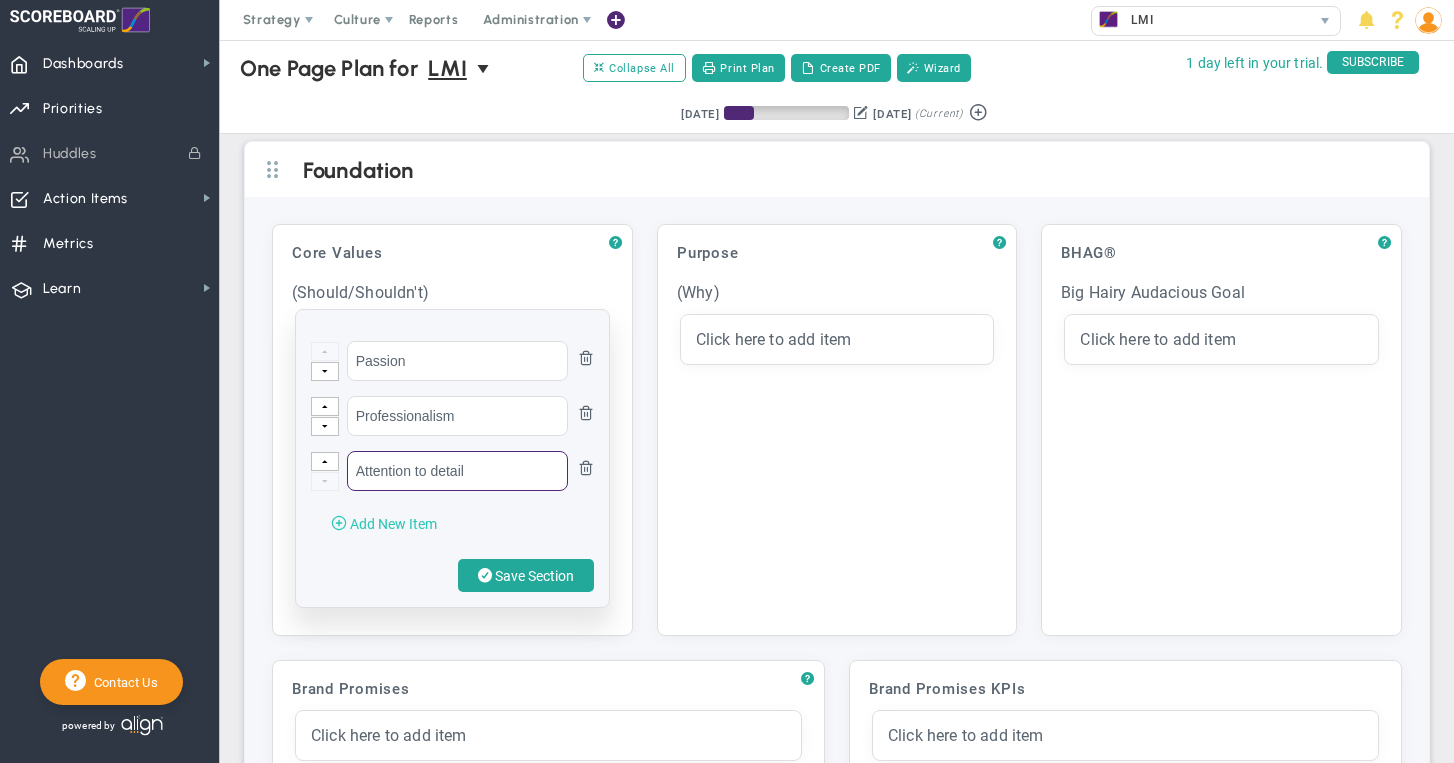 type on "Attention to detail" 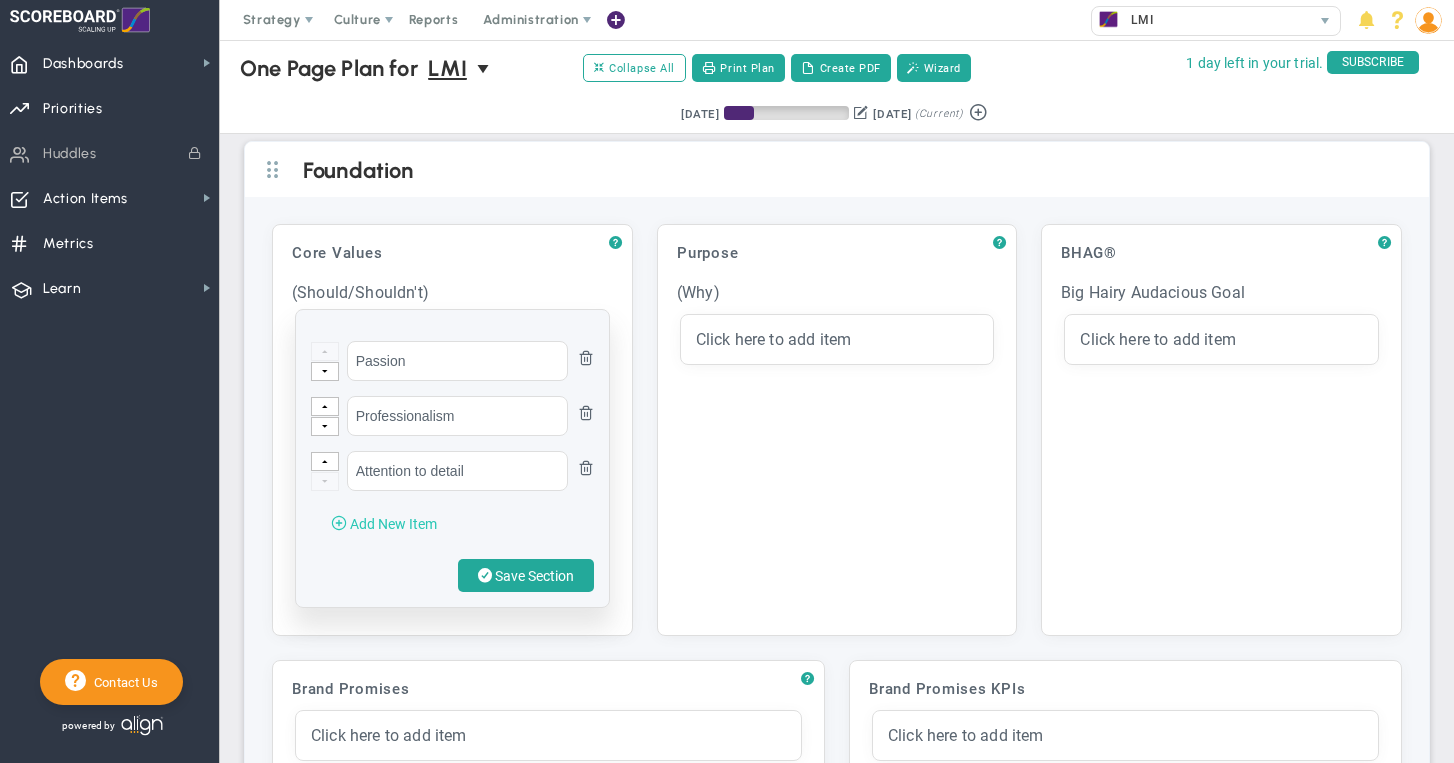 click on "Add New Item" at bounding box center (393, 524) 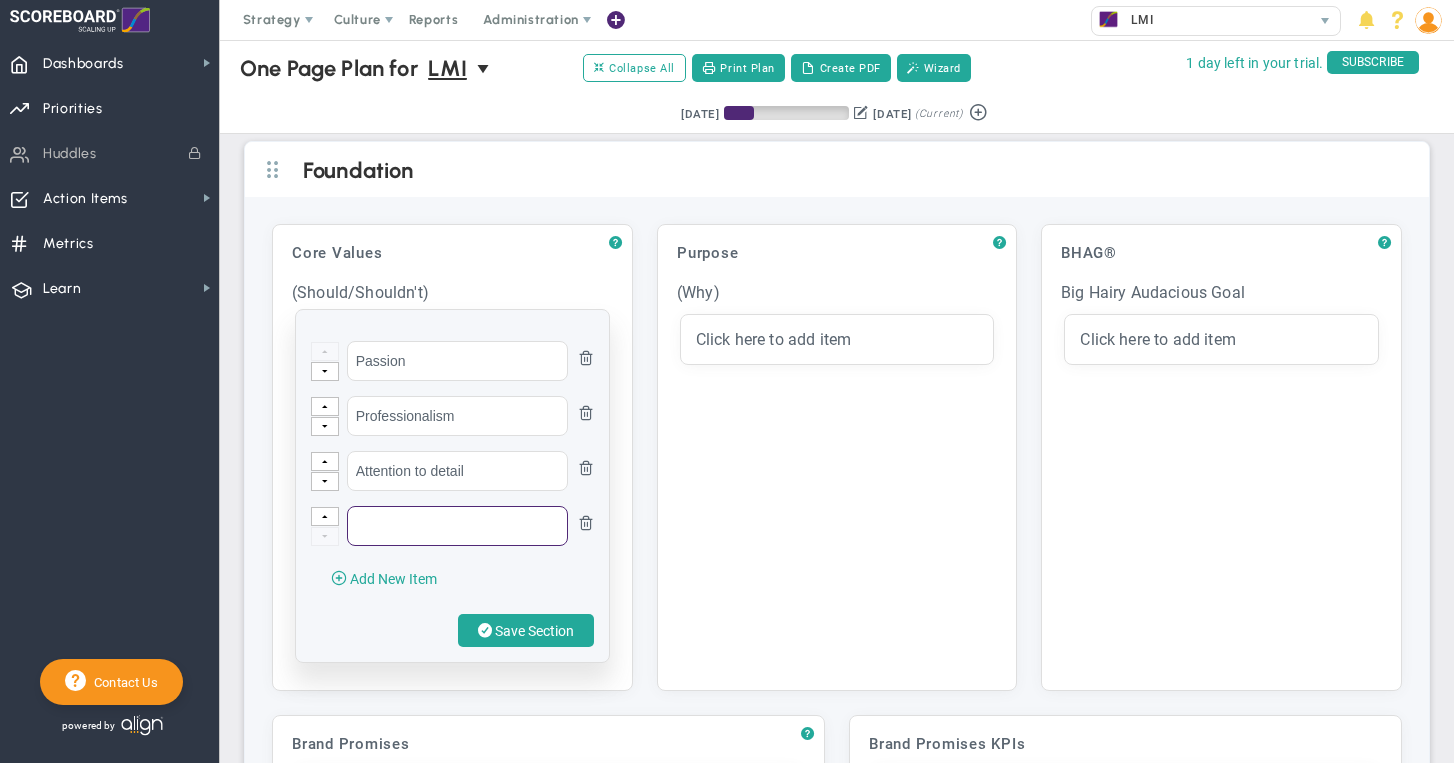 click at bounding box center (457, 526) 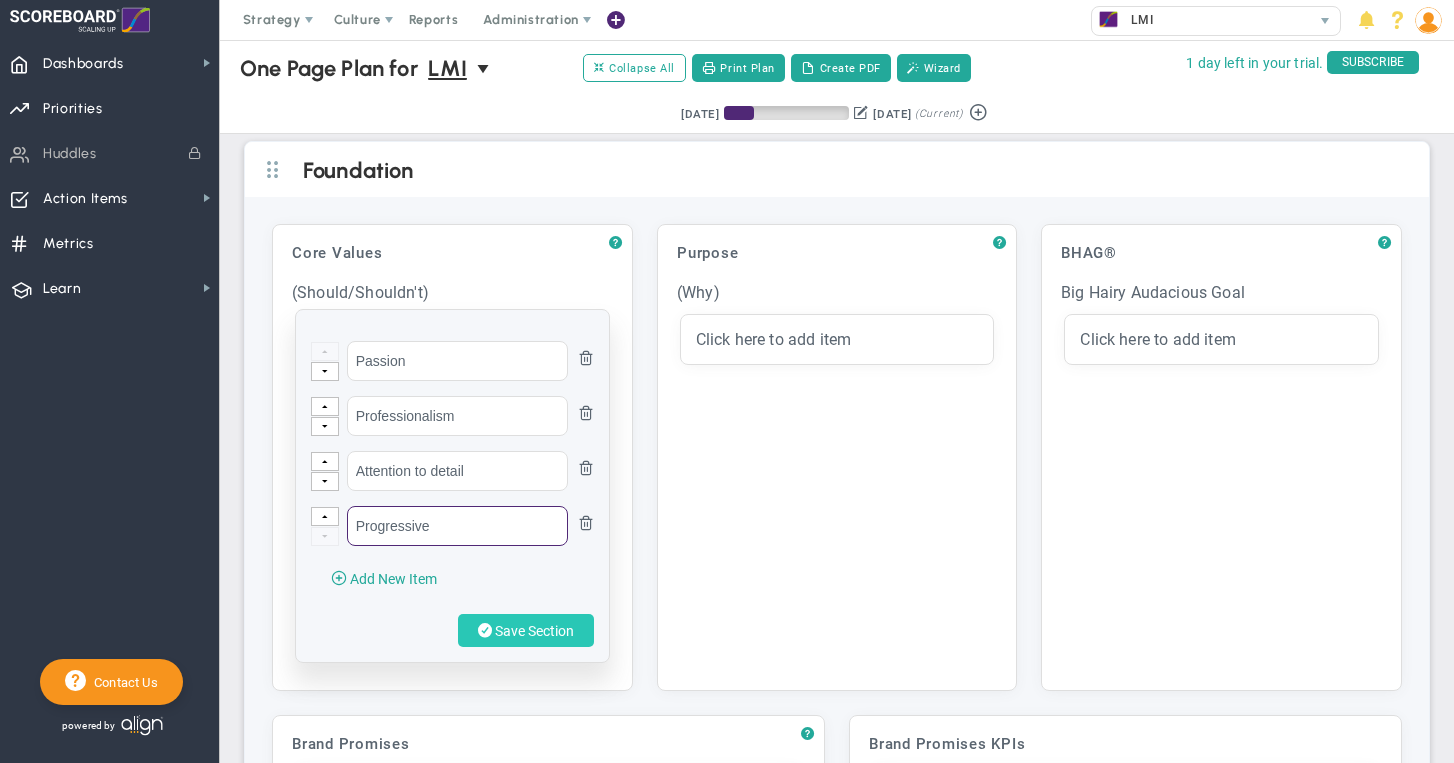 type on "Progressive" 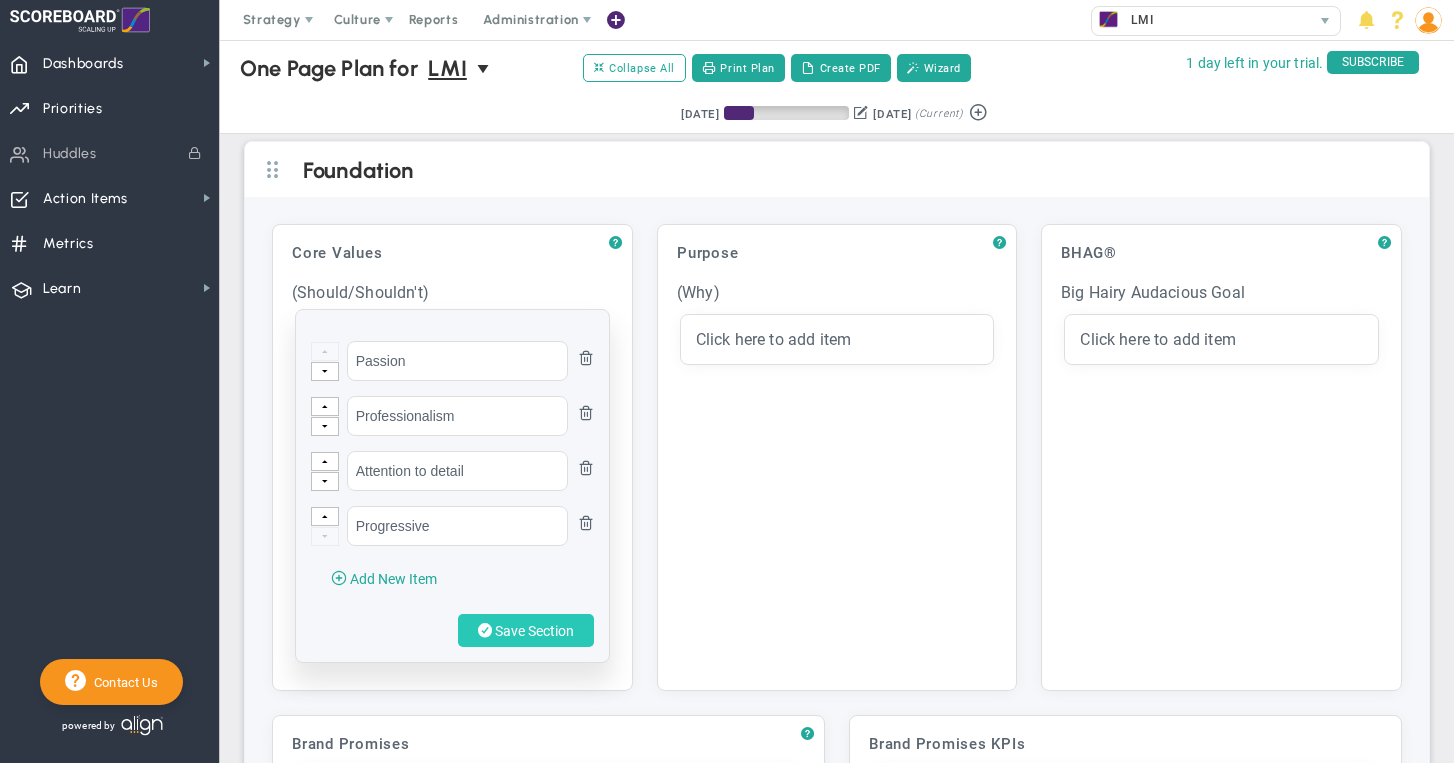 click on "Save Section" at bounding box center (534, 631) 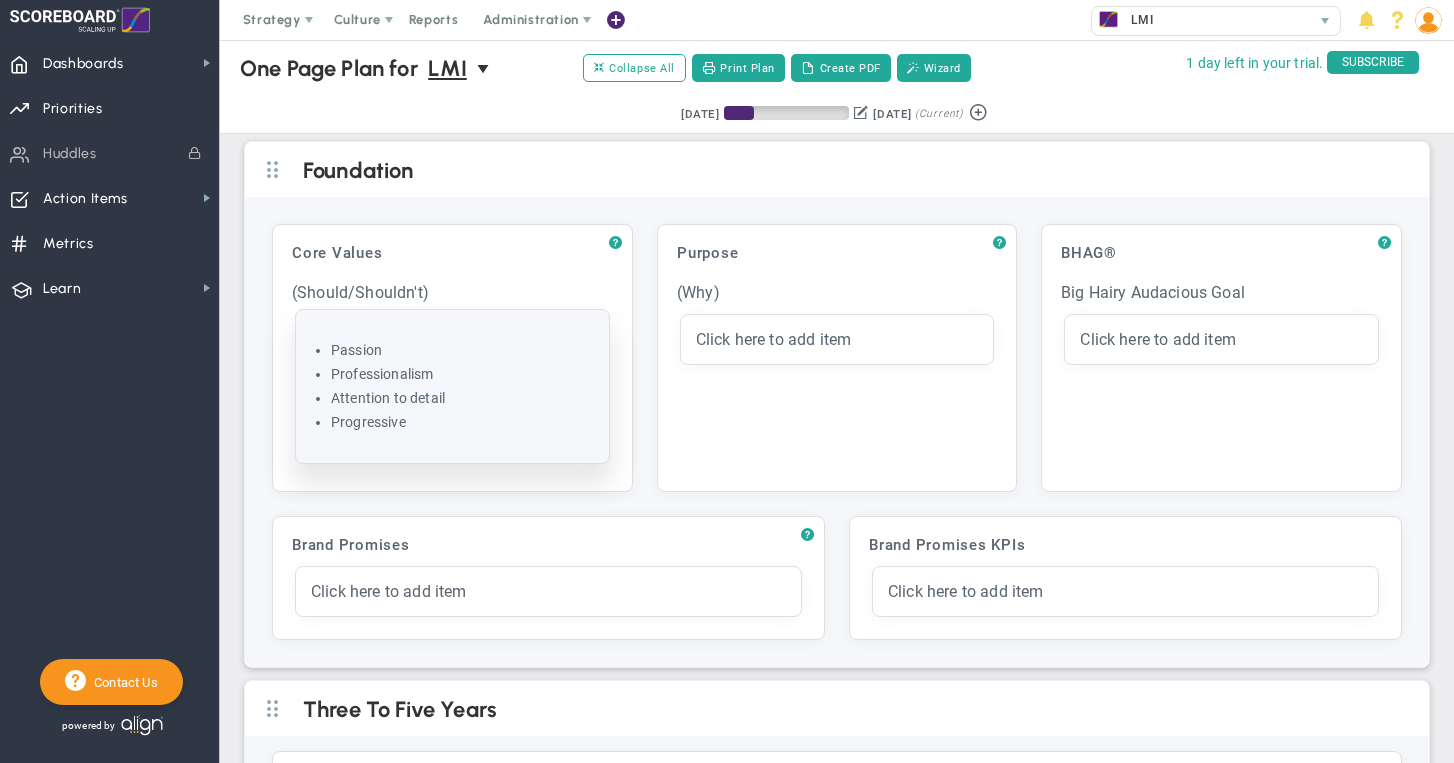 click on "Professionalism" at bounding box center [462, 374] 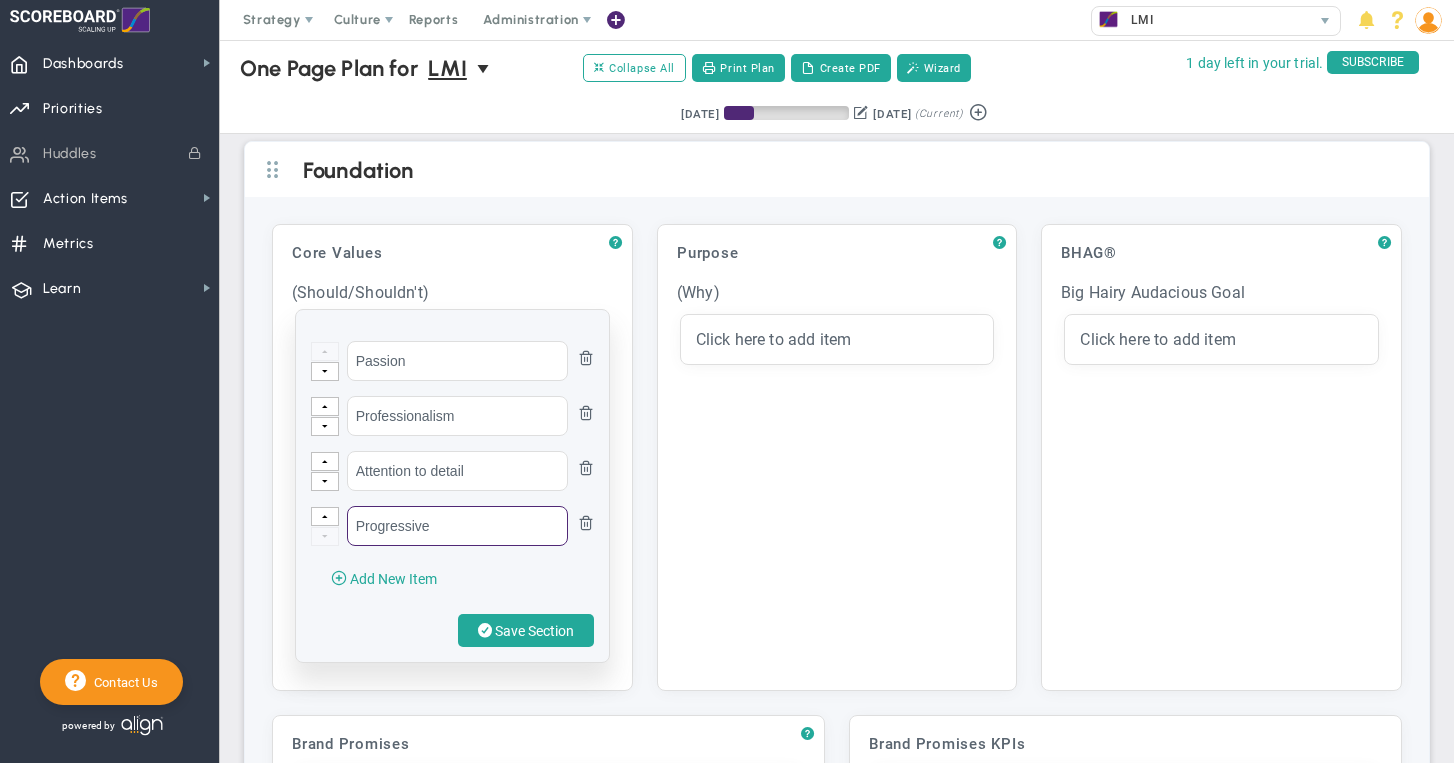 click on "Progressive" at bounding box center (457, 526) 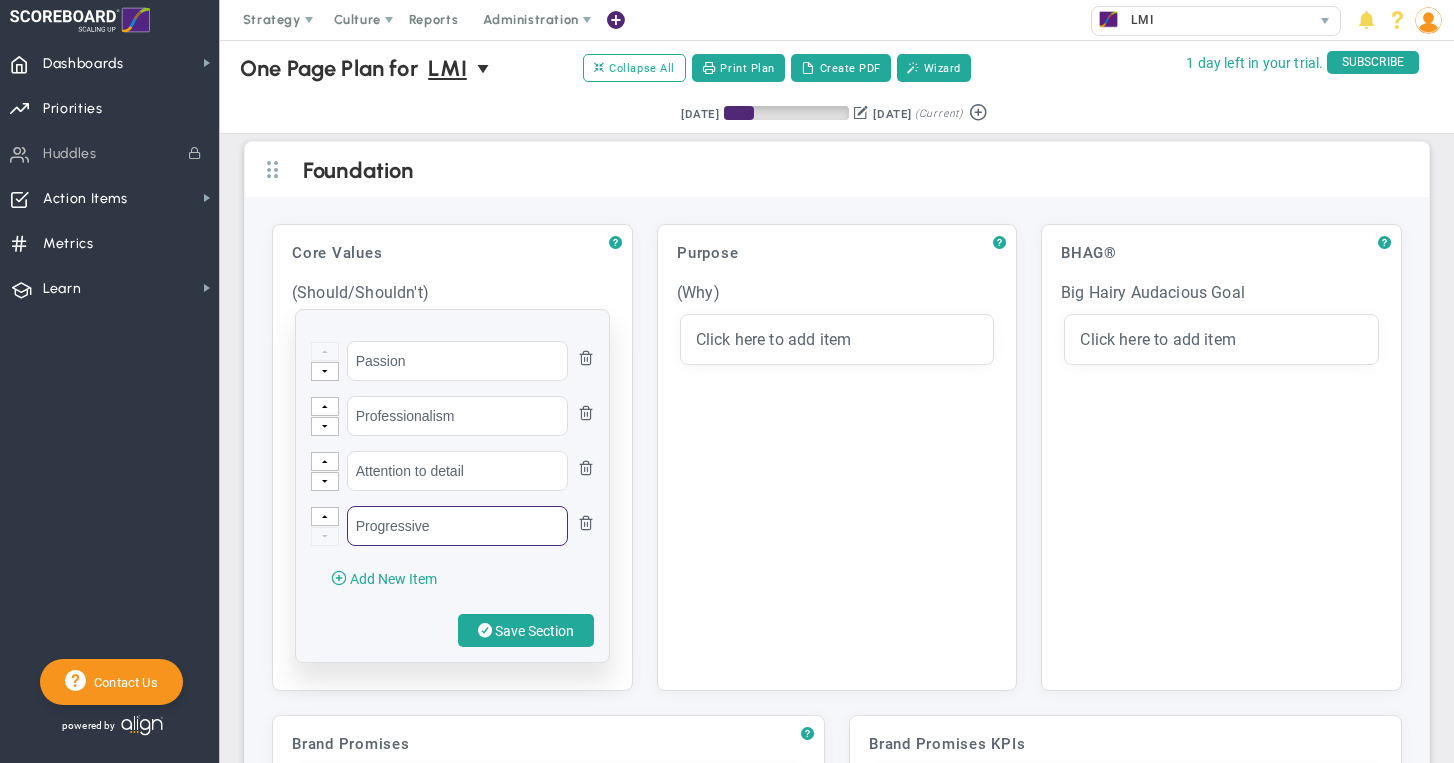 drag, startPoint x: 460, startPoint y: 534, endPoint x: 339, endPoint y: 531, distance: 121.037186 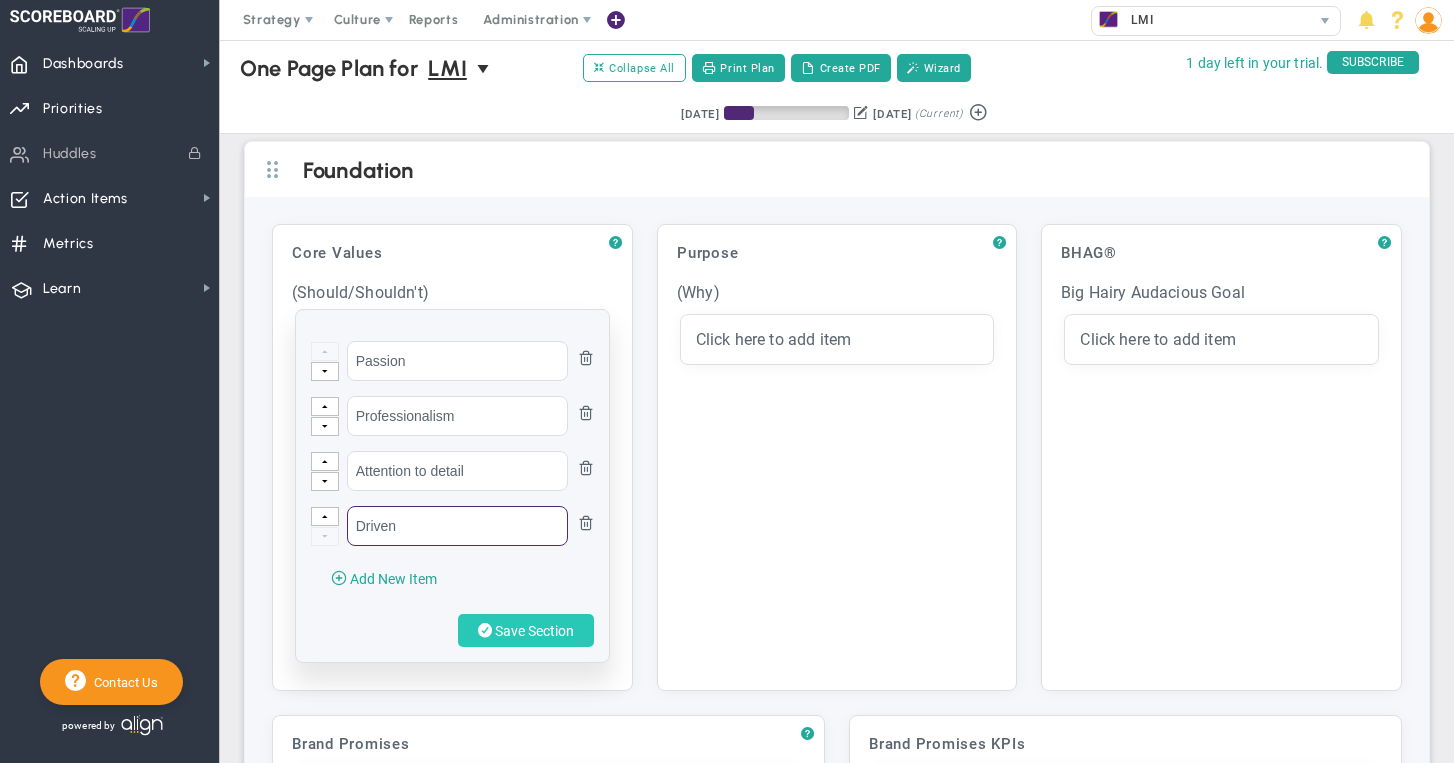type on "Driven" 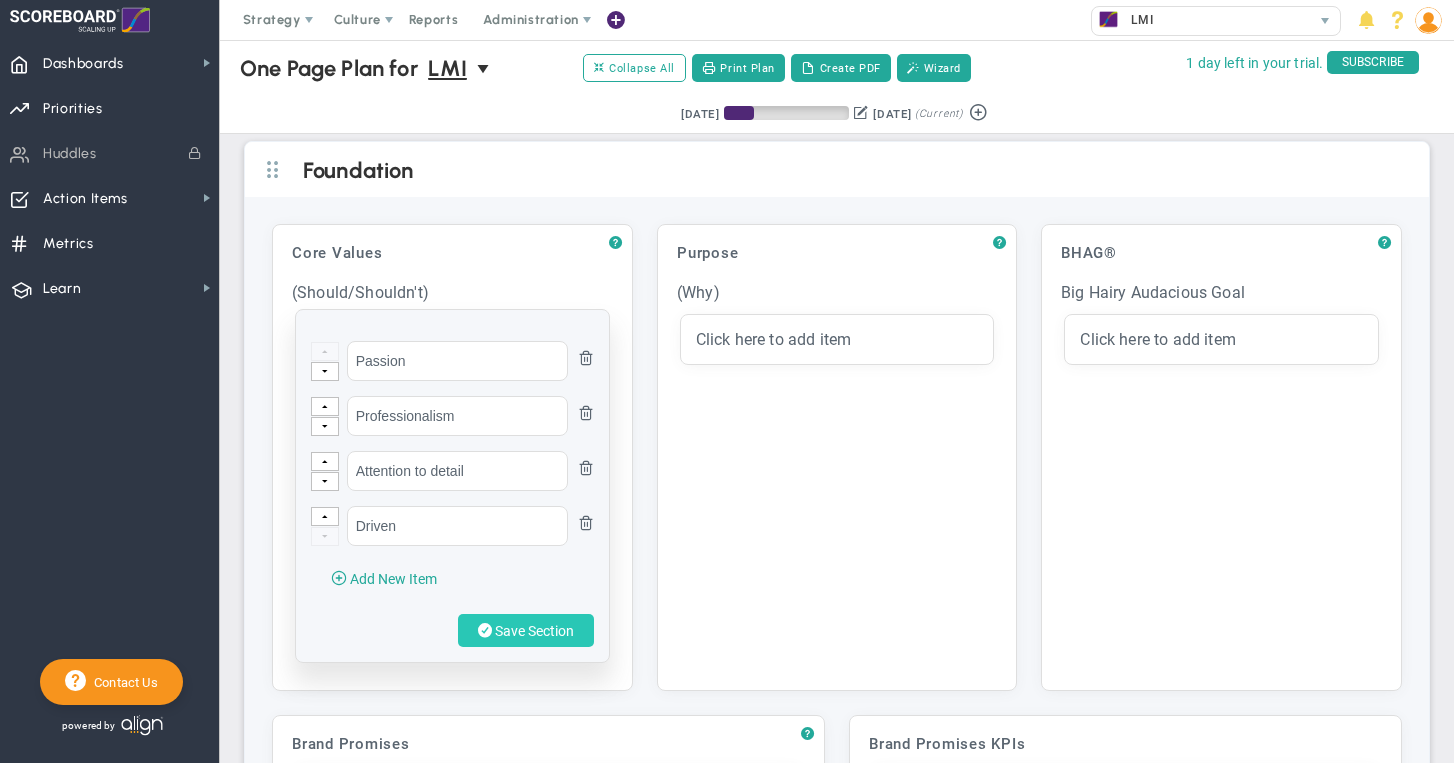 click on "Save Section" at bounding box center [534, 631] 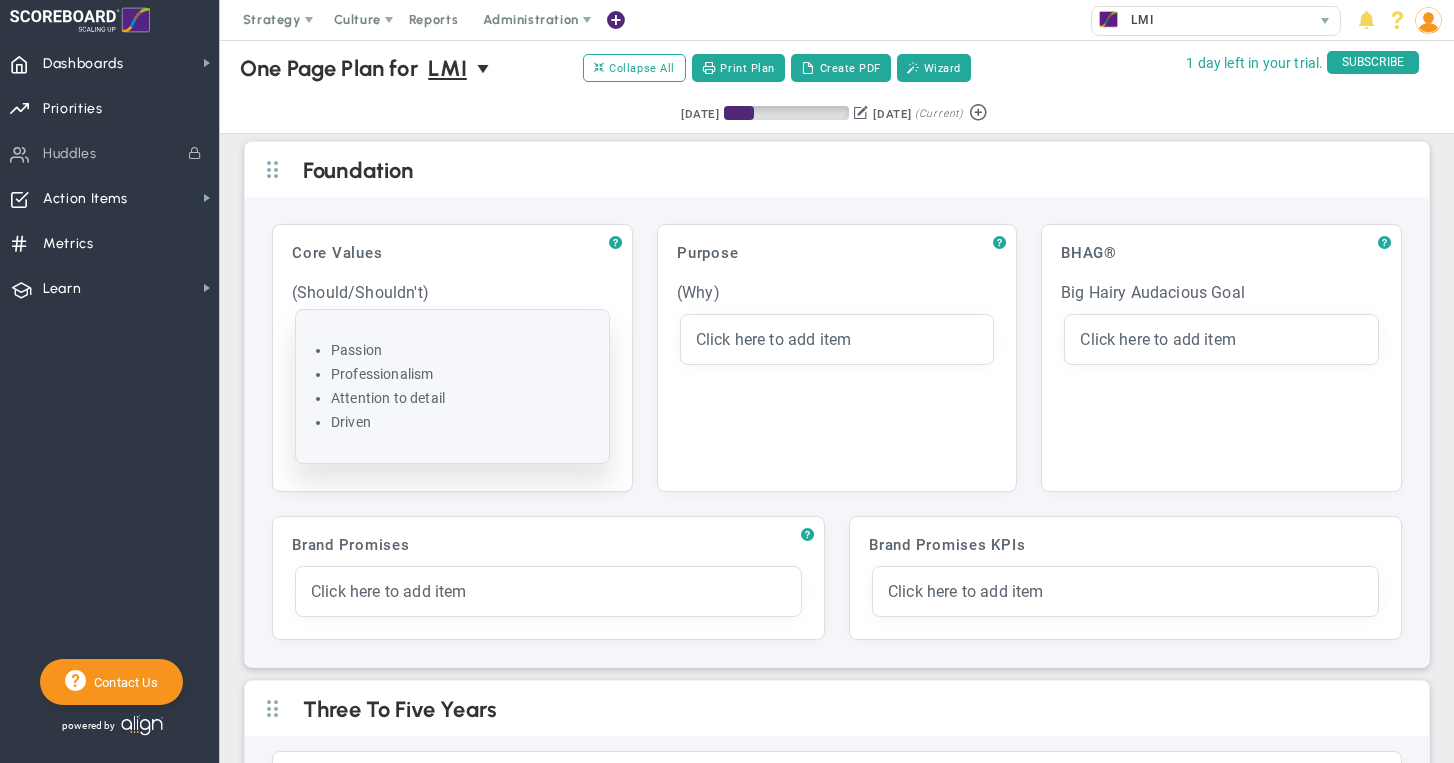click on "Driven" at bounding box center (462, 422) 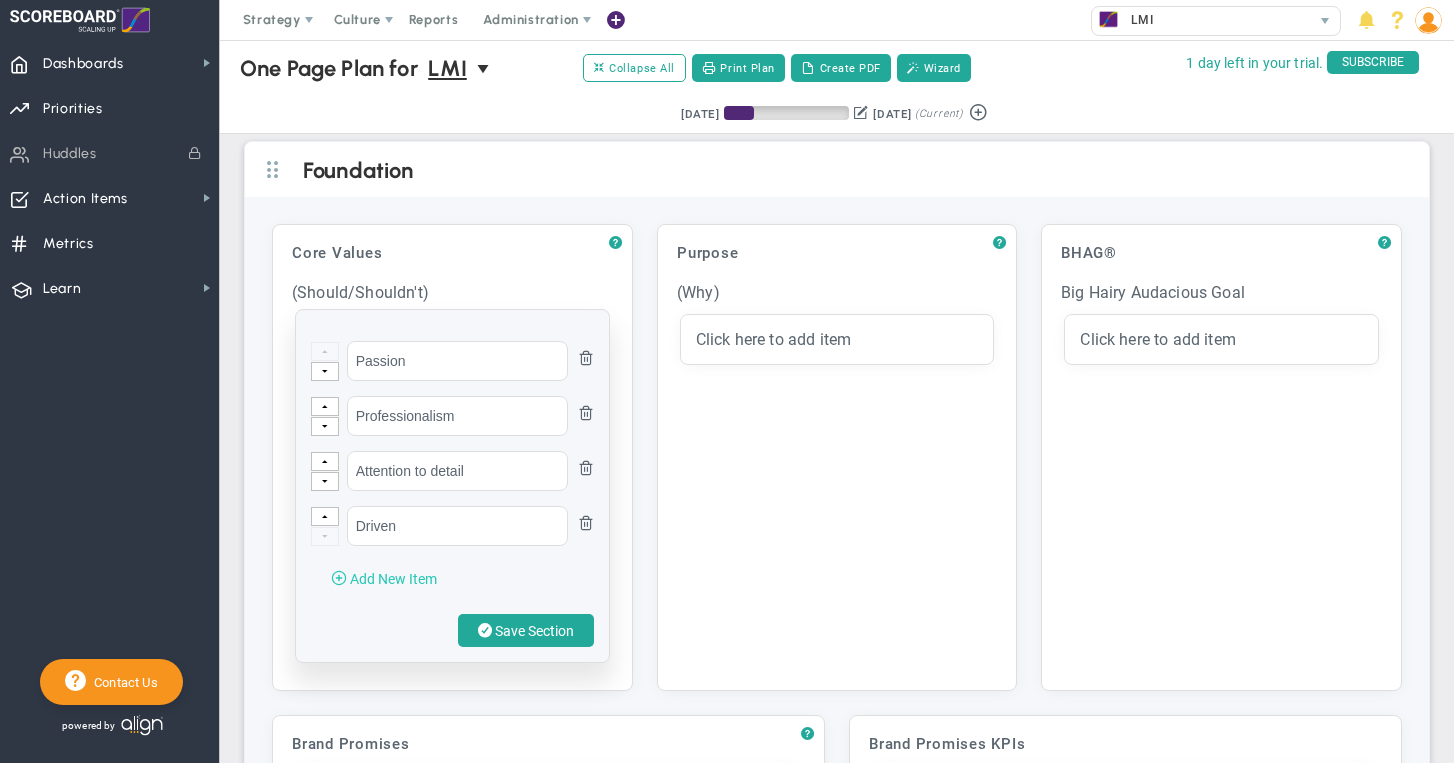 click on "Add New Item" at bounding box center [393, 579] 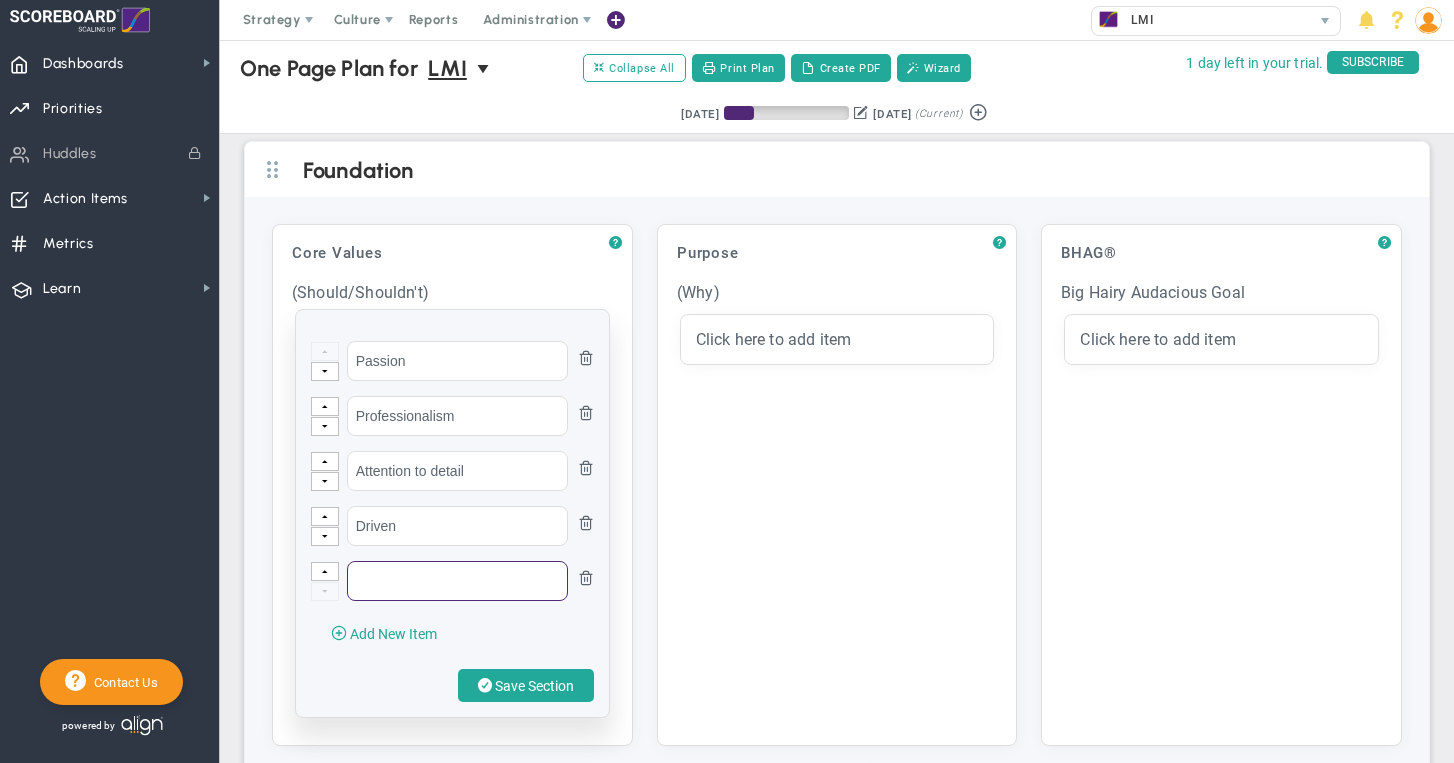 click at bounding box center [457, 581] 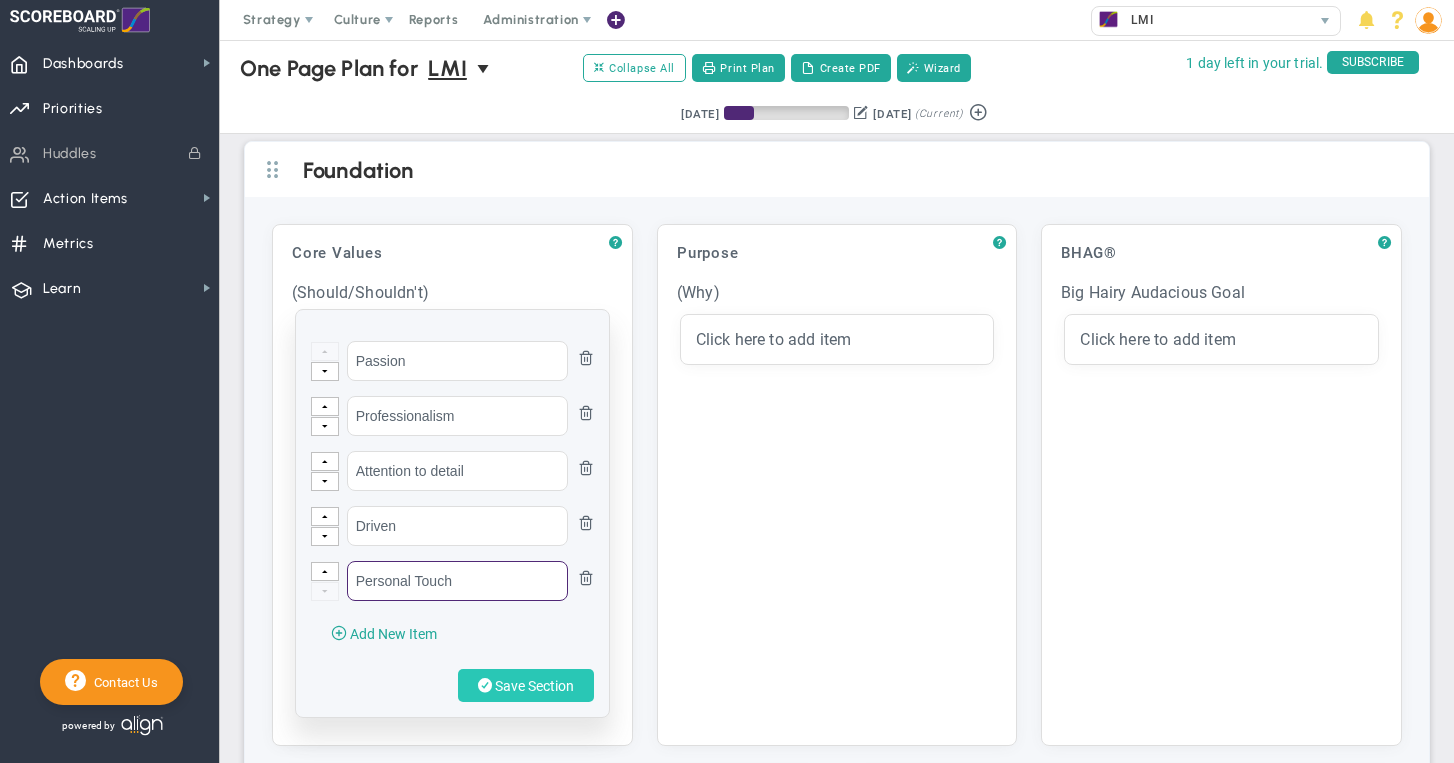 type on "Personal Touch" 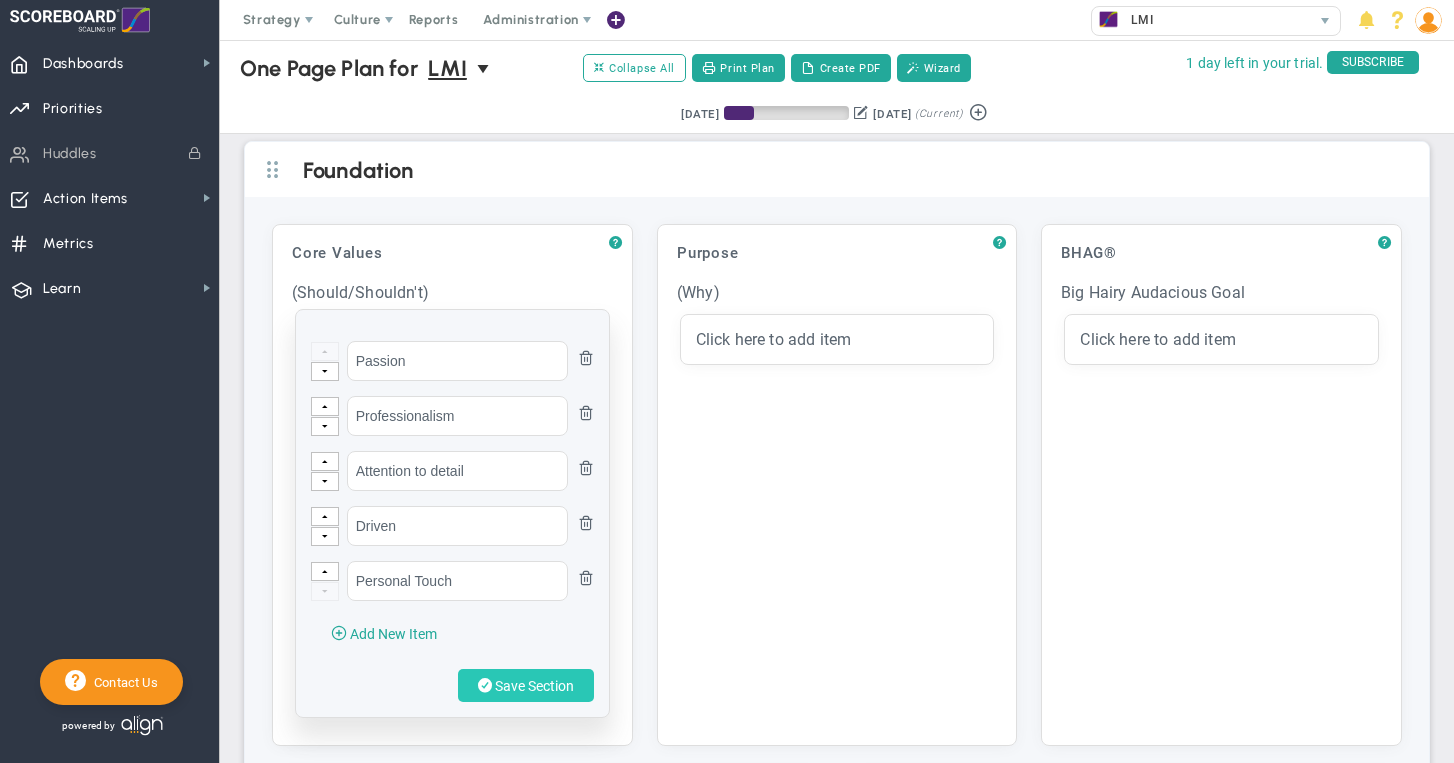 click on "Save Section" at bounding box center [534, 686] 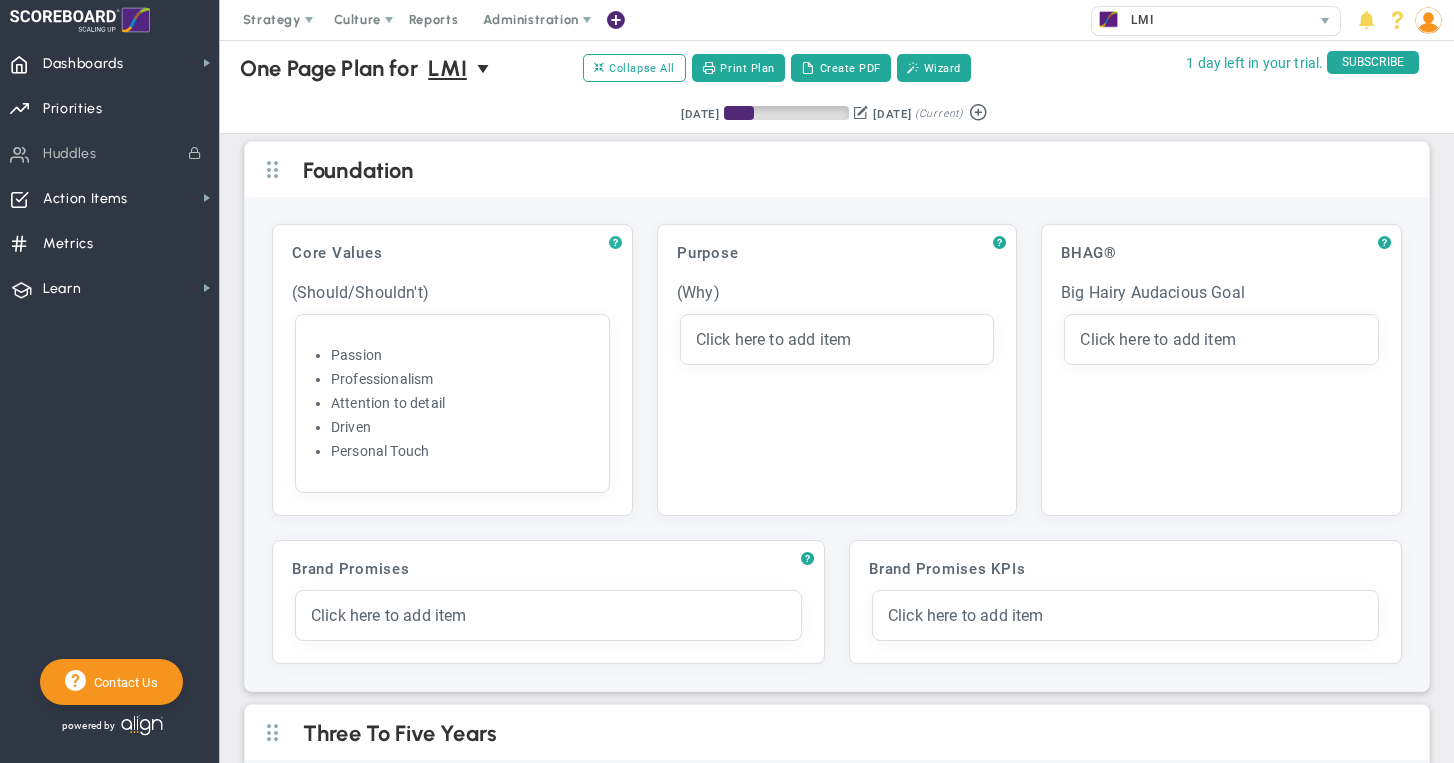 click on "?" at bounding box center (615, 243) 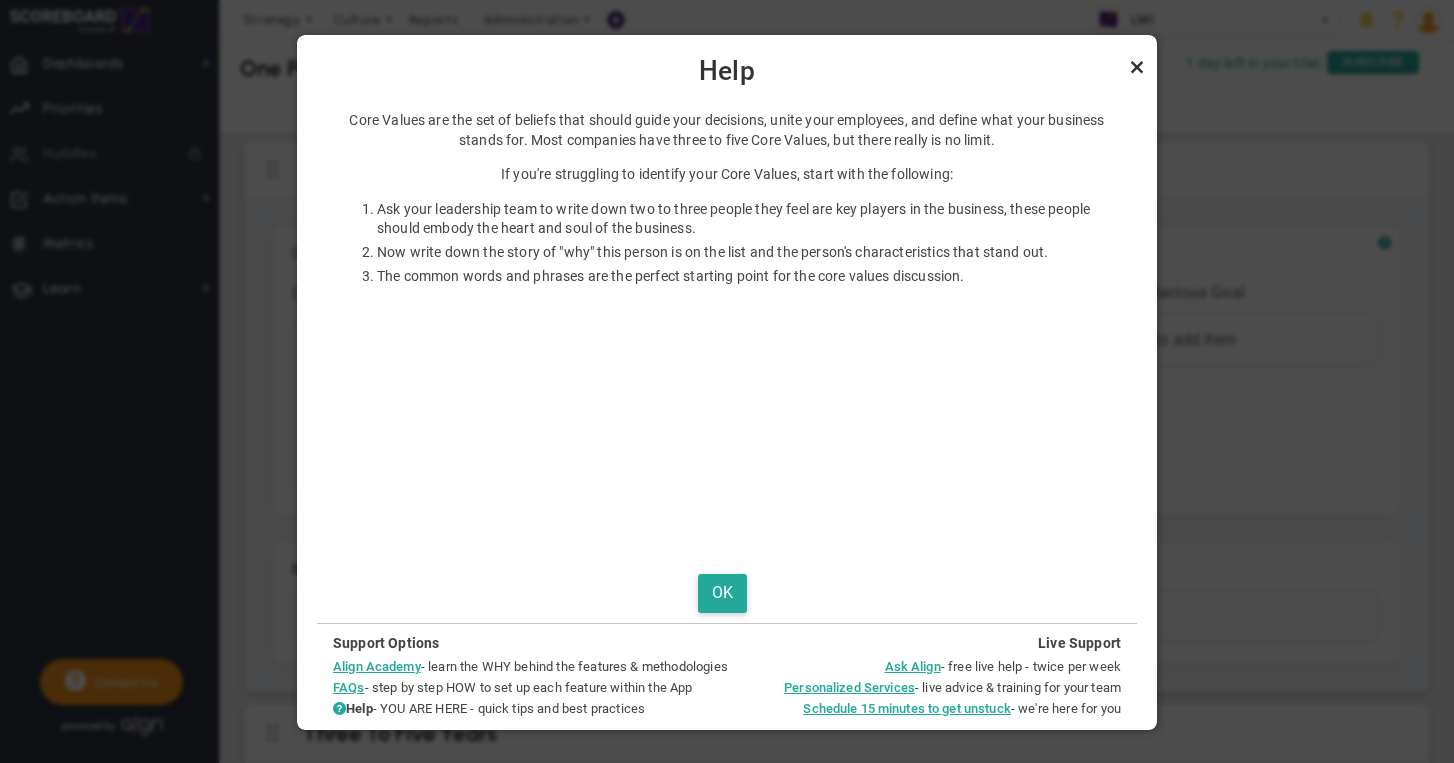 click at bounding box center (1137, 67) 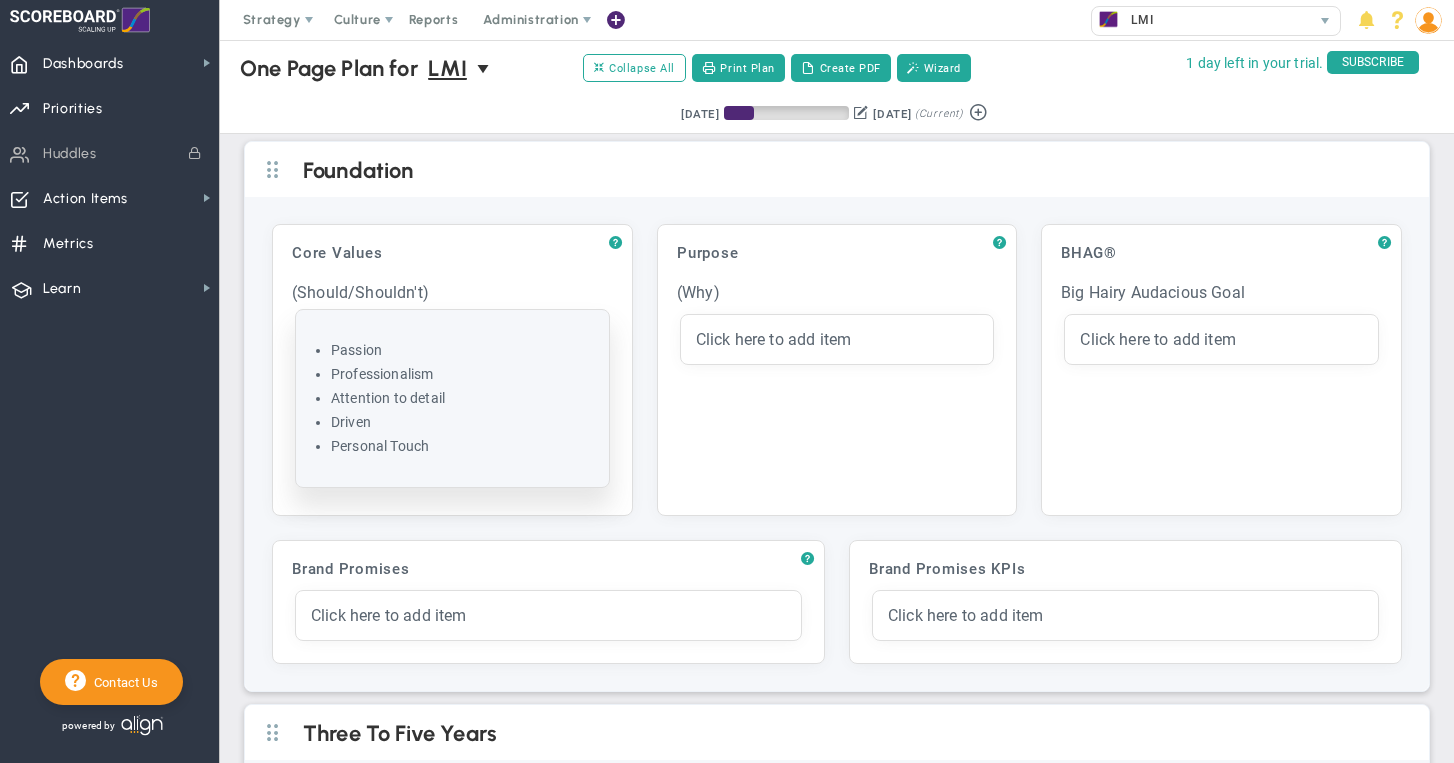 click on "Driven" at bounding box center (462, 422) 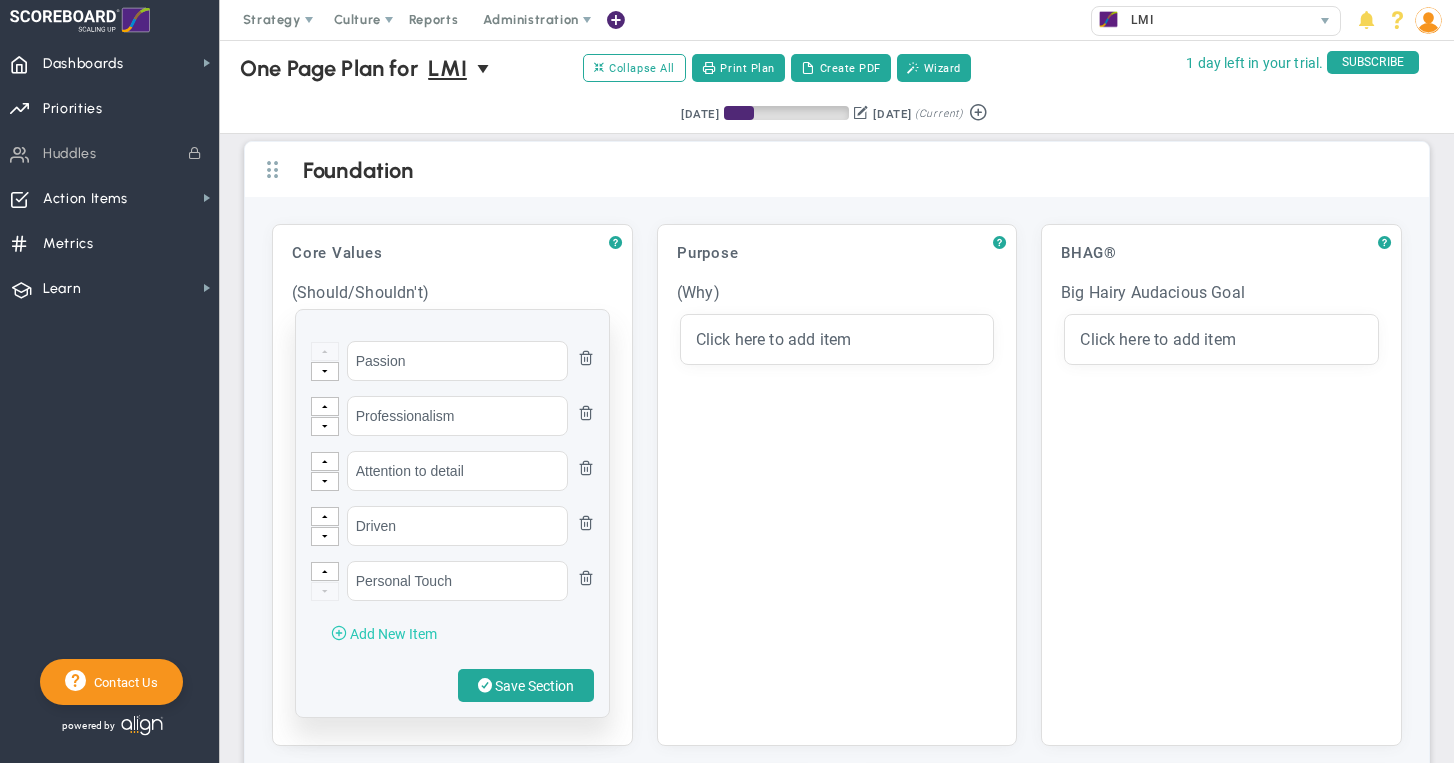 click on "Add New Item" at bounding box center [393, 634] 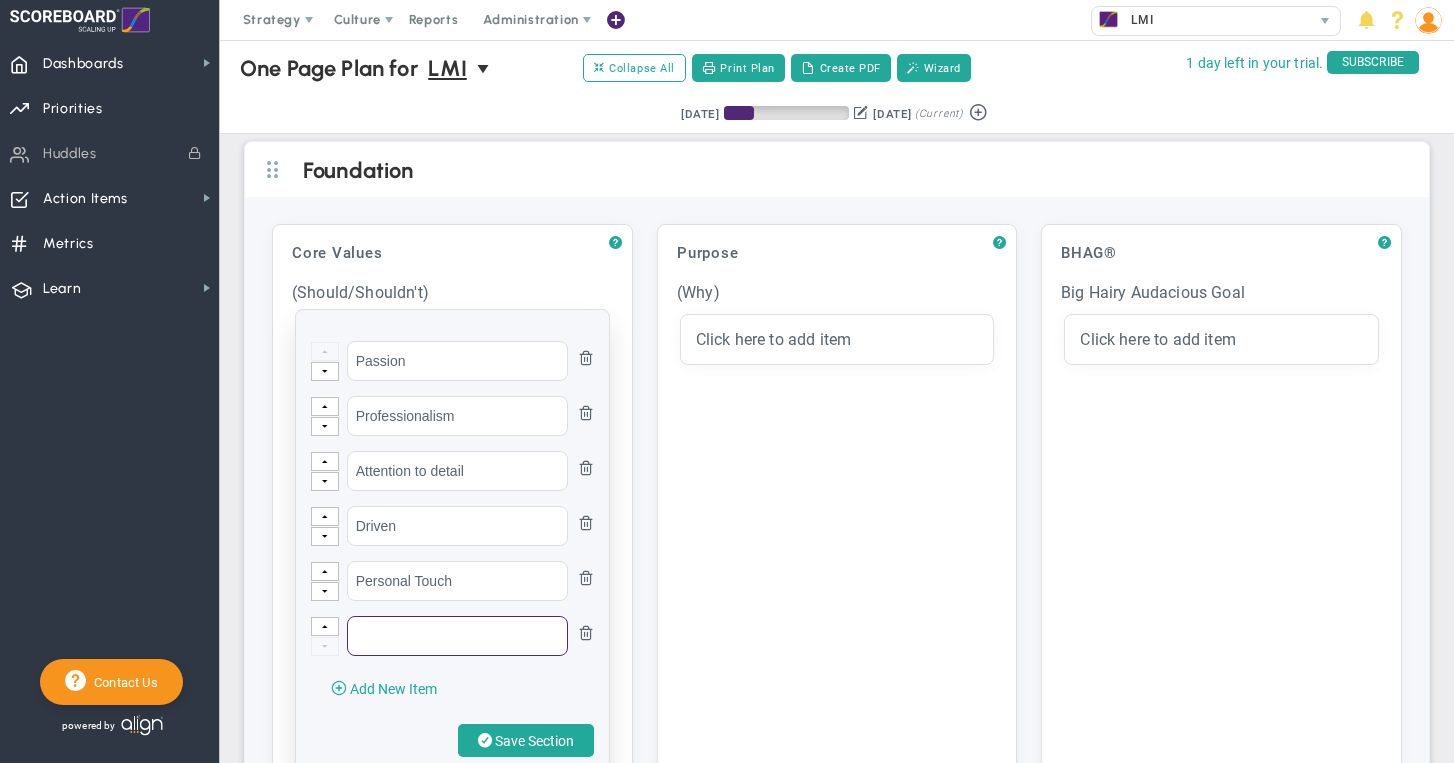 click at bounding box center [457, 636] 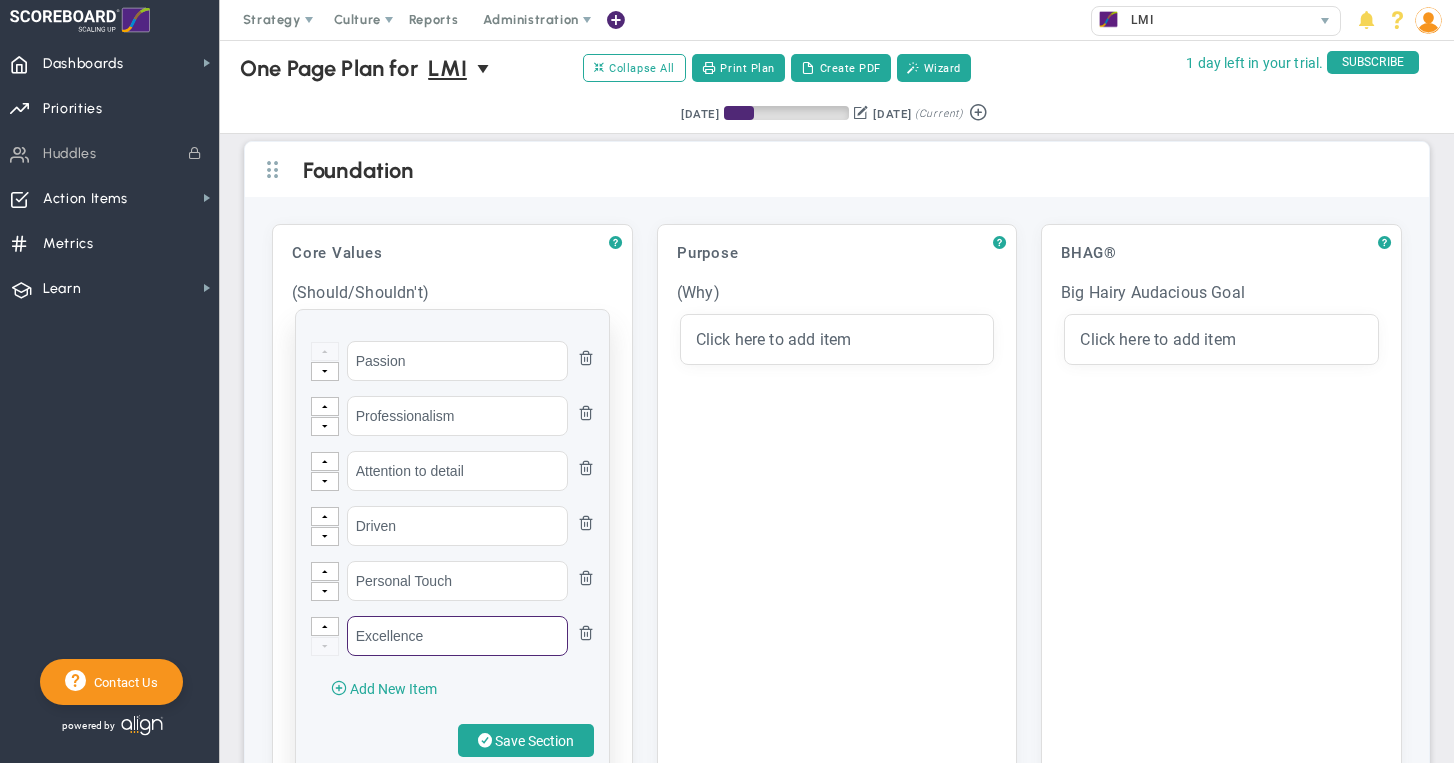 scroll, scrollTop: 59, scrollLeft: 0, axis: vertical 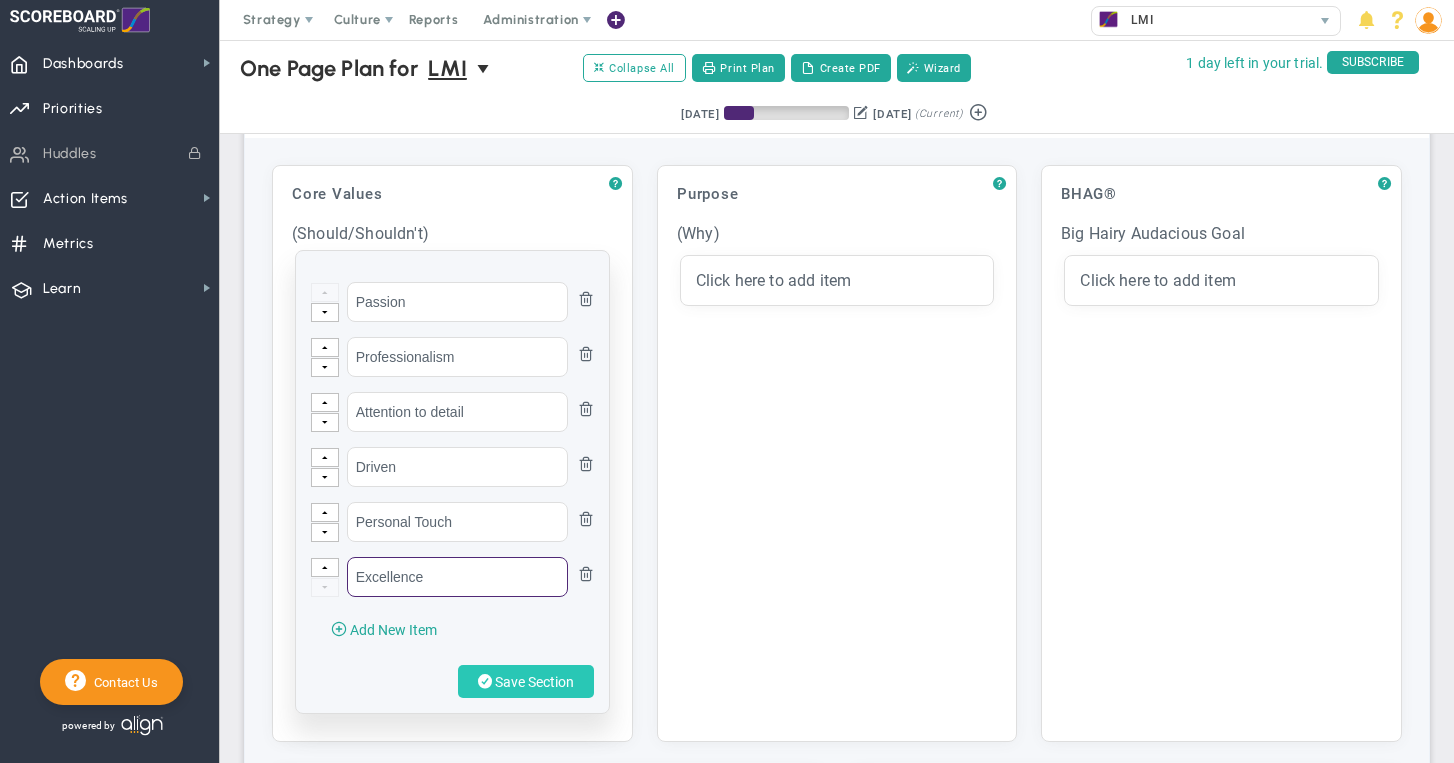 type on "Excellence" 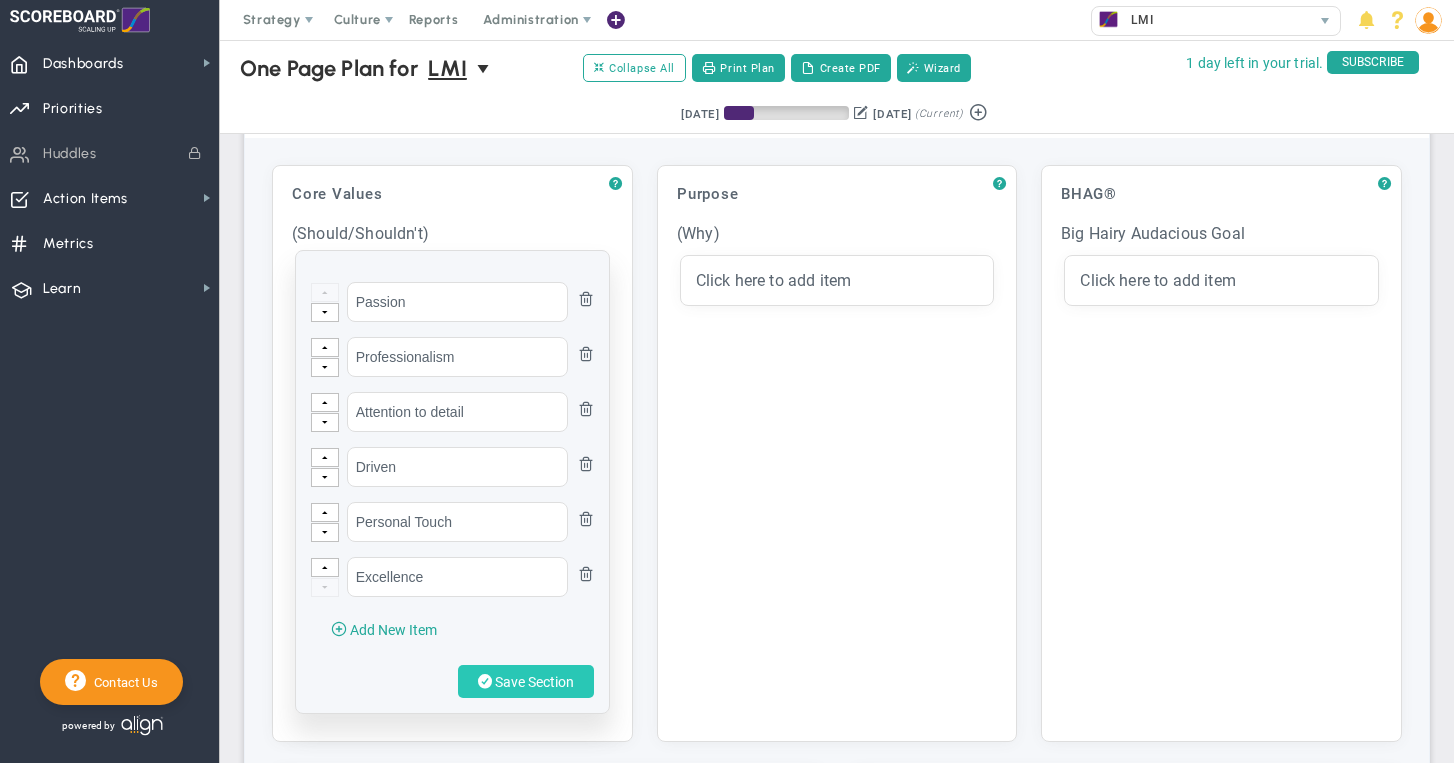 click on "Save Section" at bounding box center (534, 682) 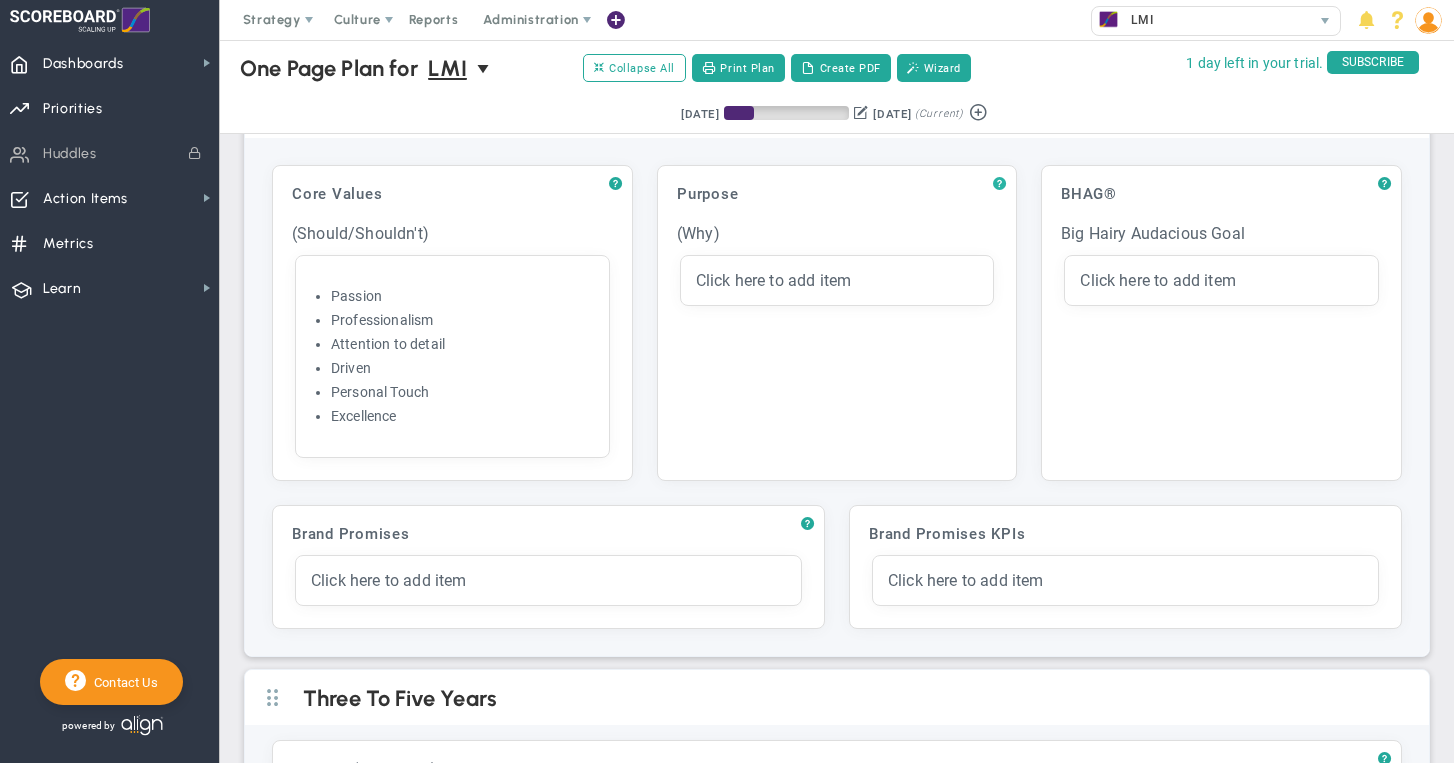 click on "?" at bounding box center [999, 184] 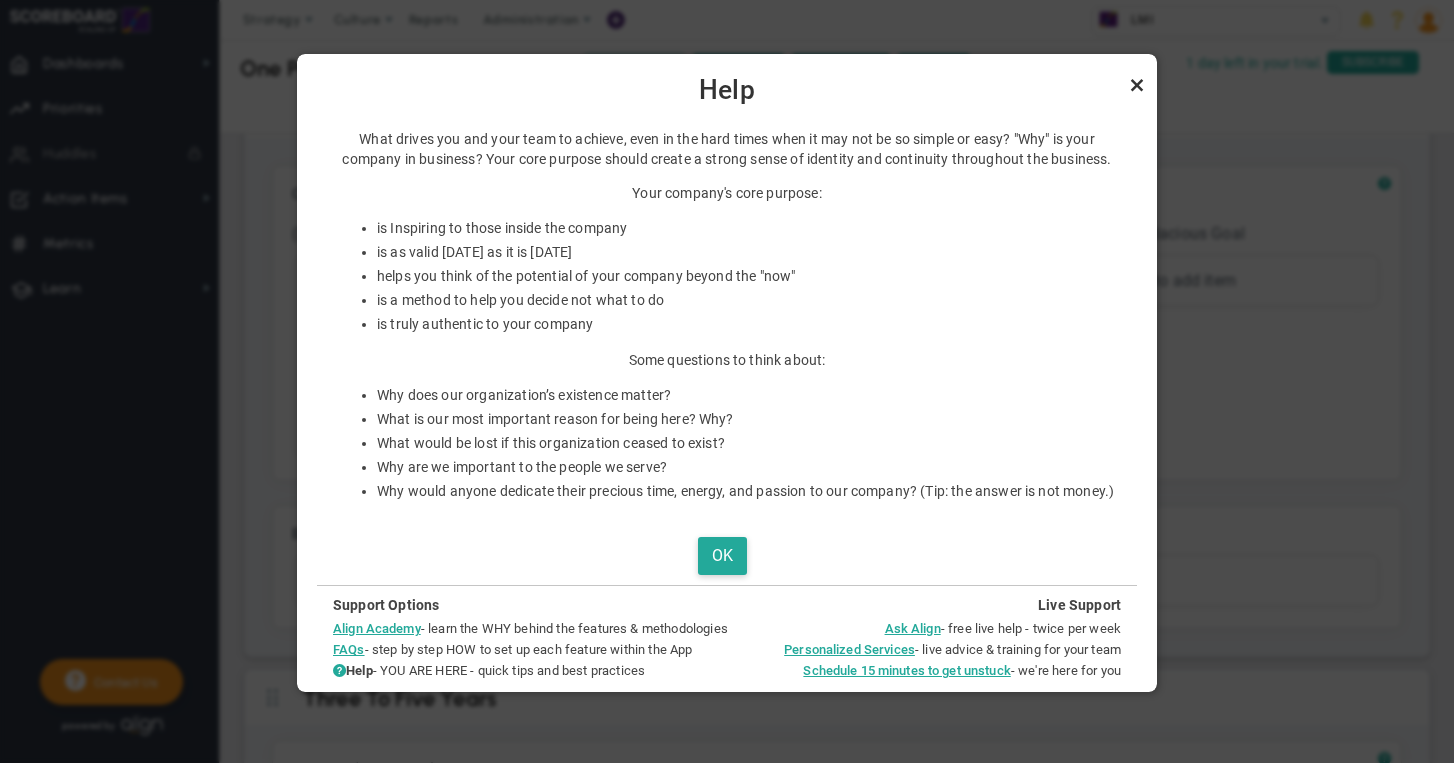 click at bounding box center (1137, 85) 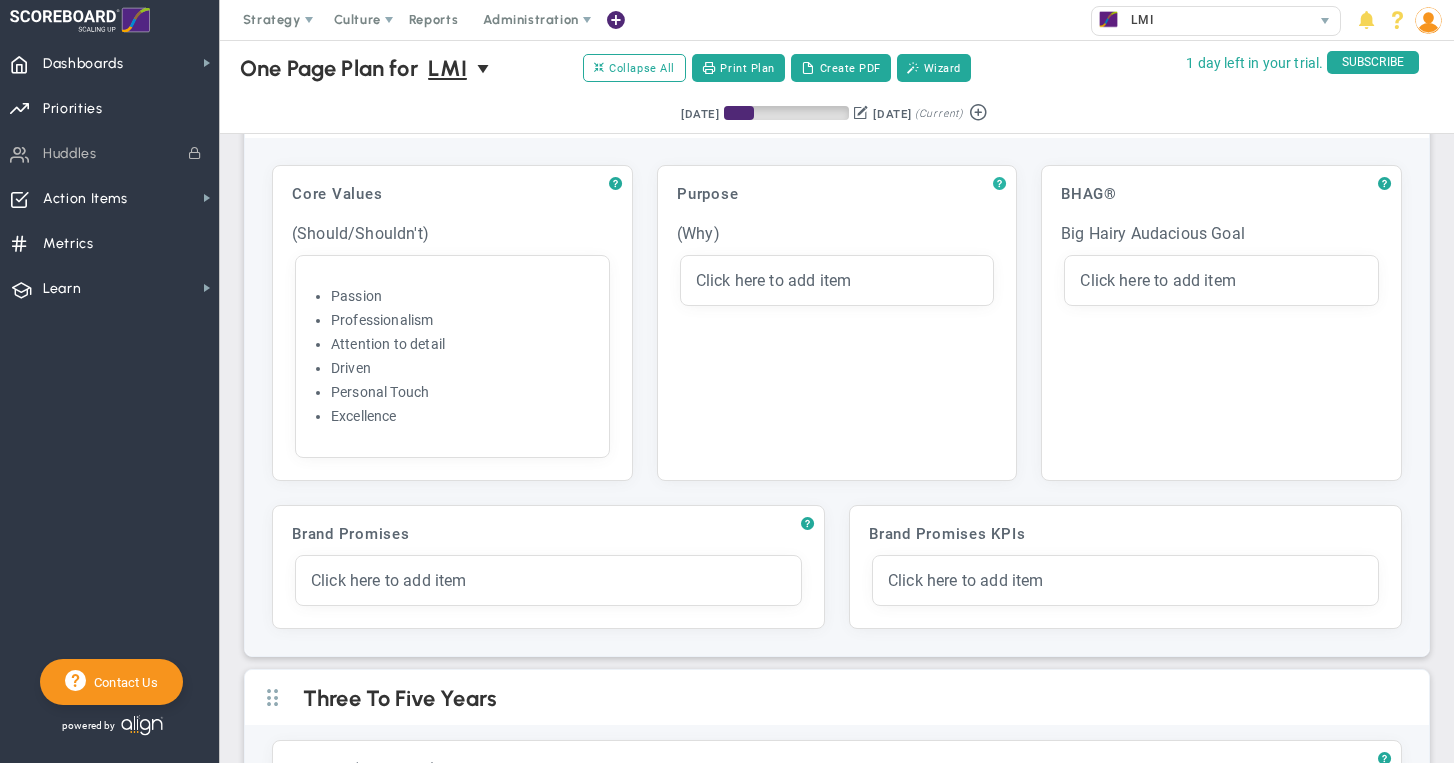 click on "?" at bounding box center [999, 184] 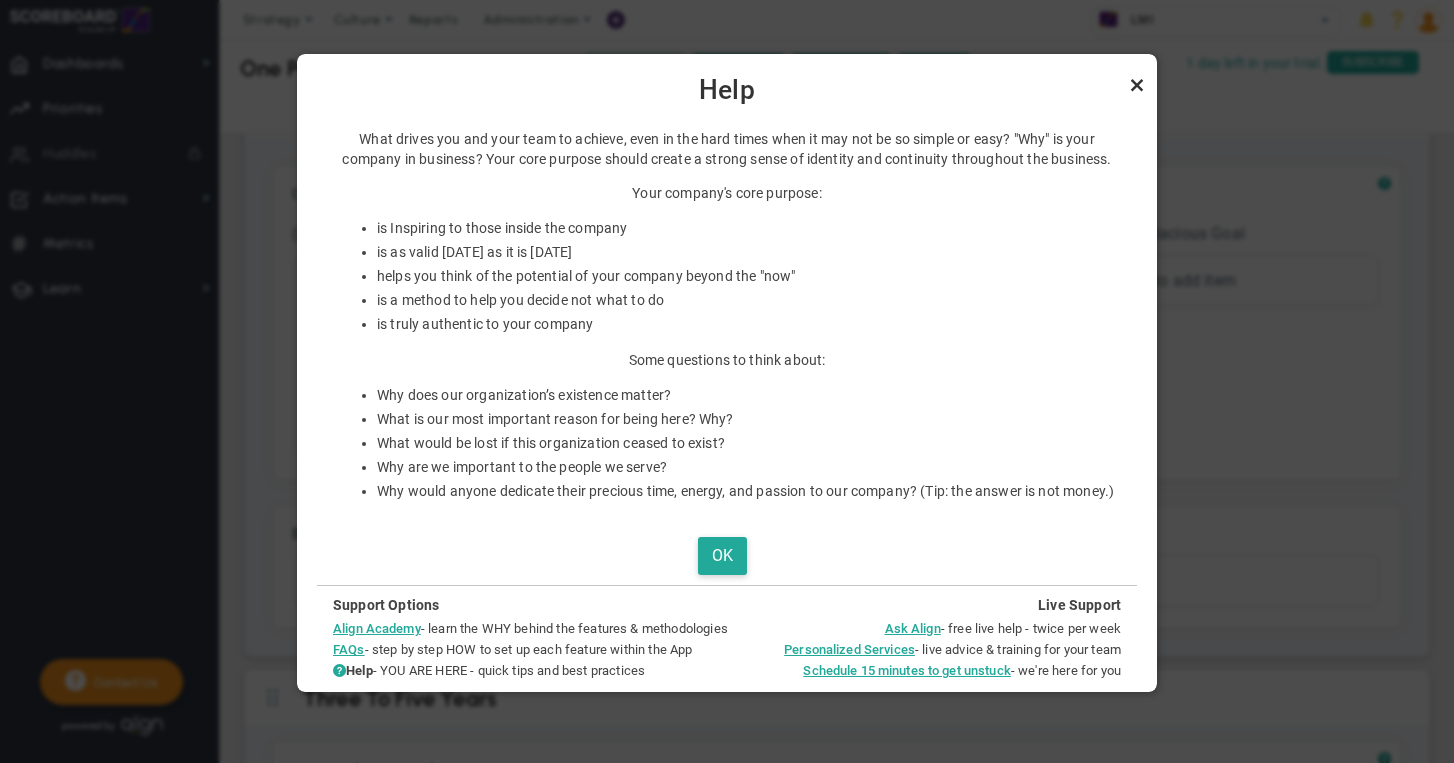 click at bounding box center (1137, 85) 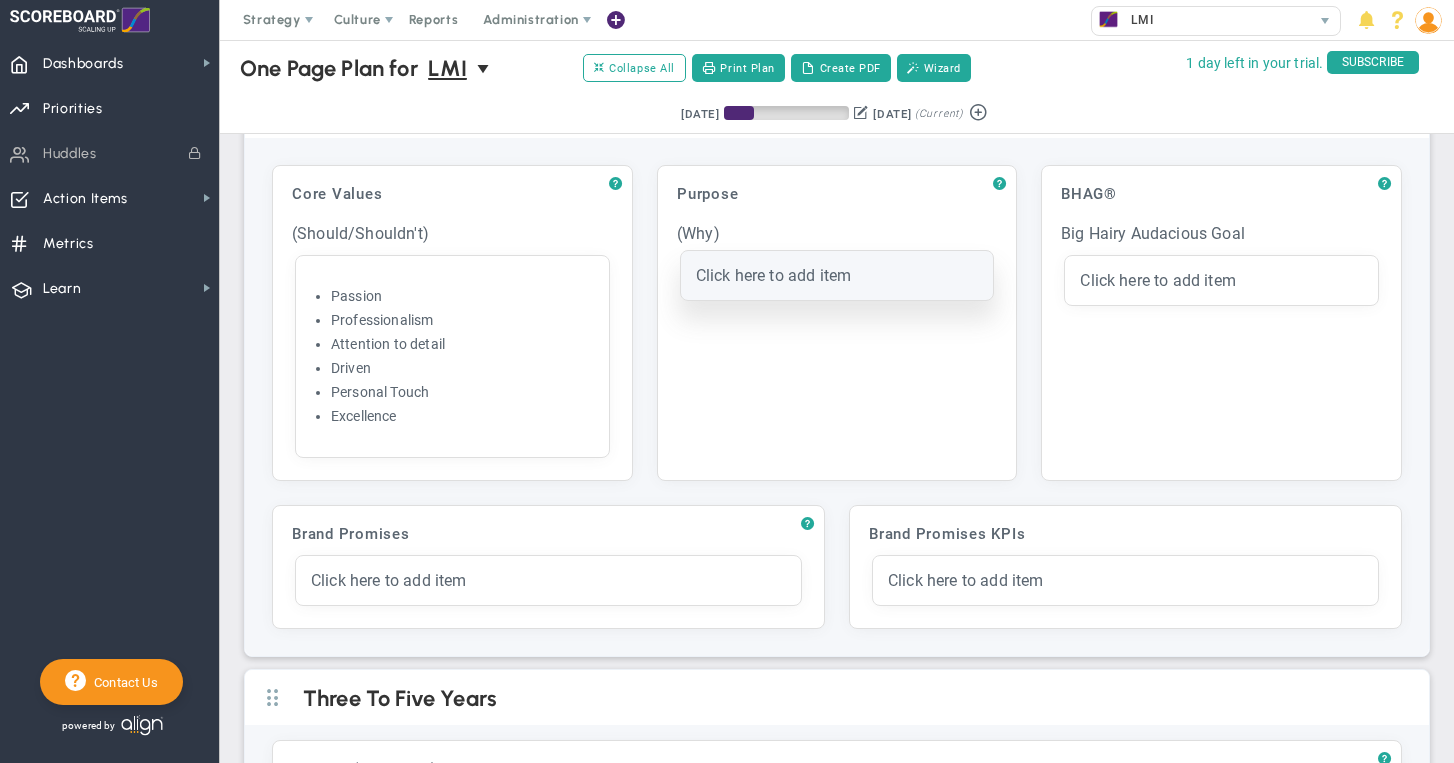 click on "Click here to add item" at bounding box center (774, 275) 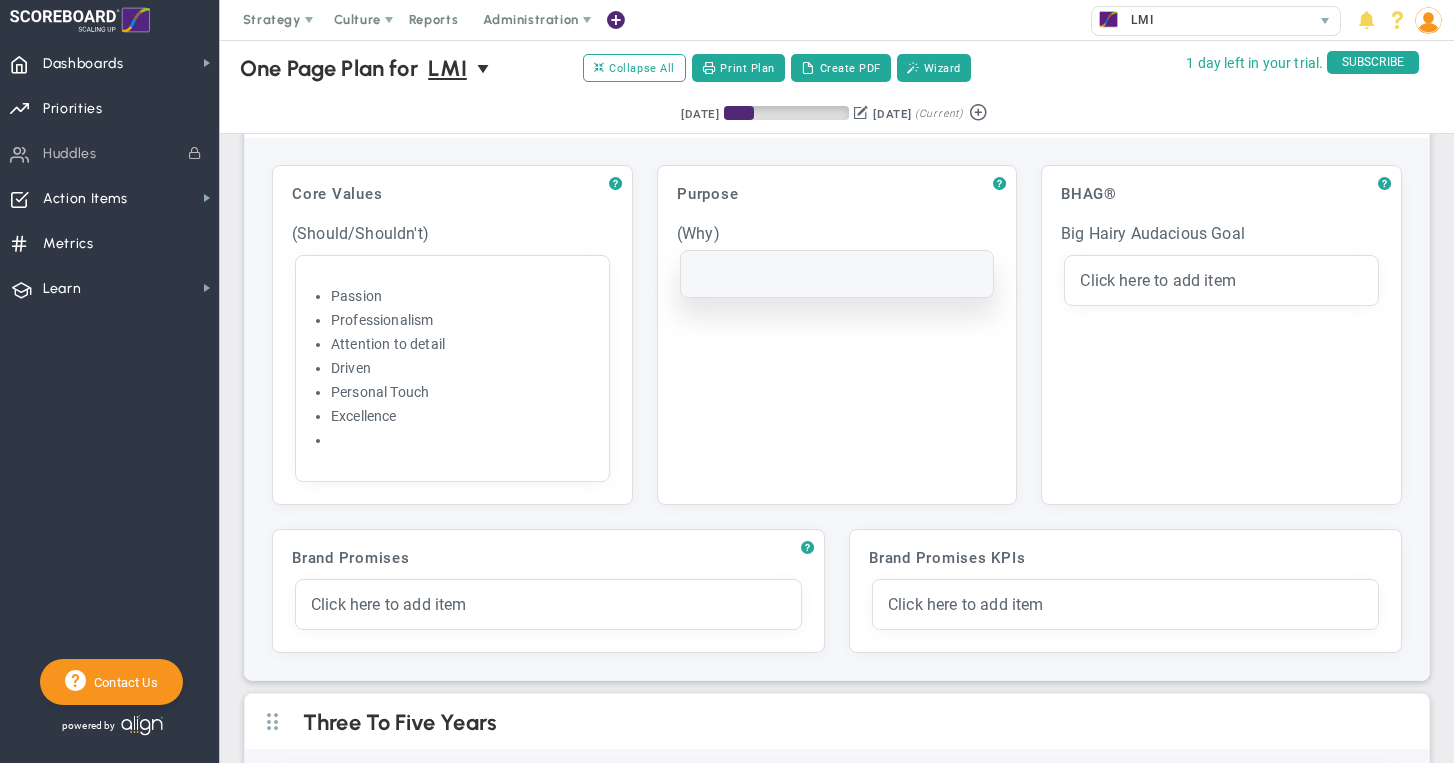 click at bounding box center (837, 274) 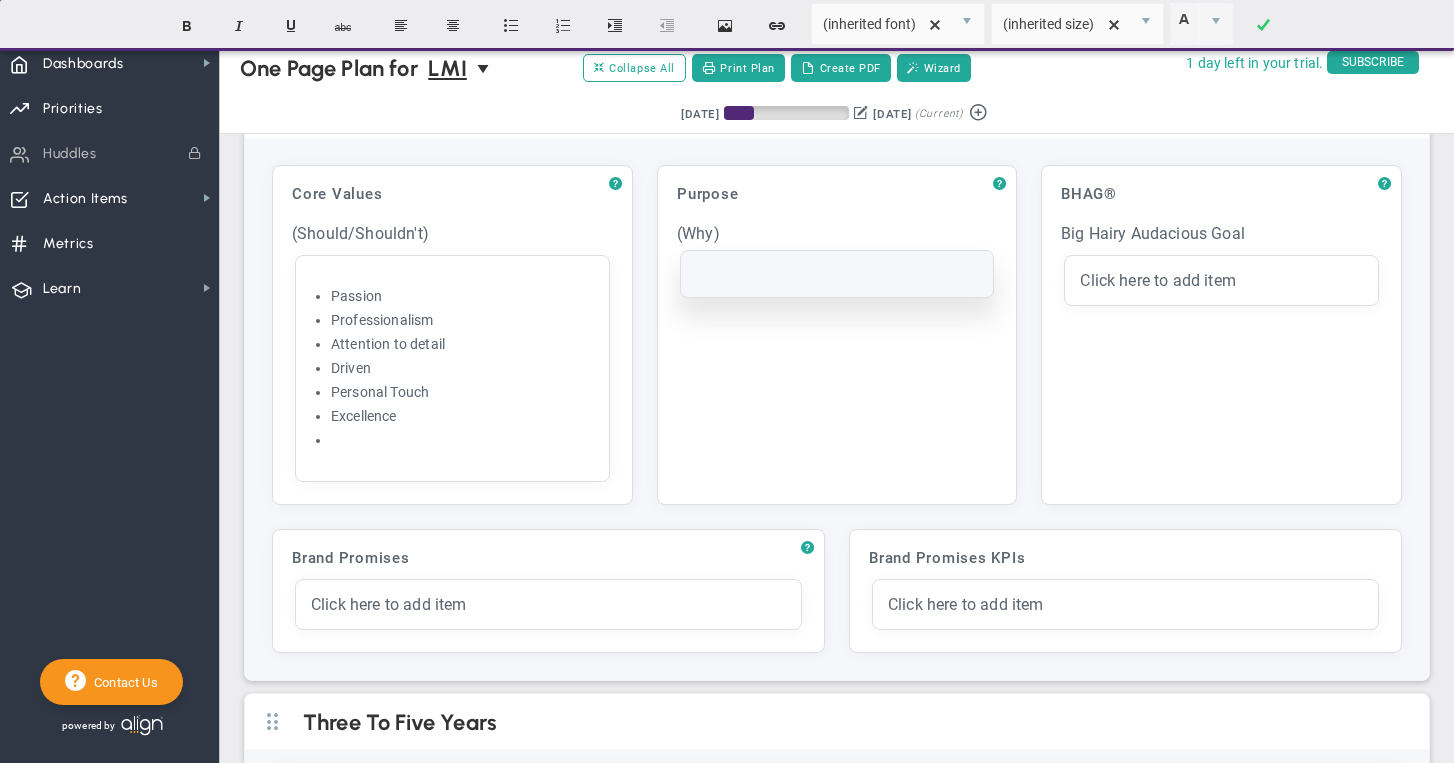 type 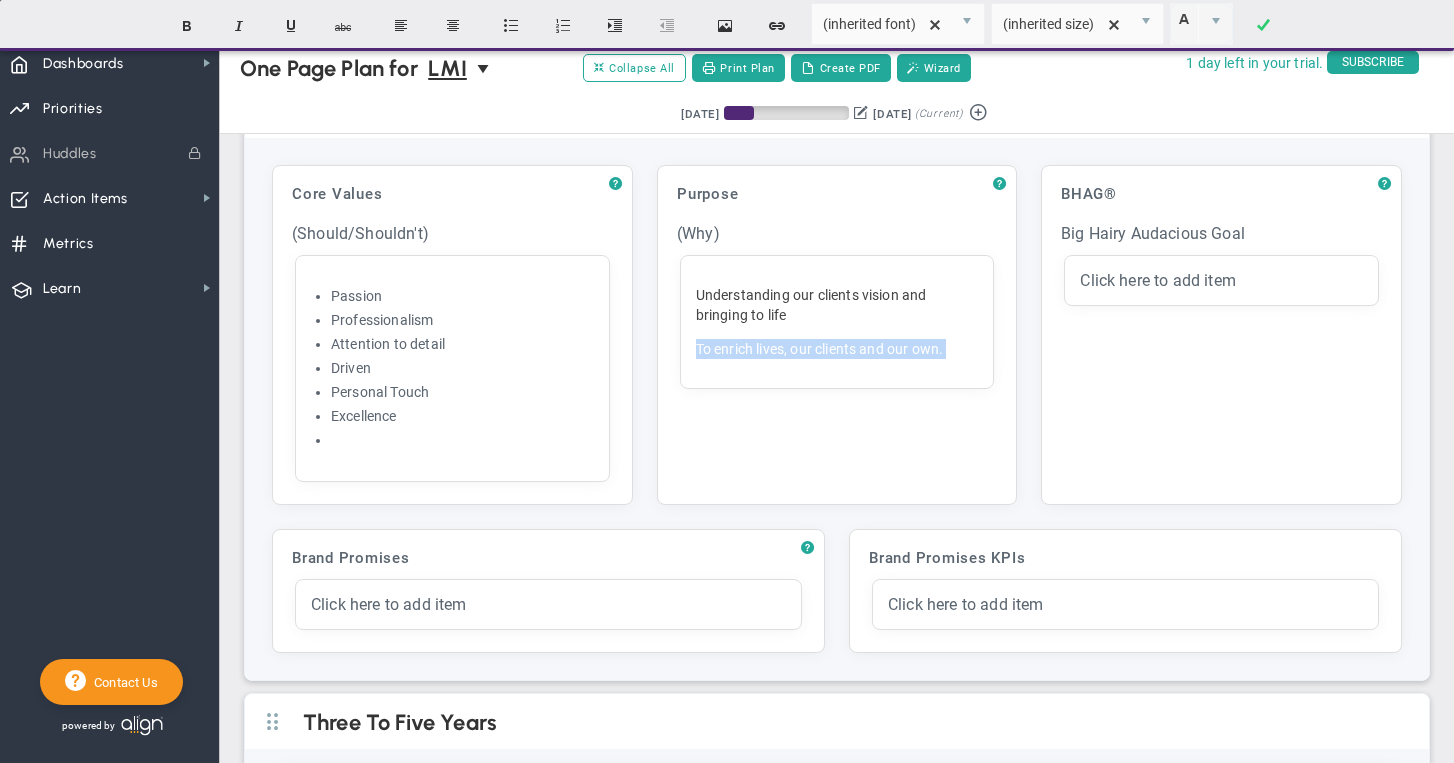 drag, startPoint x: 967, startPoint y: 342, endPoint x: 670, endPoint y: 344, distance: 297.00674 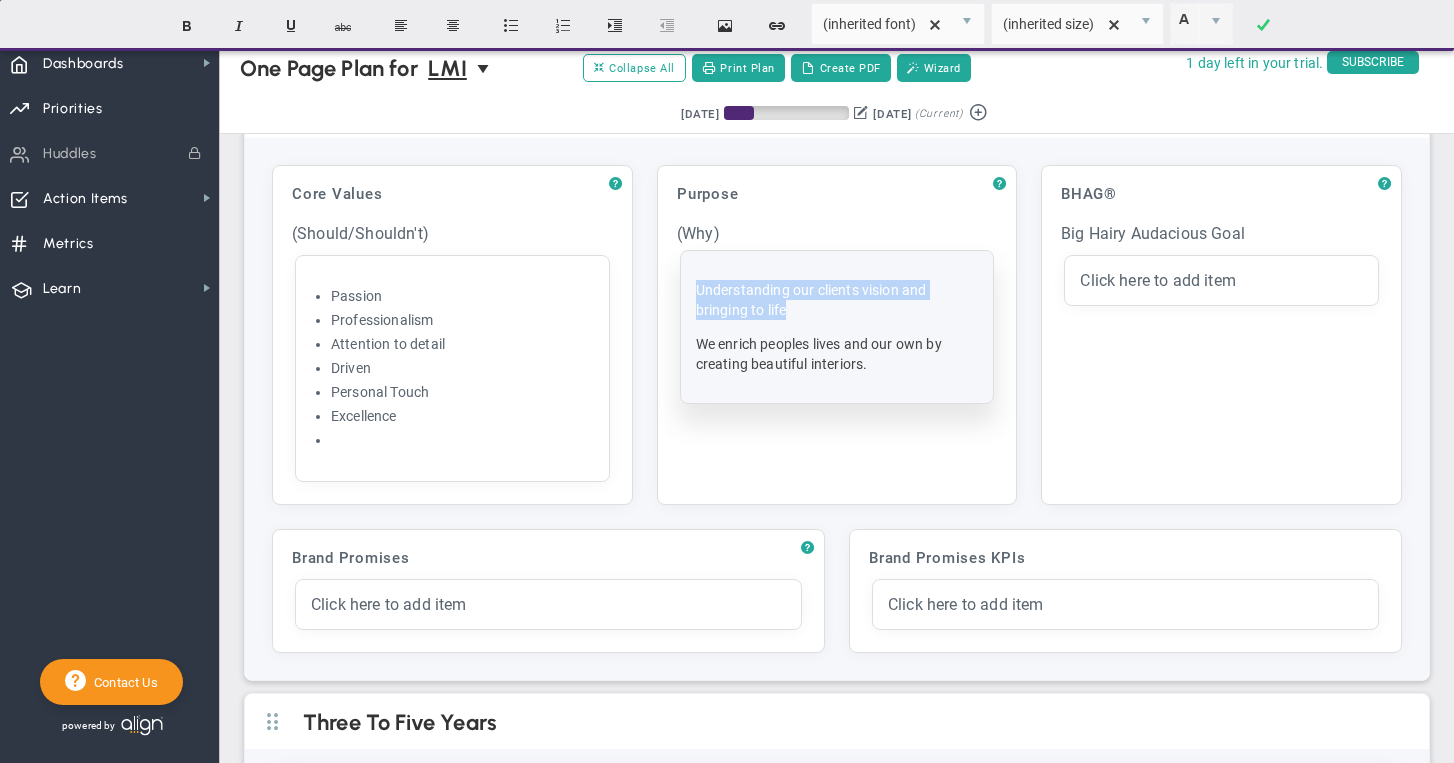 drag, startPoint x: 808, startPoint y: 310, endPoint x: 684, endPoint y: 288, distance: 125.93649 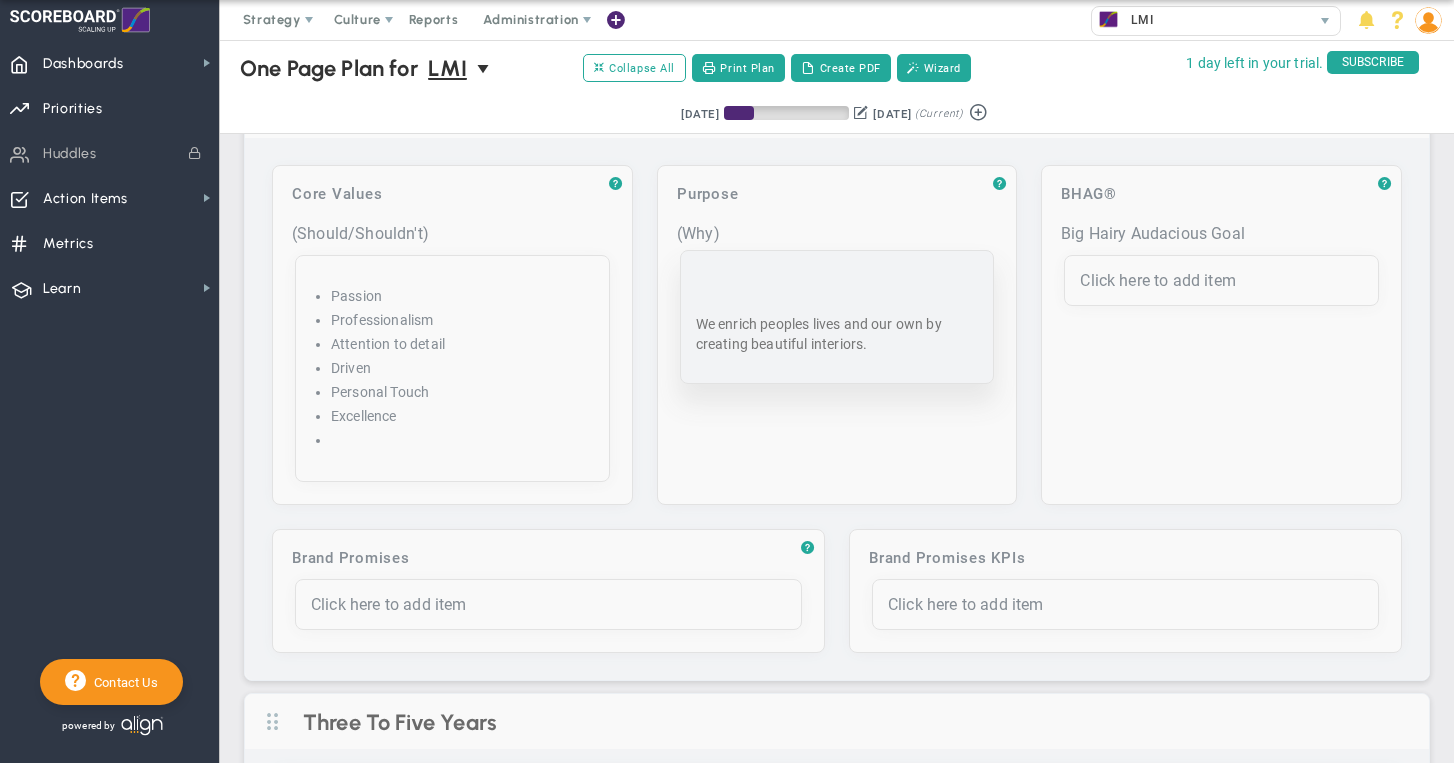 click on "Loading...
One Page Plan
One Page Plan for
LMI 0
One Page Plan for  LMI
Expand All
Collapse All
Copy Previous
Print Plan
Create PDF
Wizard
Retrieving period...
[DATE]
[DATE] ?" at bounding box center [837, 2575] 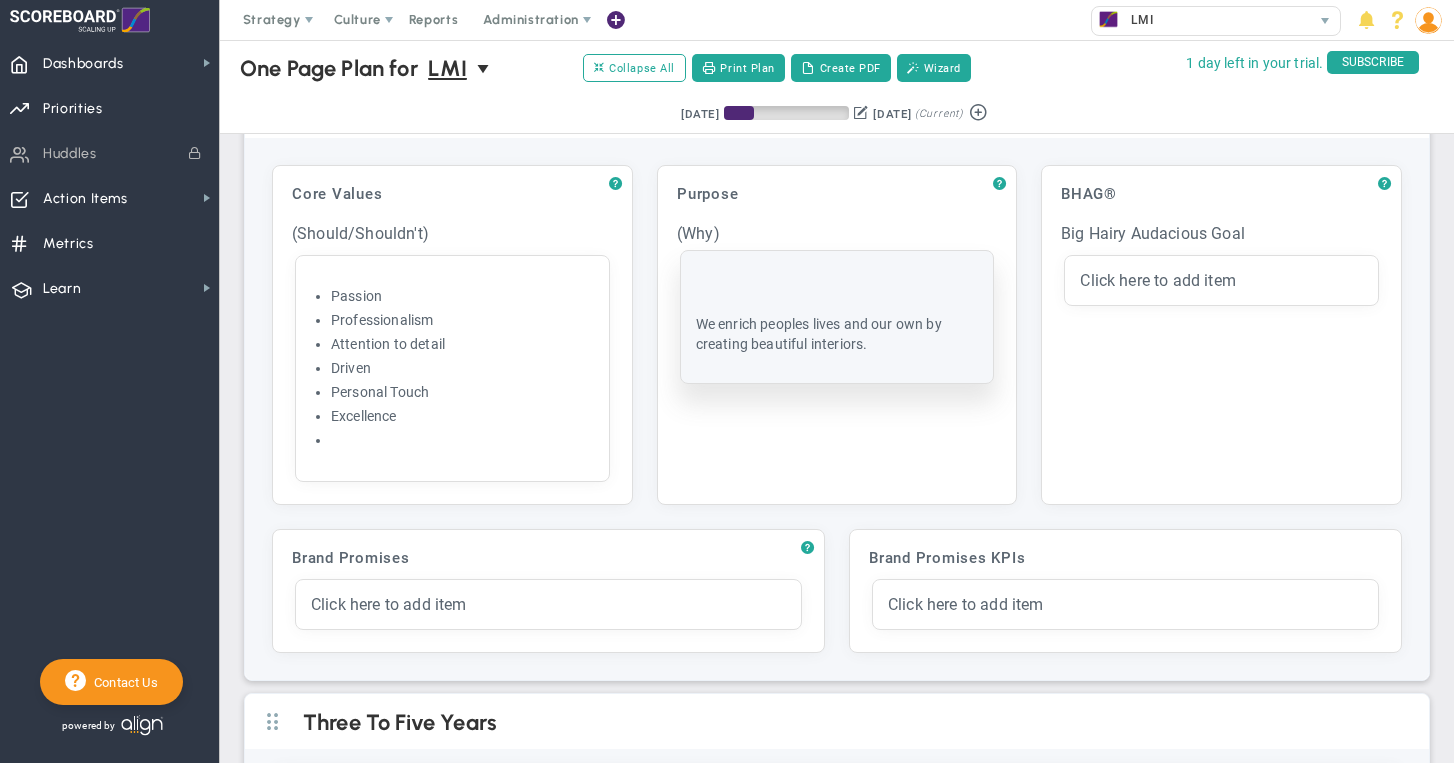 click on "We enrich peoples lives and our own by creating beautiful interiors." at bounding box center [837, 334] 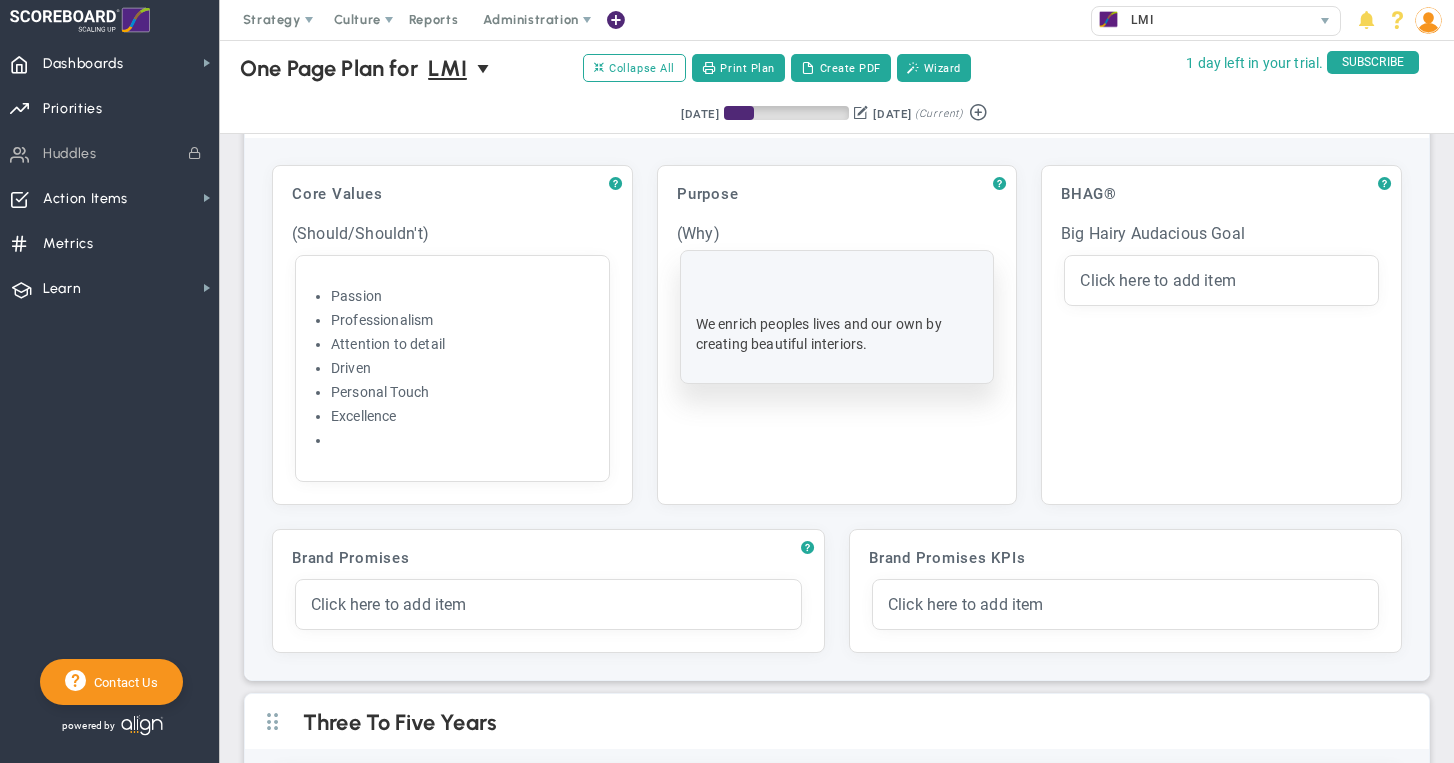 click on "We enrich peoples lives and our own by creating beautiful interiors." at bounding box center (837, 334) 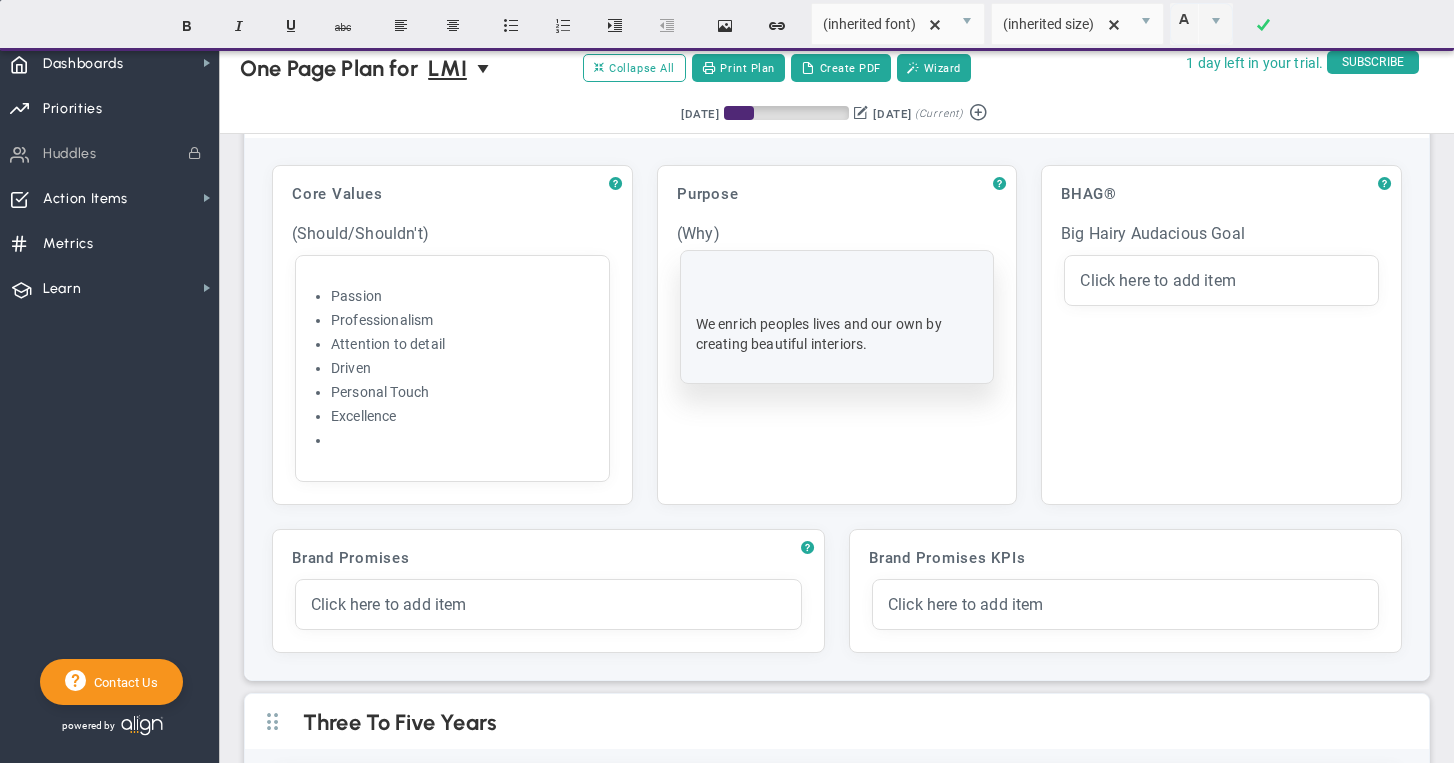 click on "We enrich peoples lives and our own by creating beautiful interiors." at bounding box center [837, 334] 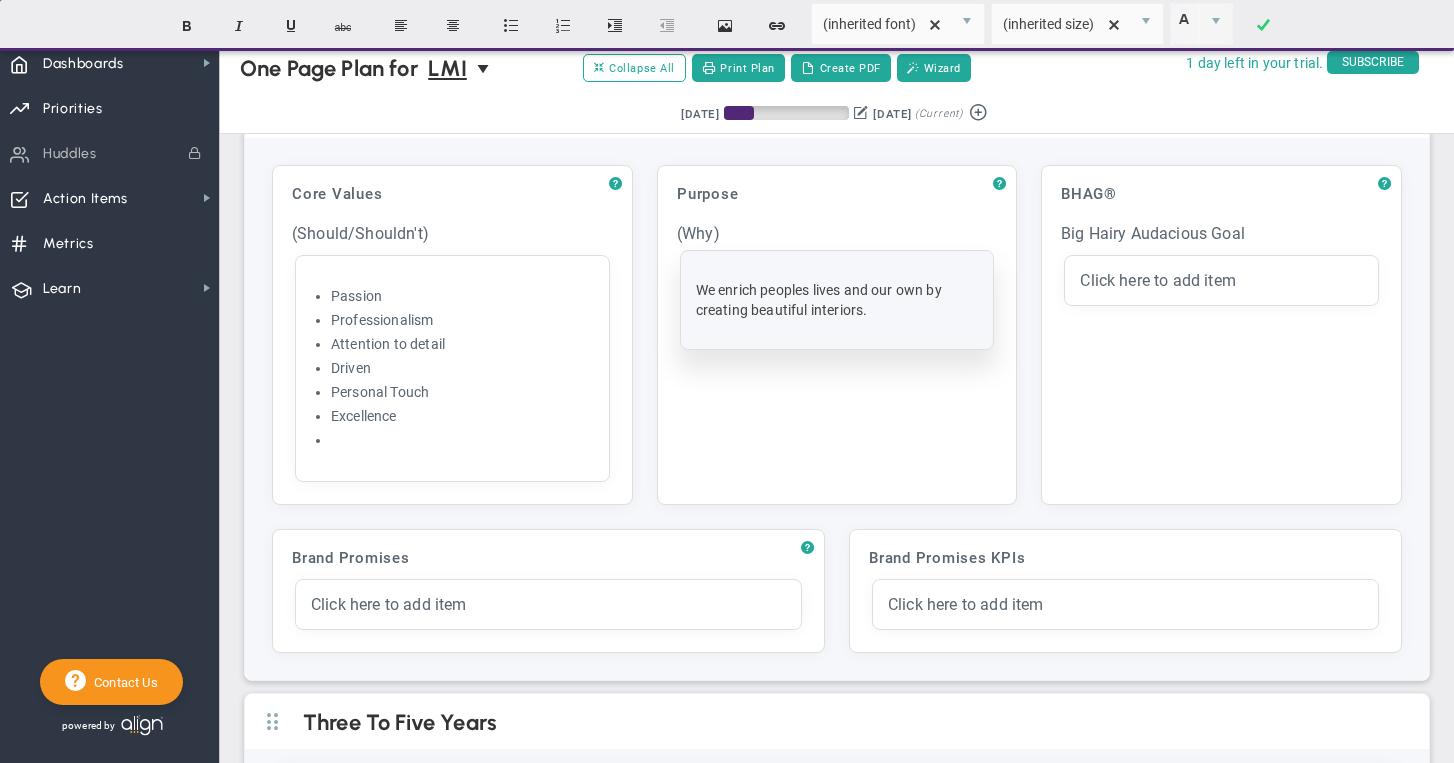 click on "We enrich peoples lives and our own by creating beautiful interiors." at bounding box center [837, 300] 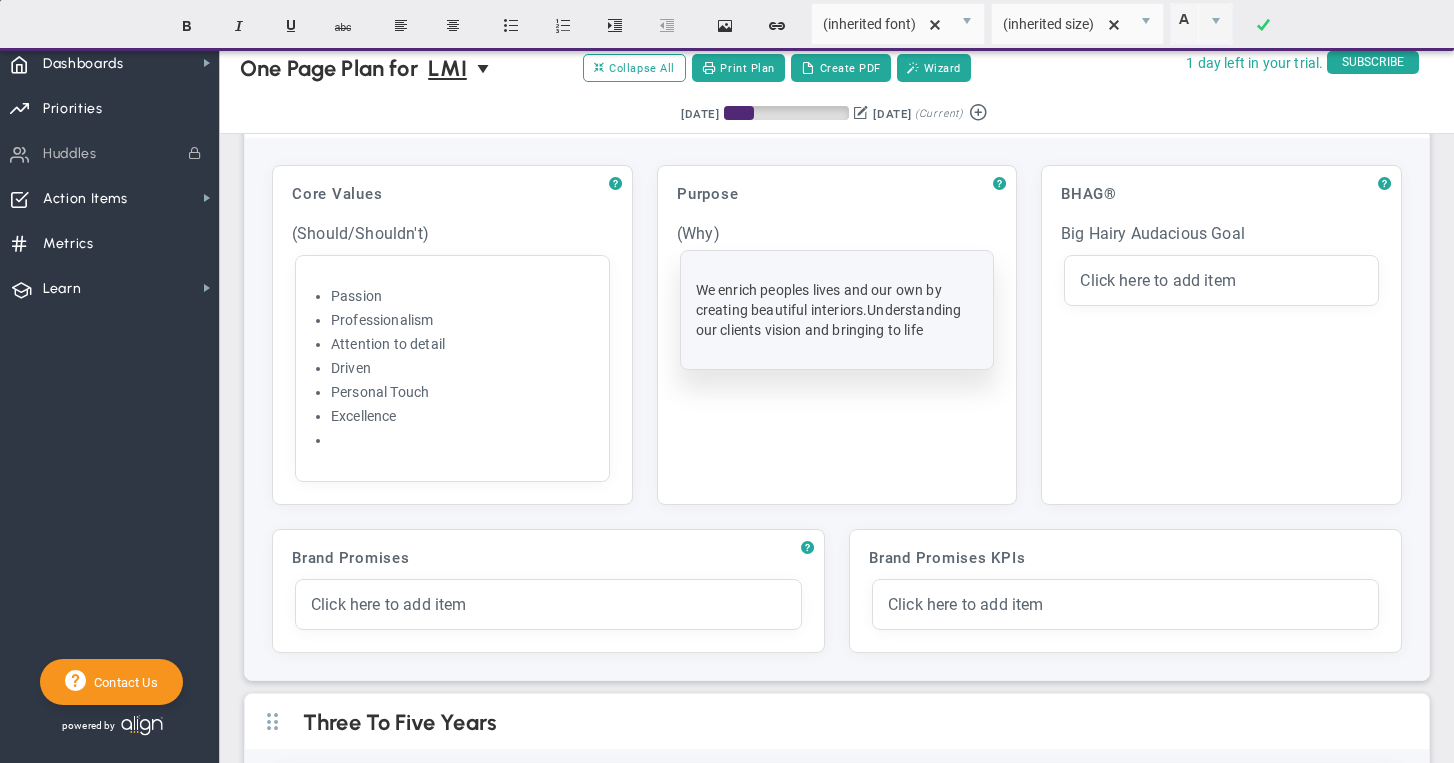 click on "Understanding our clients vision and bringing to life" at bounding box center (829, 320) 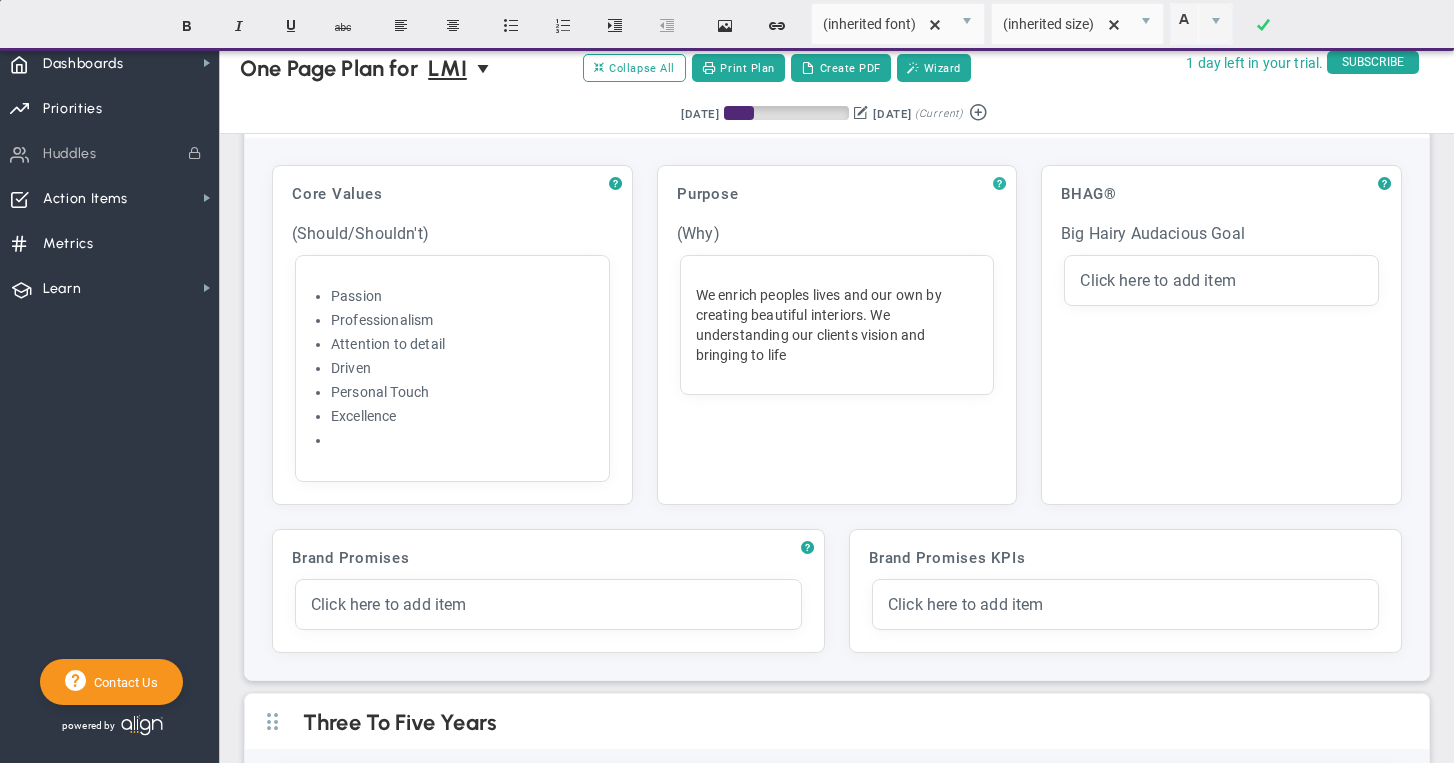 click on "?" at bounding box center (999, 184) 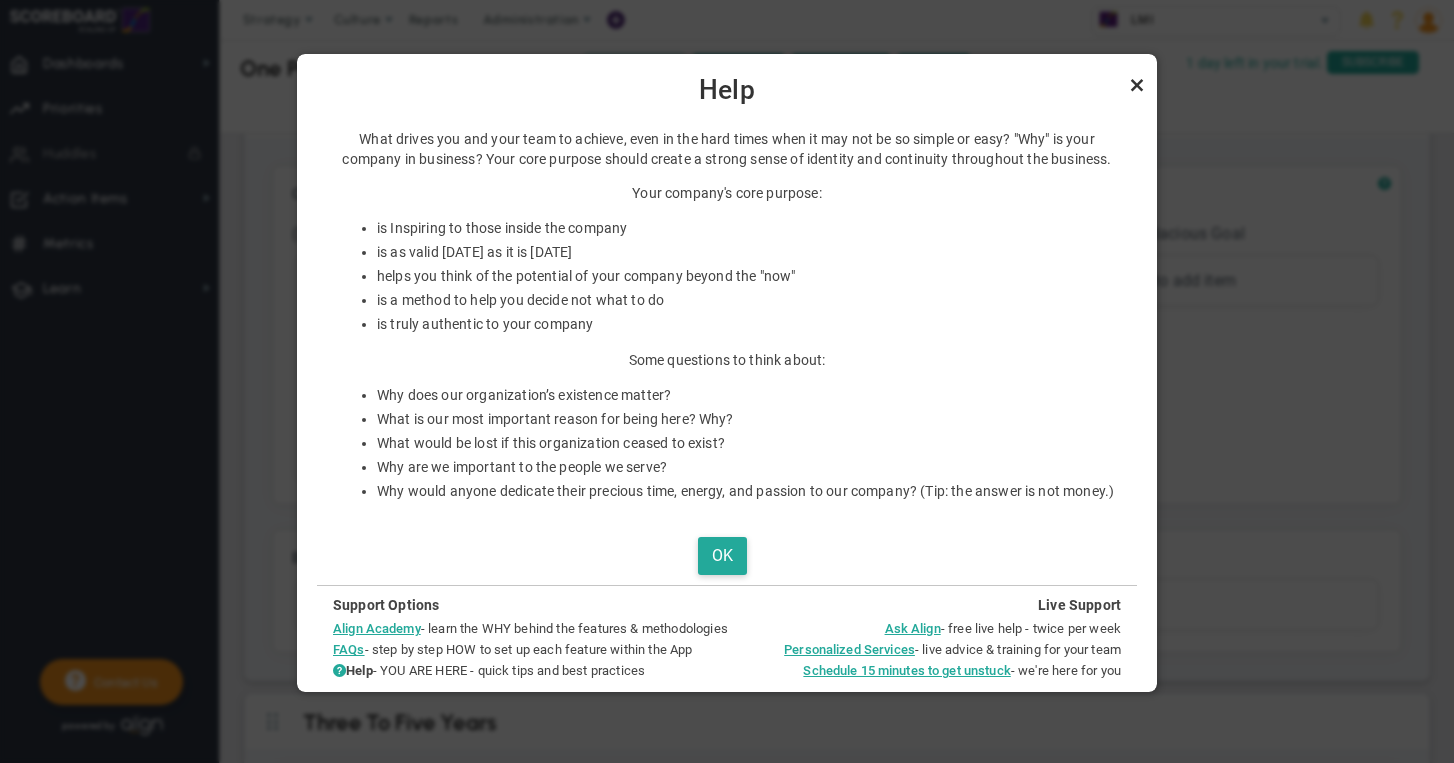 click at bounding box center [1137, 85] 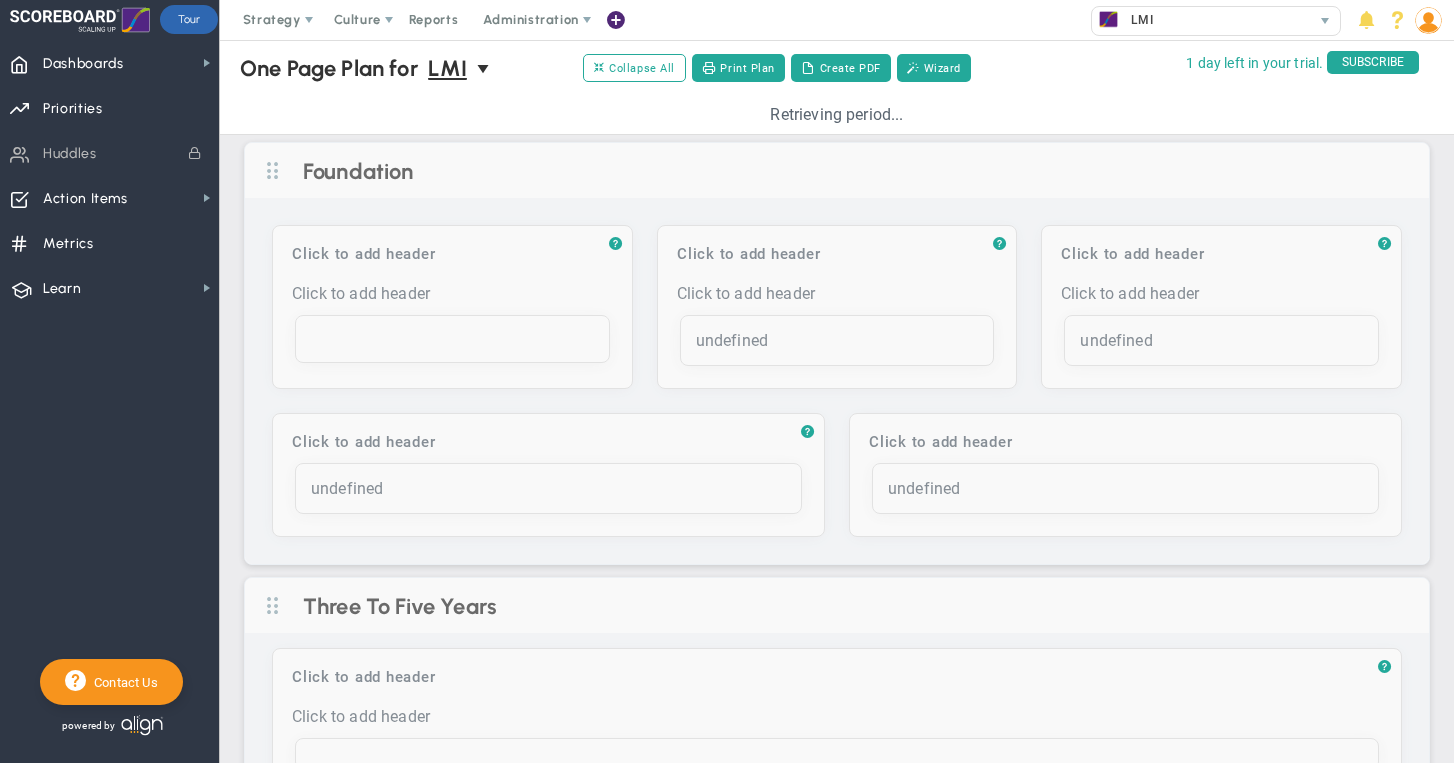 scroll, scrollTop: 0, scrollLeft: 0, axis: both 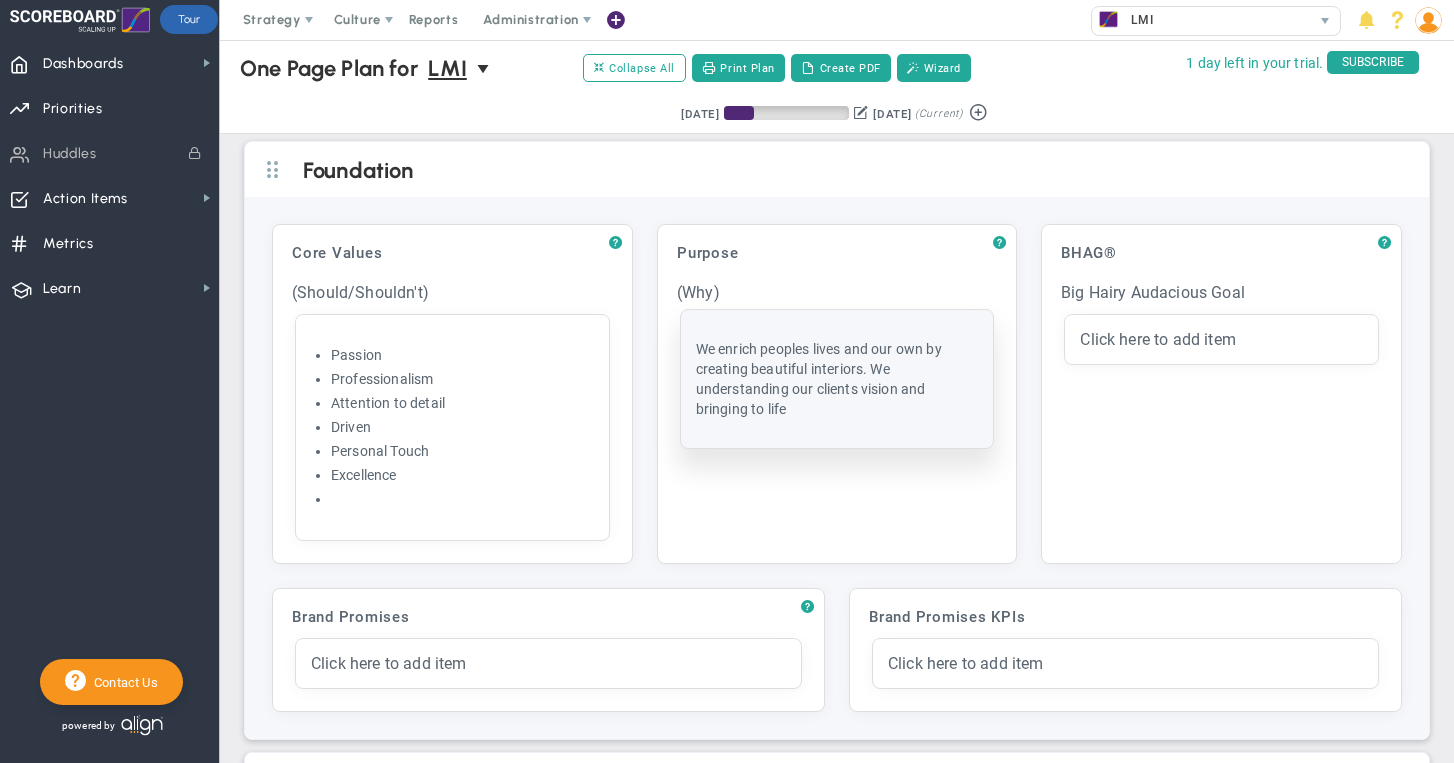 click on "We enrich peoples lives and our own by creating beautiful interiors. We u nderstanding our clients vision and bringing to life" at bounding box center (837, 379) 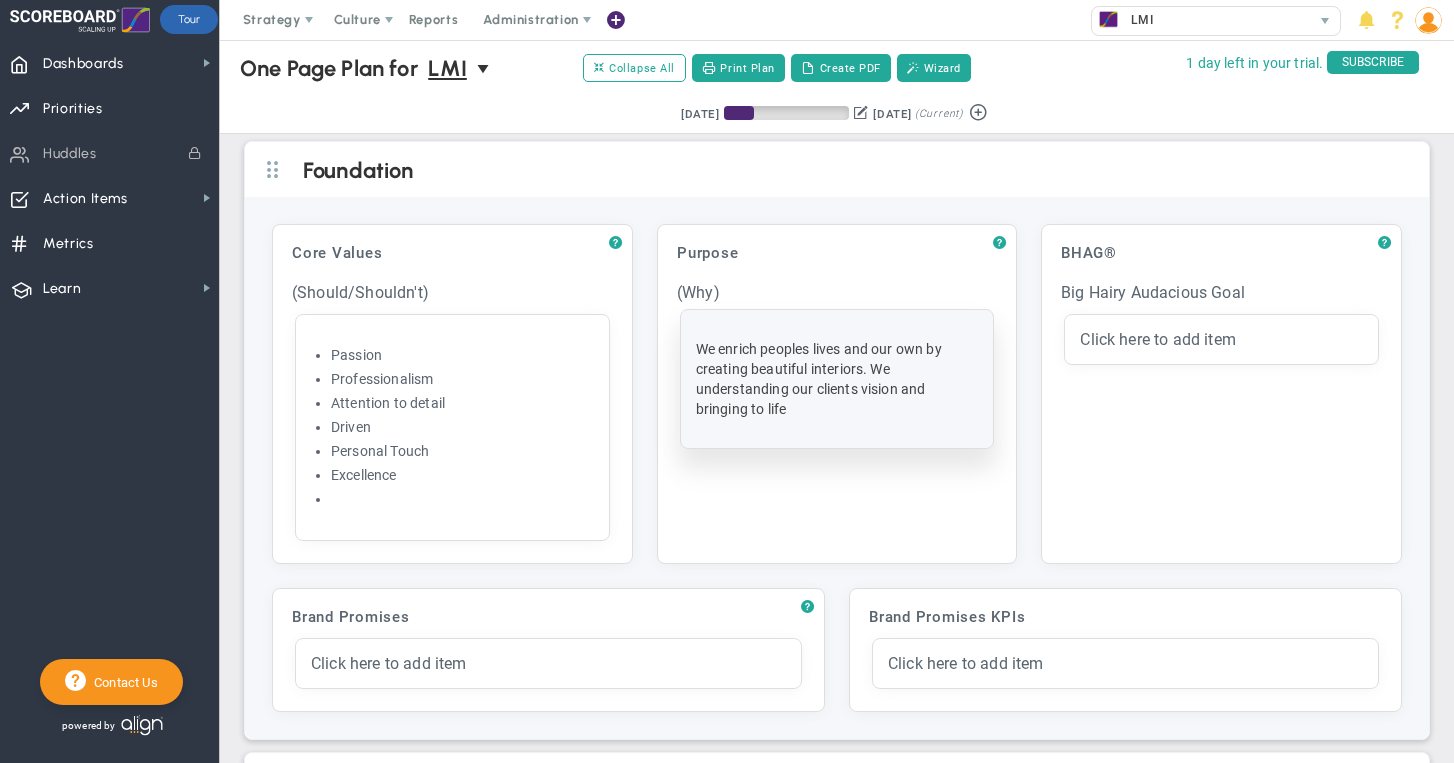 click on "We enrich peoples lives and our own by creating beautiful interiors. We u nderstanding our clients vision and bringing to life" at bounding box center (837, 379) 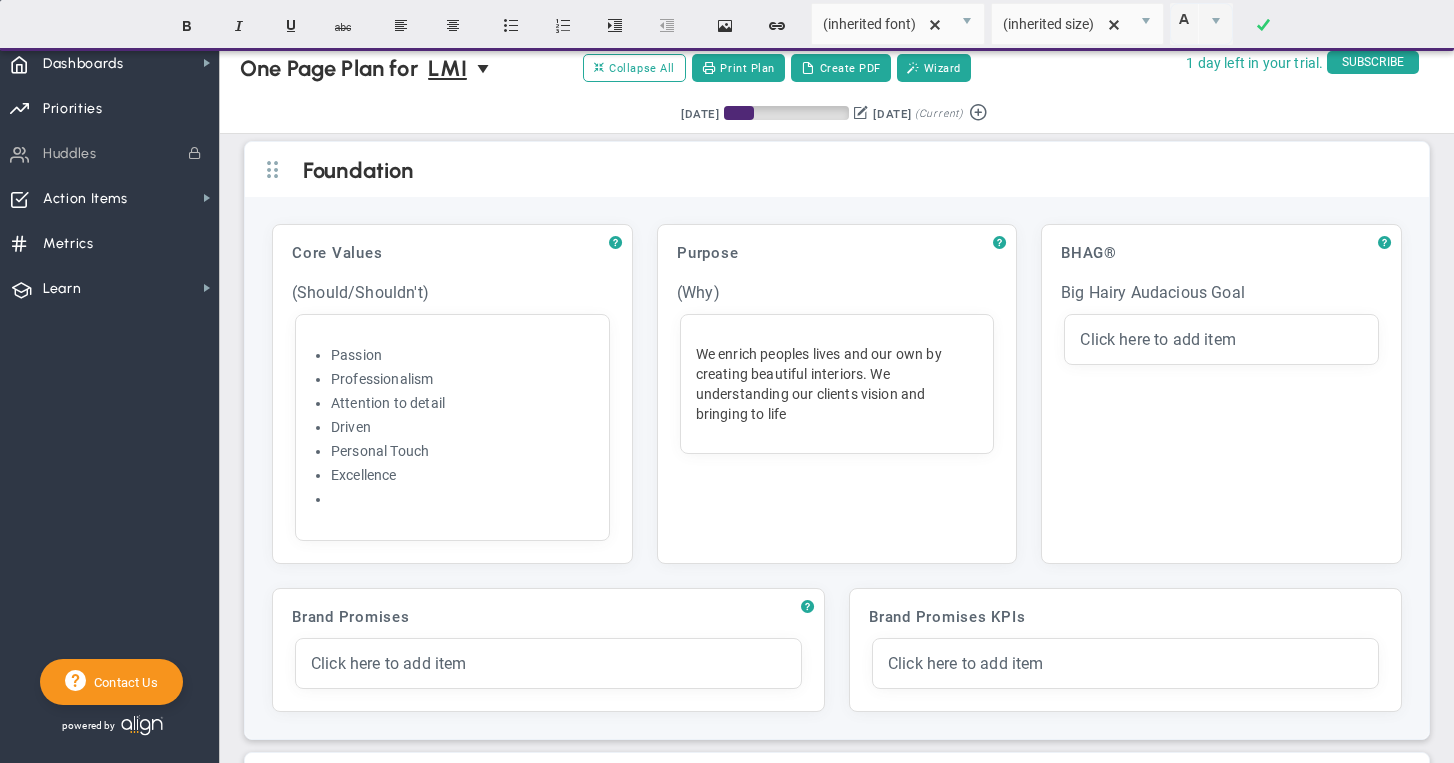 type 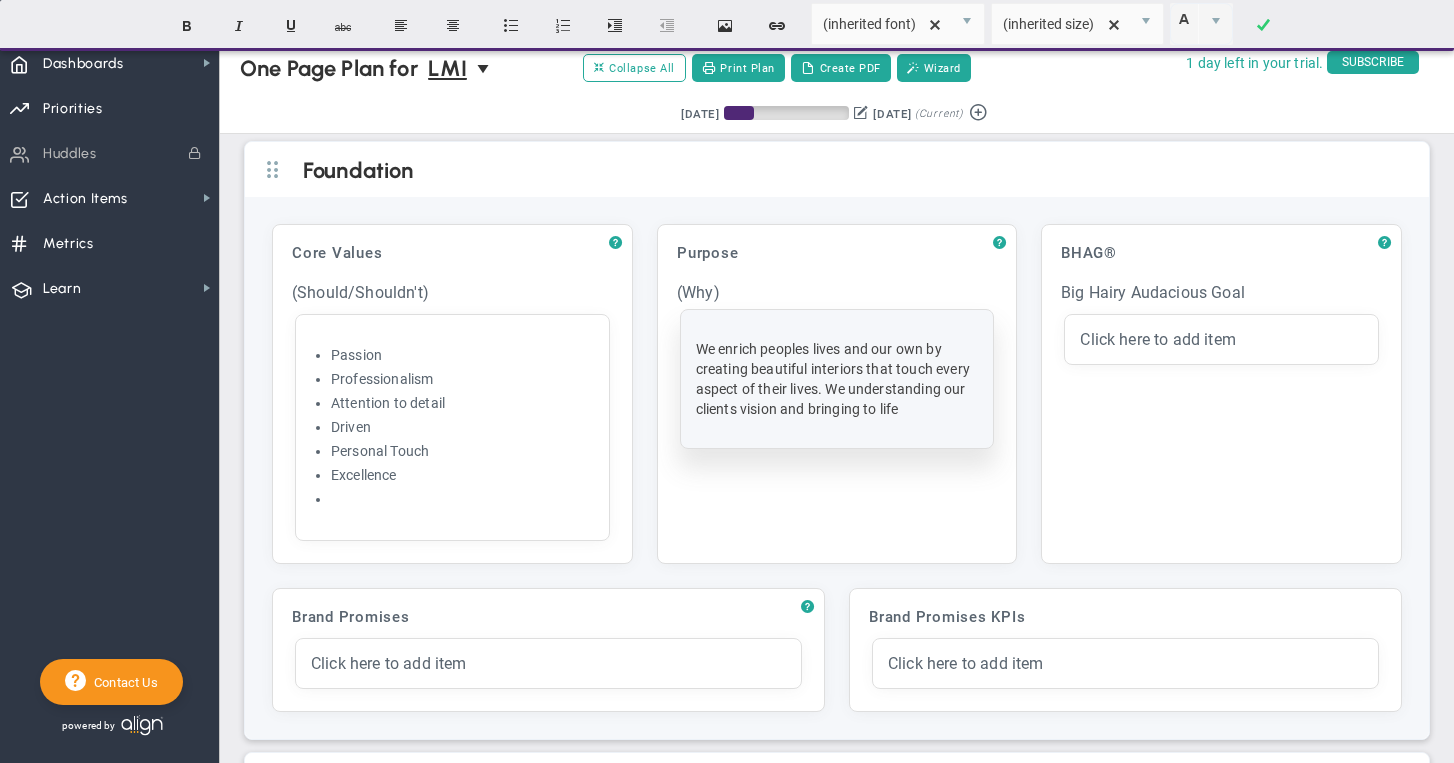 click on "nderstanding our clients vision and bringing to life" at bounding box center (831, 399) 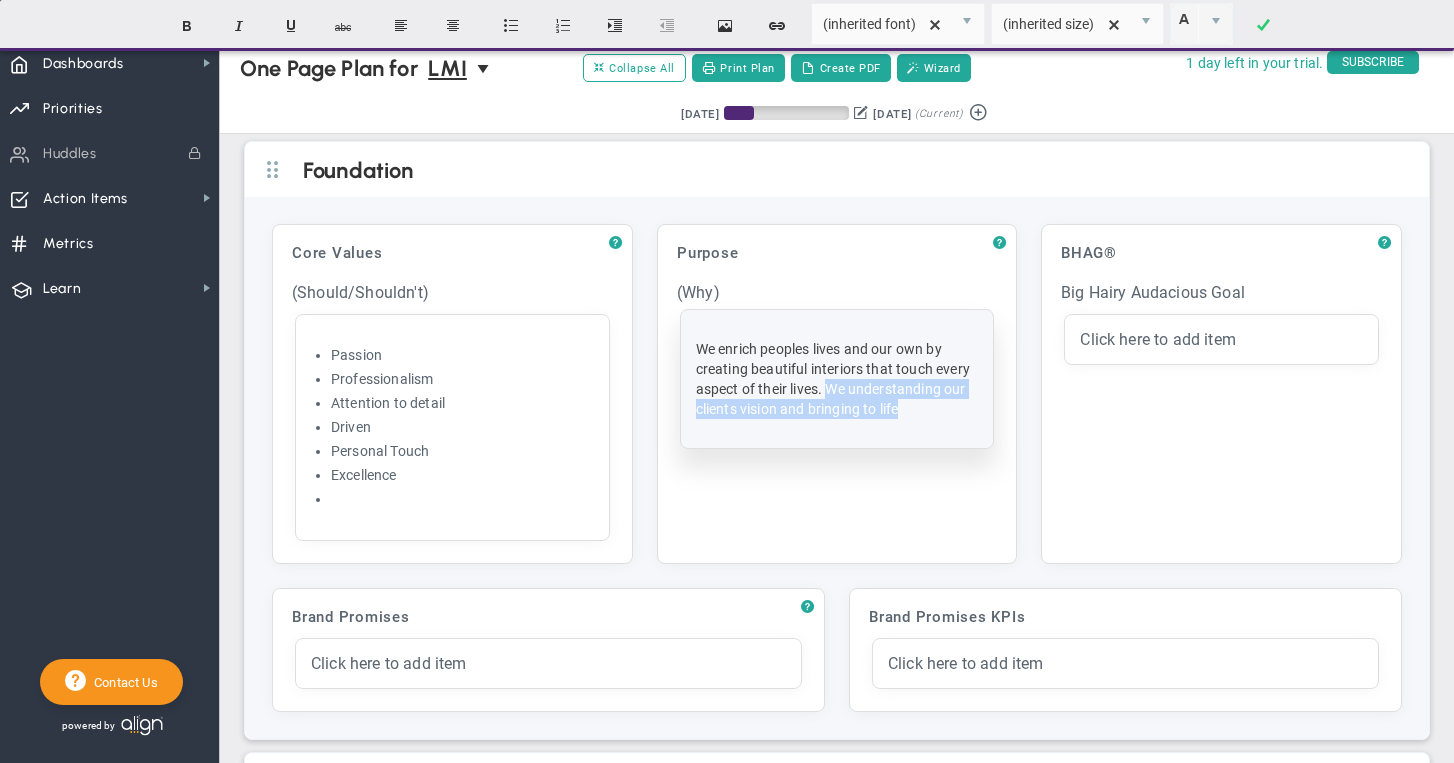 drag, startPoint x: 921, startPoint y: 404, endPoint x: 829, endPoint y: 393, distance: 92.65527 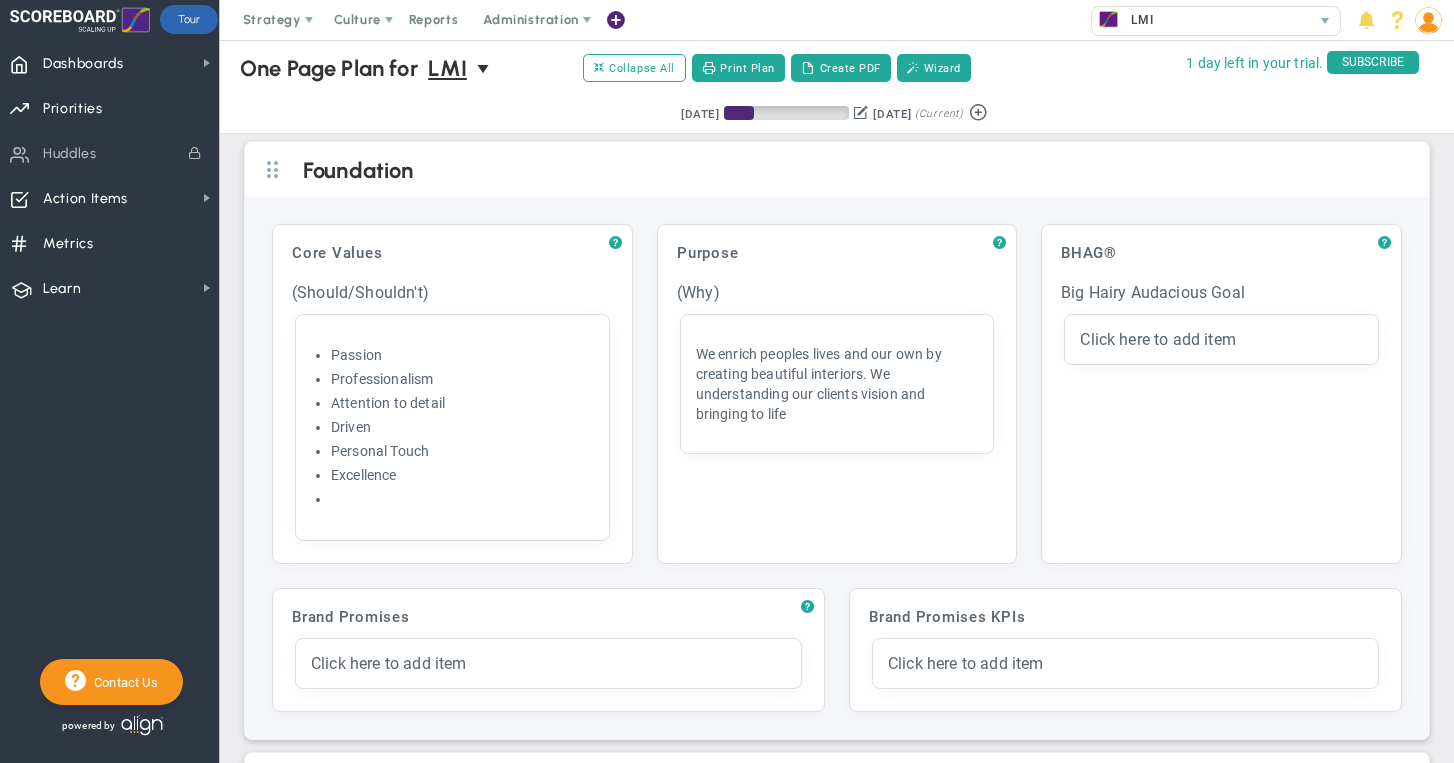 scroll, scrollTop: 0, scrollLeft: 0, axis: both 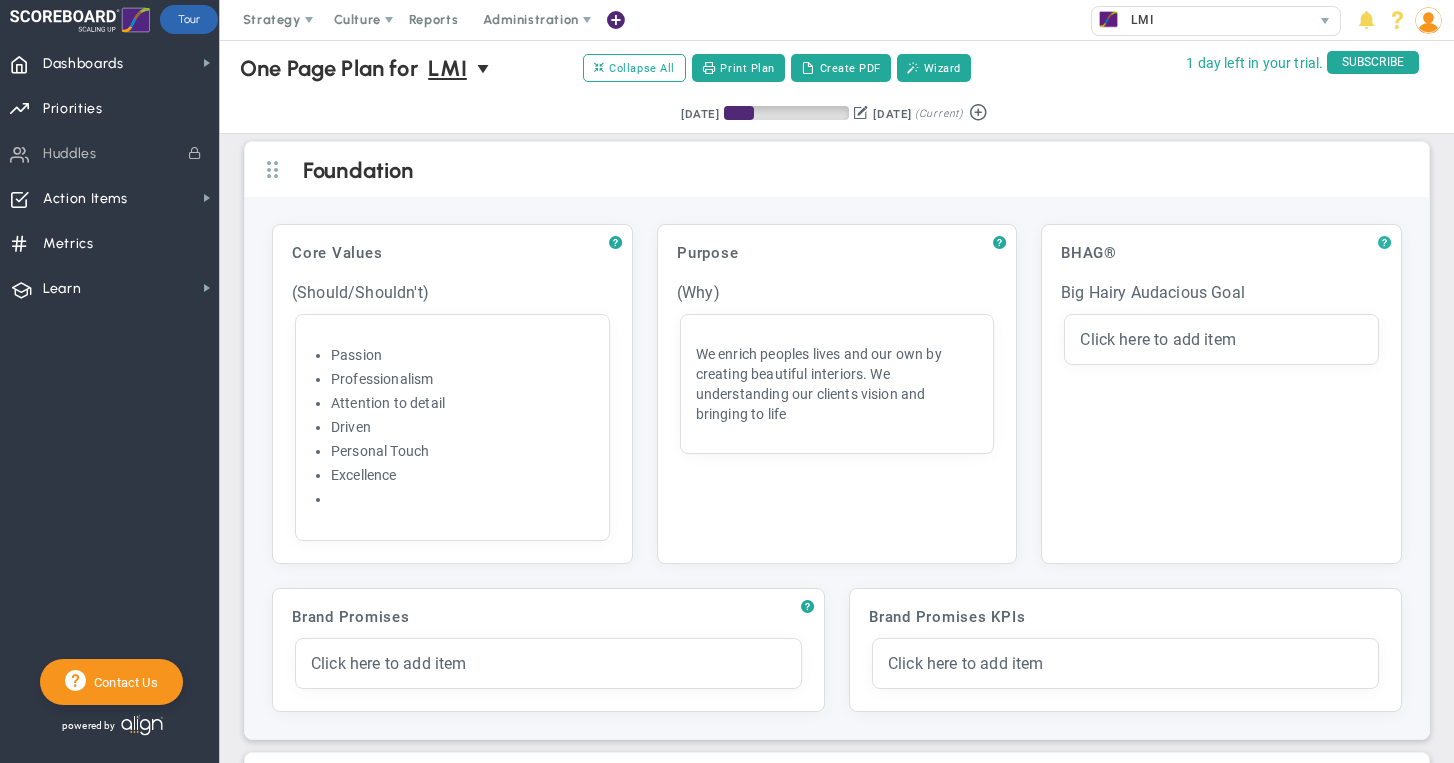 click on "?" at bounding box center (1384, 243) 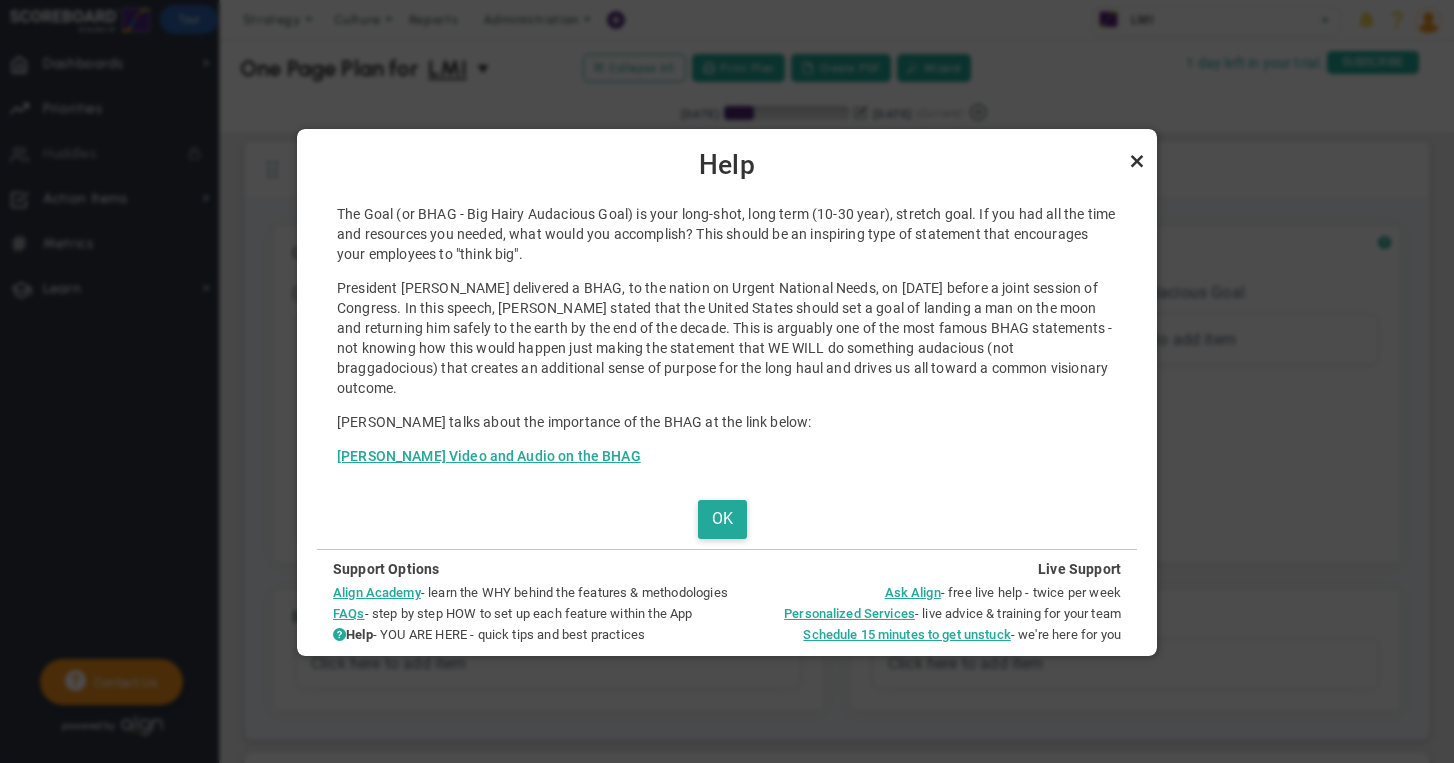 click at bounding box center [1137, 161] 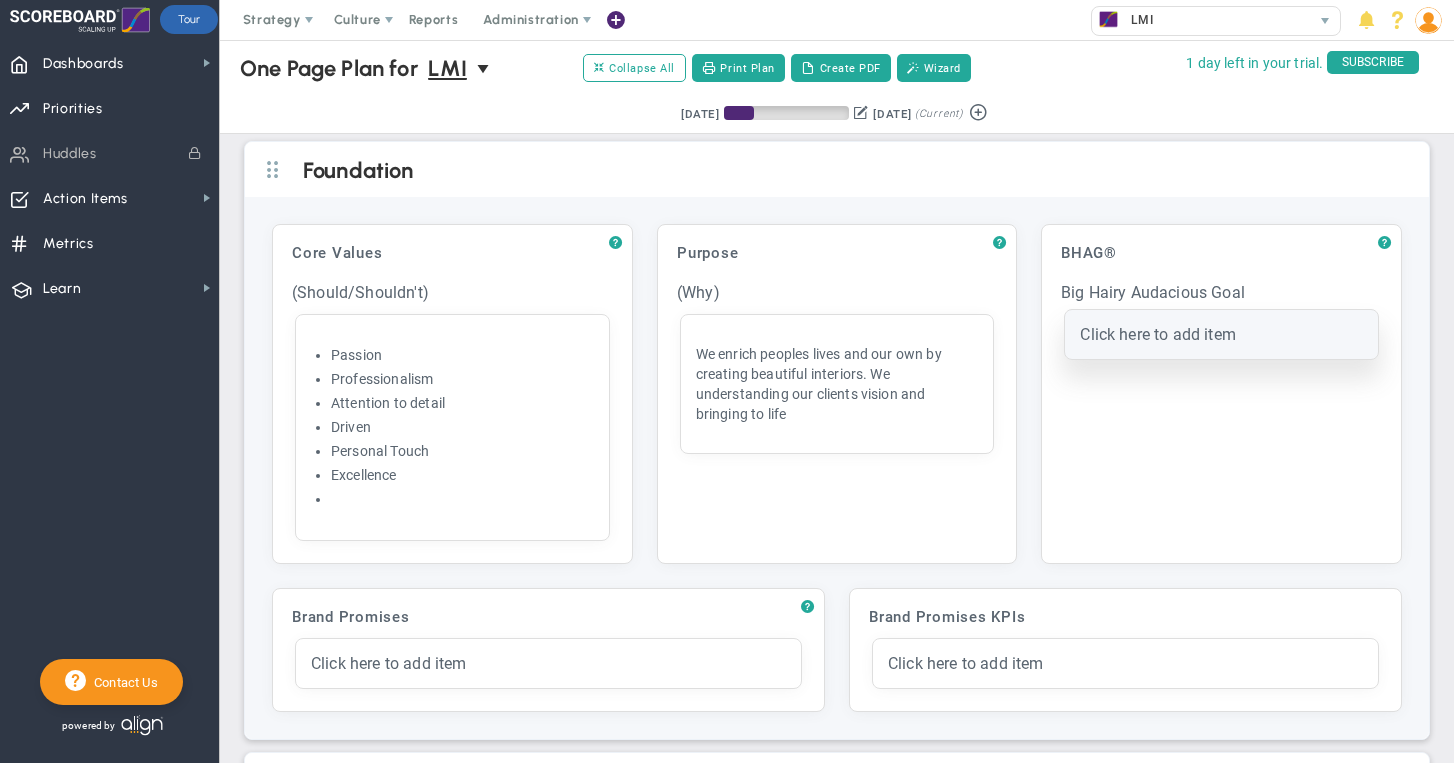 click on "Click here to add item" at bounding box center [1158, 334] 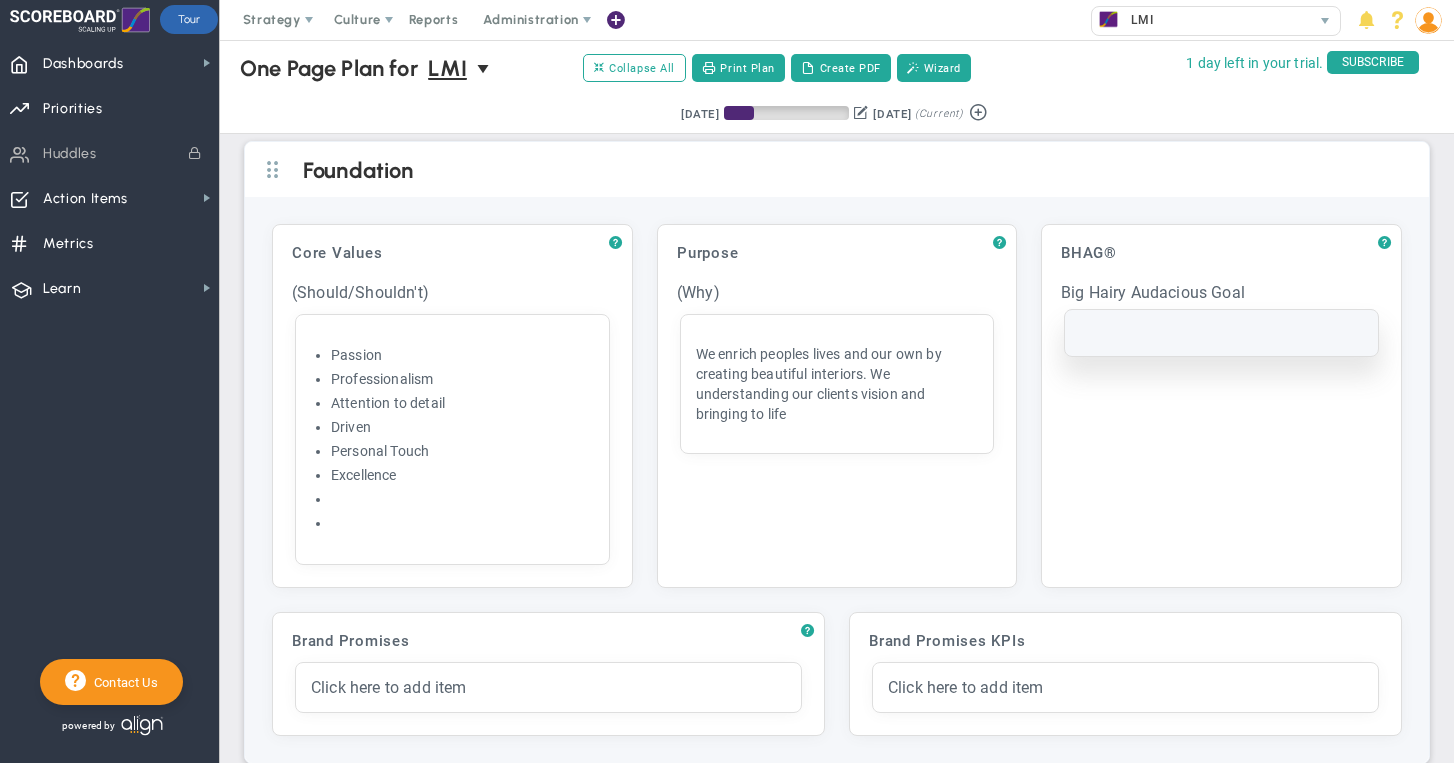 click at bounding box center [1221, 333] 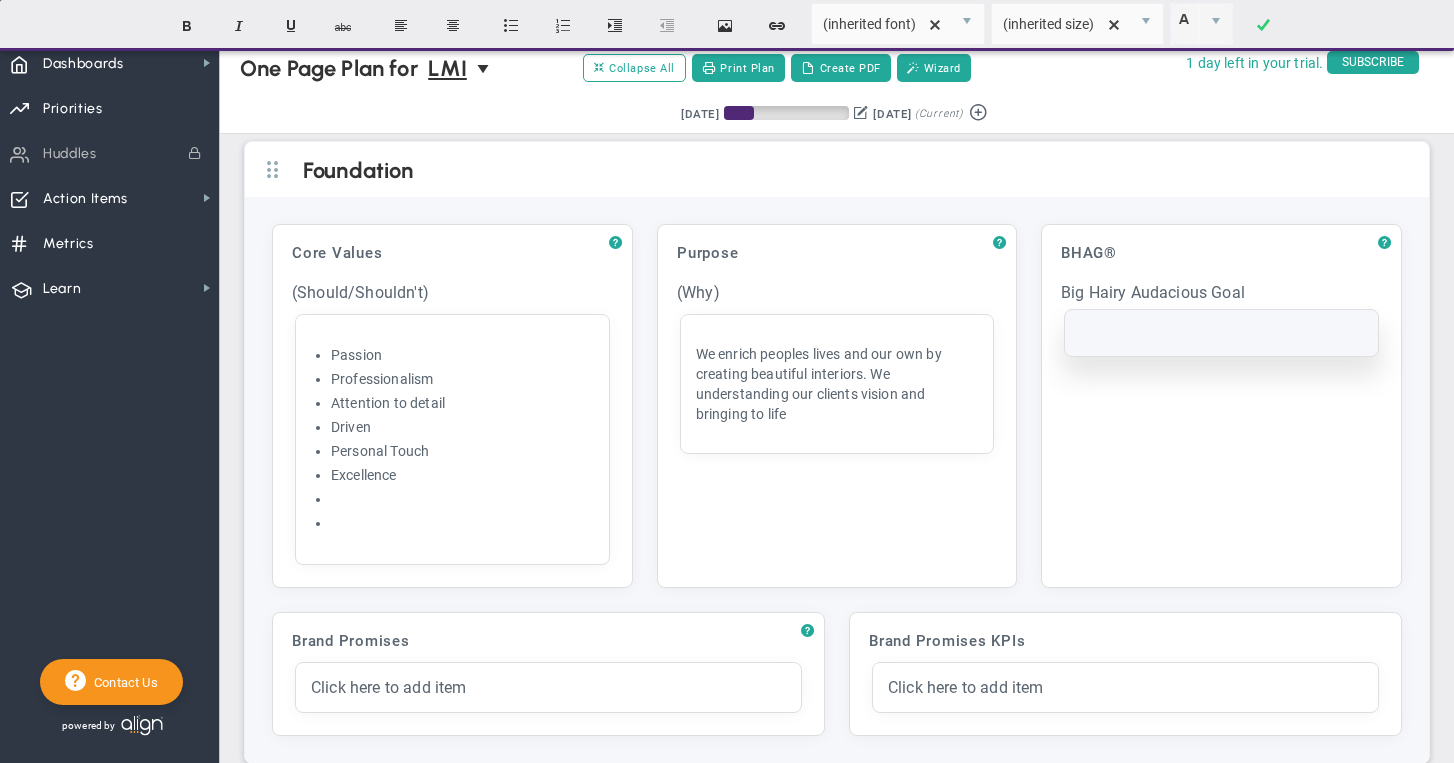 click at bounding box center [1221, 333] 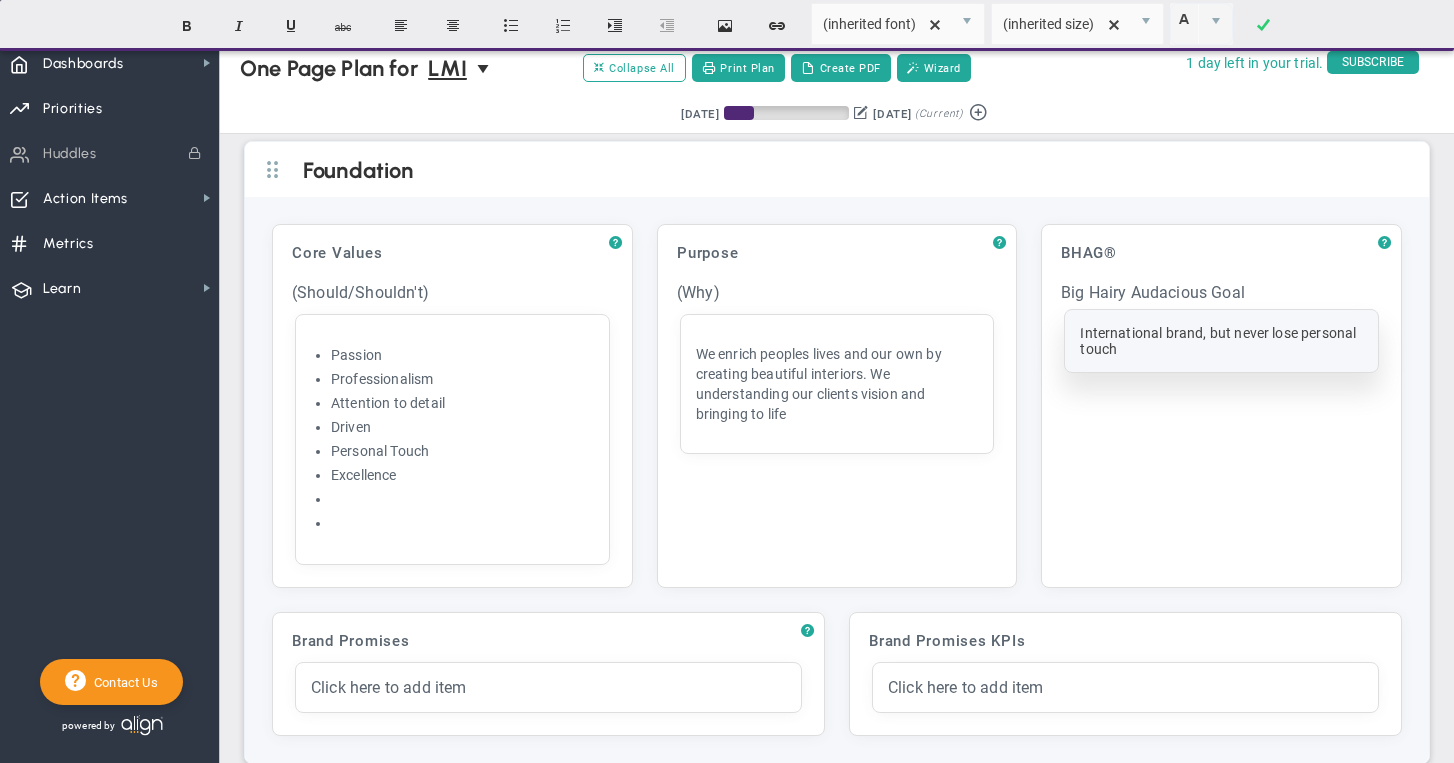 click on "International brand, but never lose personal touch" at bounding box center (1221, 341) 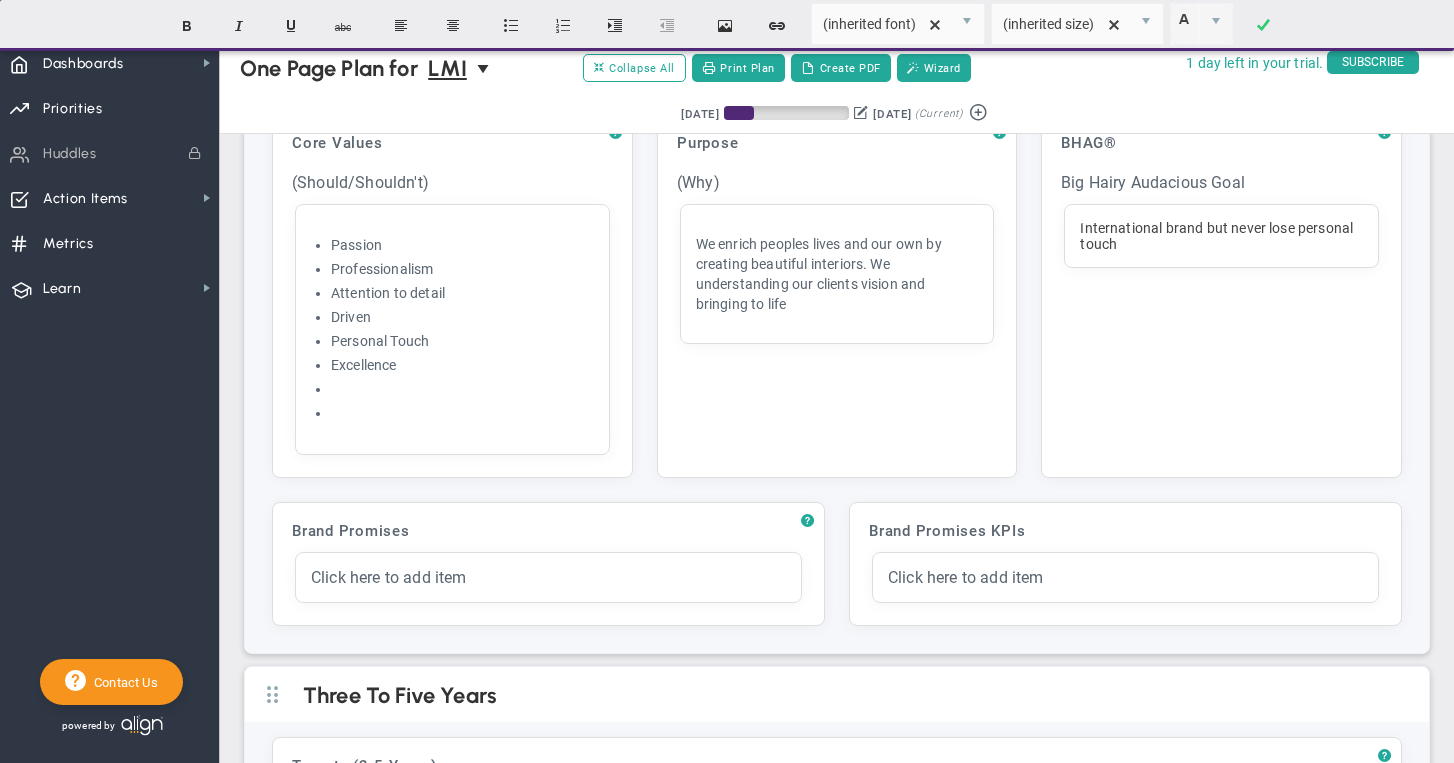 scroll, scrollTop: 114, scrollLeft: 0, axis: vertical 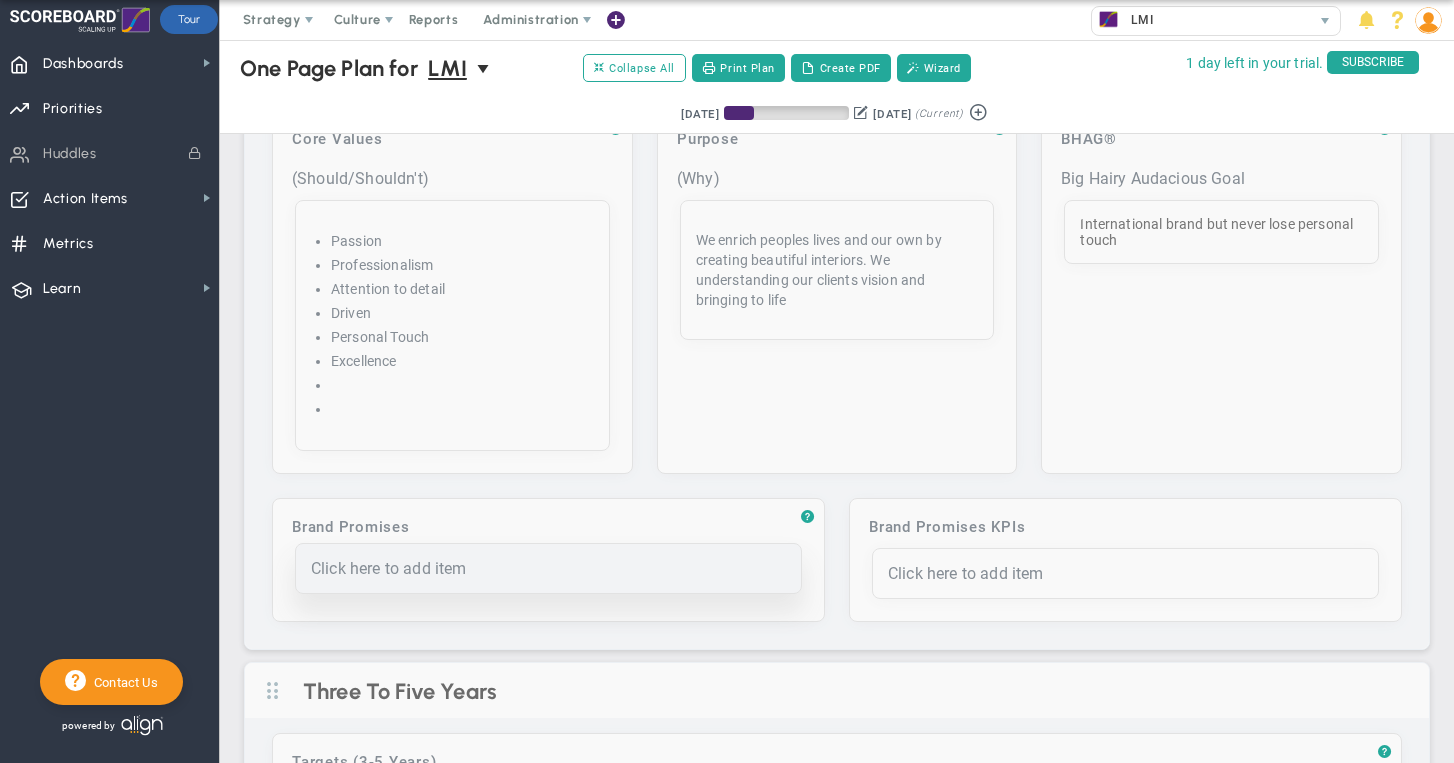 click on "Loading...
One Page Plan
One Page Plan for
LMI 0
One Page Plan for  LMI
Expand All
Collapse All
Copy Previous
Print Plan
Create PDF
Wizard
Retrieving period...
[DATE]
[DATE] ?" at bounding box center (837, 2532) 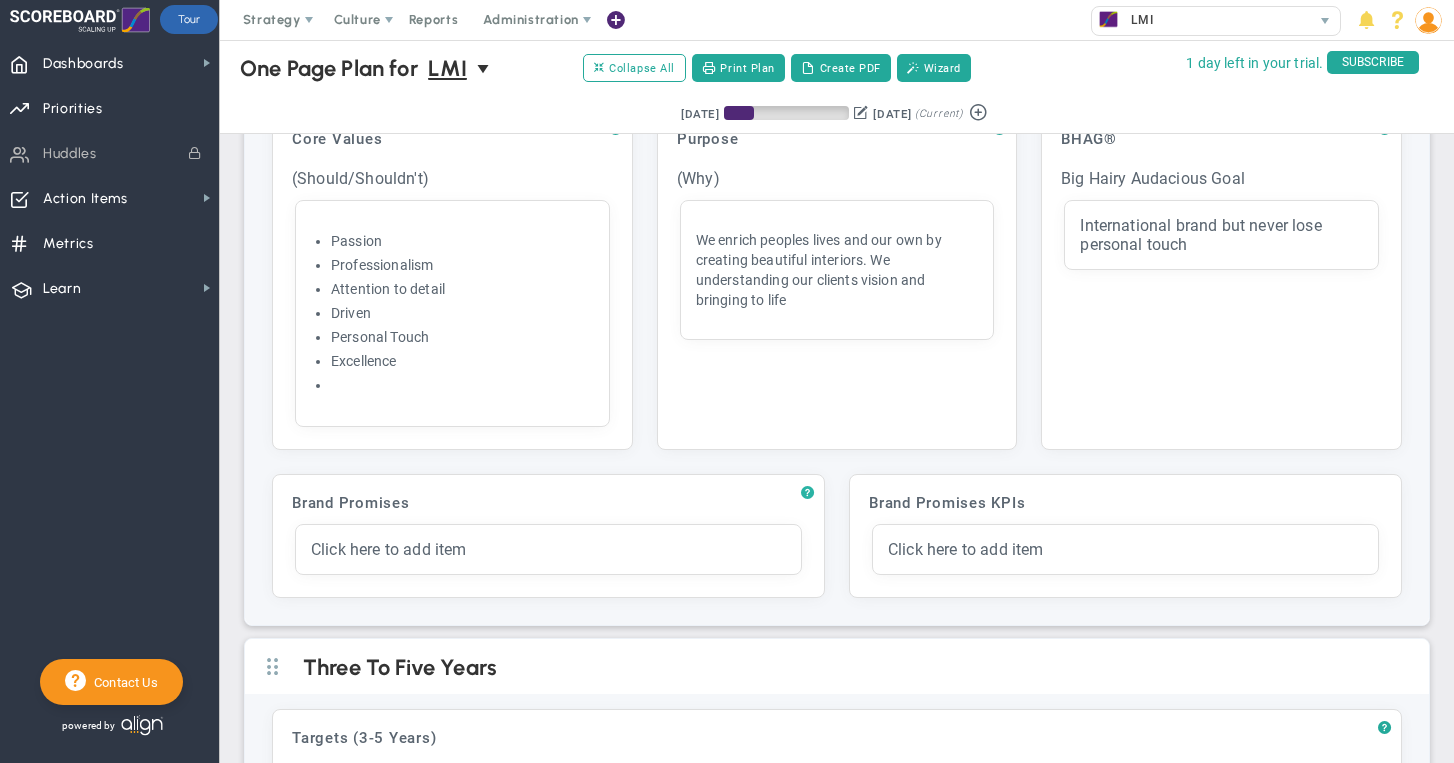 click on "?" at bounding box center [807, 493] 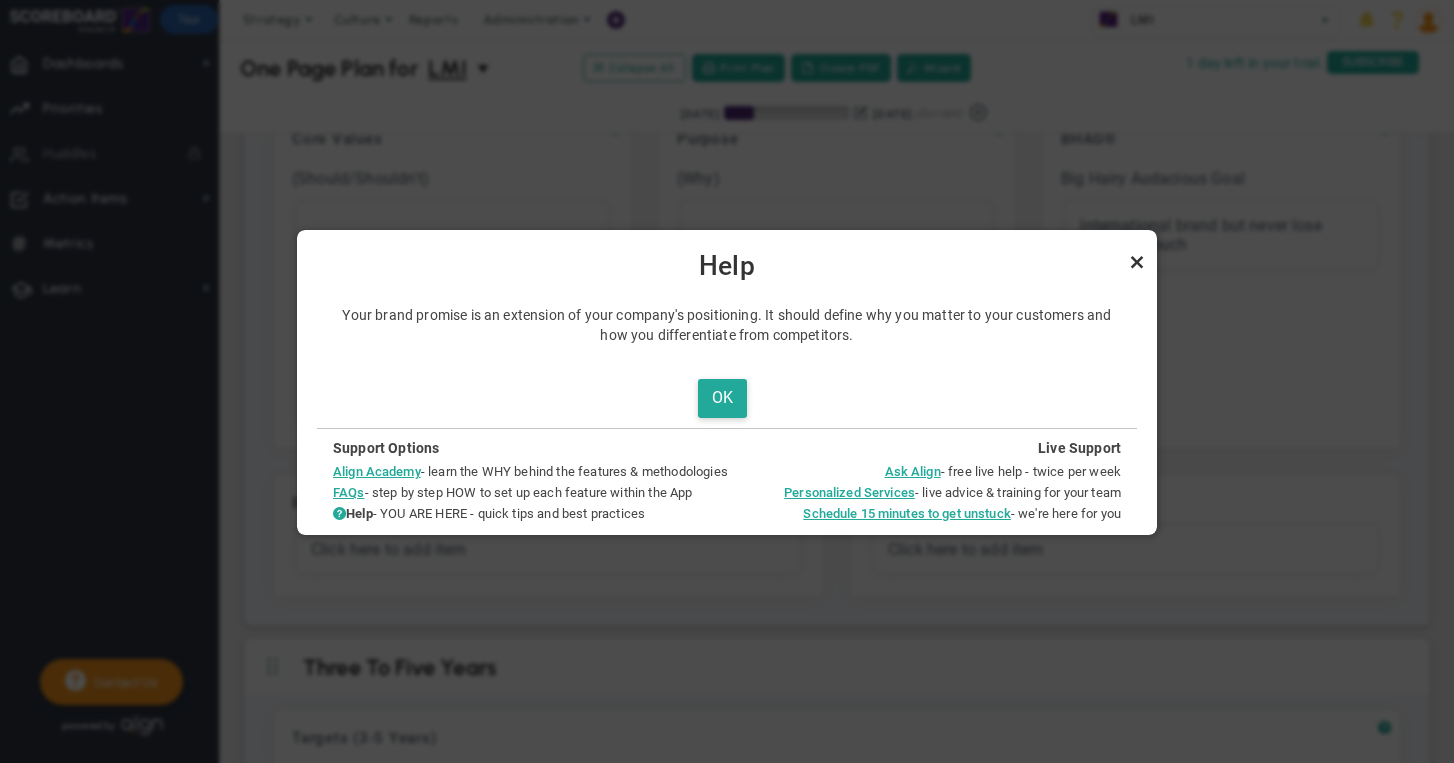 click at bounding box center (1137, 262) 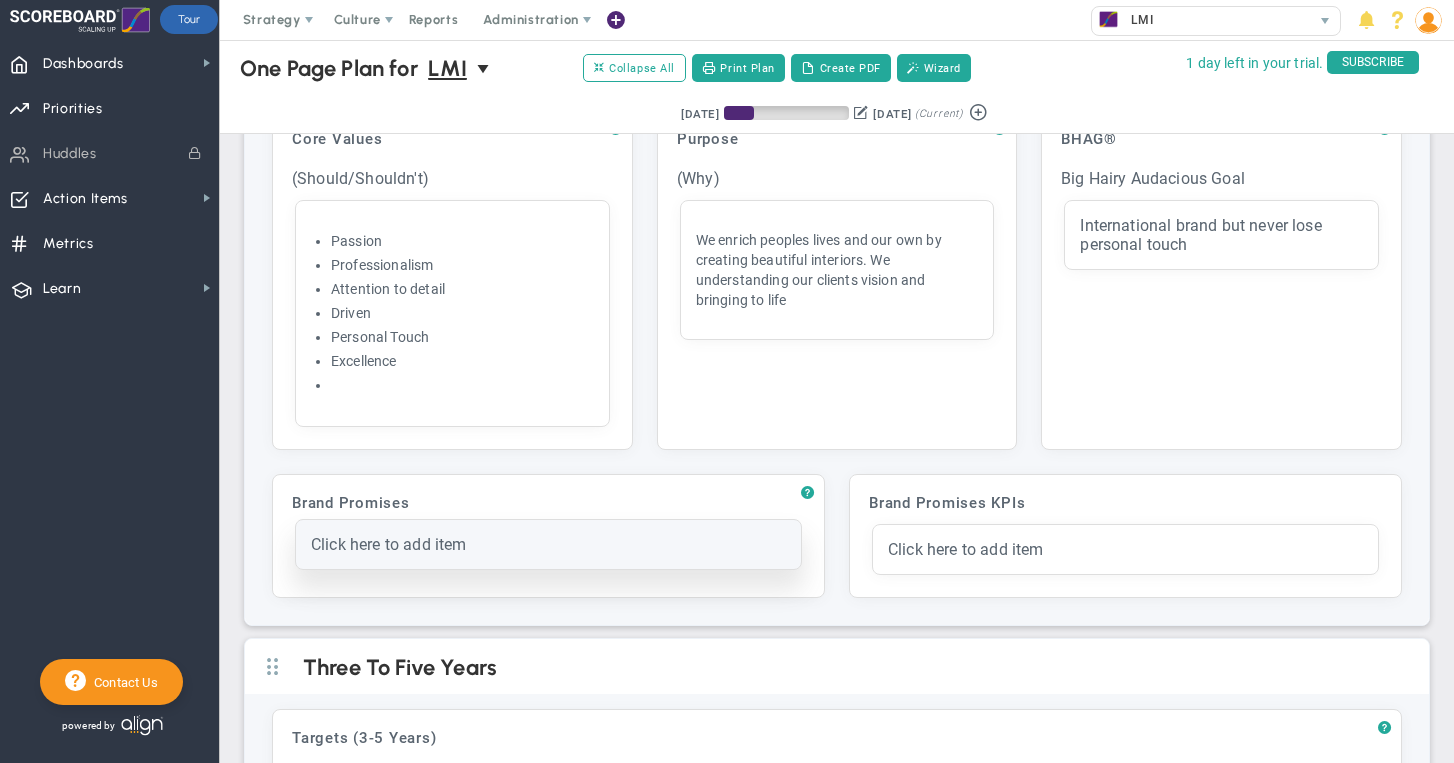 click on "Click here to add item" at bounding box center (389, 544) 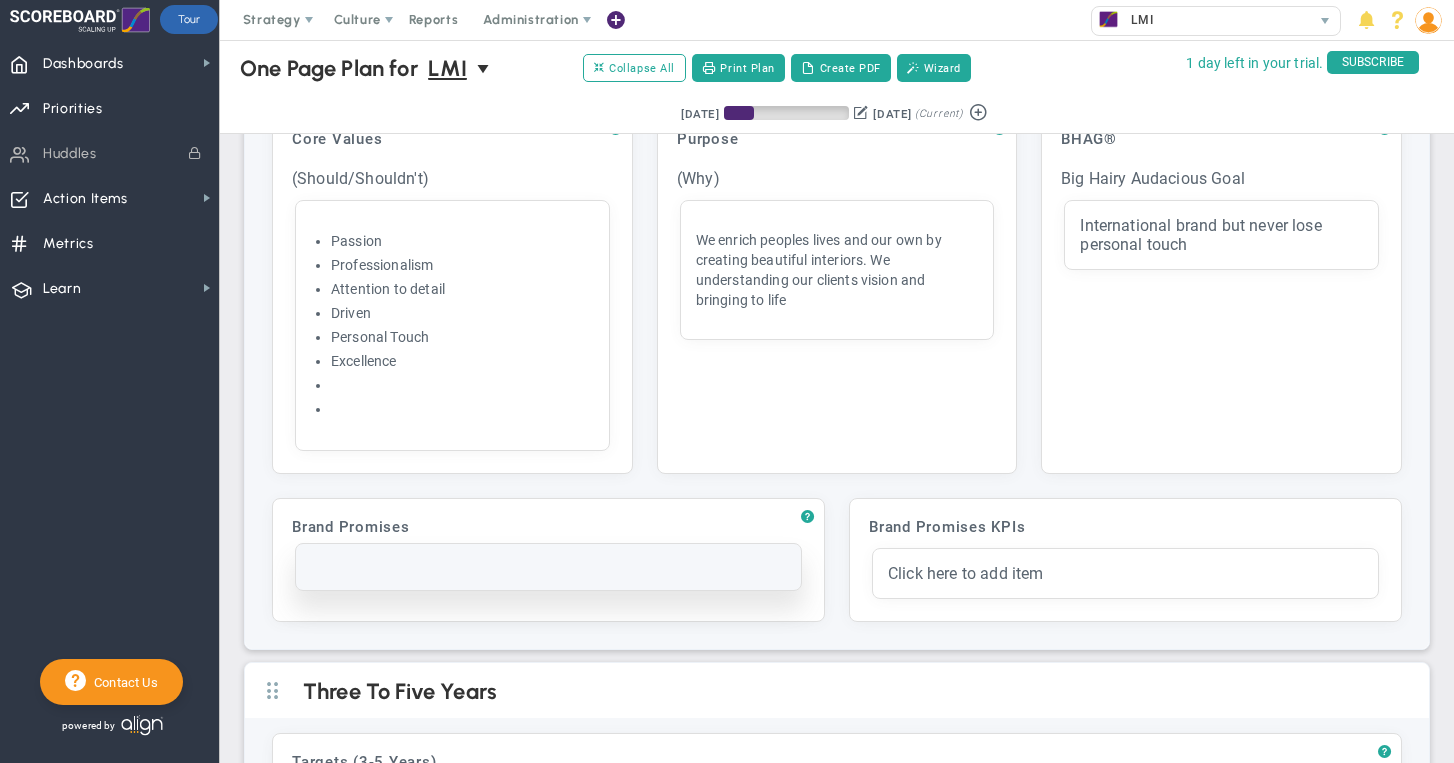 click at bounding box center (548, 567) 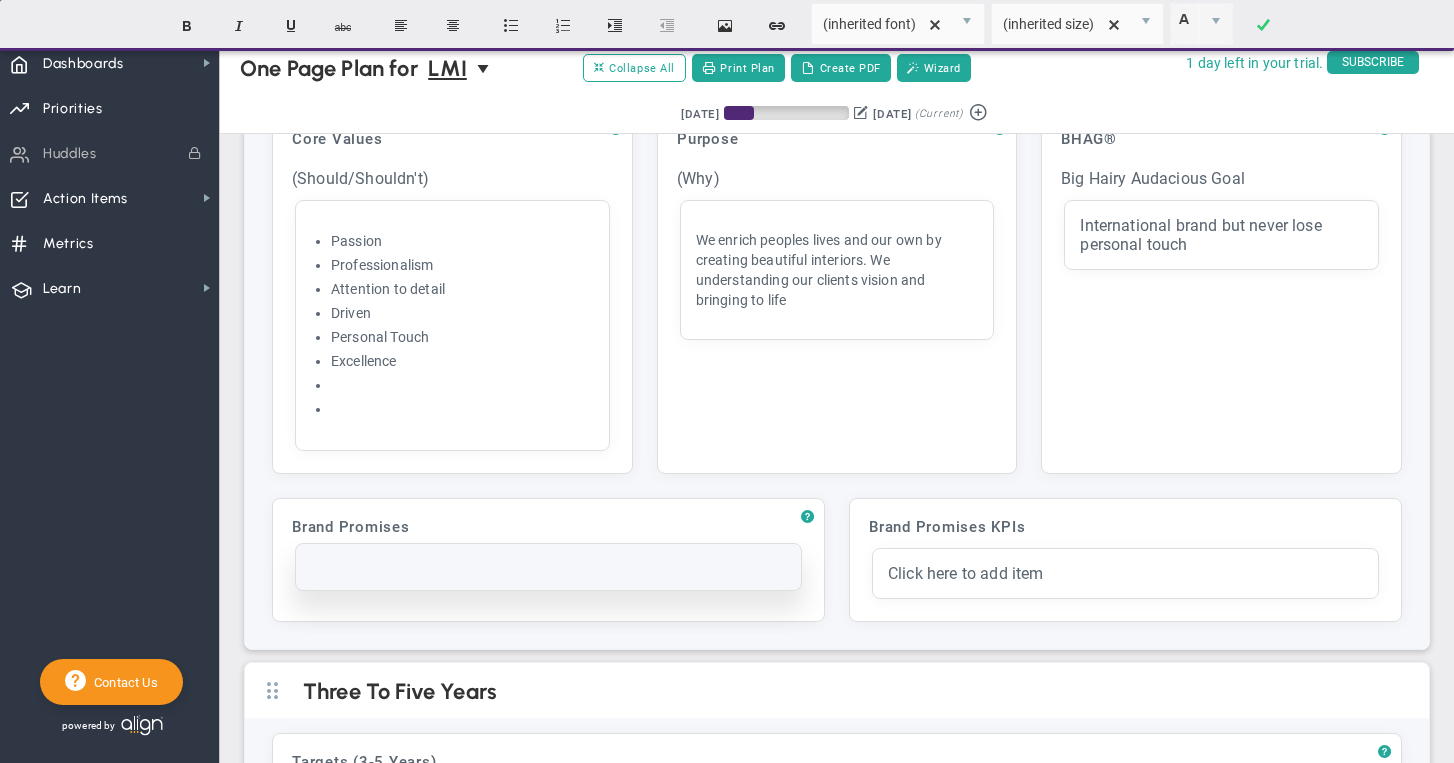 type 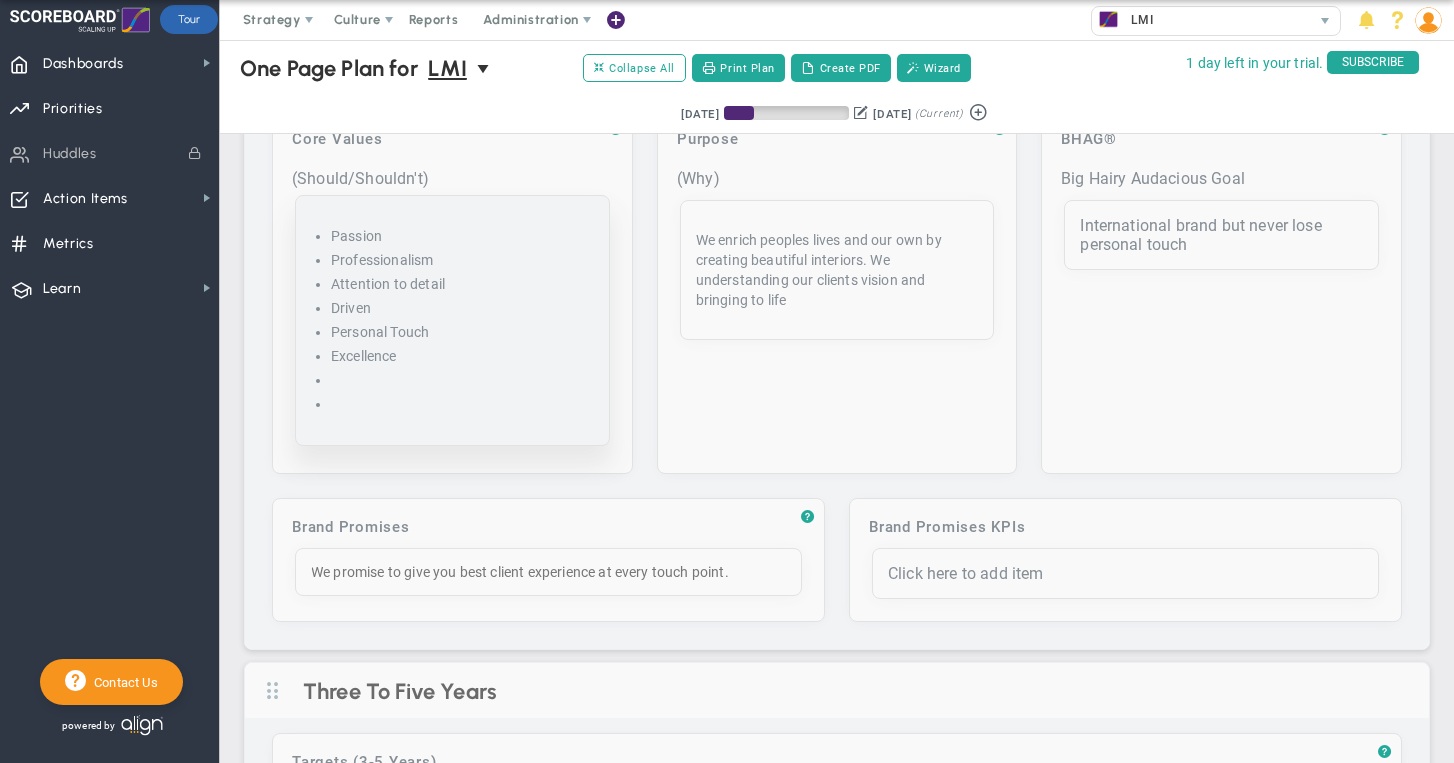 click on "Loading...
One Page Plan
One Page Plan for
LMI 0
One Page Plan for  LMI
Expand All
Collapse All
Copy Previous
Print Plan
Create PDF
Wizard
Retrieving period...
[DATE]
[DATE] ?" at bounding box center [837, 2532] 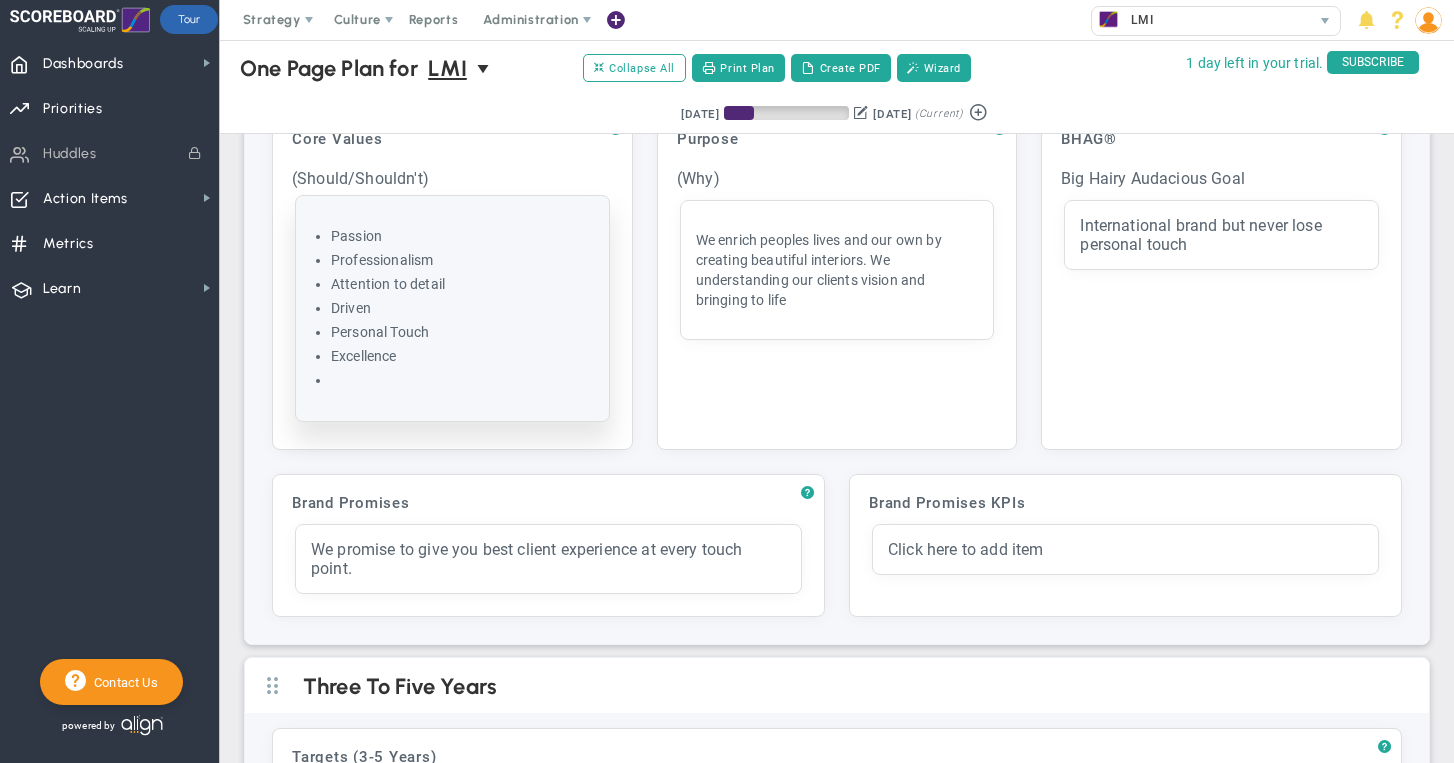 click at bounding box center (462, 380) 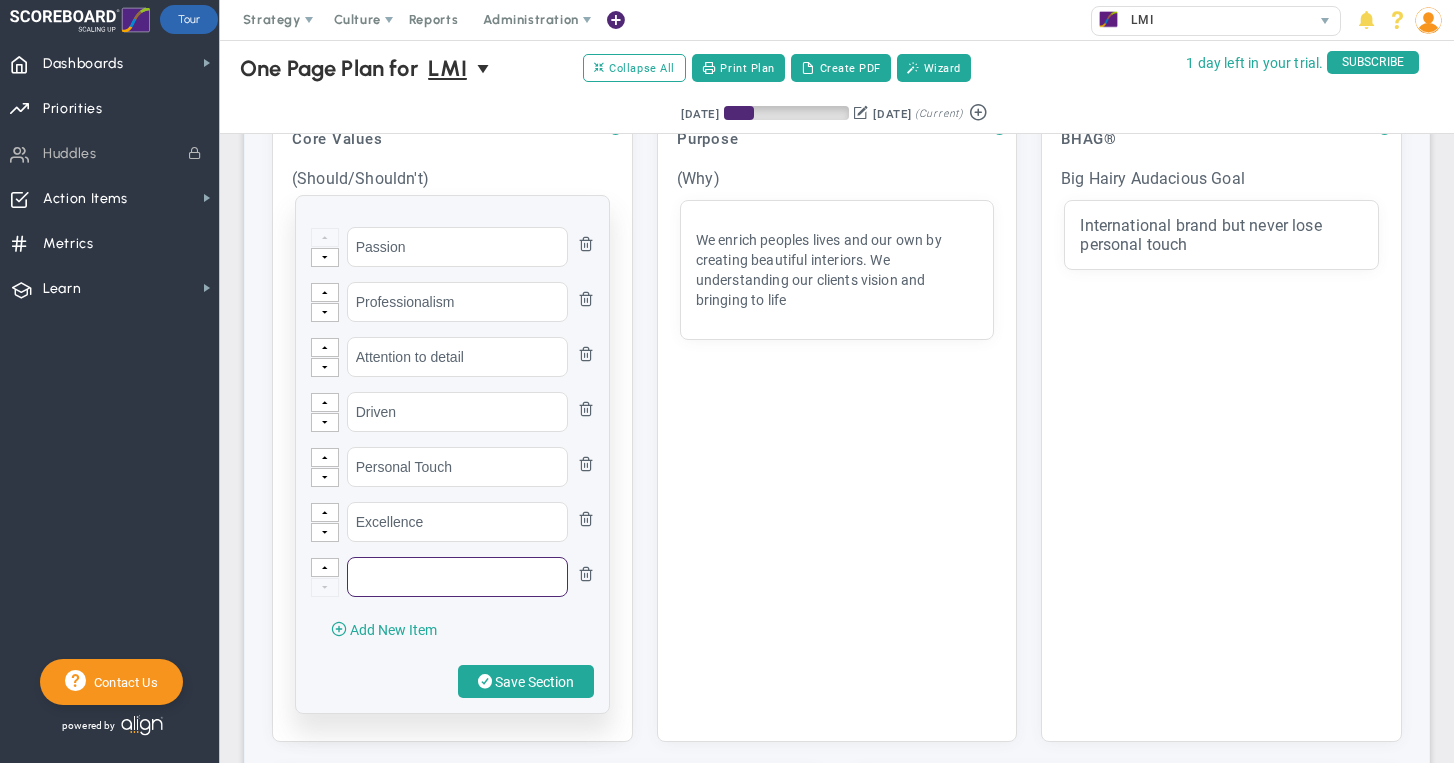 click at bounding box center [457, 577] 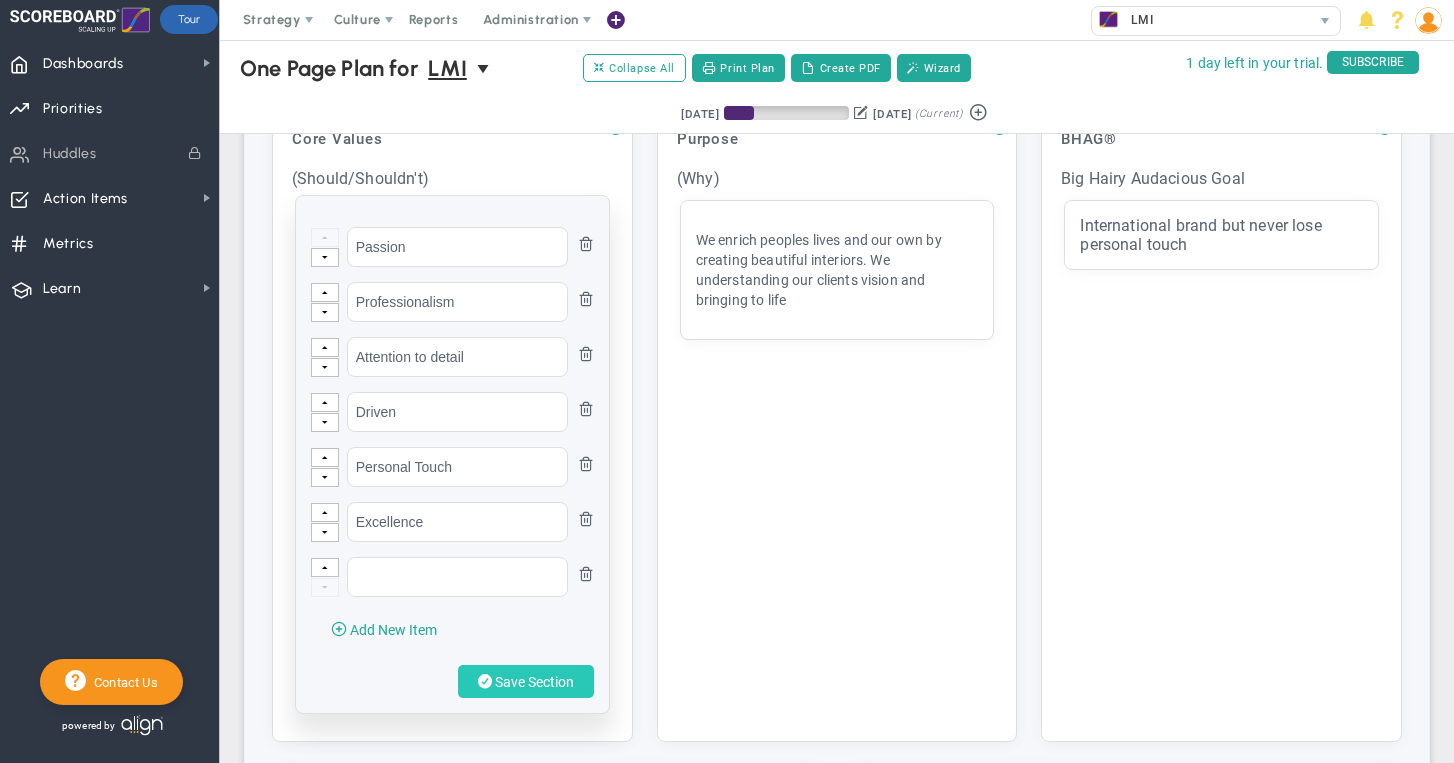 click on "Save Section" at bounding box center (526, 681) 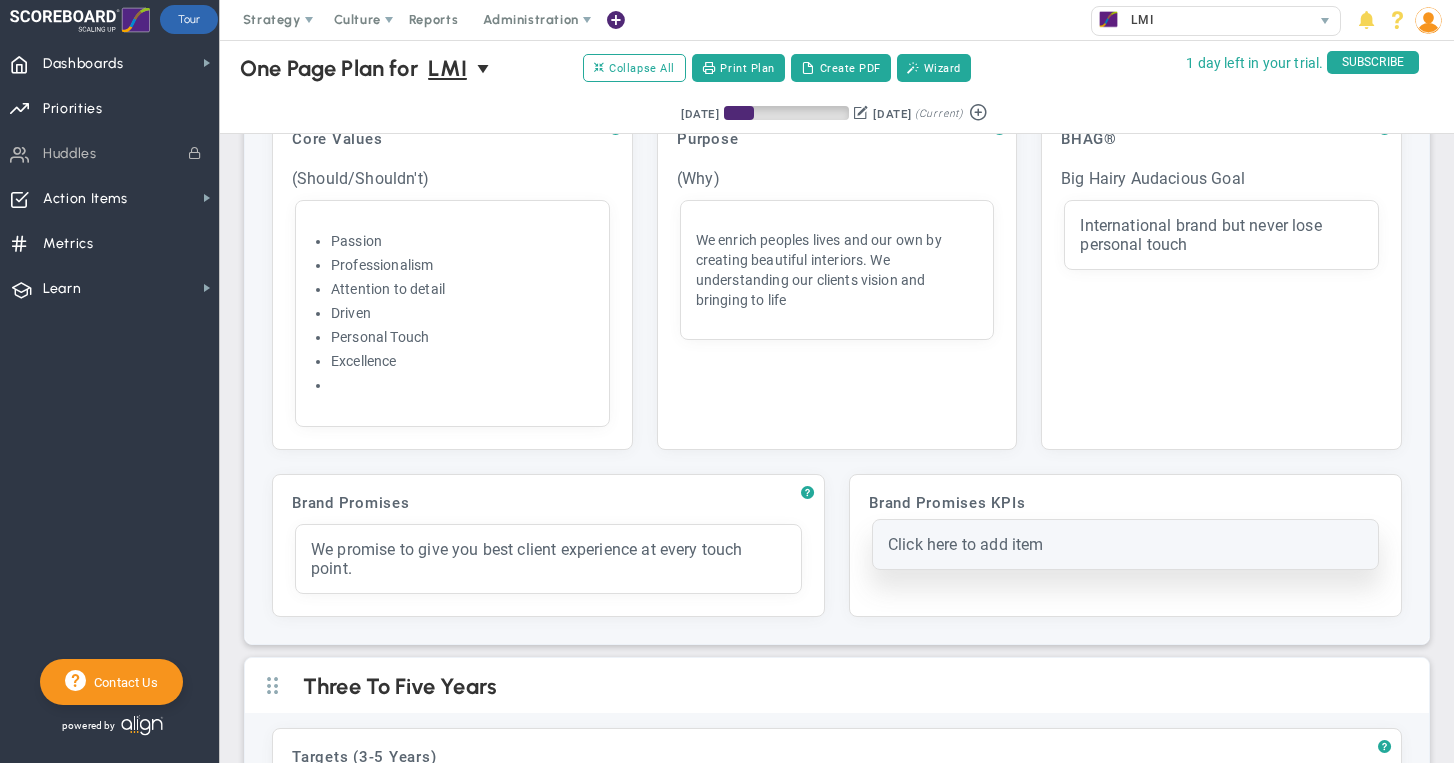 click on "Click here to add item" at bounding box center (1125, 544) 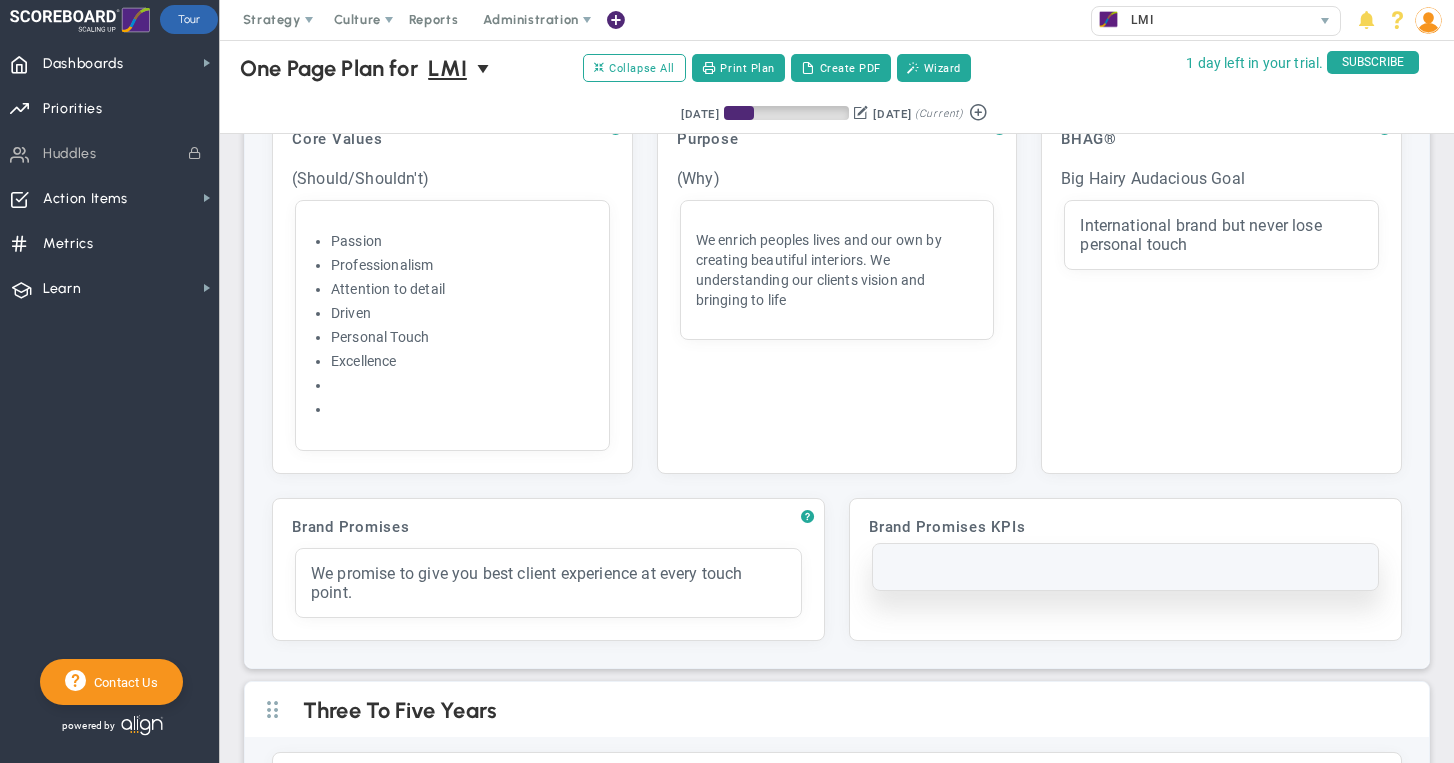 click at bounding box center (1125, 567) 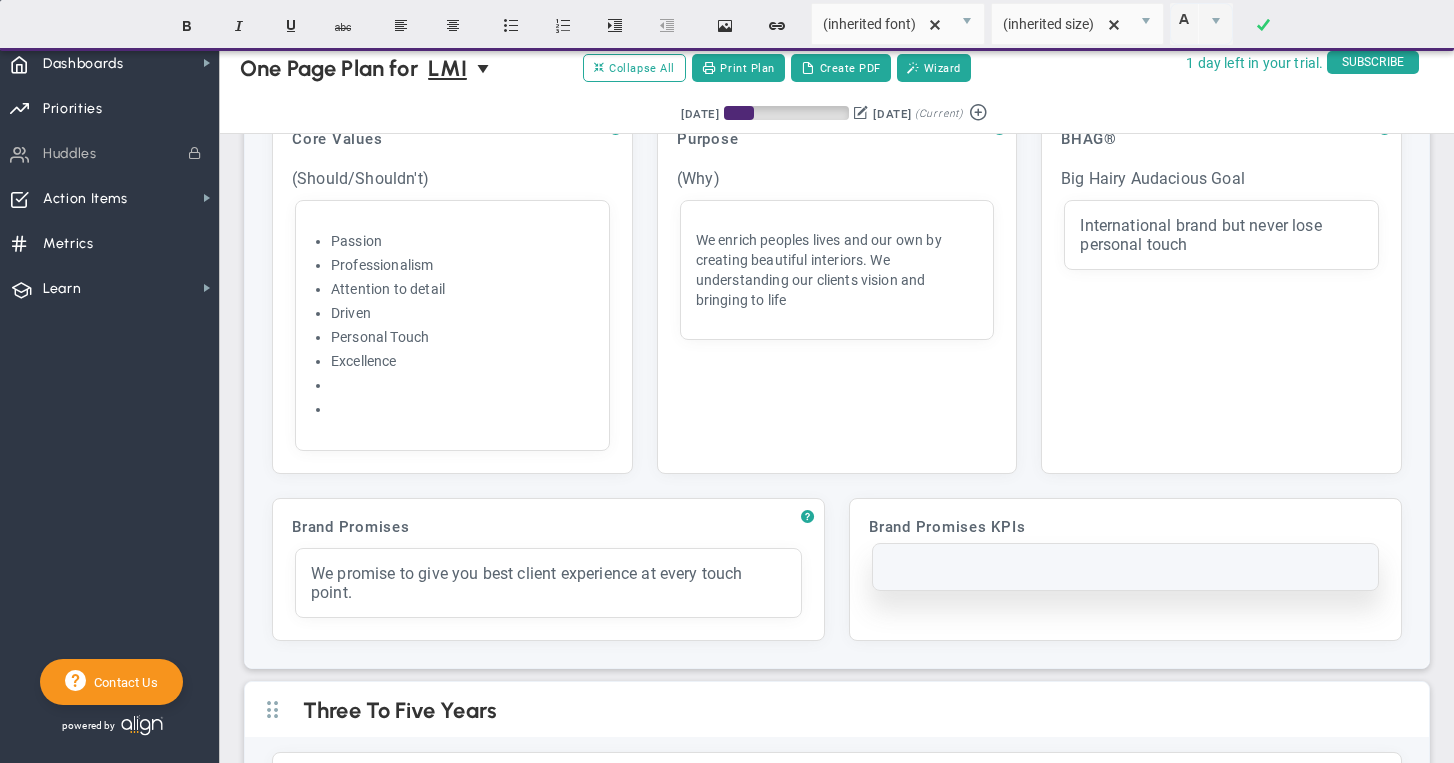type 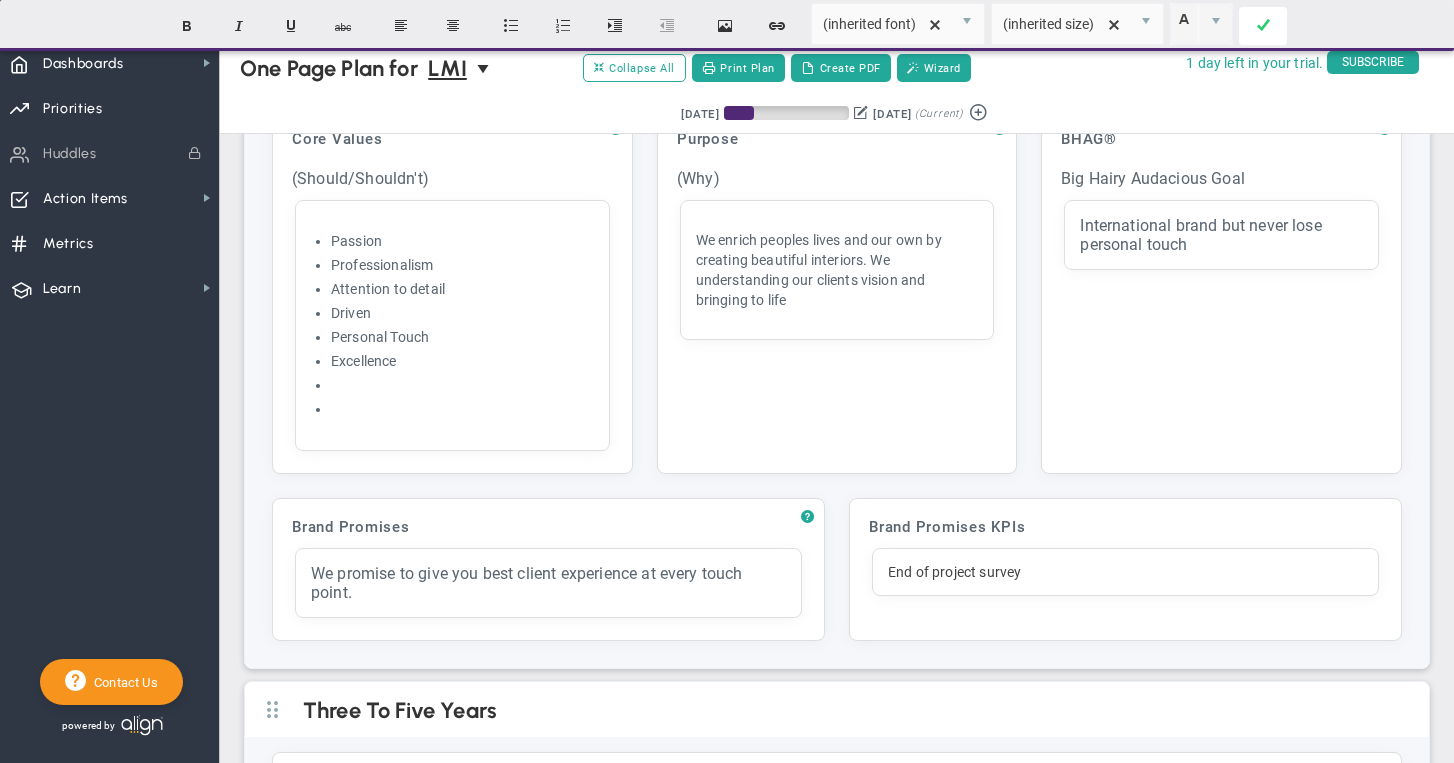 click at bounding box center (1263, 26) 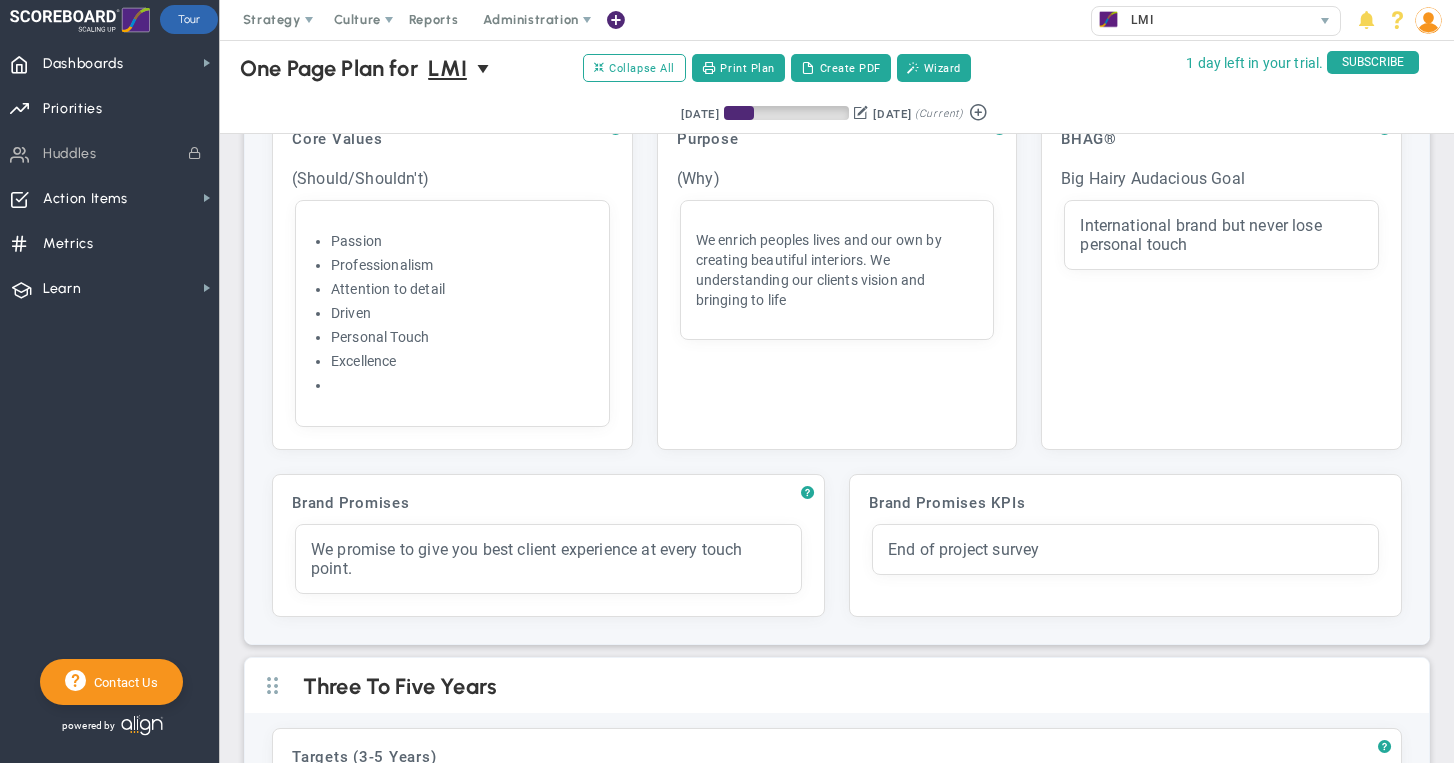 scroll, scrollTop: 127, scrollLeft: 0, axis: vertical 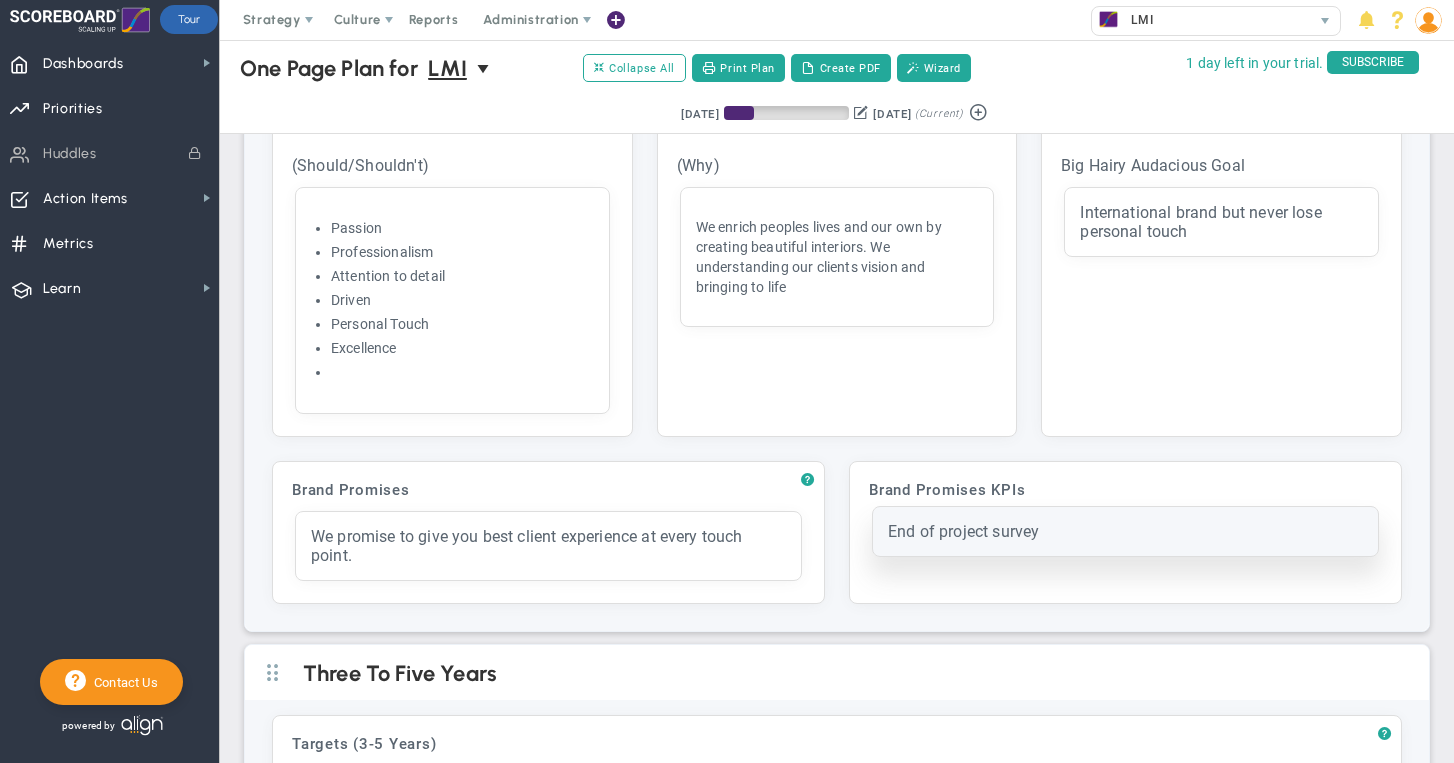 click on "End of project survey" at bounding box center (1125, 531) 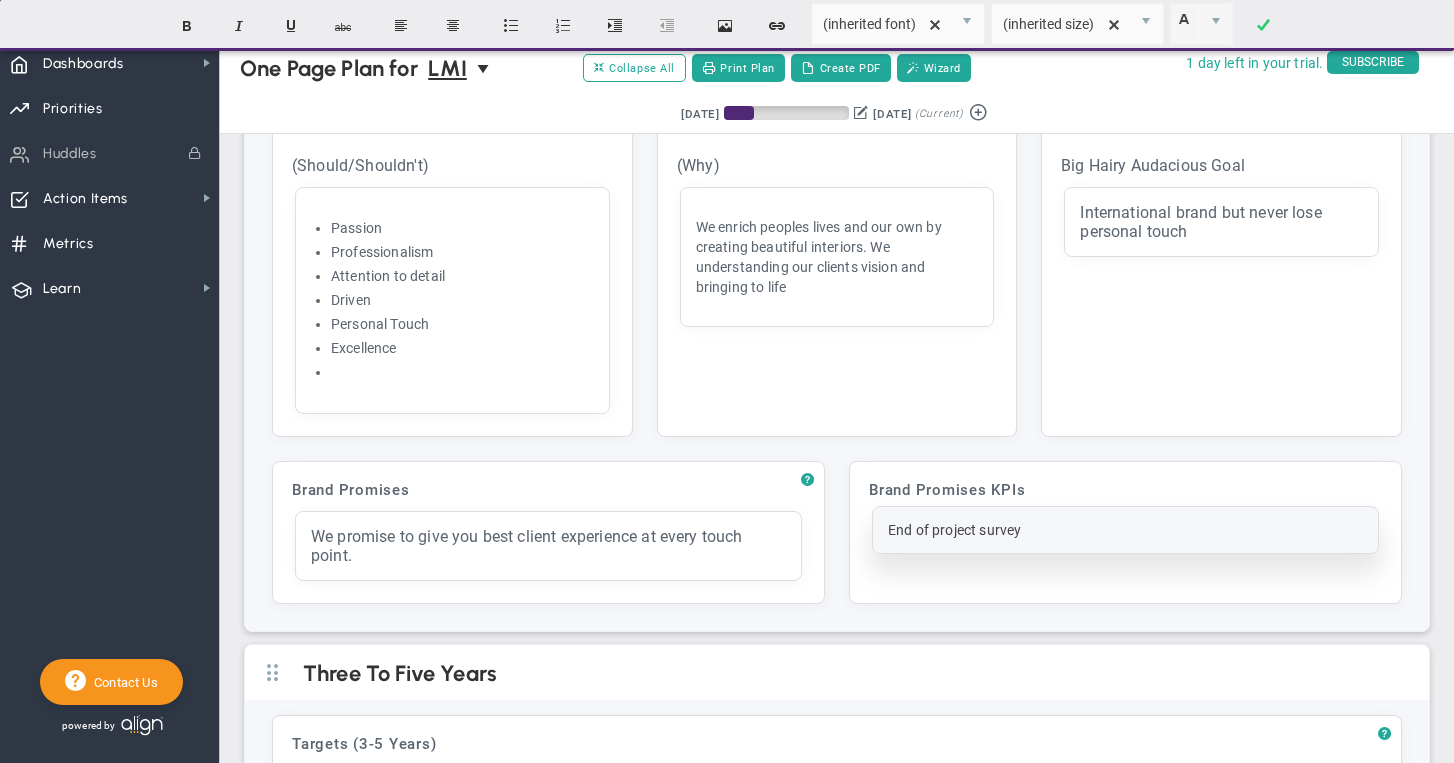 click on "End of project survey" at bounding box center (1125, 530) 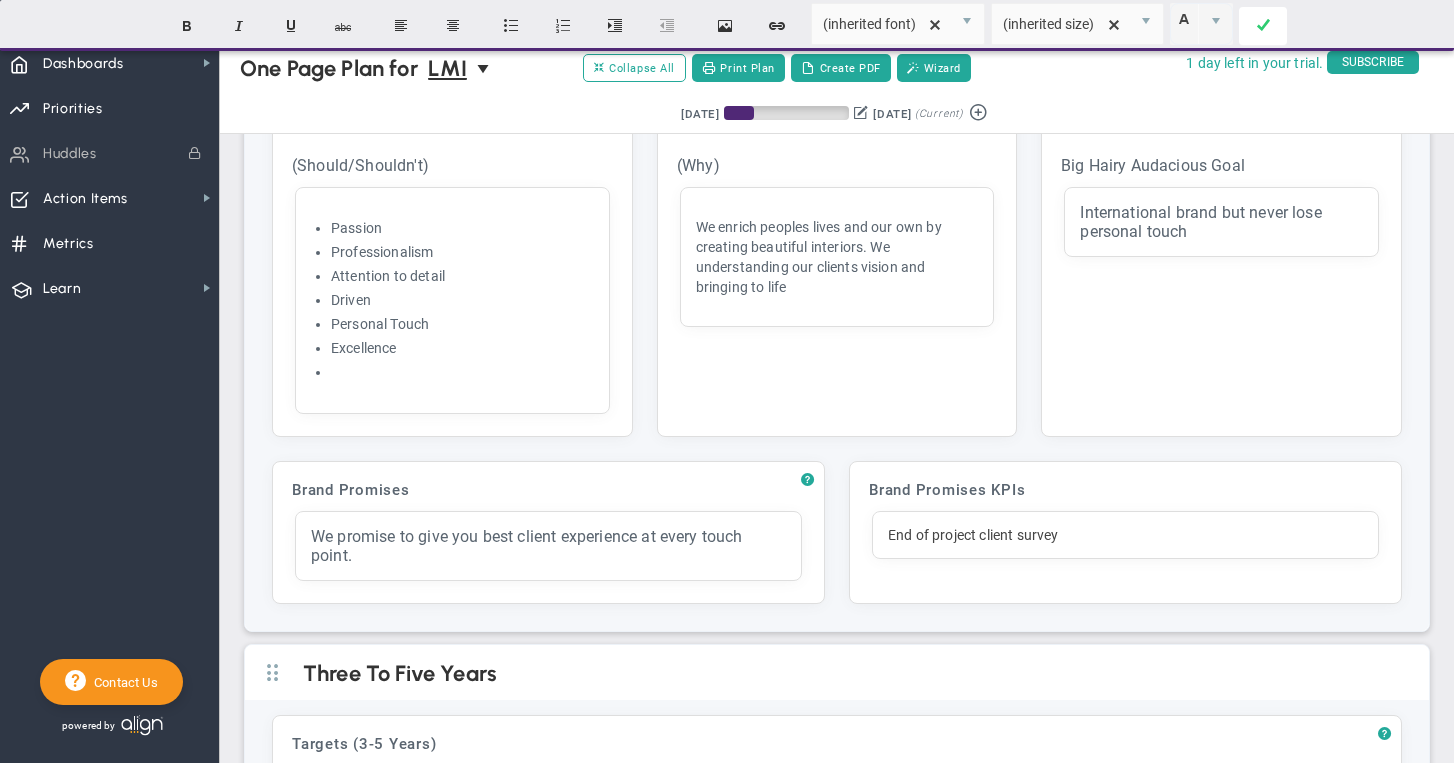 click at bounding box center [1263, 26] 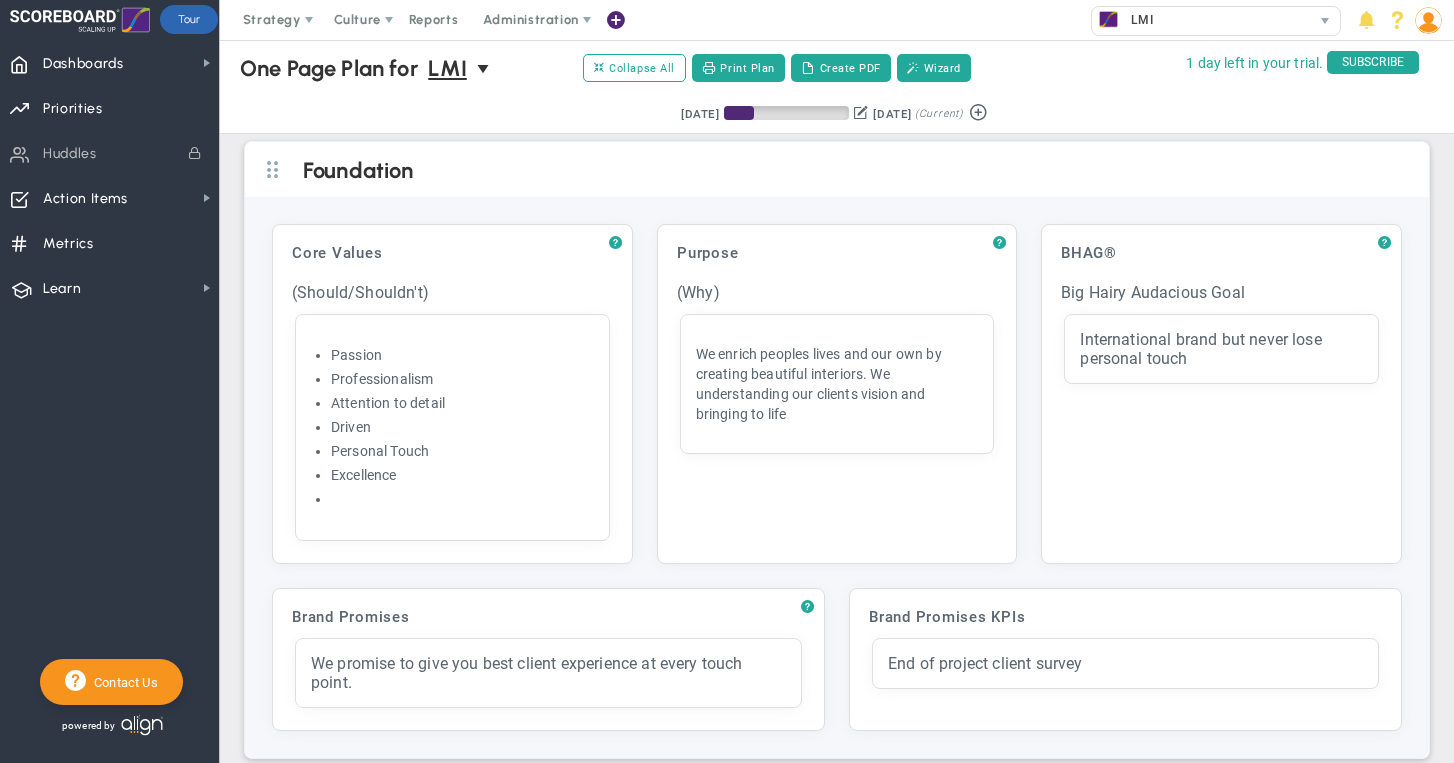 scroll, scrollTop: 0, scrollLeft: 0, axis: both 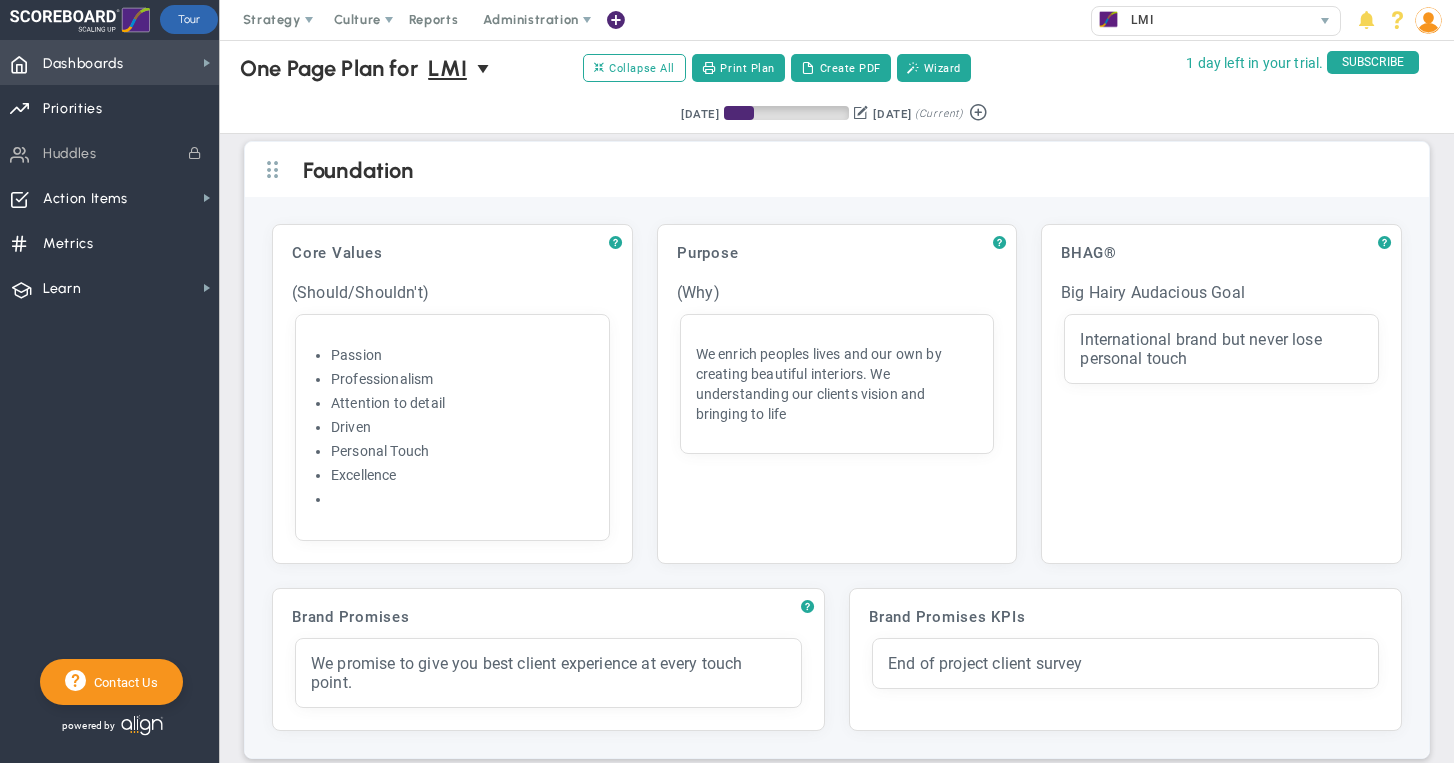 click on "Dashboards Dashboards" at bounding box center [109, 62] 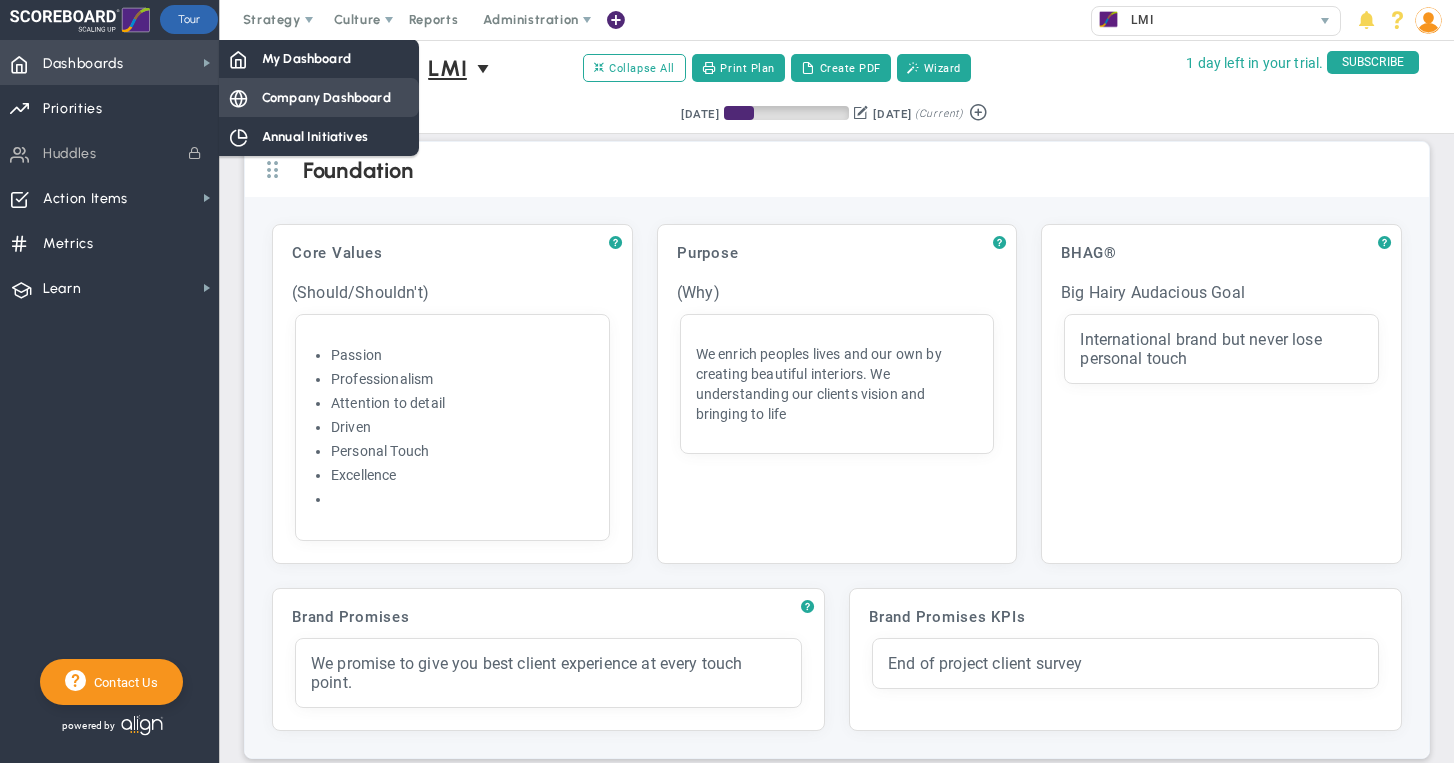click on "Company Dashboard" at bounding box center [326, 97] 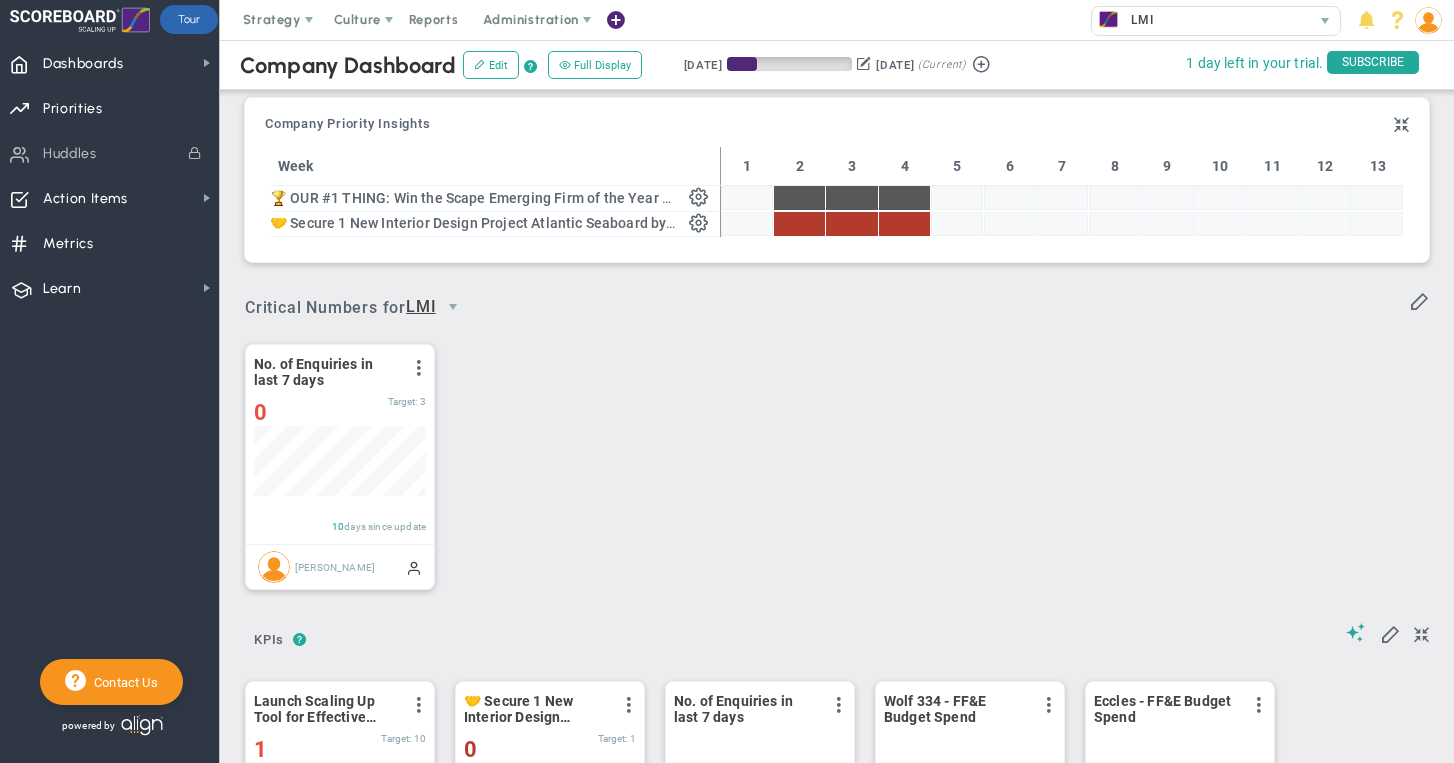scroll, scrollTop: 999930, scrollLeft: 999828, axis: both 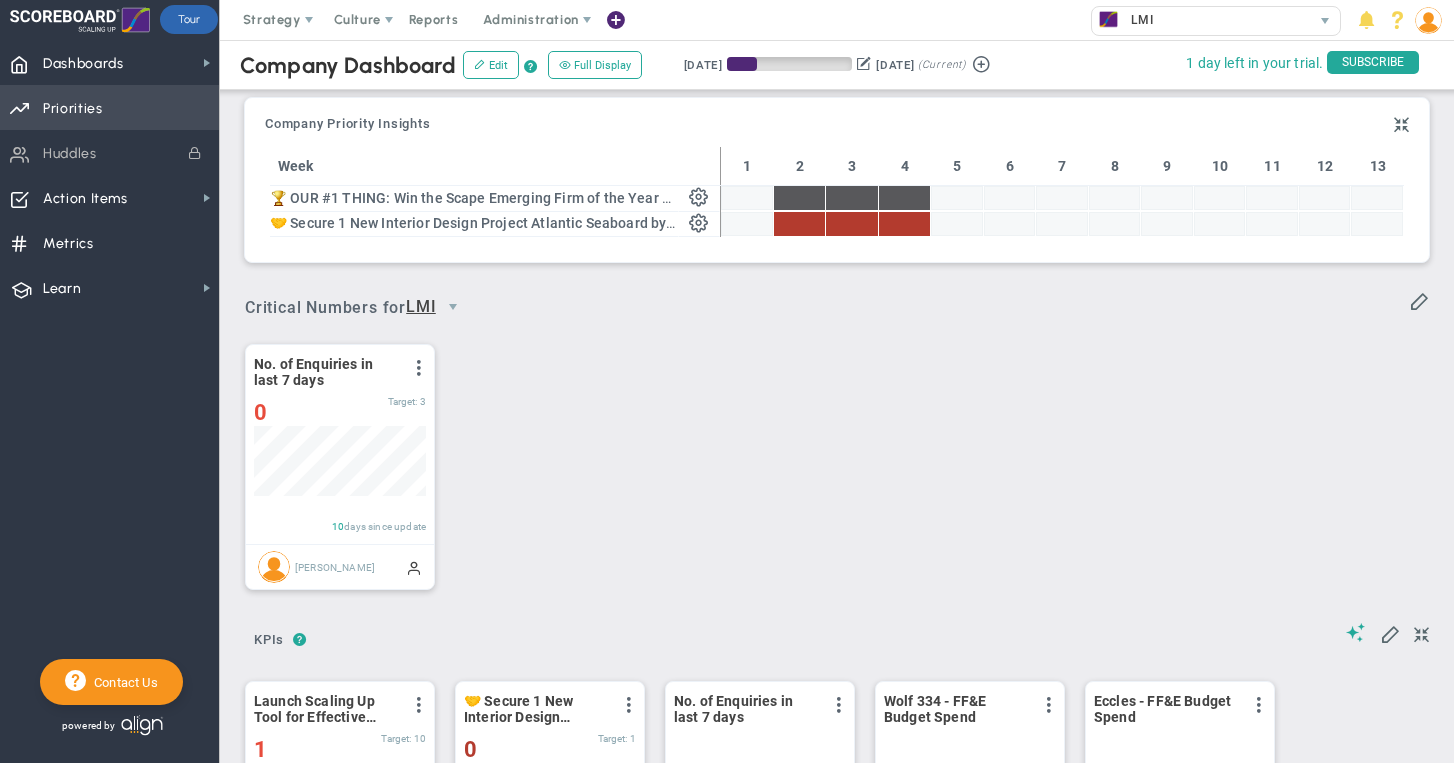 click on "Priorities OKR Tree Priorities OKRs" at bounding box center (109, 107) 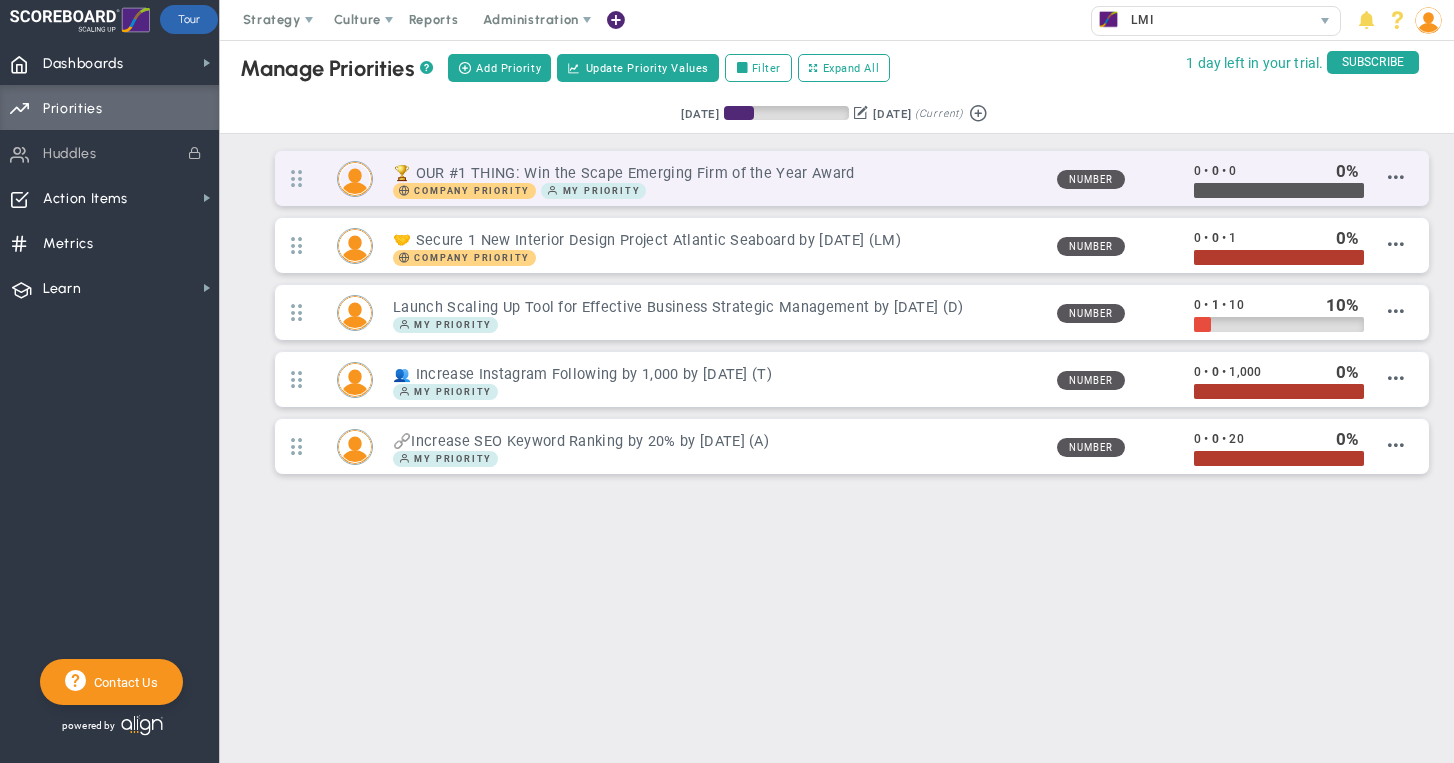 click on "🏆  OUR #1 THING: Win the Scape Emerging Firm of the Year Award" at bounding box center [716, 173] 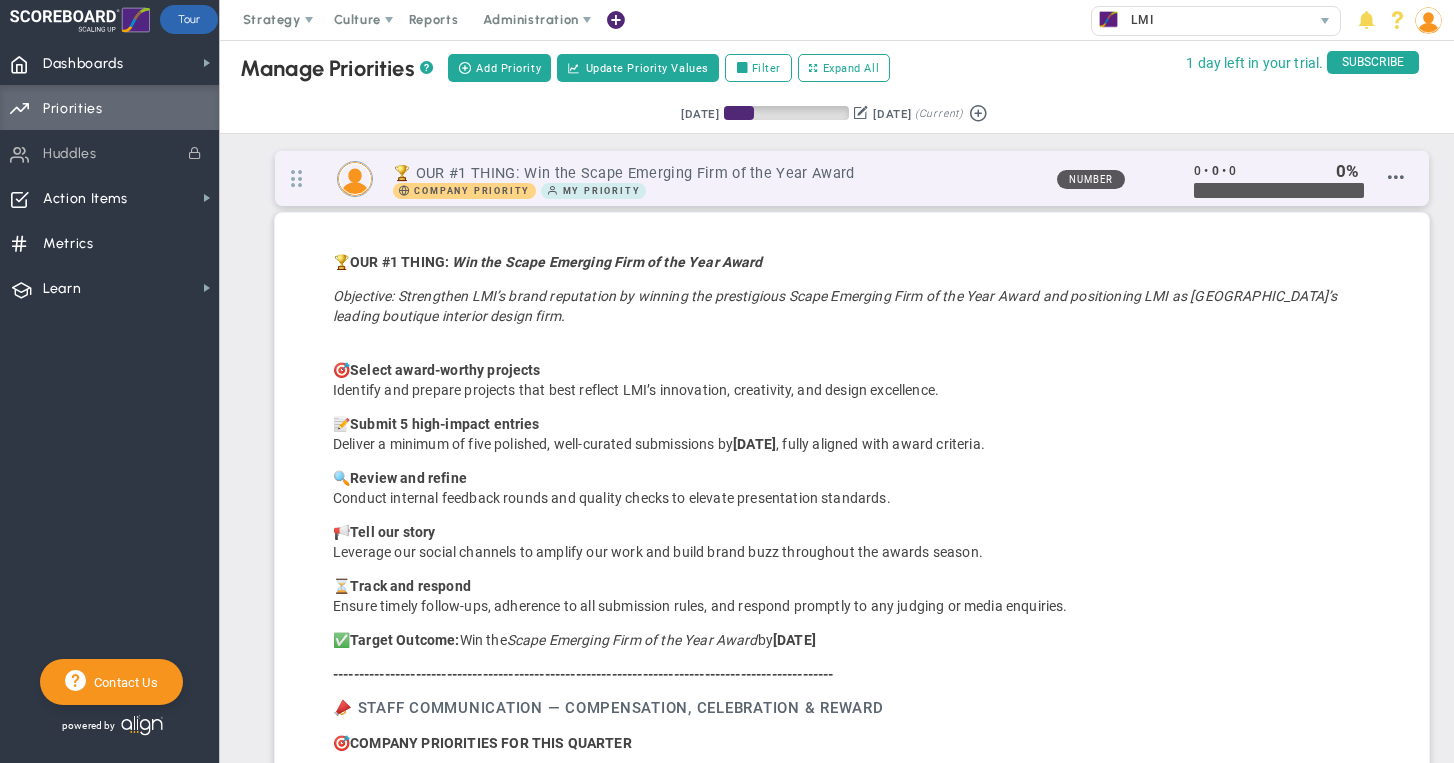 scroll, scrollTop: 999770, scrollLeft: 998926, axis: both 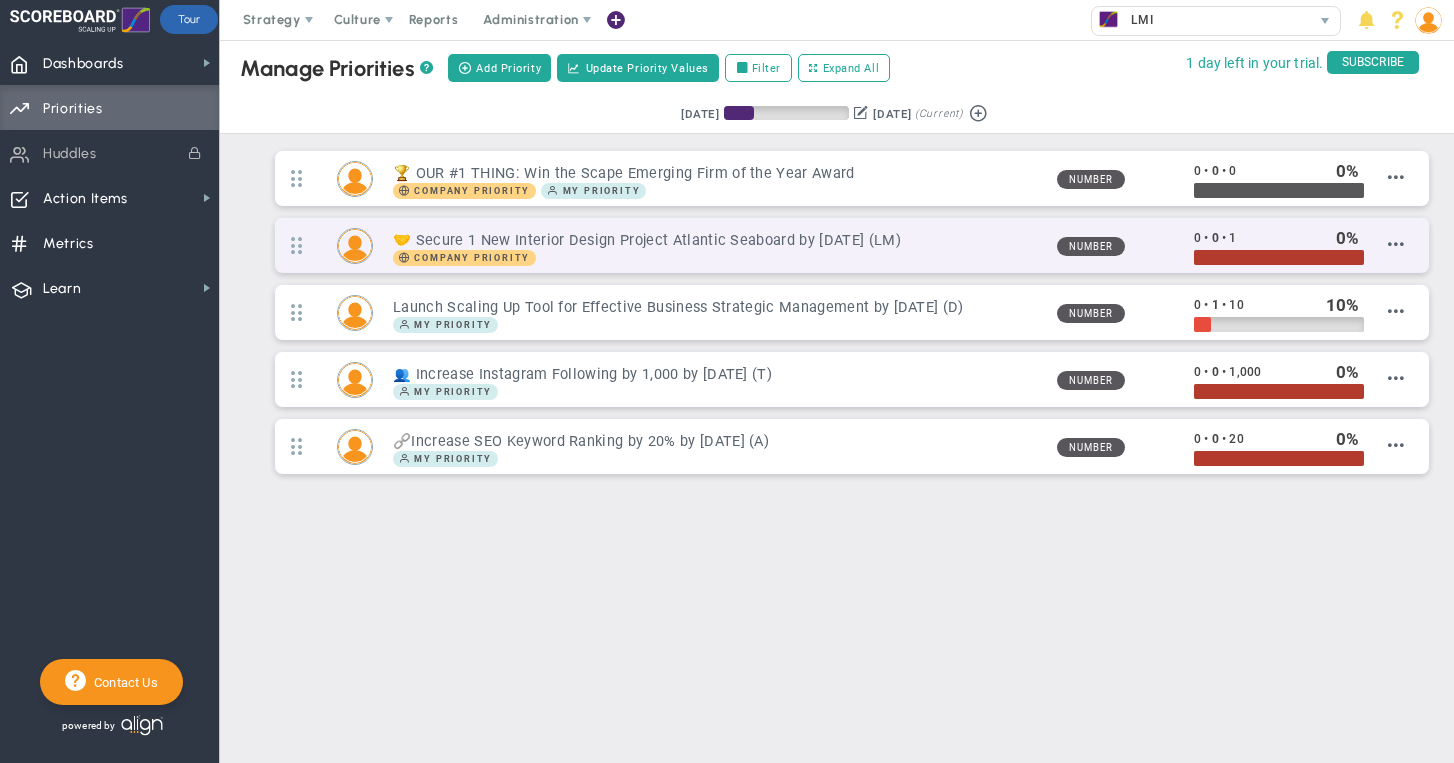 click on "🤝 Secure 1 New Interior Design Project Atlantic Seaboard by [DATE] (LM)" at bounding box center [716, 240] 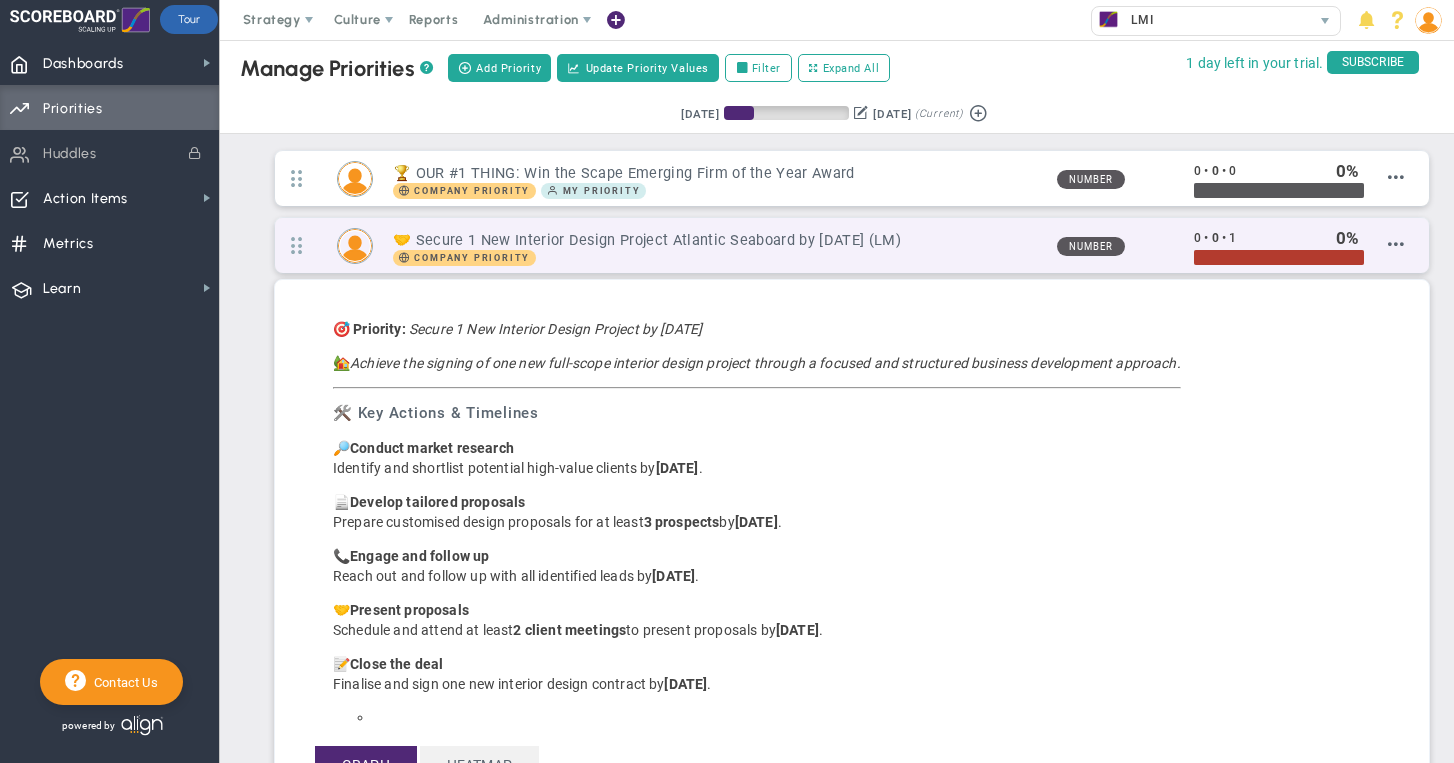 scroll, scrollTop: 999770, scrollLeft: 998926, axis: both 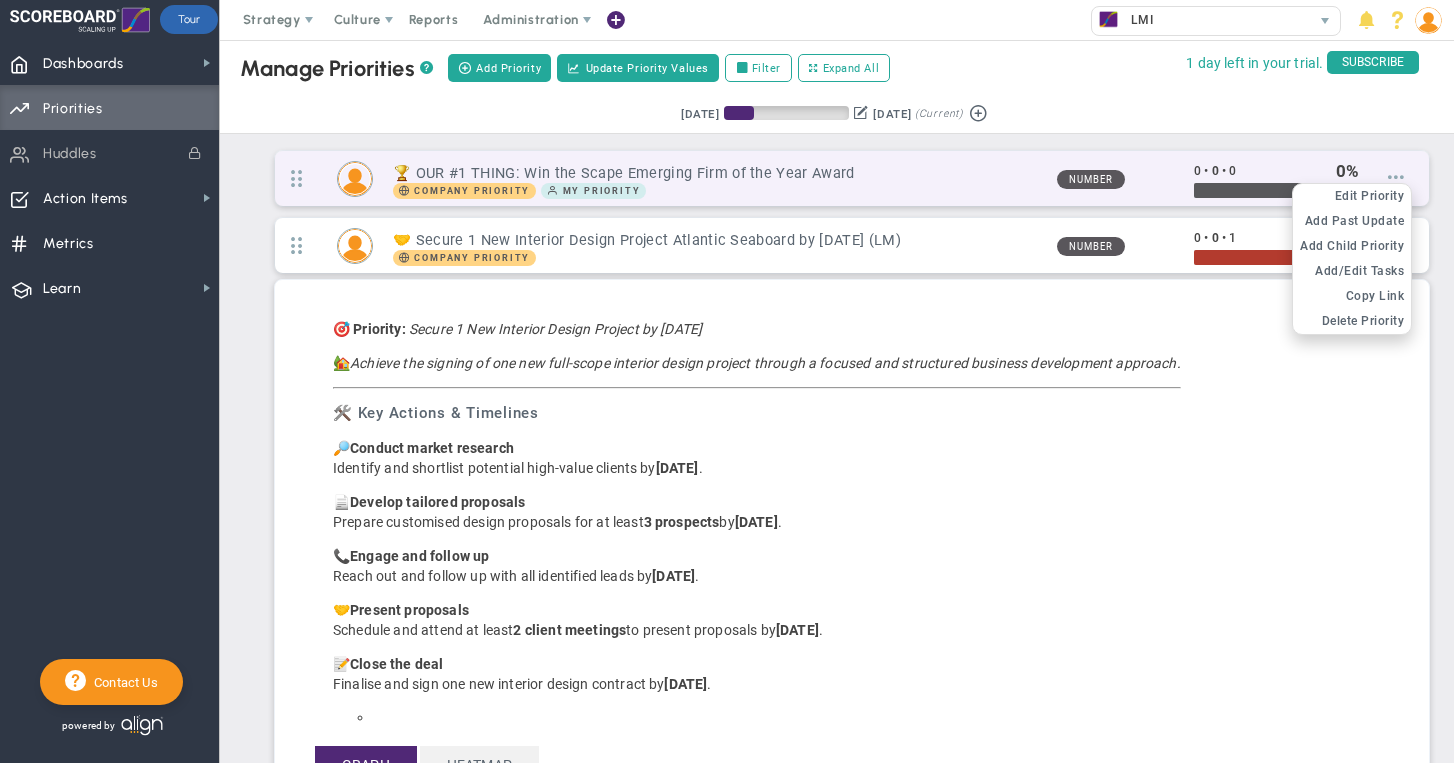 click at bounding box center (1396, 177) 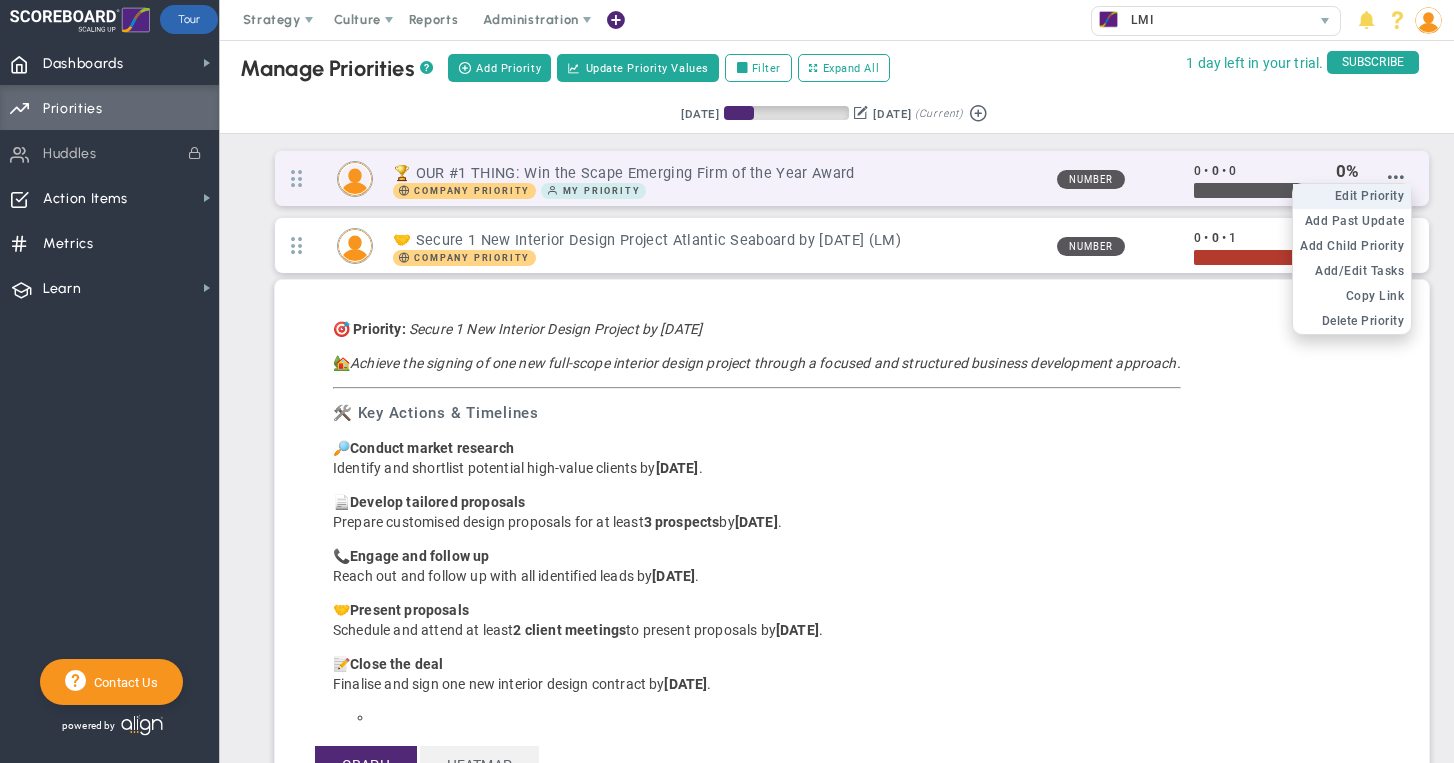 click on "Edit Priority" at bounding box center [1370, 196] 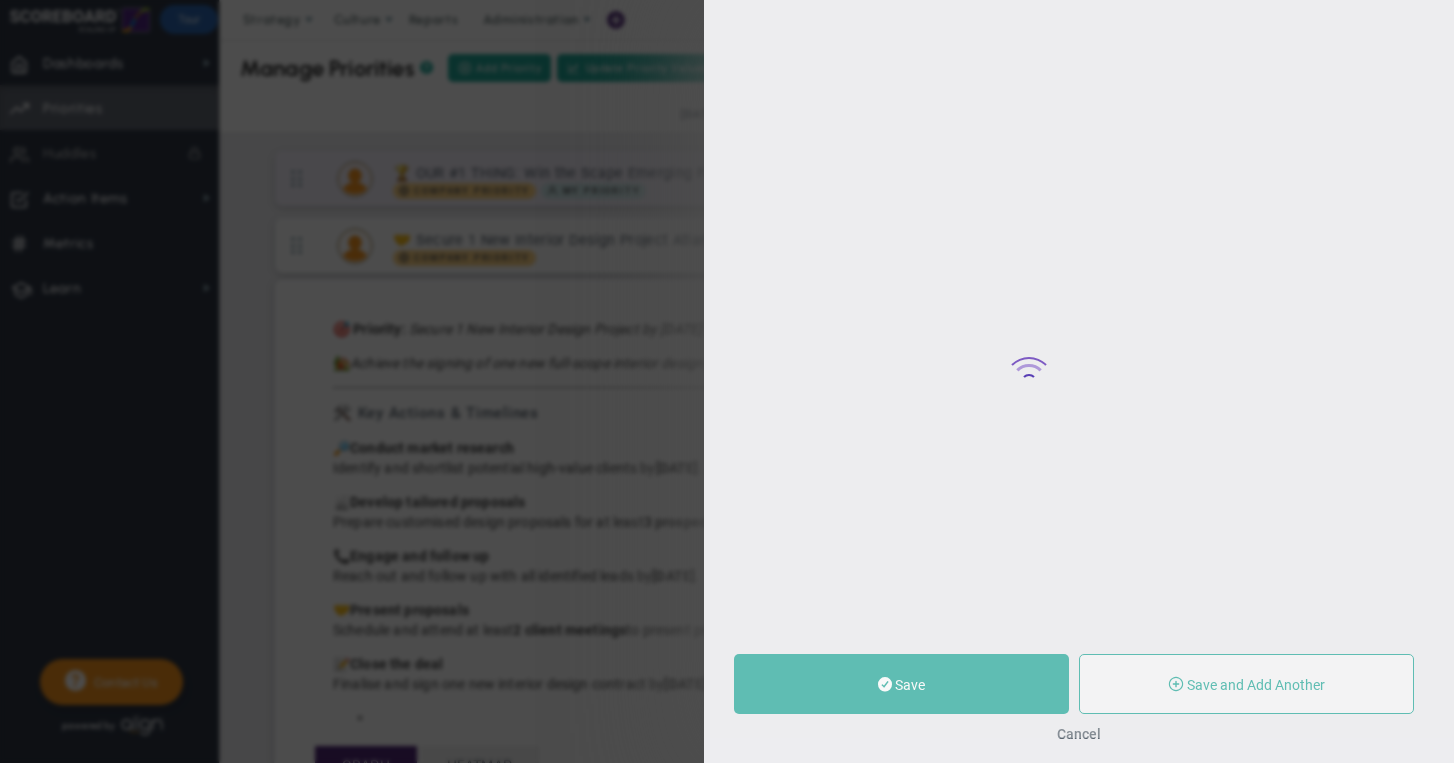 type on "[PERSON_NAME]" 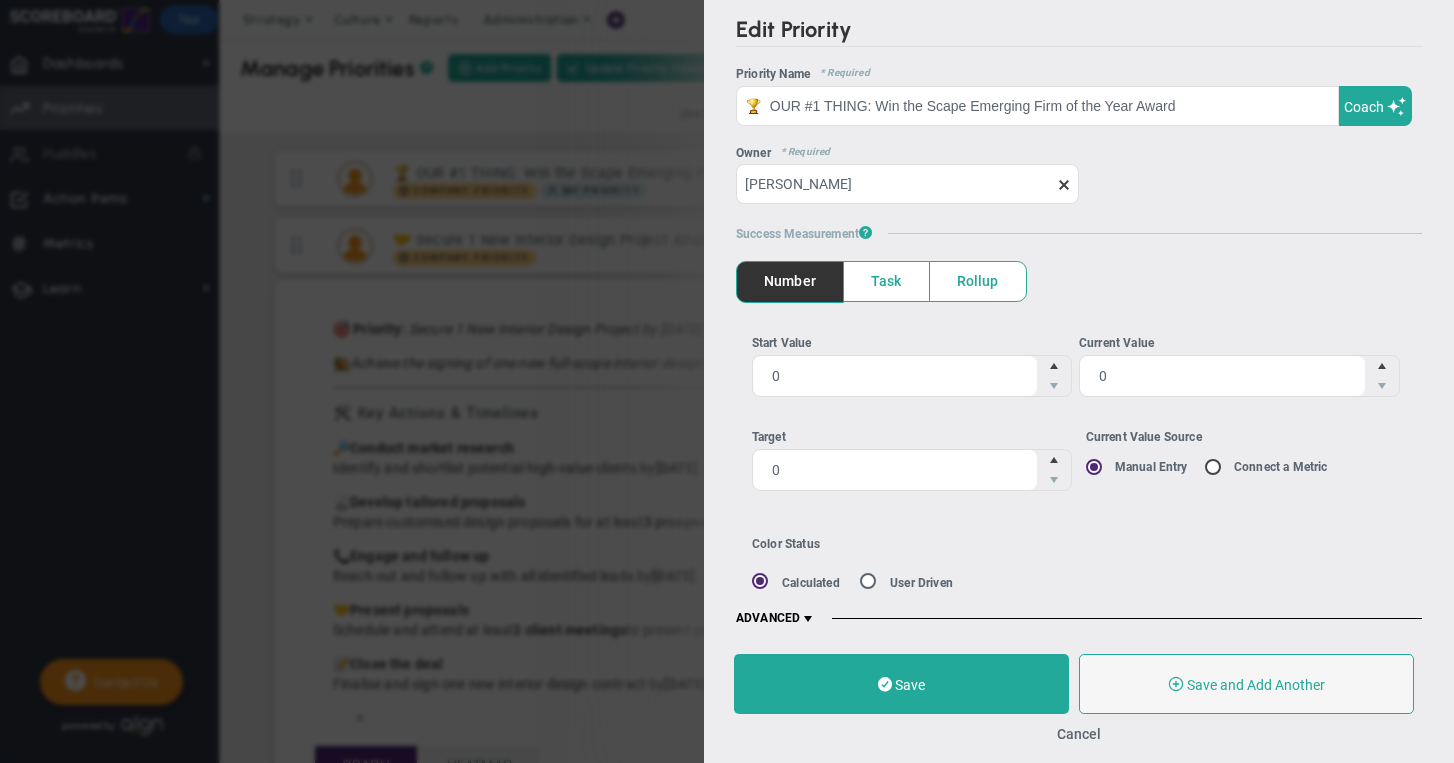 click at bounding box center [1064, 185] 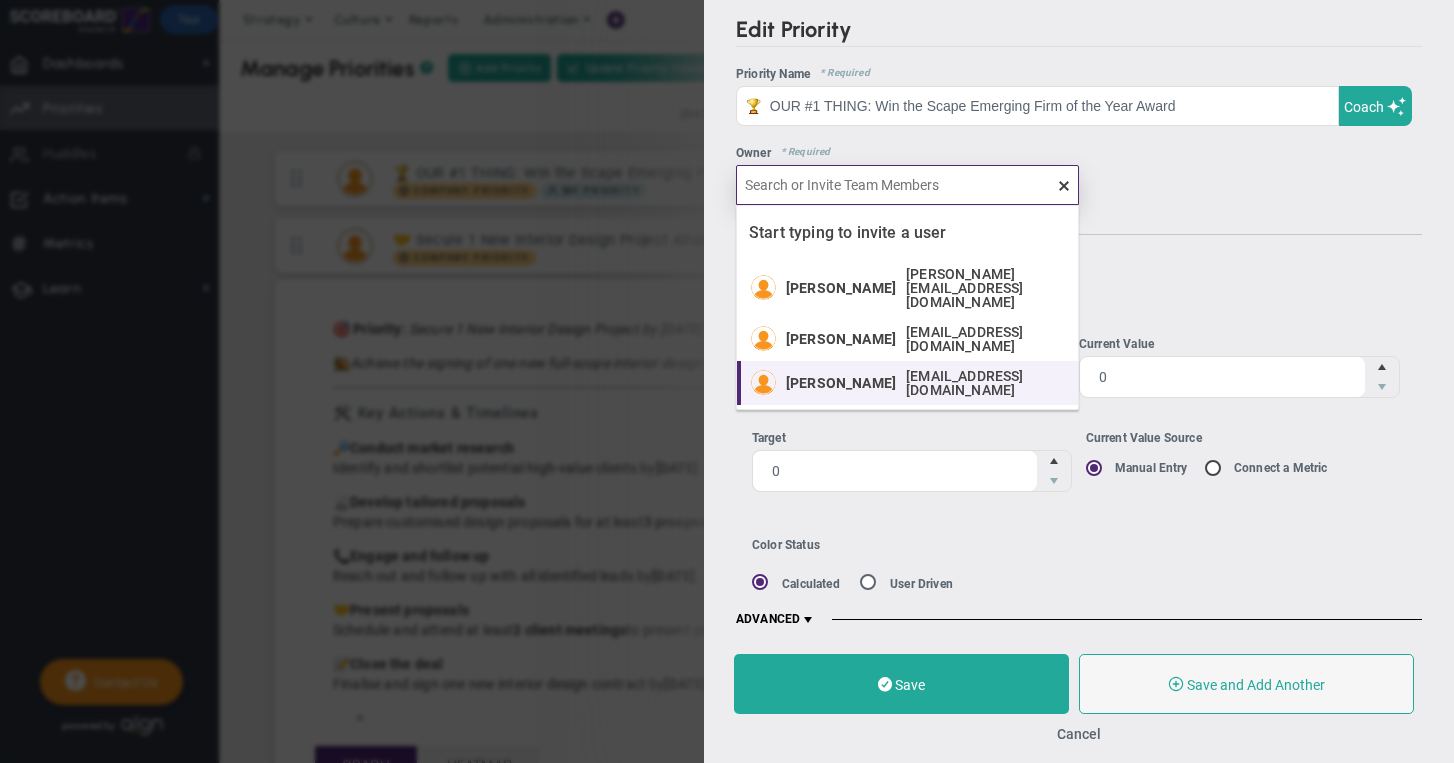click on "[EMAIL_ADDRESS][DOMAIN_NAME]" at bounding box center (982, 383) 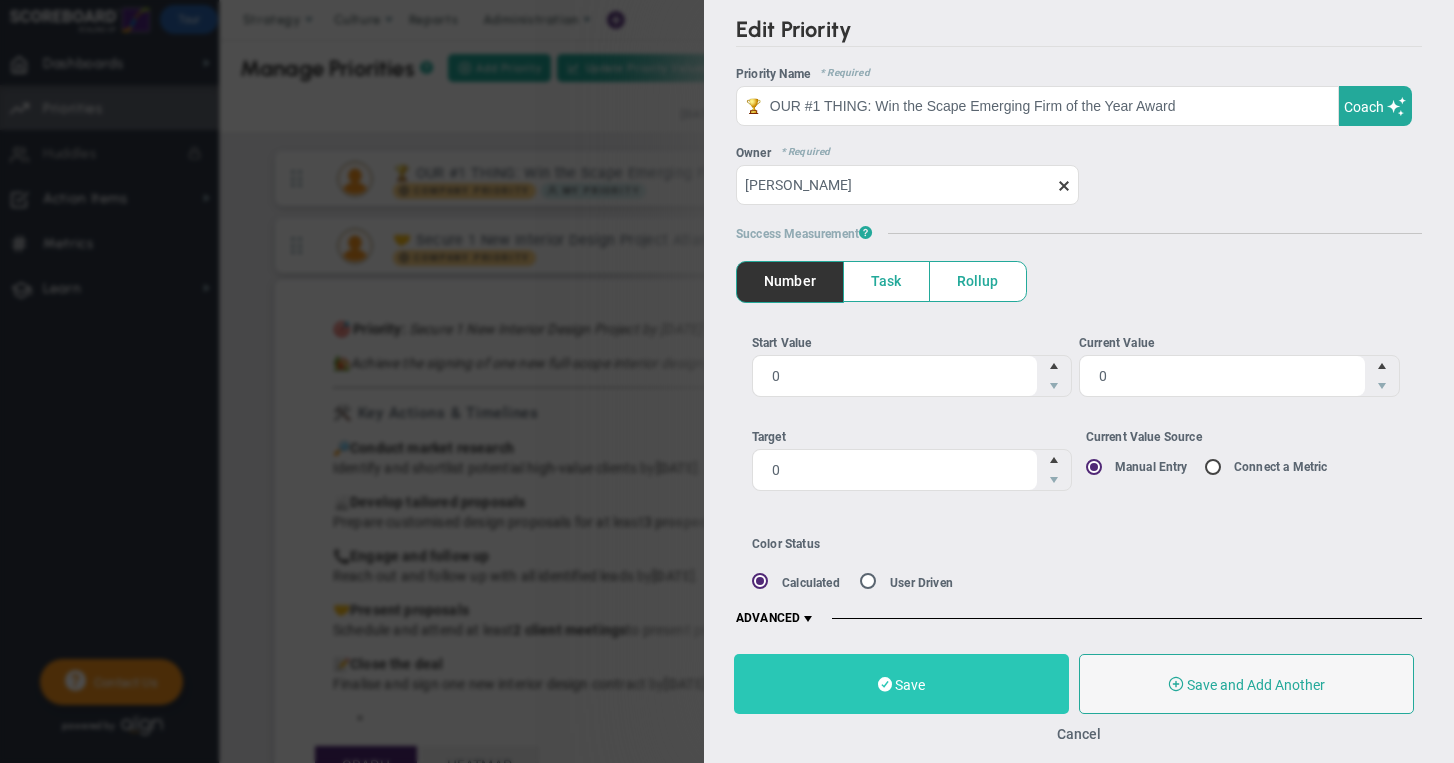 click on "Save" at bounding box center (901, 684) 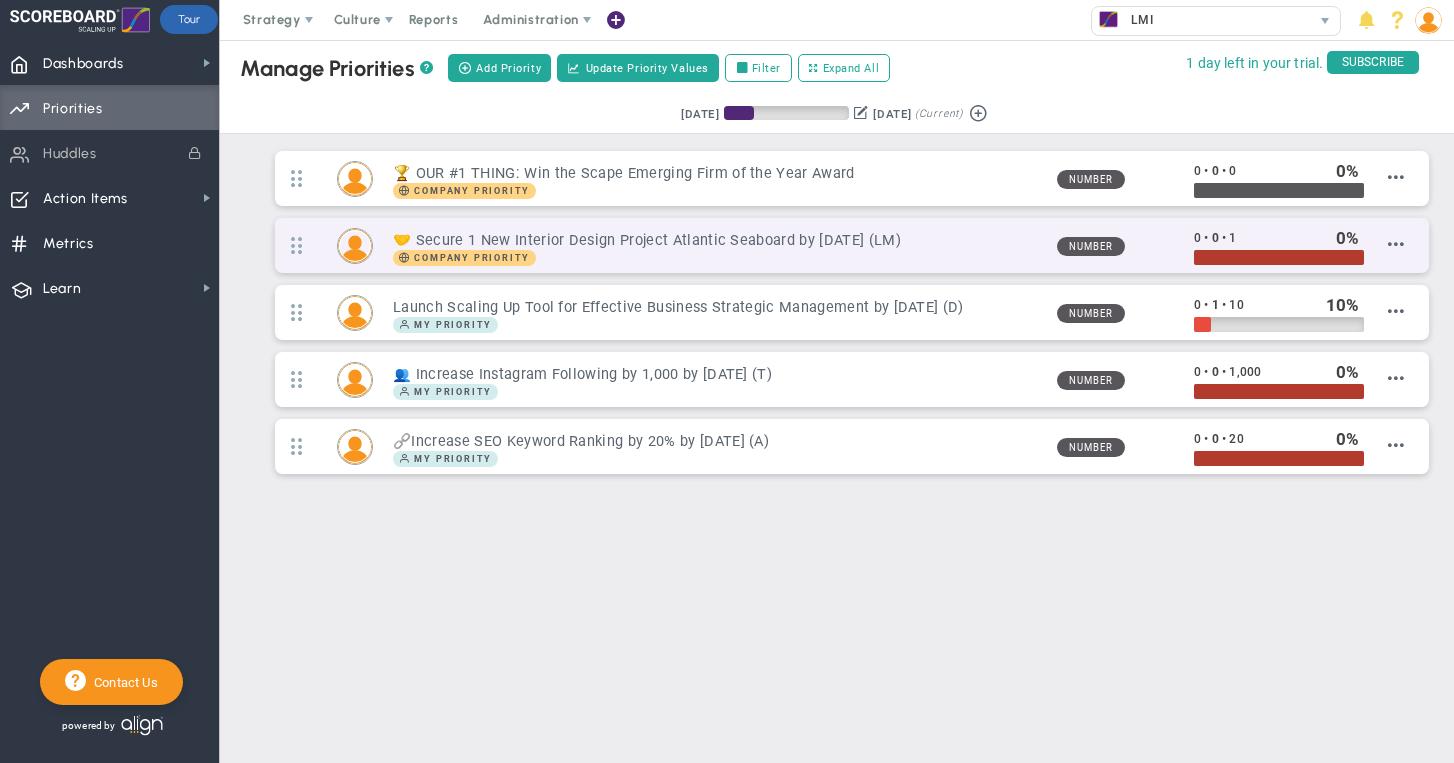 click on "Company Priority" at bounding box center (716, 258) 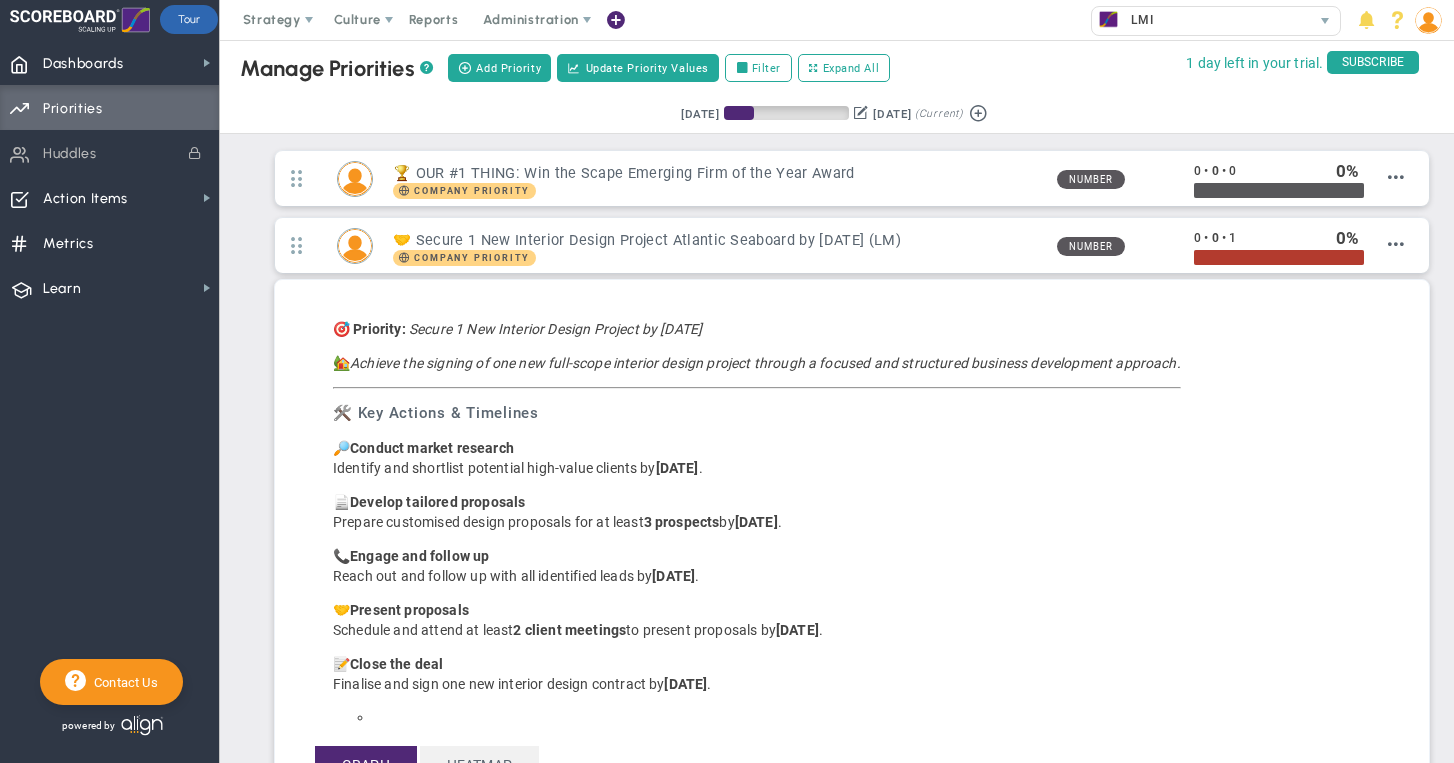 scroll, scrollTop: 999770, scrollLeft: 998926, axis: both 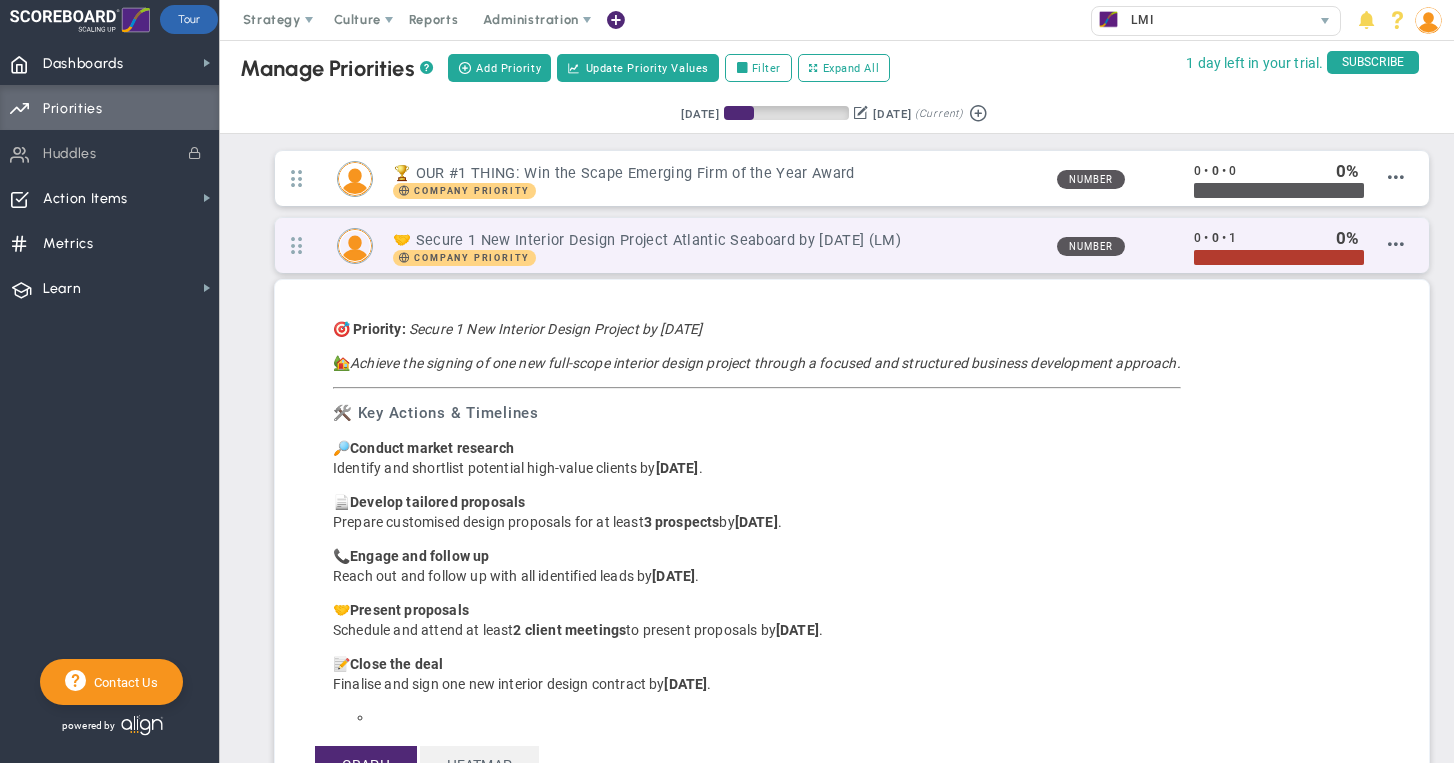 click on "🤝 Secure 1 New Interior Design Project Atlantic Seaboard by [DATE] (LM)" at bounding box center (716, 240) 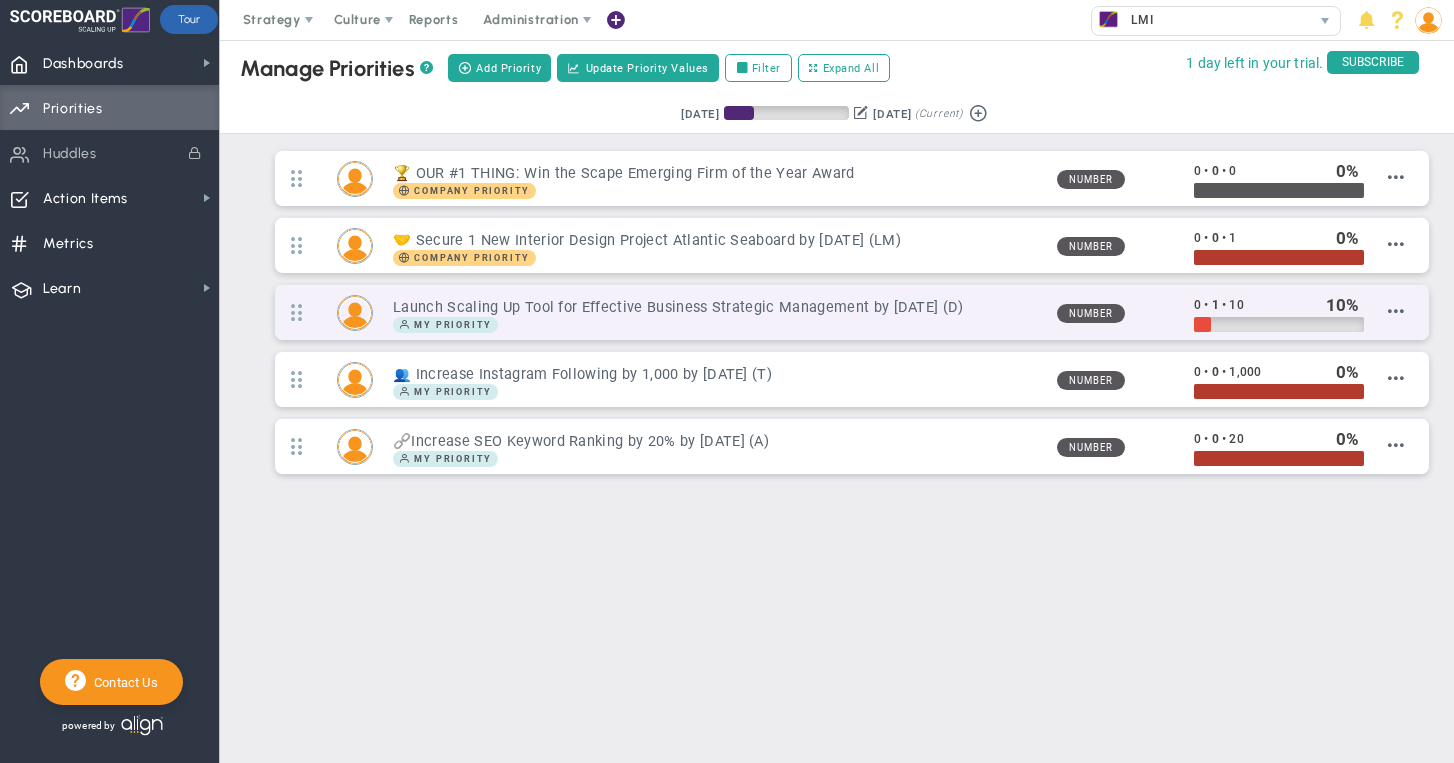 click on "Launch Scaling Up Tool for Effective Business Strategic Management by [DATE] (D)" at bounding box center (716, 307) 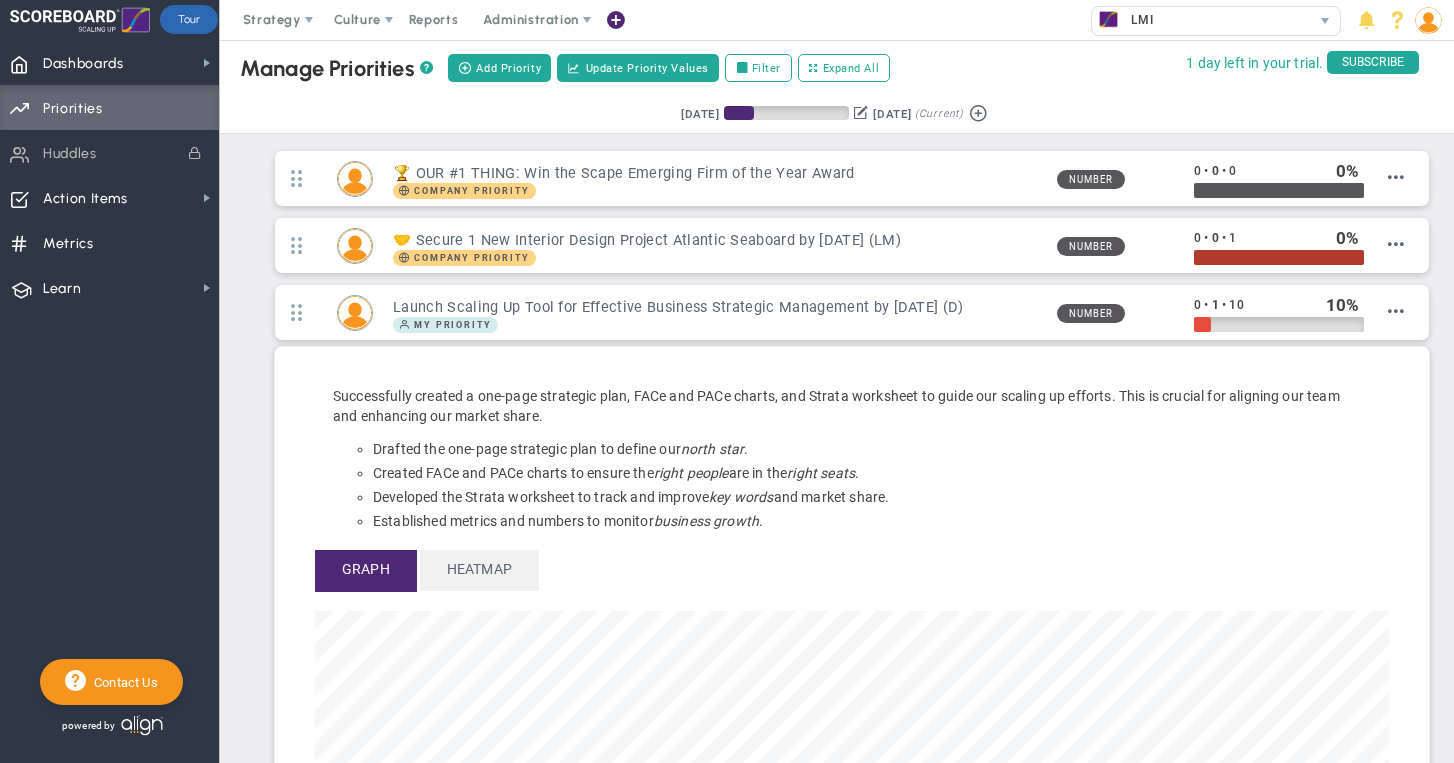 scroll, scrollTop: 999770, scrollLeft: 998926, axis: both 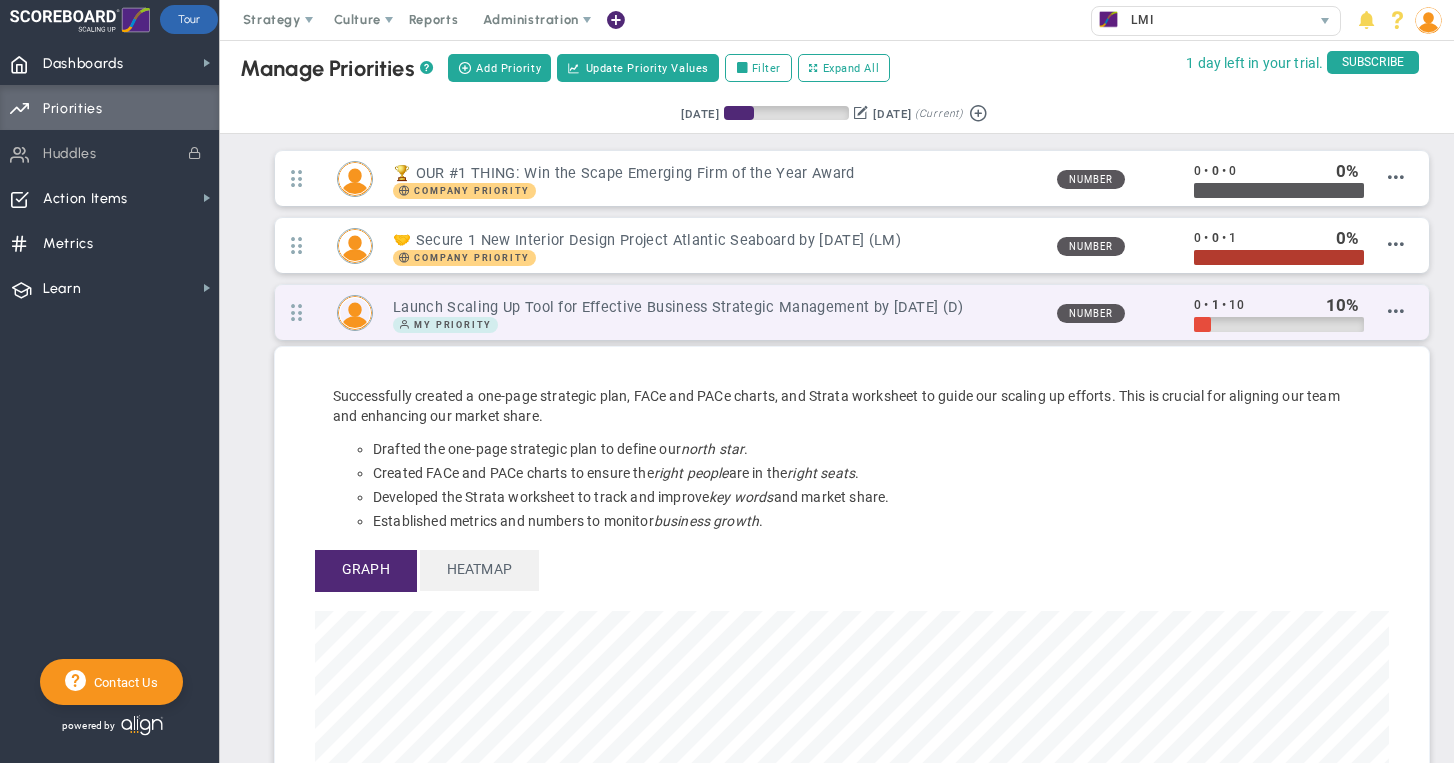 click on "My Priority" at bounding box center (716, 325) 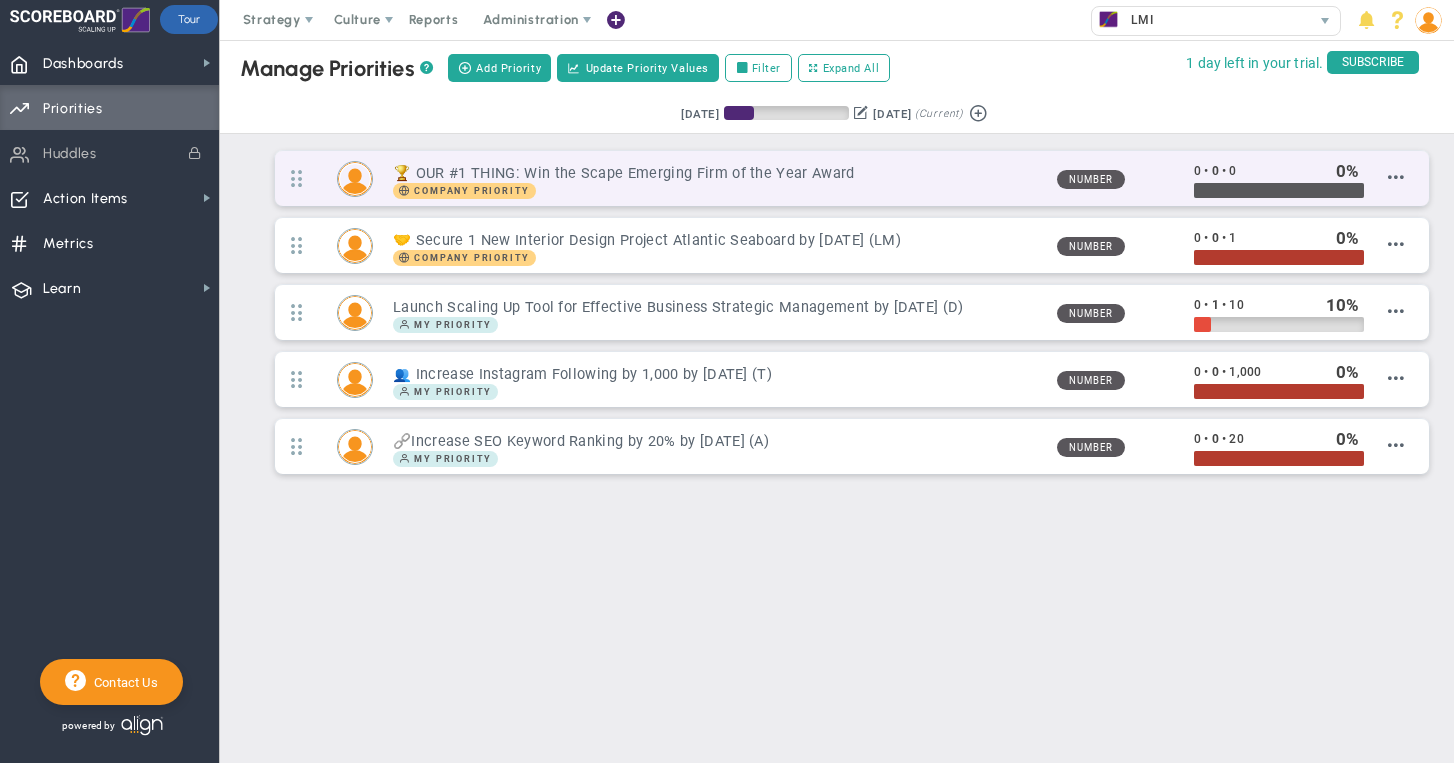 click on "🏆  OUR #1 THING: Win the Scape Emerging Firm of the Year Award" at bounding box center [716, 173] 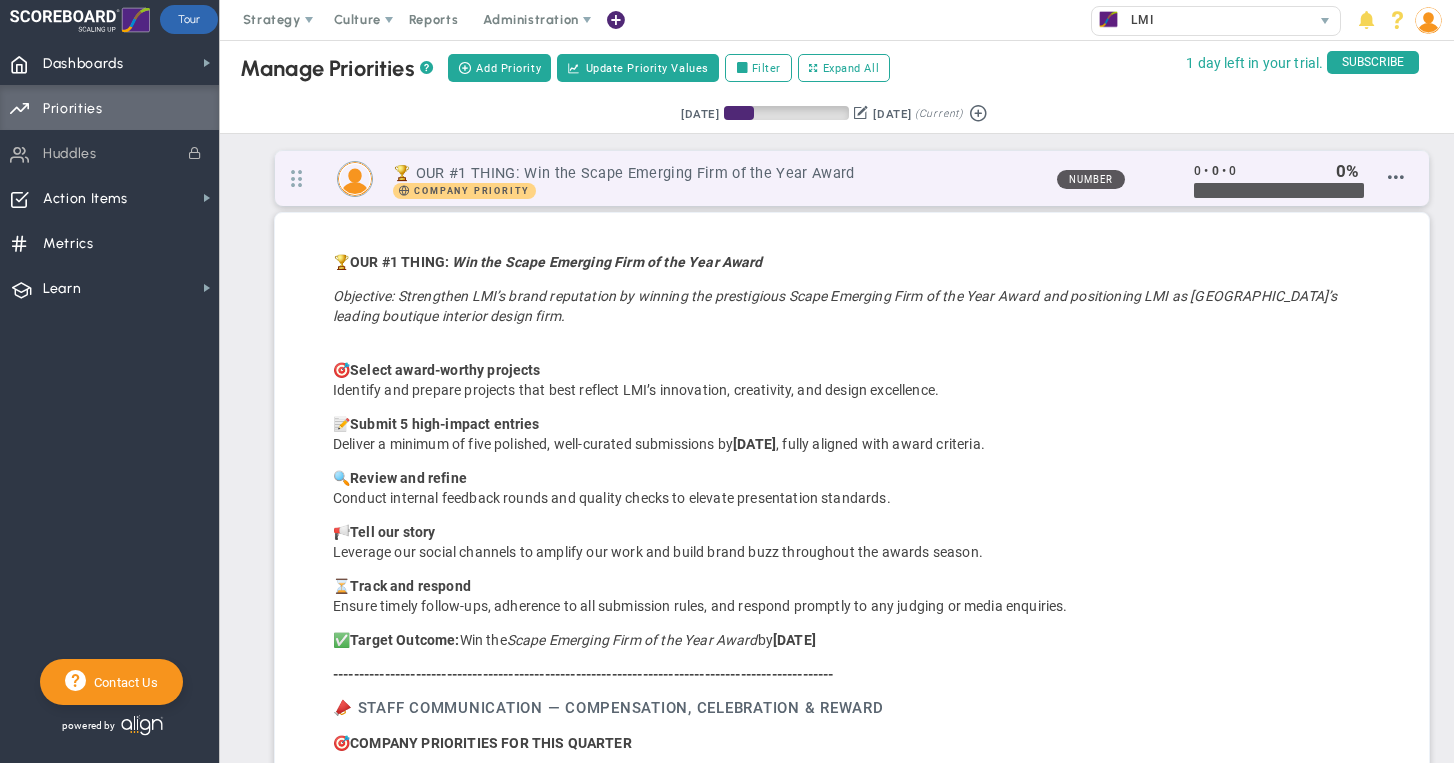 scroll, scrollTop: 999770, scrollLeft: 998926, axis: both 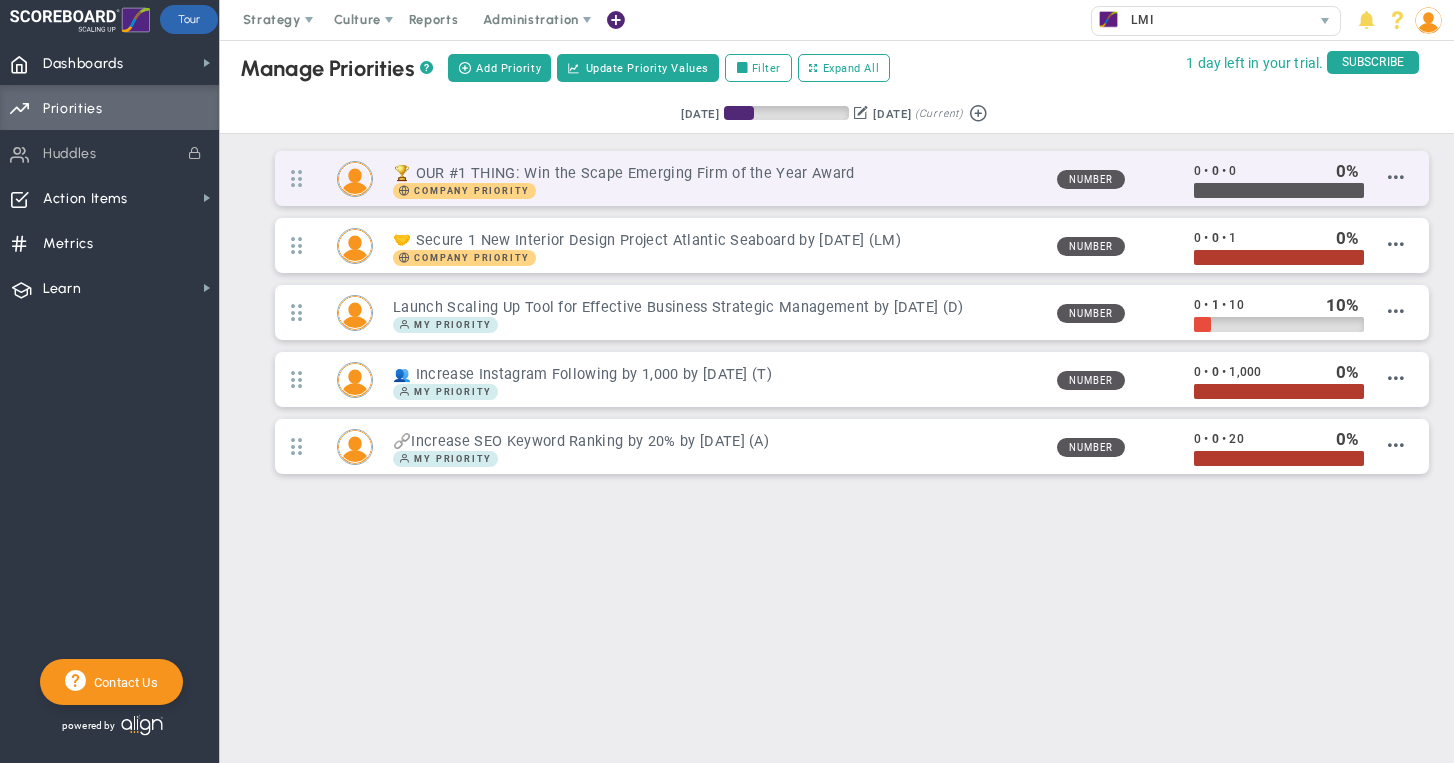 click on "🏆  OUR #1 THING: Win the Scape Emerging Firm of the Year Award" at bounding box center (716, 173) 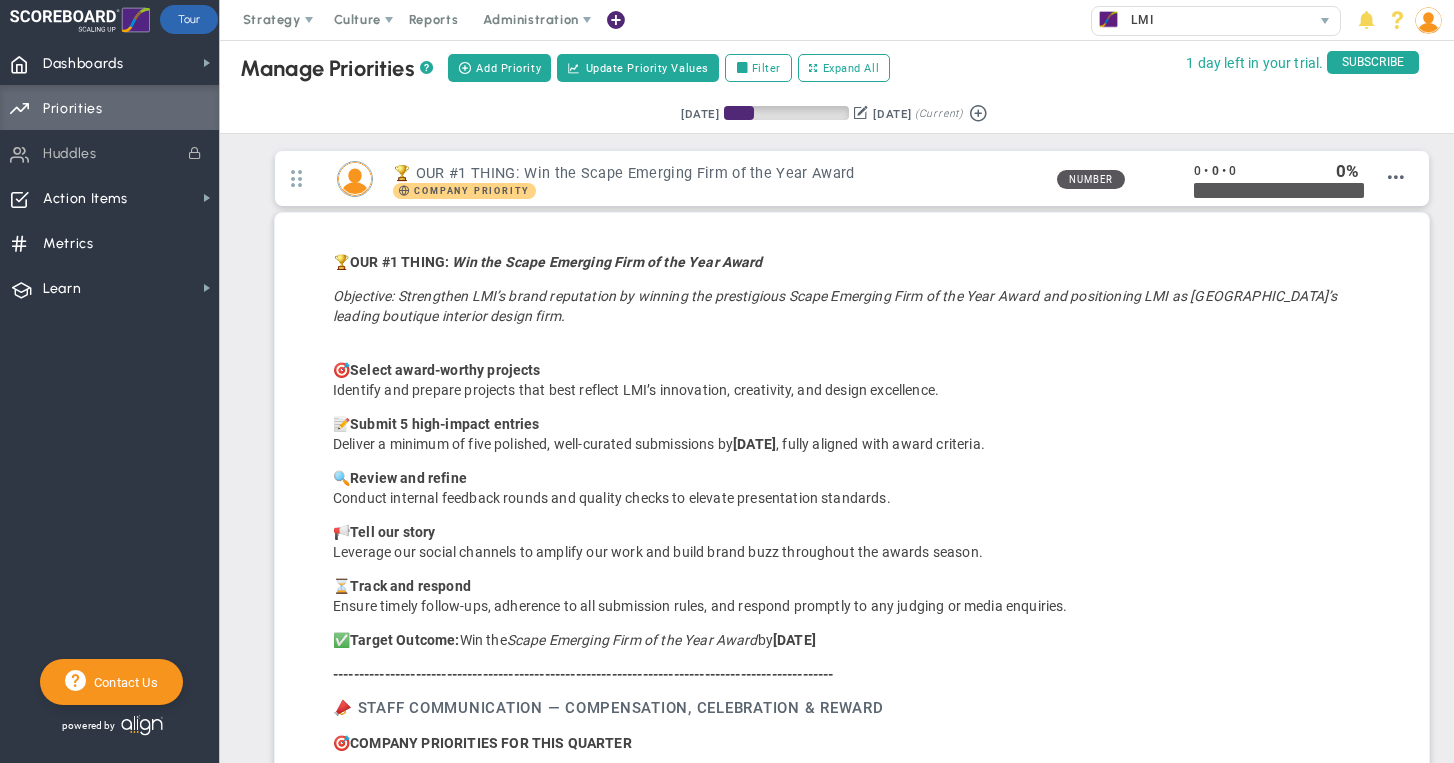 scroll, scrollTop: 0, scrollLeft: 0, axis: both 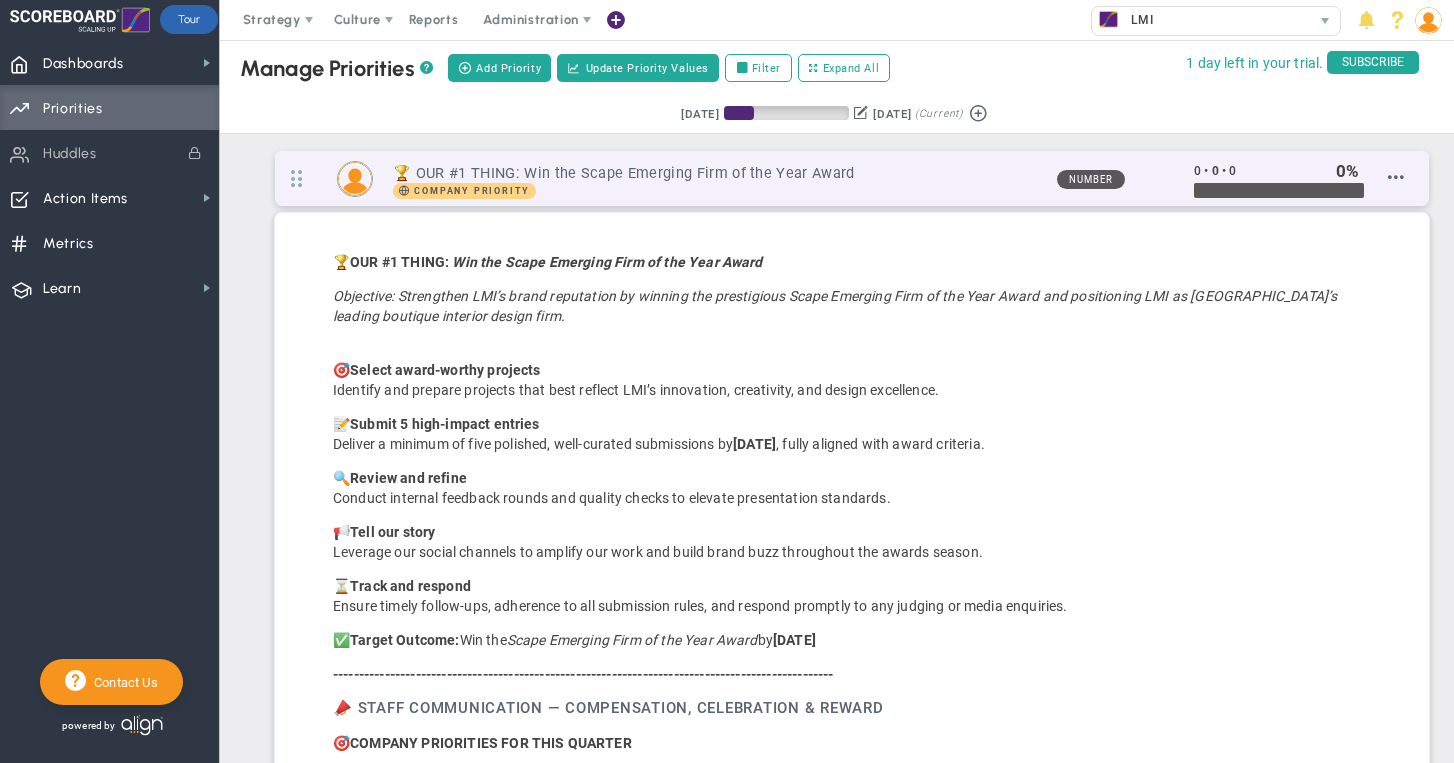click on "Company Priority" at bounding box center [716, 191] 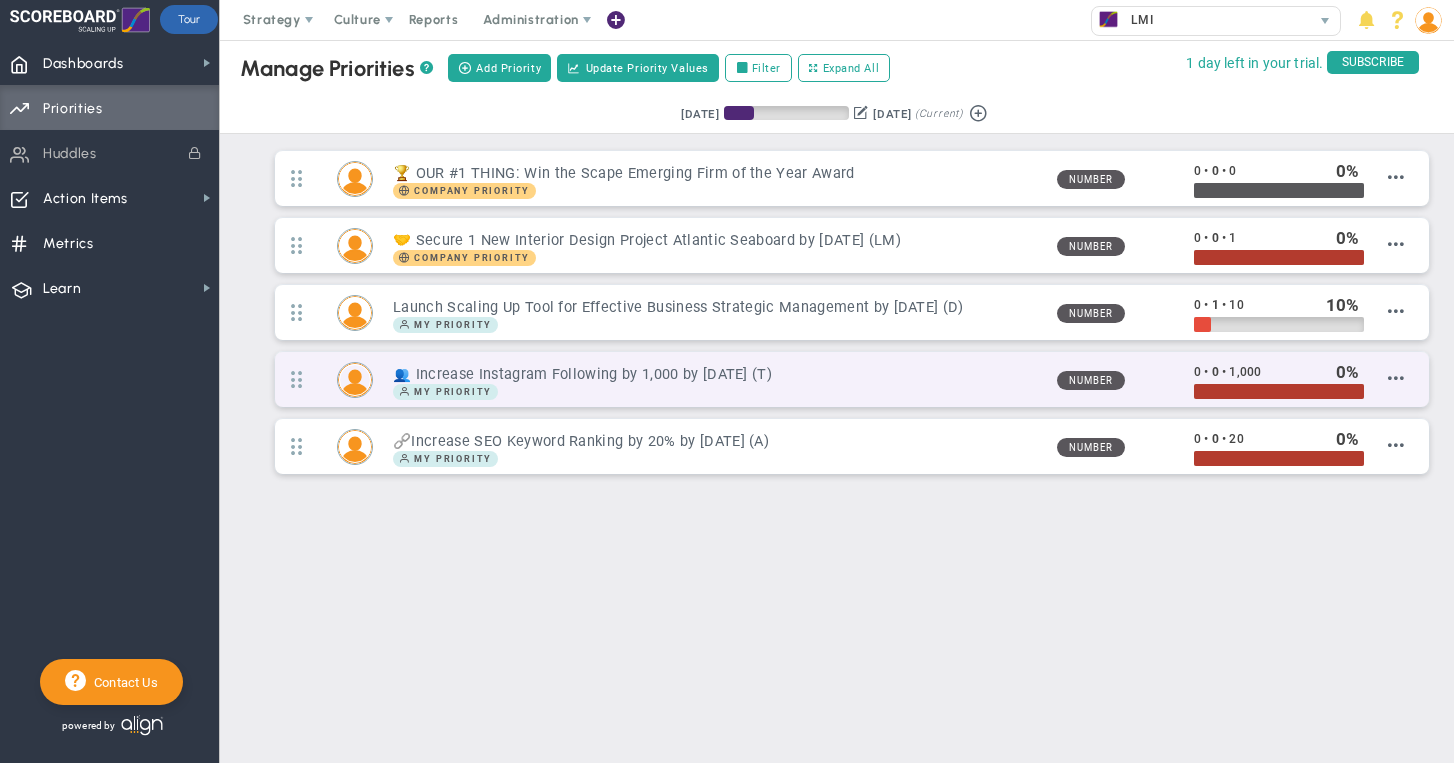 click on "👥 Increase Instagram Following by 1,000 by [DATE] (T)" at bounding box center [716, 374] 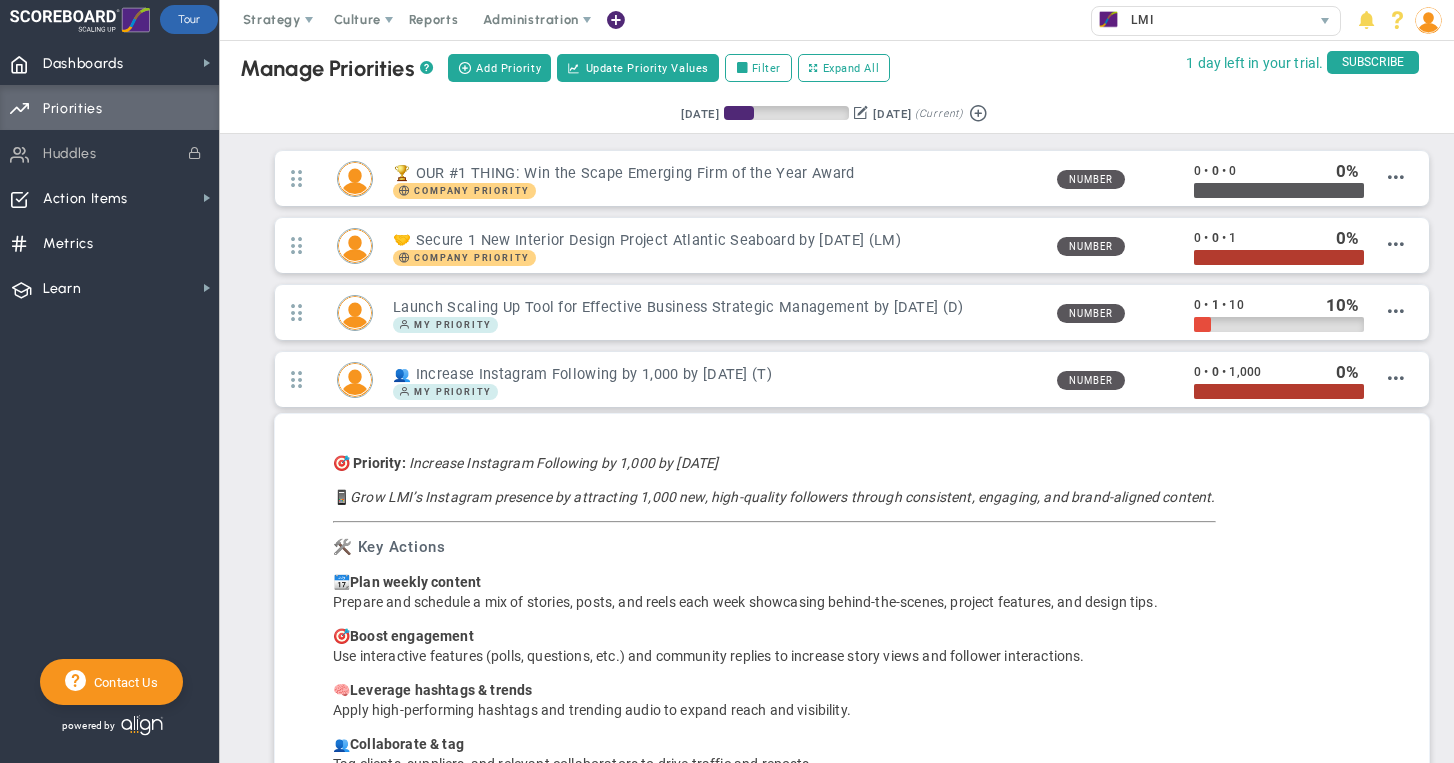 scroll, scrollTop: 999770, scrollLeft: 998926, axis: both 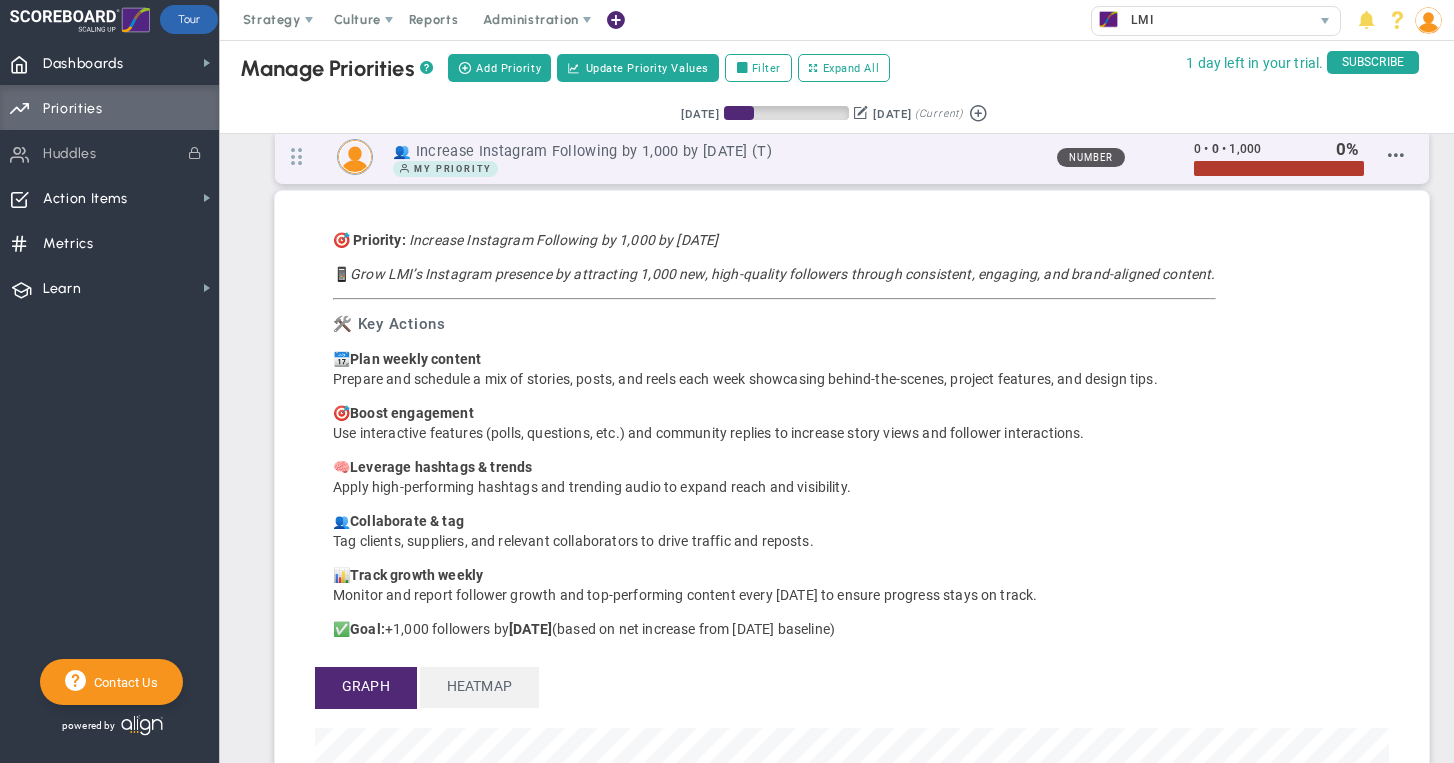 click on "My Priority" at bounding box center [716, 169] 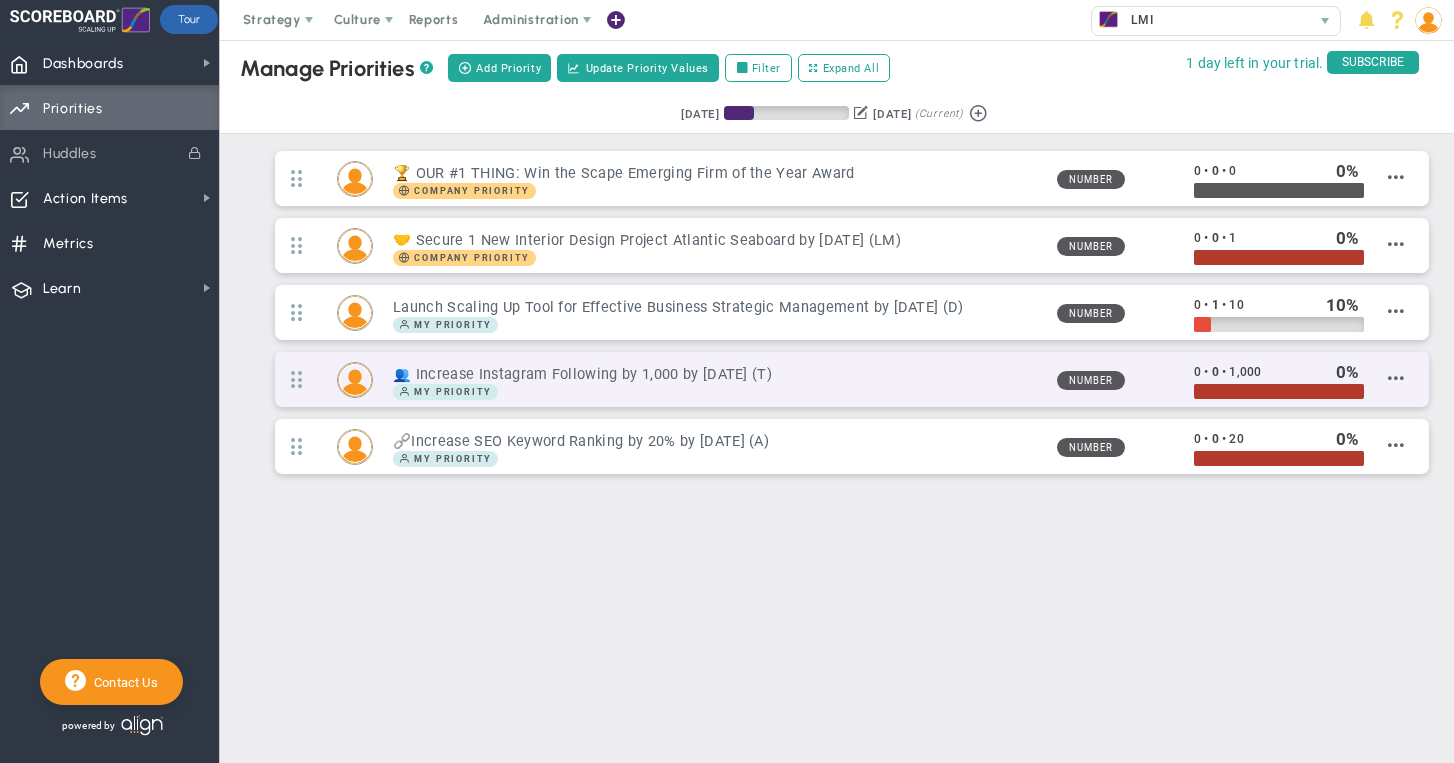 scroll, scrollTop: 0, scrollLeft: 0, axis: both 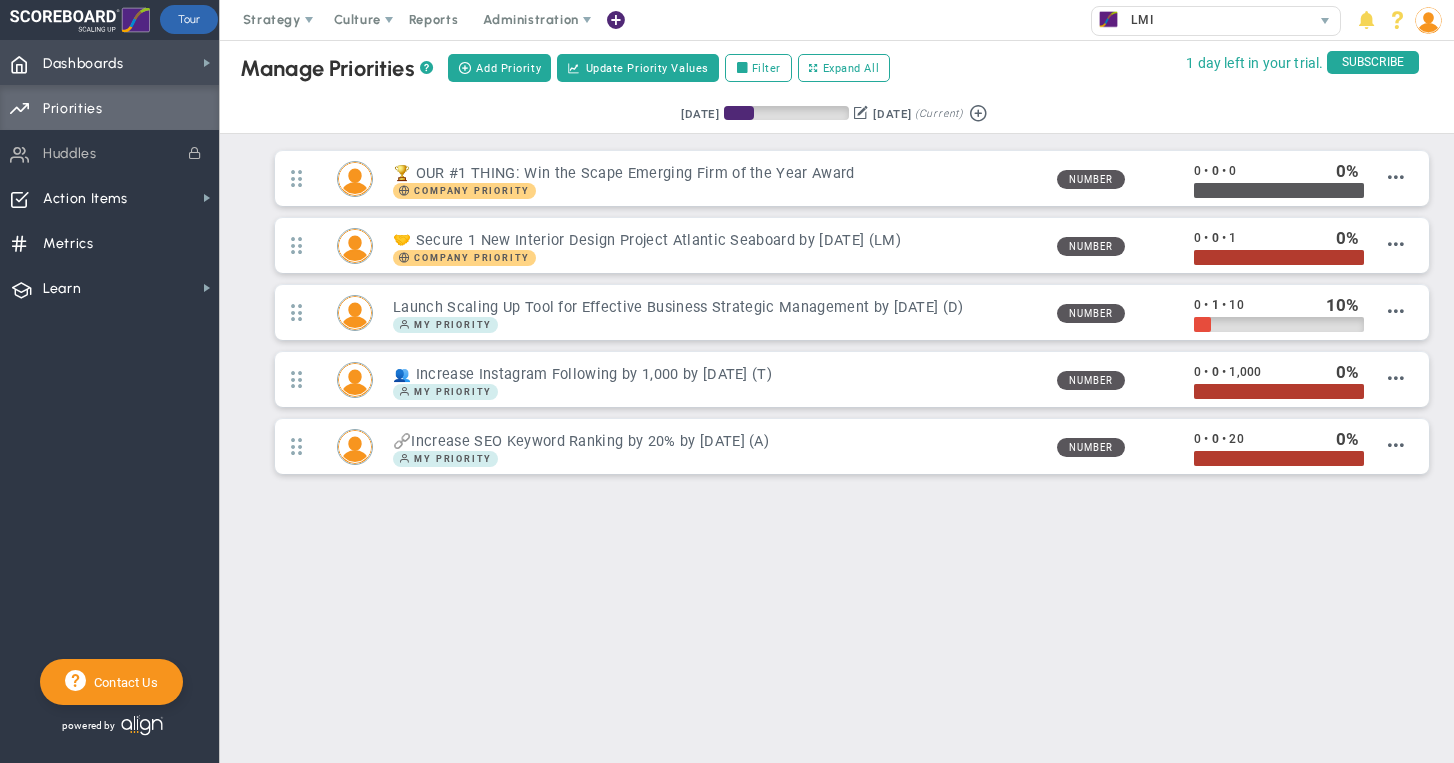 click on "Dashboards Dashboards" at bounding box center [109, 62] 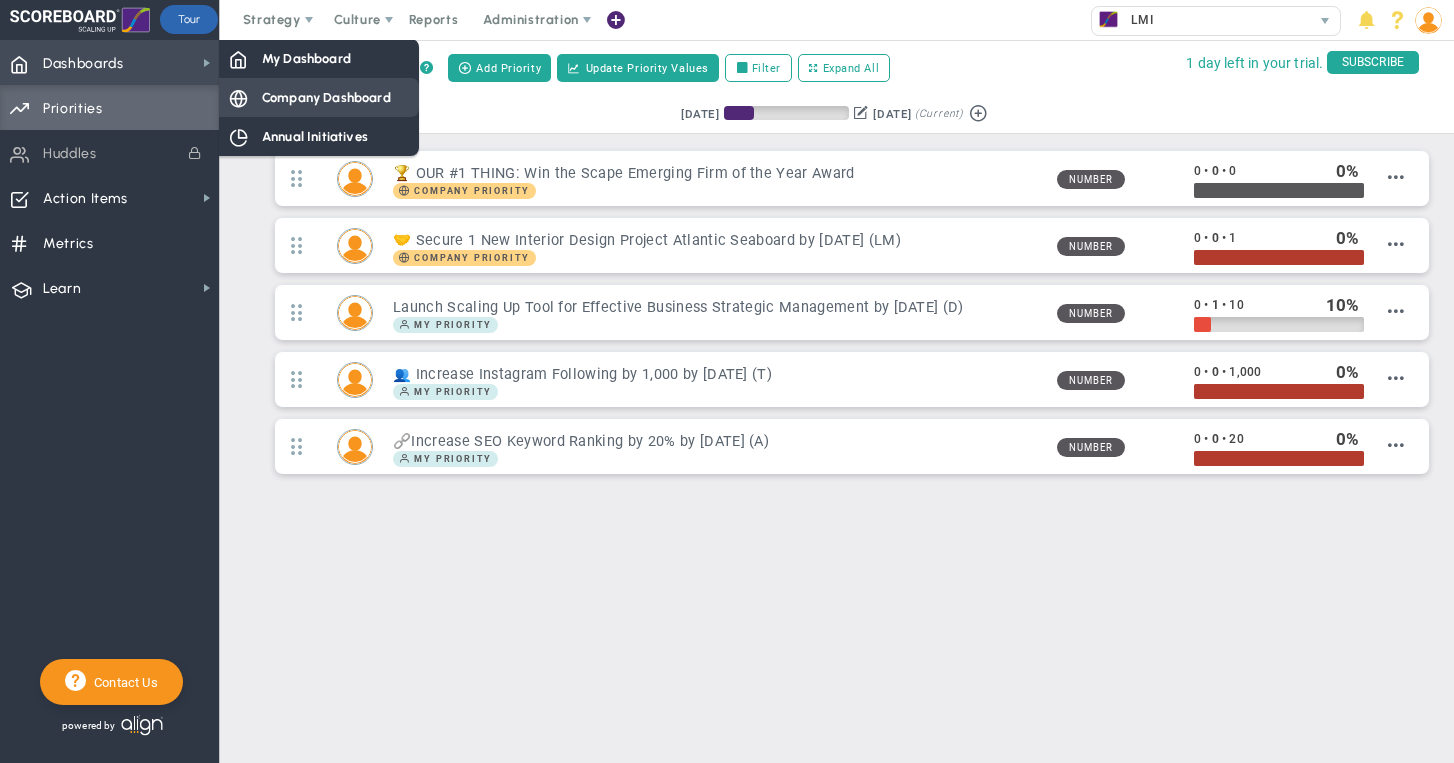 click on "Company Dashboard" at bounding box center [326, 97] 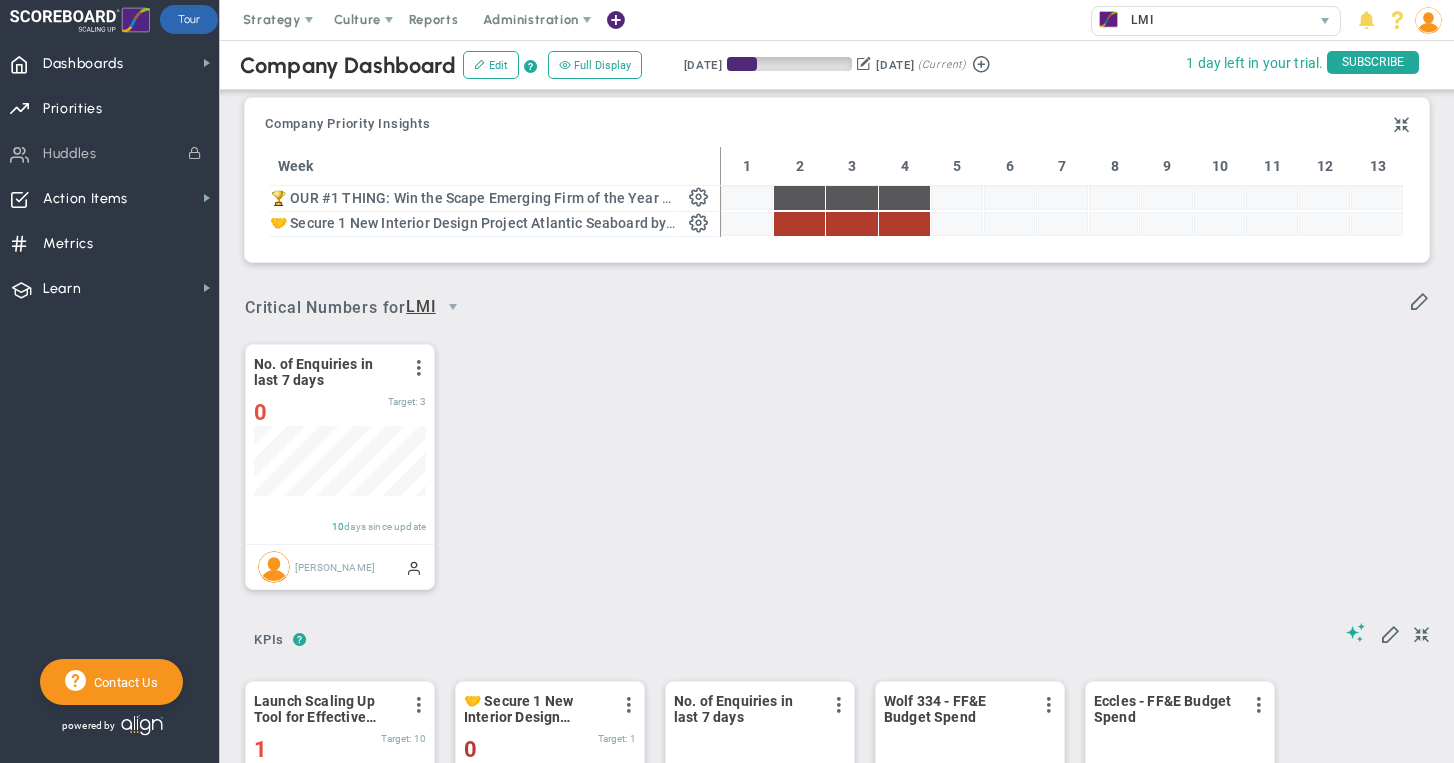 scroll, scrollTop: 999930, scrollLeft: 999828, axis: both 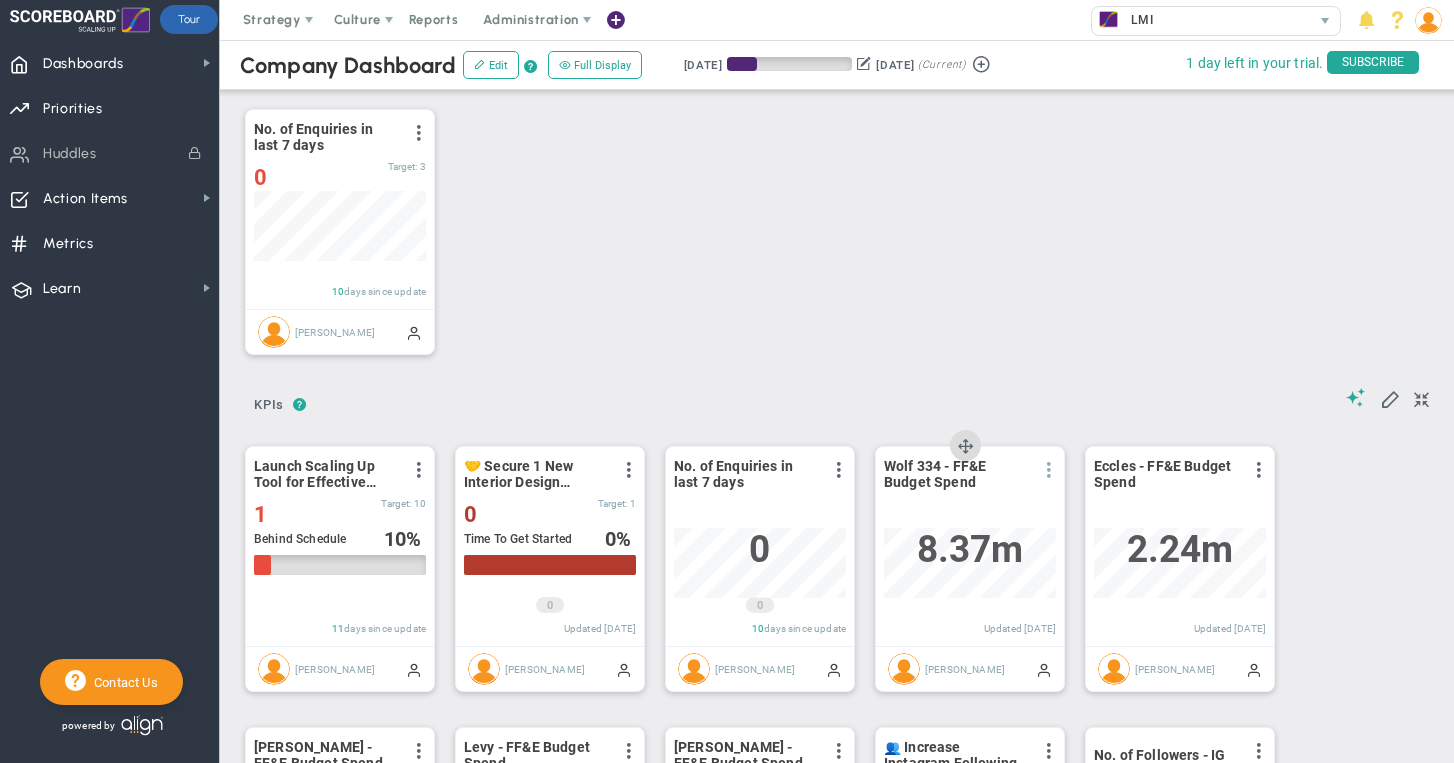 click at bounding box center (1049, 470) 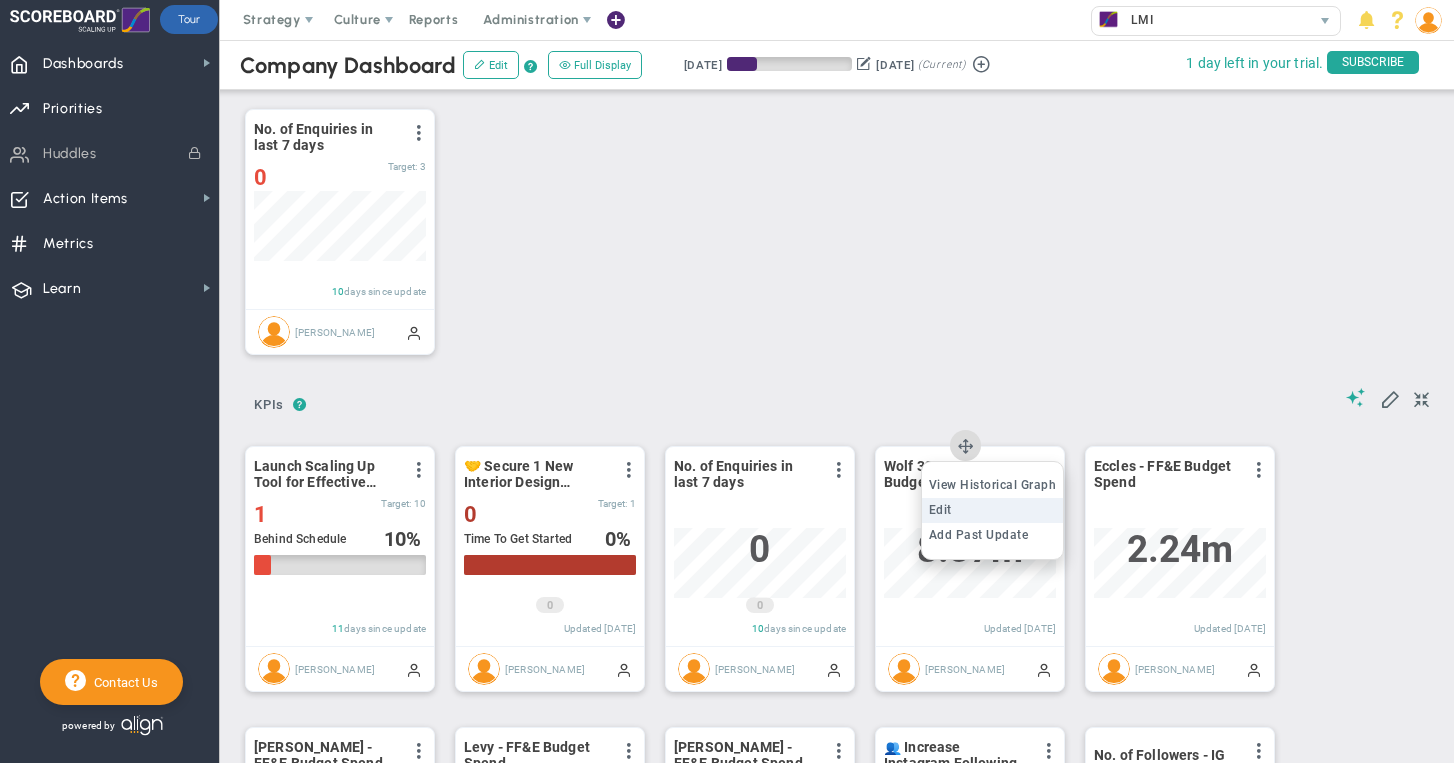 click on "Edit" at bounding box center (993, 510) 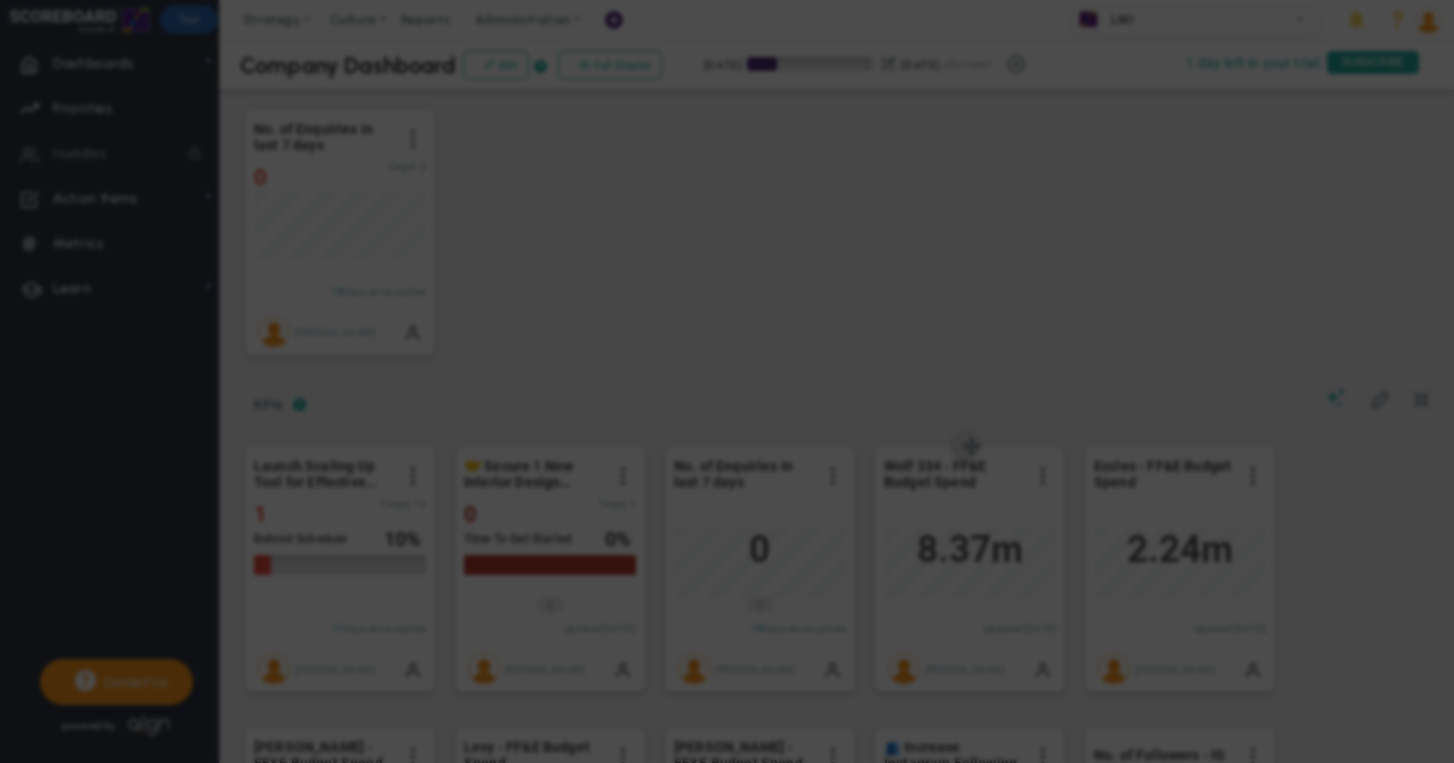 radio on "true" 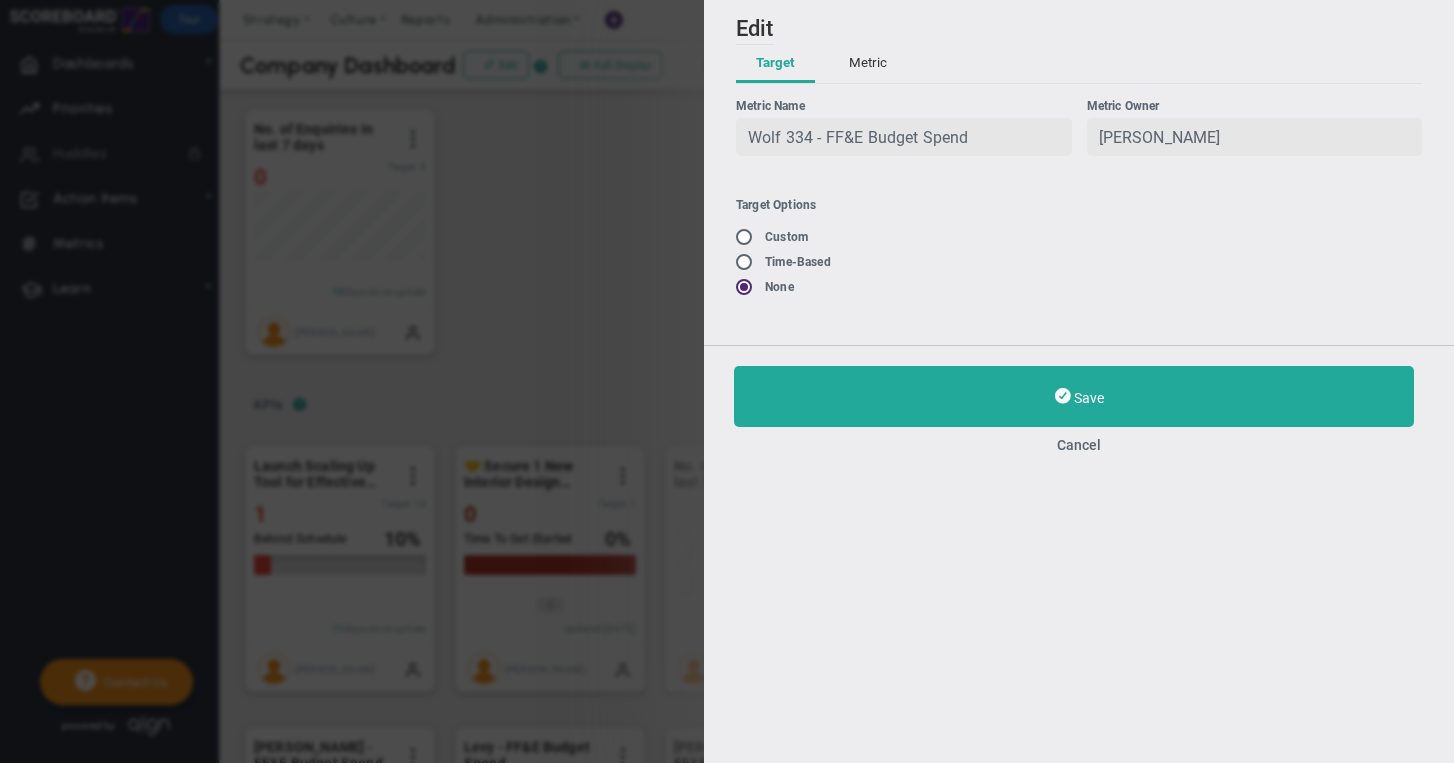 click on "Metric" at bounding box center [868, 64] 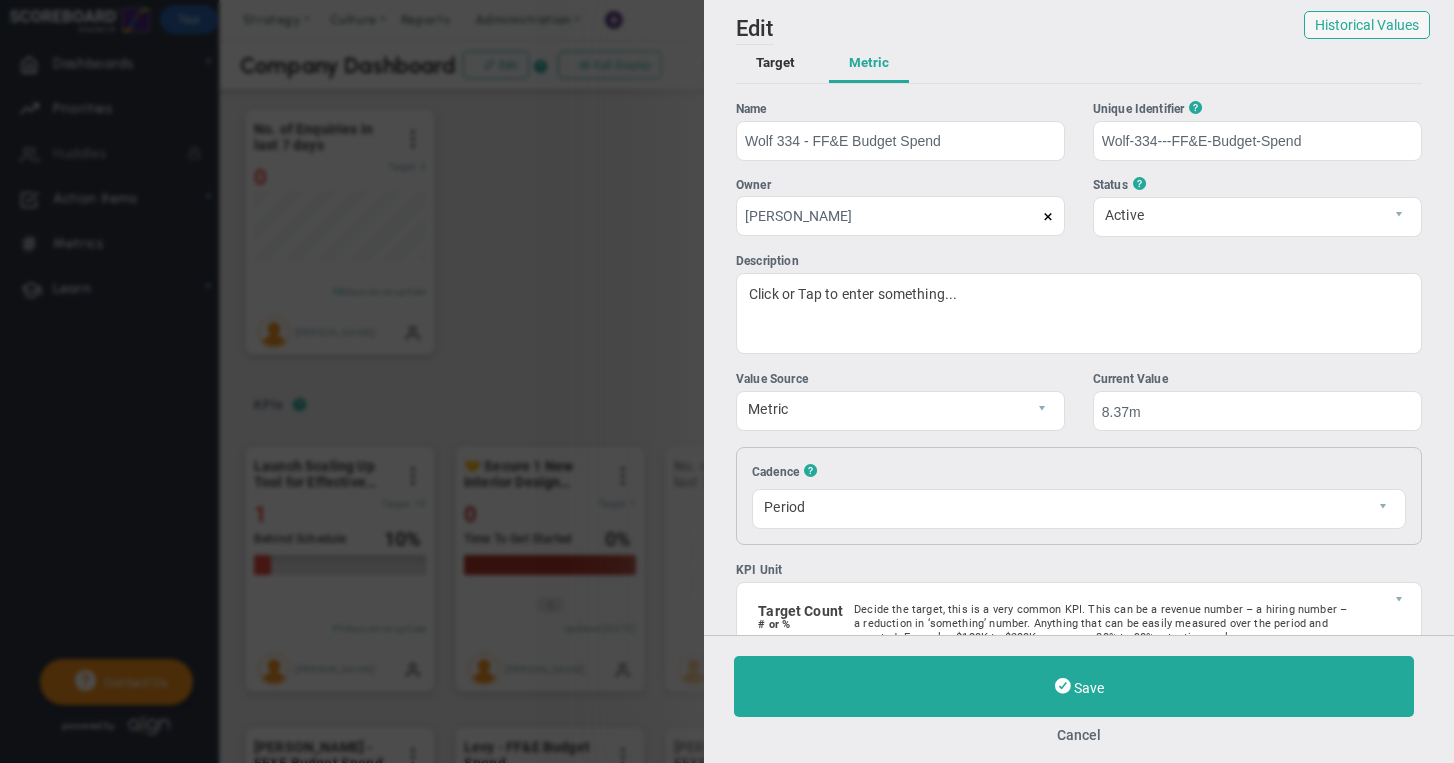 click at bounding box center (1048, 217) 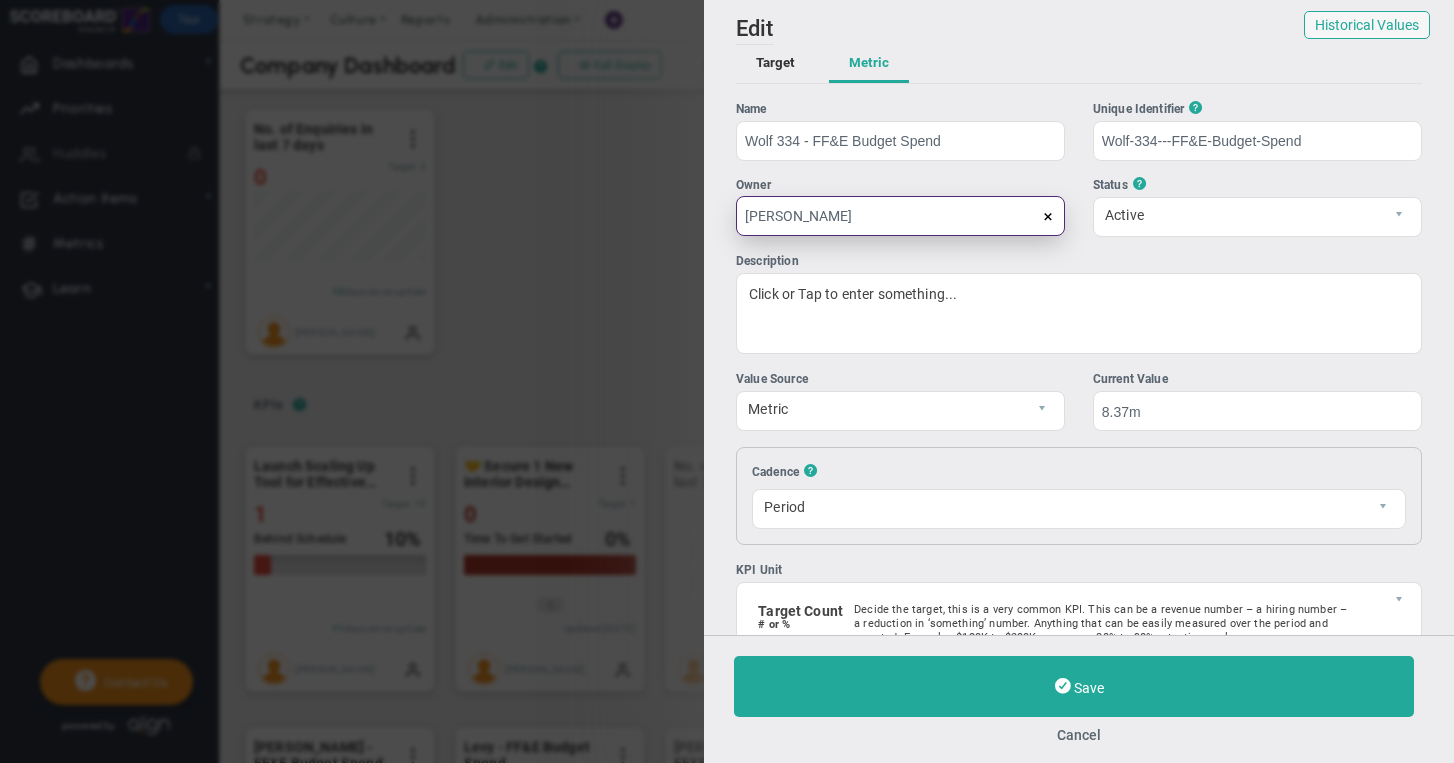 type 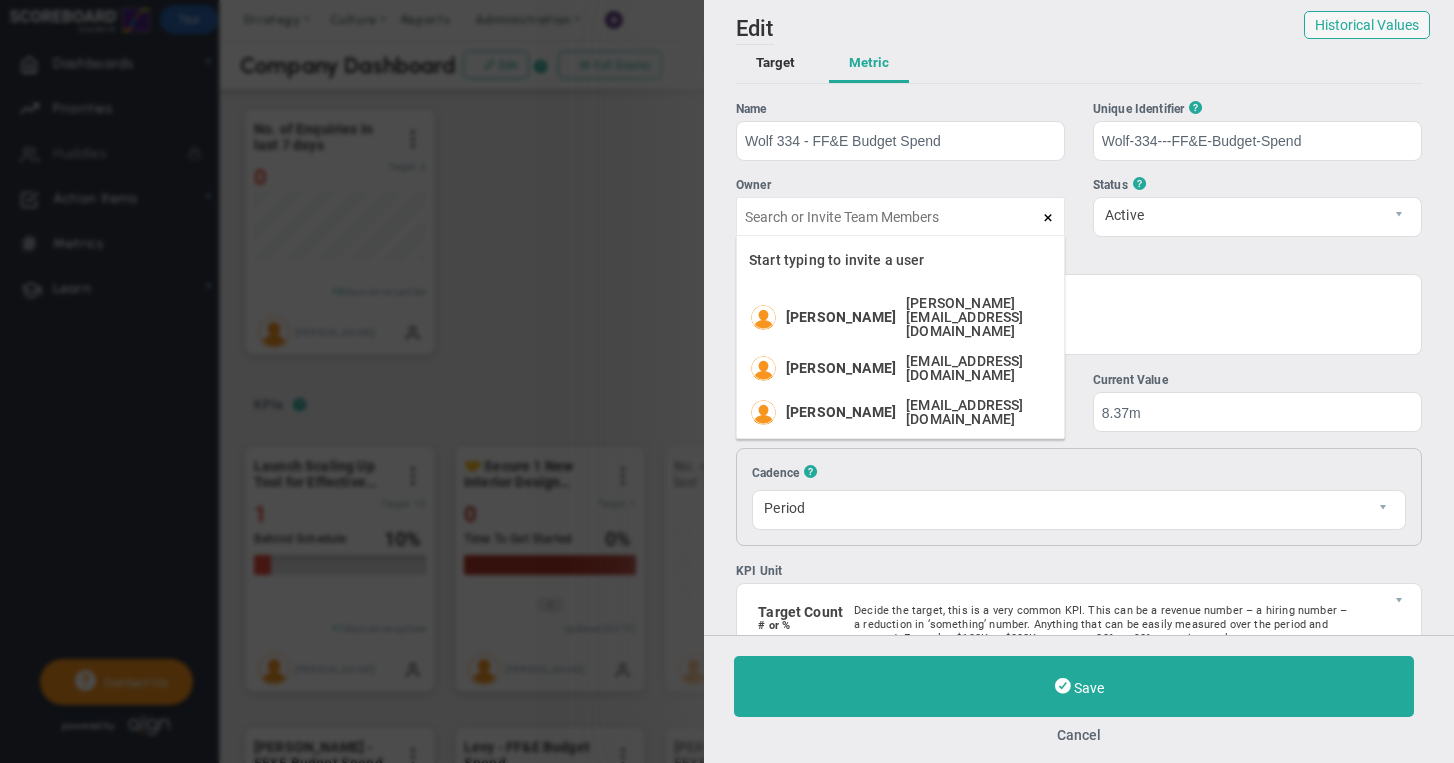 click on "Name
Wolf 334 - FF&E Budget Spend
Unique Identifier
?
Wolf-334---FF&E-Budget-Spend
Owner
Status
?" at bounding box center (1079, 227) 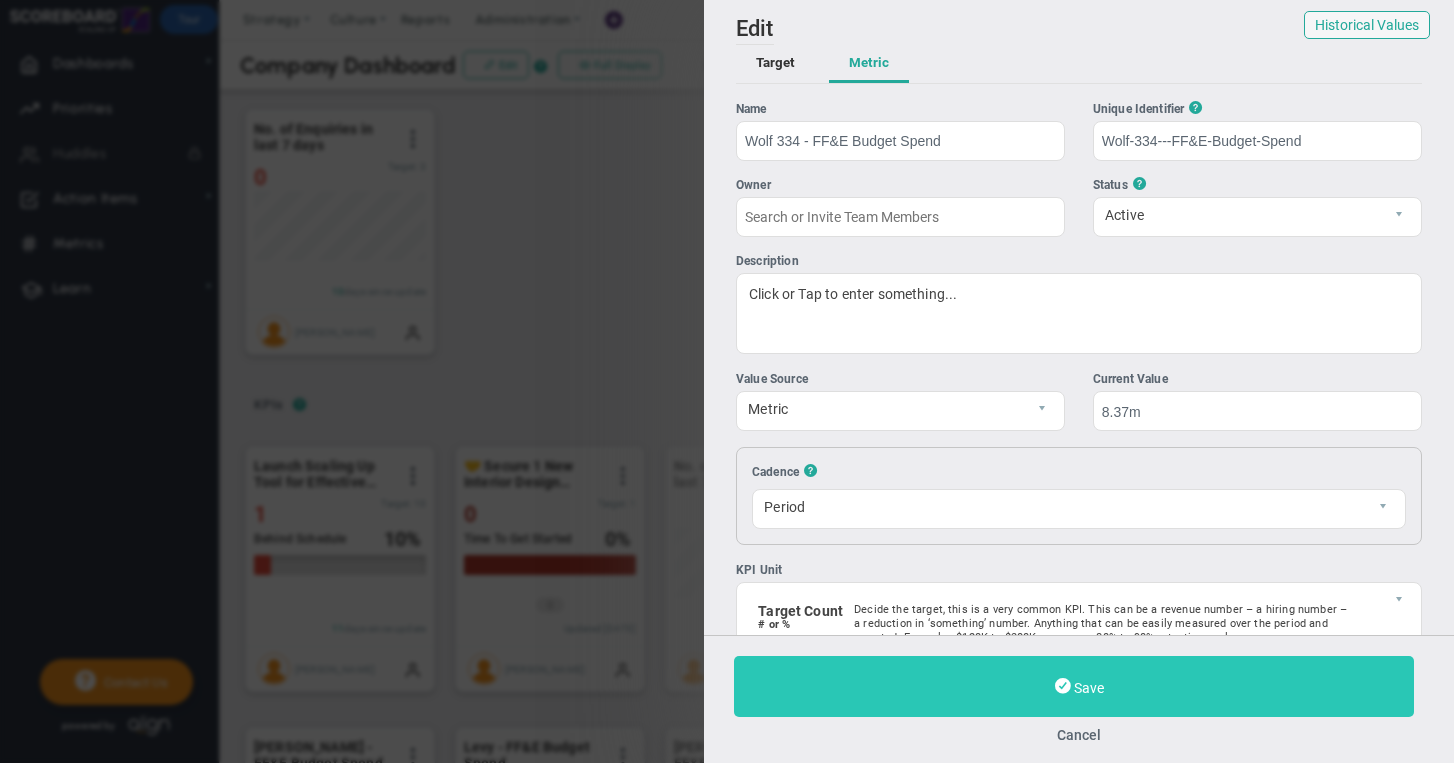 click on "Save" at bounding box center (1089, 688) 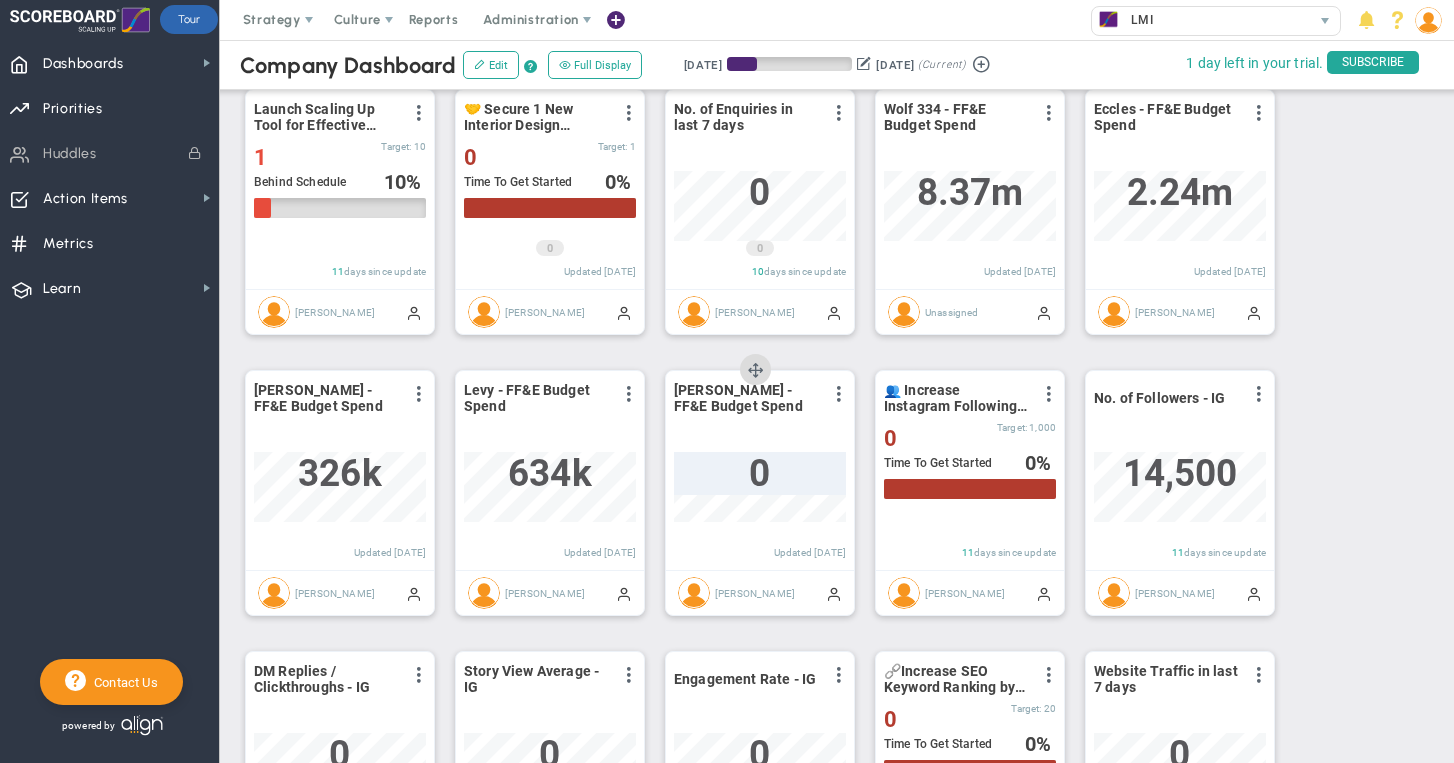 scroll, scrollTop: 593, scrollLeft: 0, axis: vertical 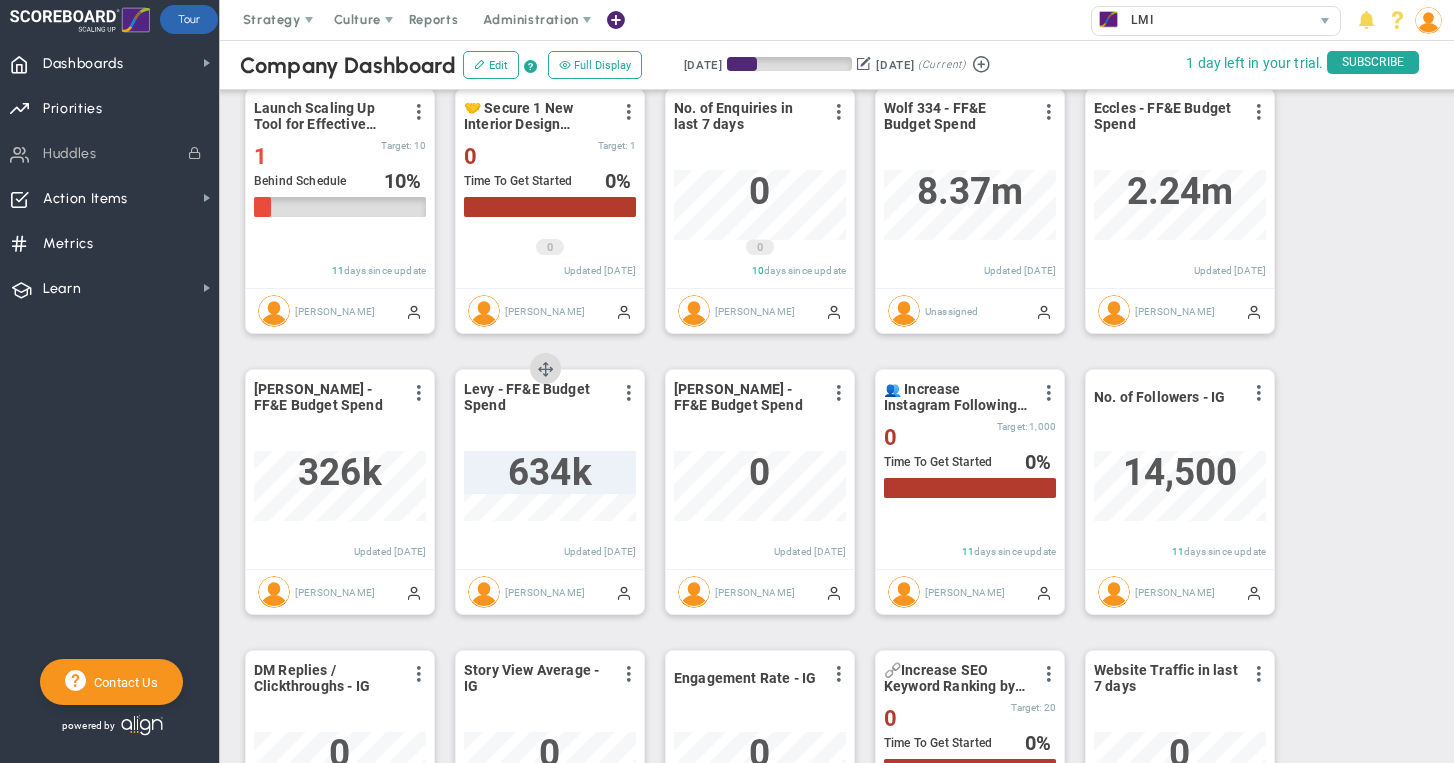 click on "634k" at bounding box center (550, 472) 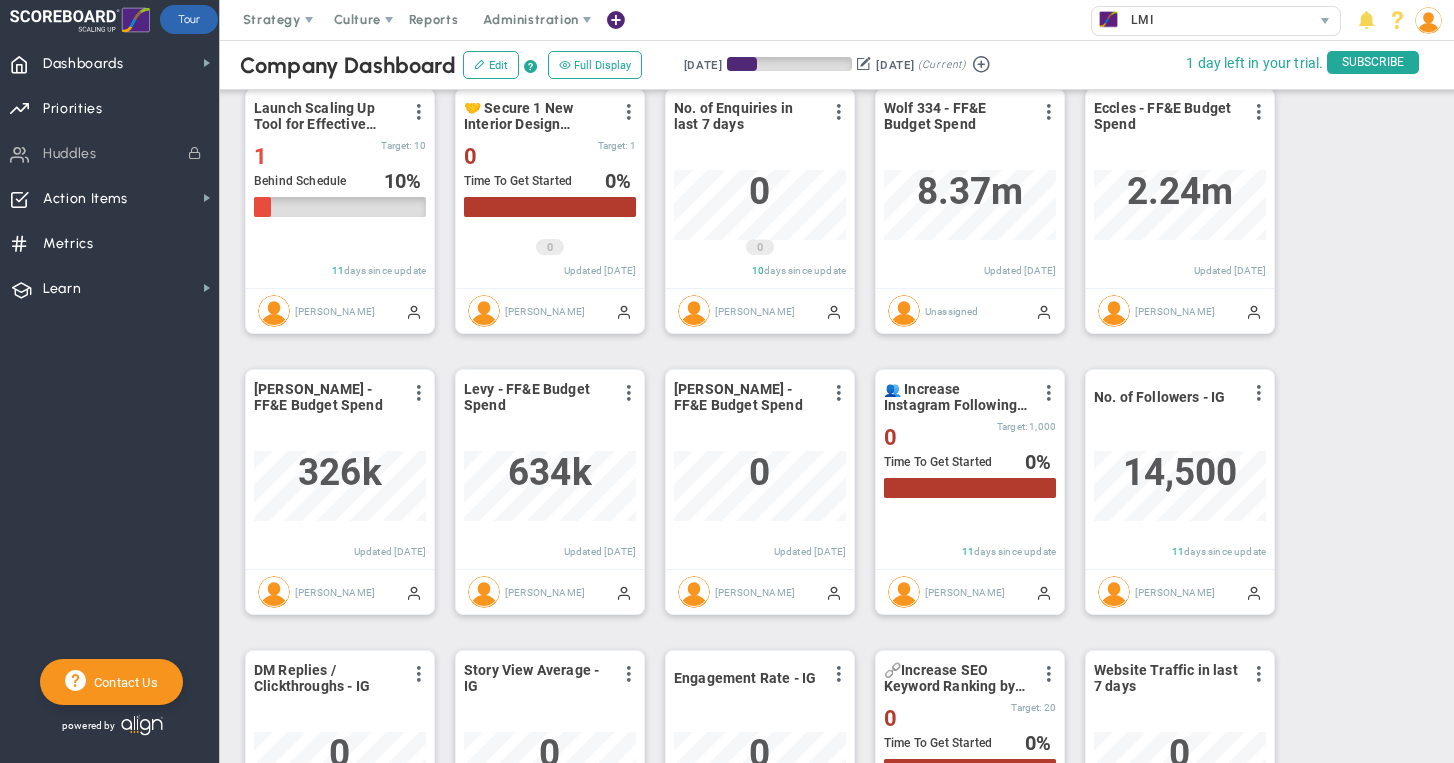 click on "Launch Scaling Up Tool for Effective Business Strategic Management by [DATE] (D)
View Historical Graph
Edit
Make "No Change" Update
Add Past Update
1 1" at bounding box center [829, 633] 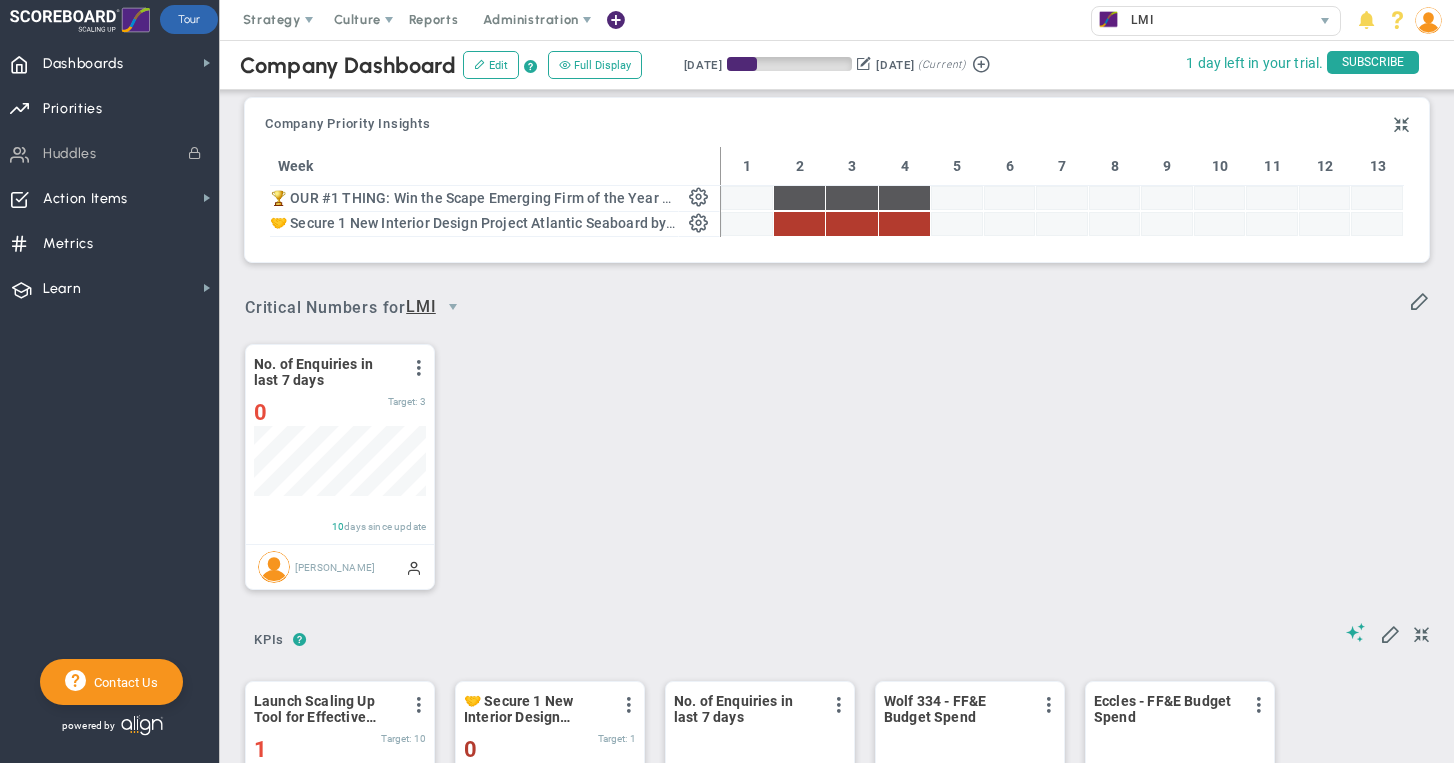 scroll, scrollTop: 0, scrollLeft: 0, axis: both 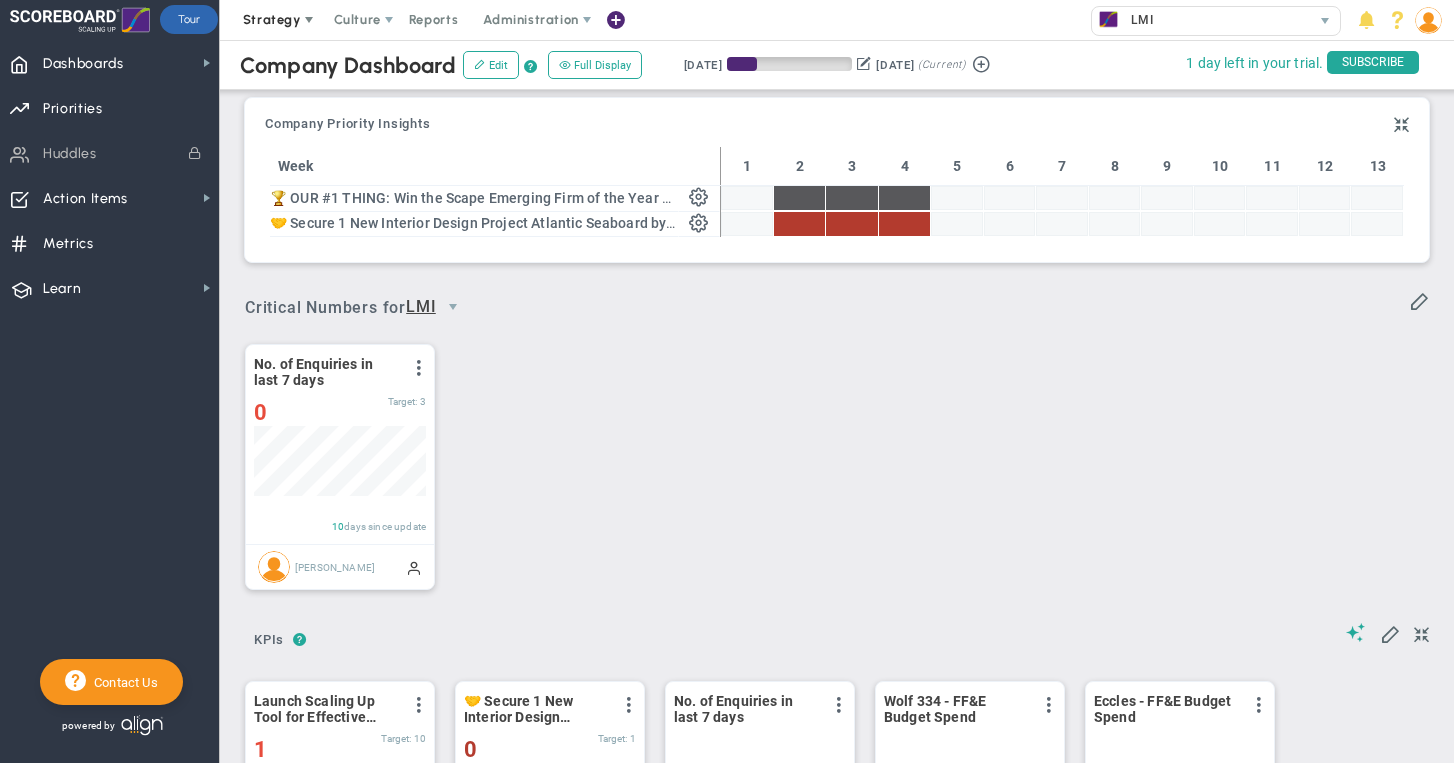 click on "Strategy" at bounding box center [272, 19] 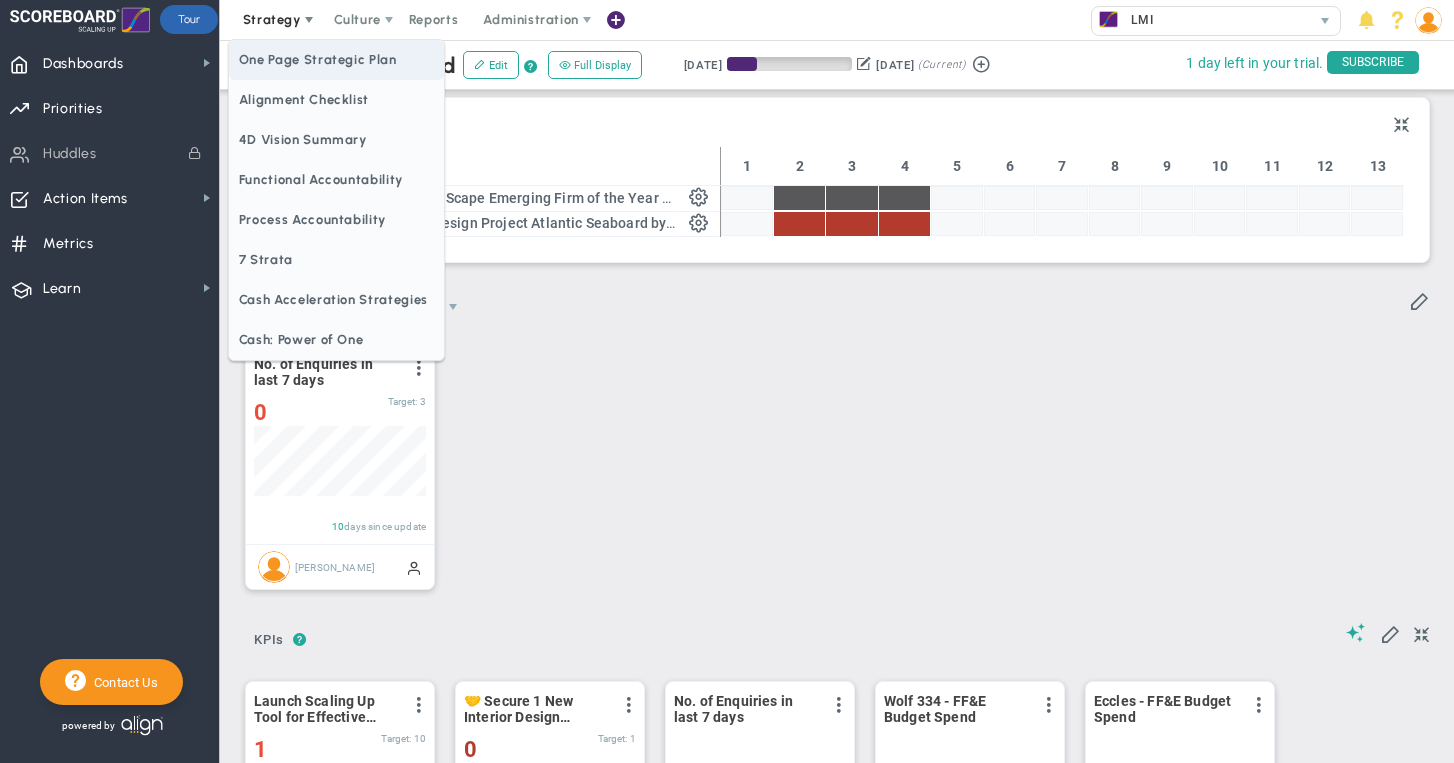 click on "One Page Strategic Plan" at bounding box center (336, 60) 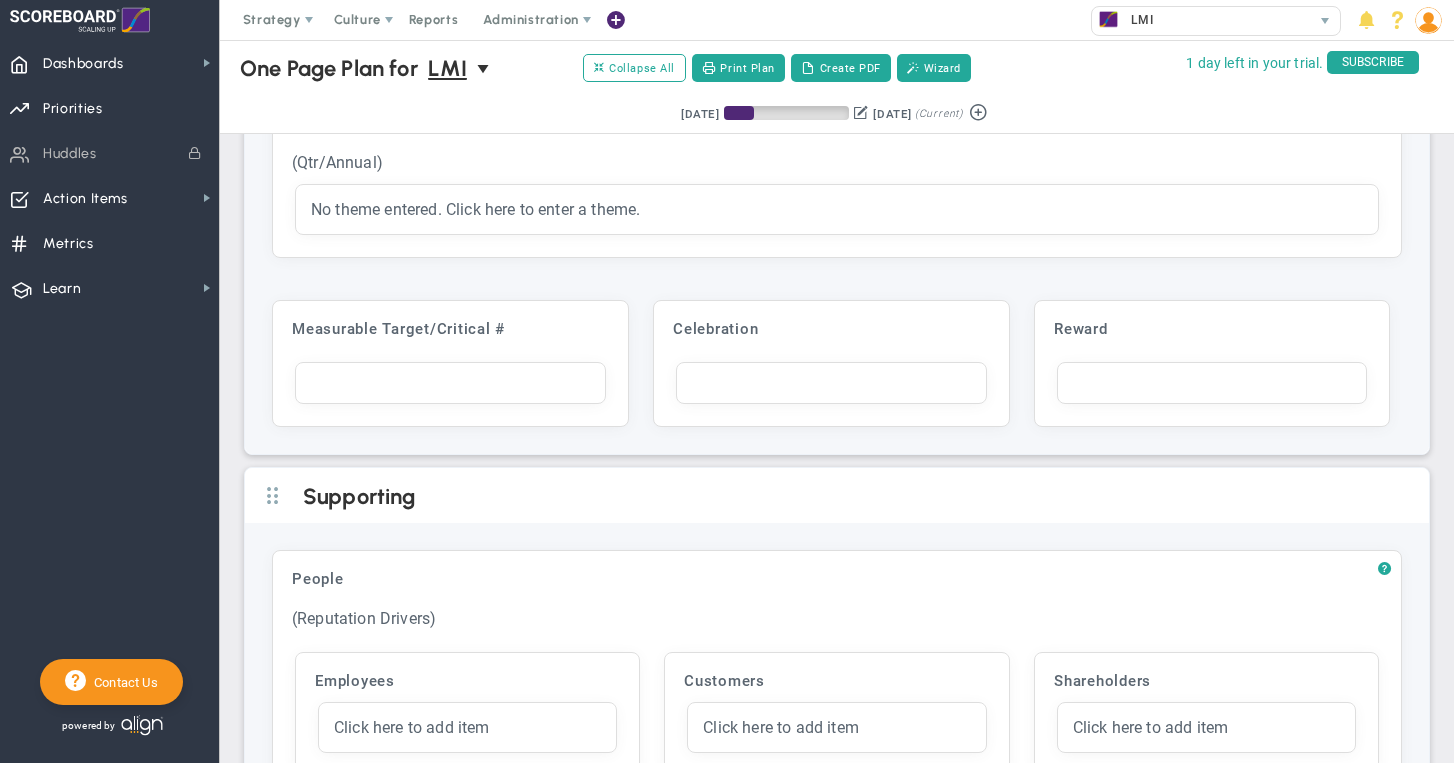 scroll, scrollTop: 3994, scrollLeft: 0, axis: vertical 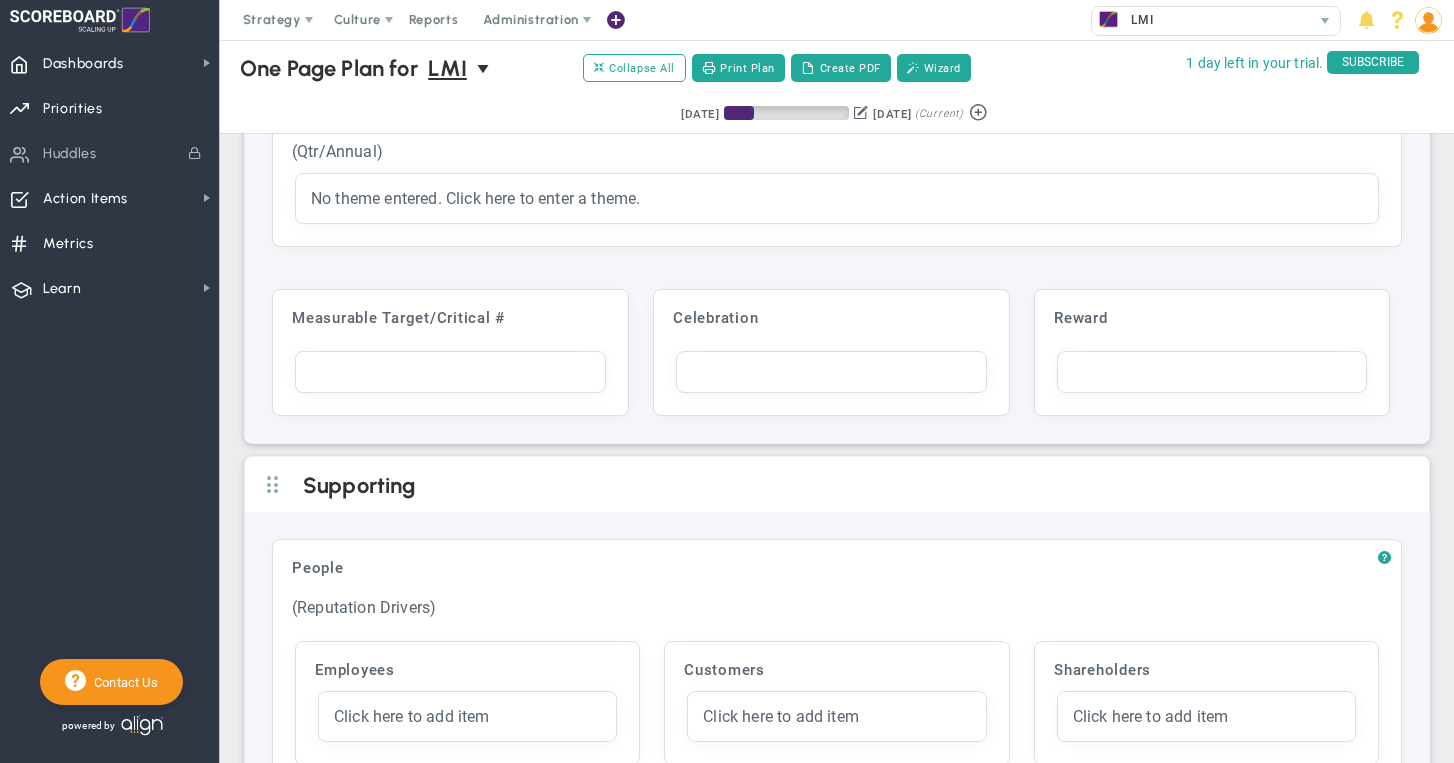 click at bounding box center [831, 372] 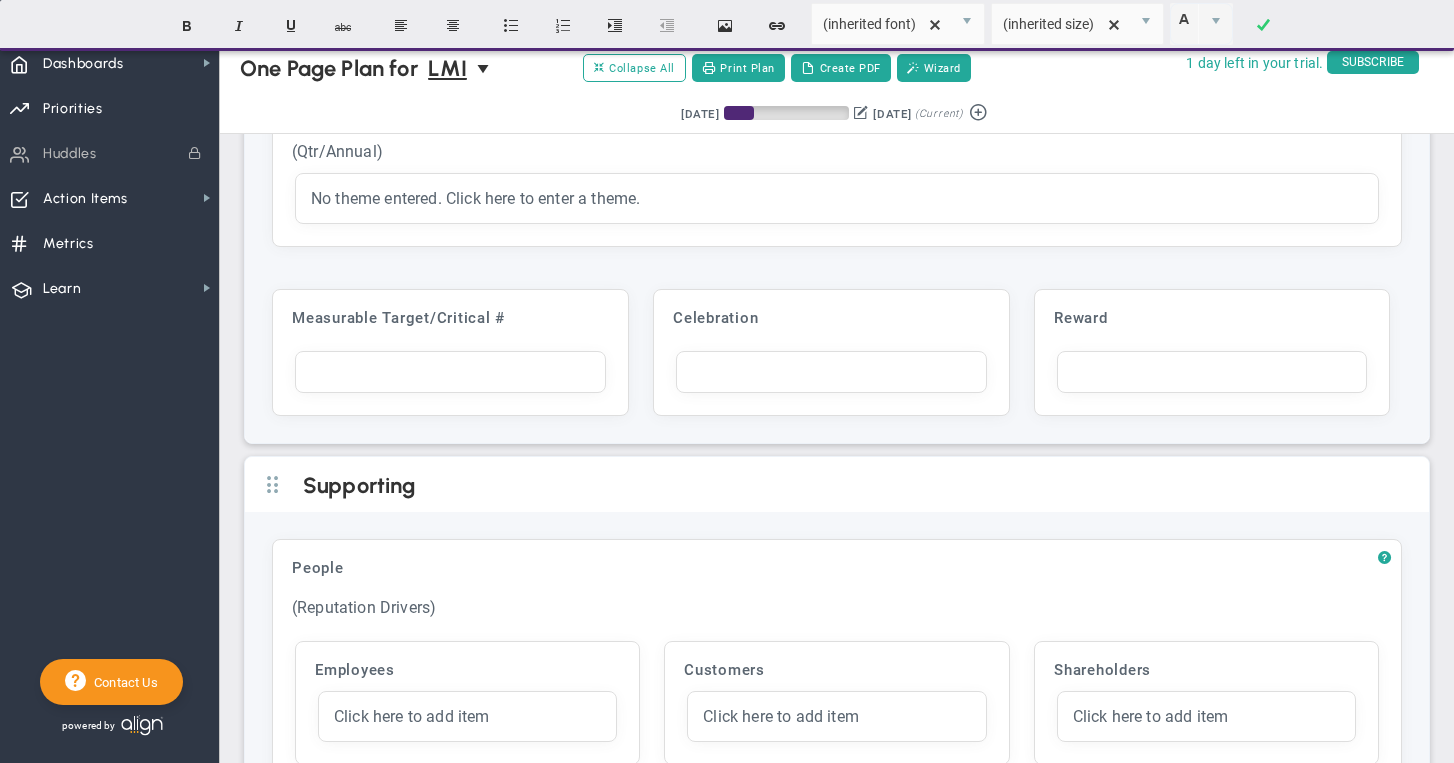 click at bounding box center (1212, 372) 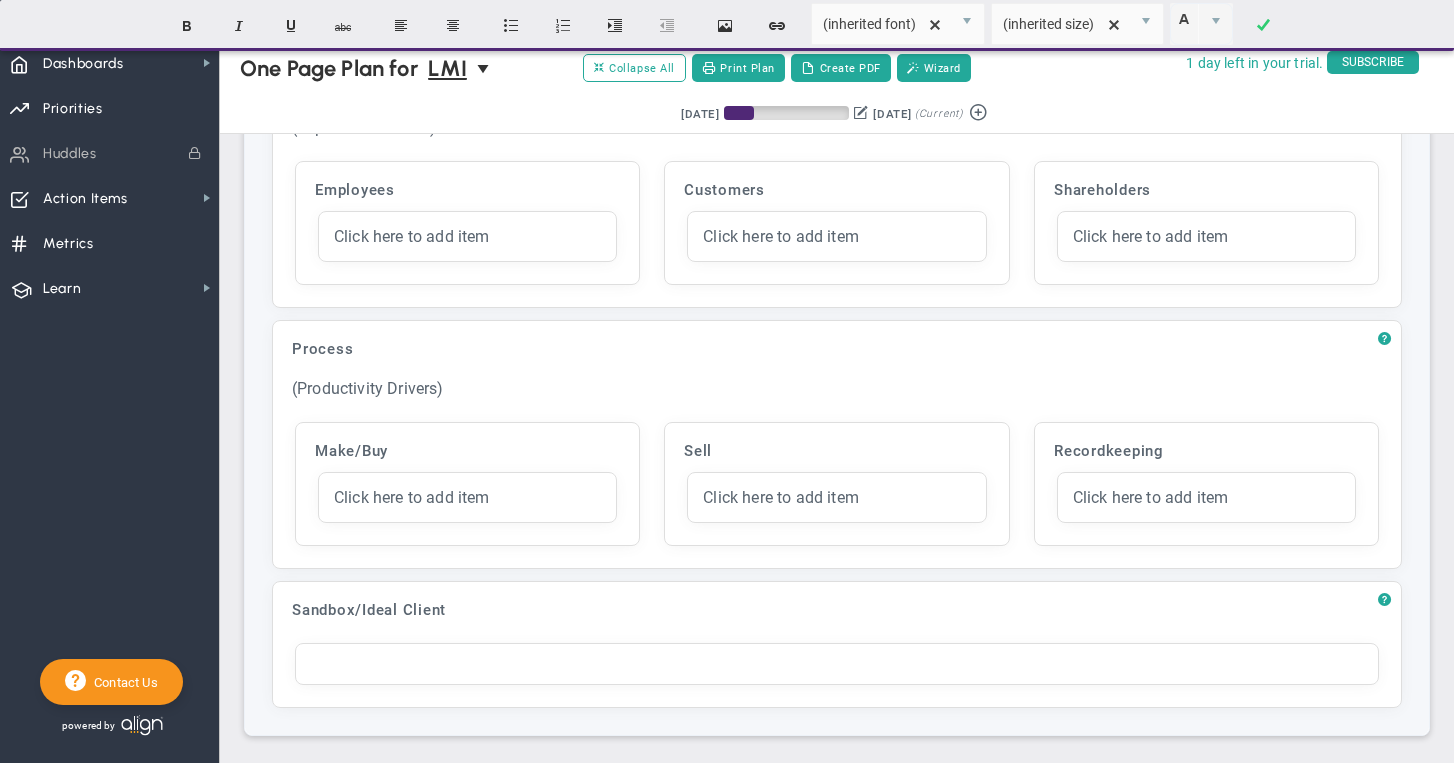 scroll, scrollTop: 4526, scrollLeft: 0, axis: vertical 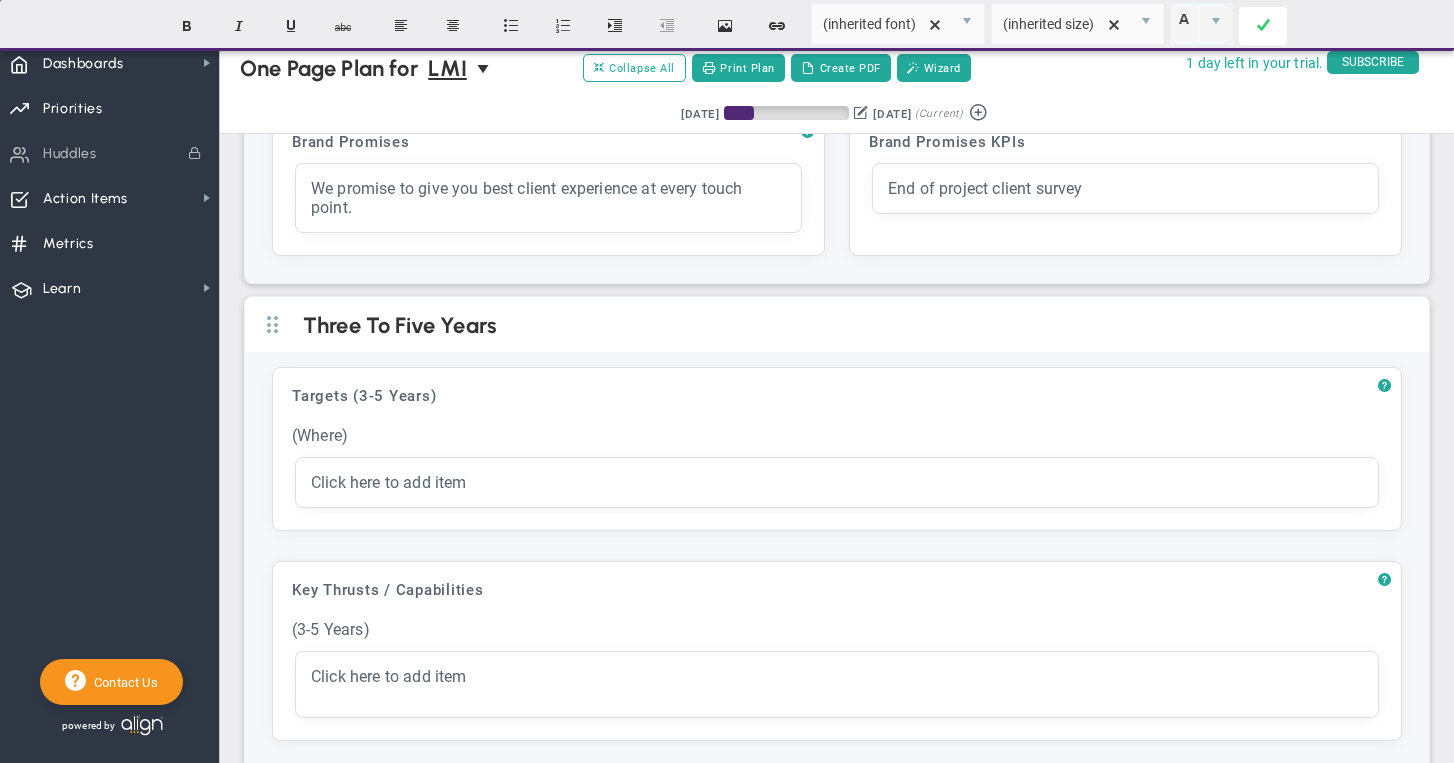 click at bounding box center [1263, 26] 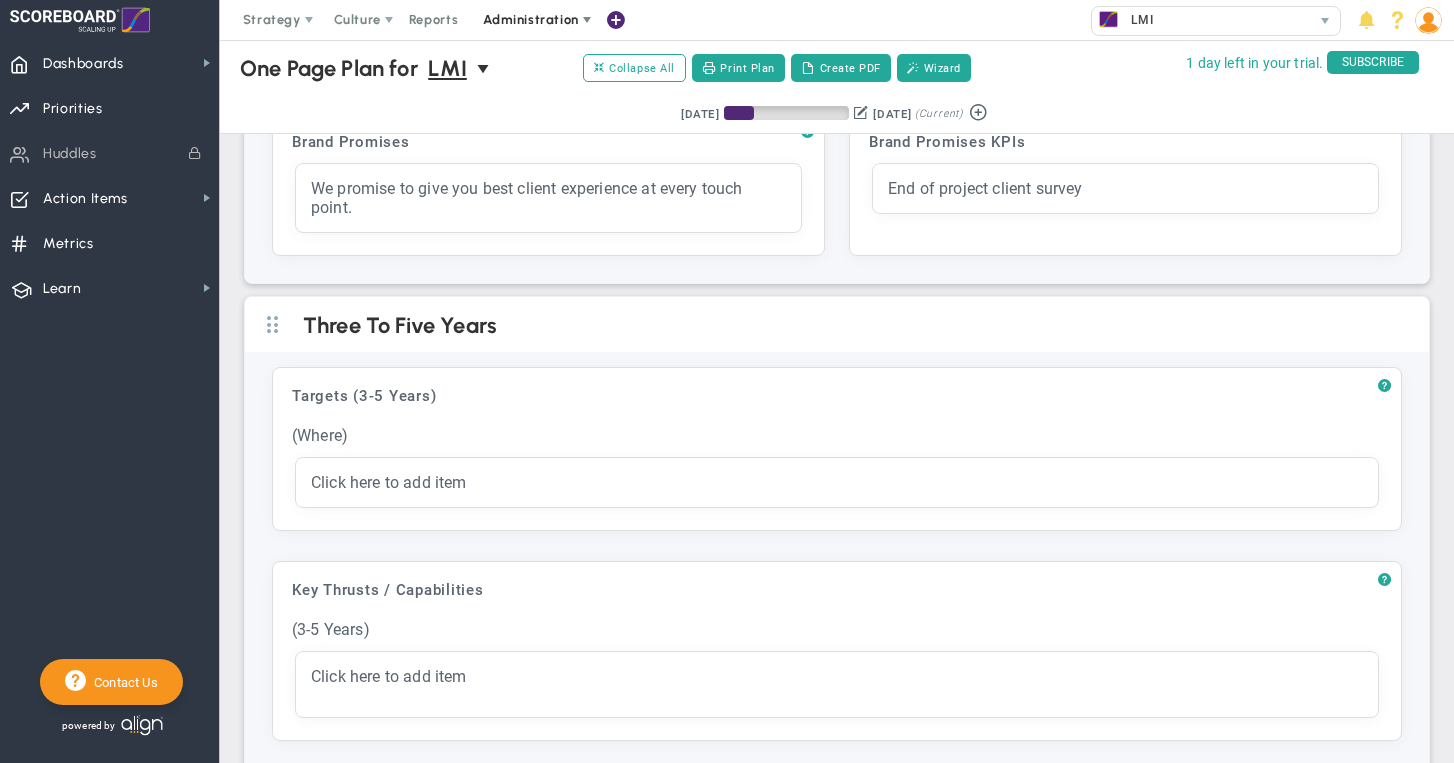 click on "Administration" at bounding box center (530, 19) 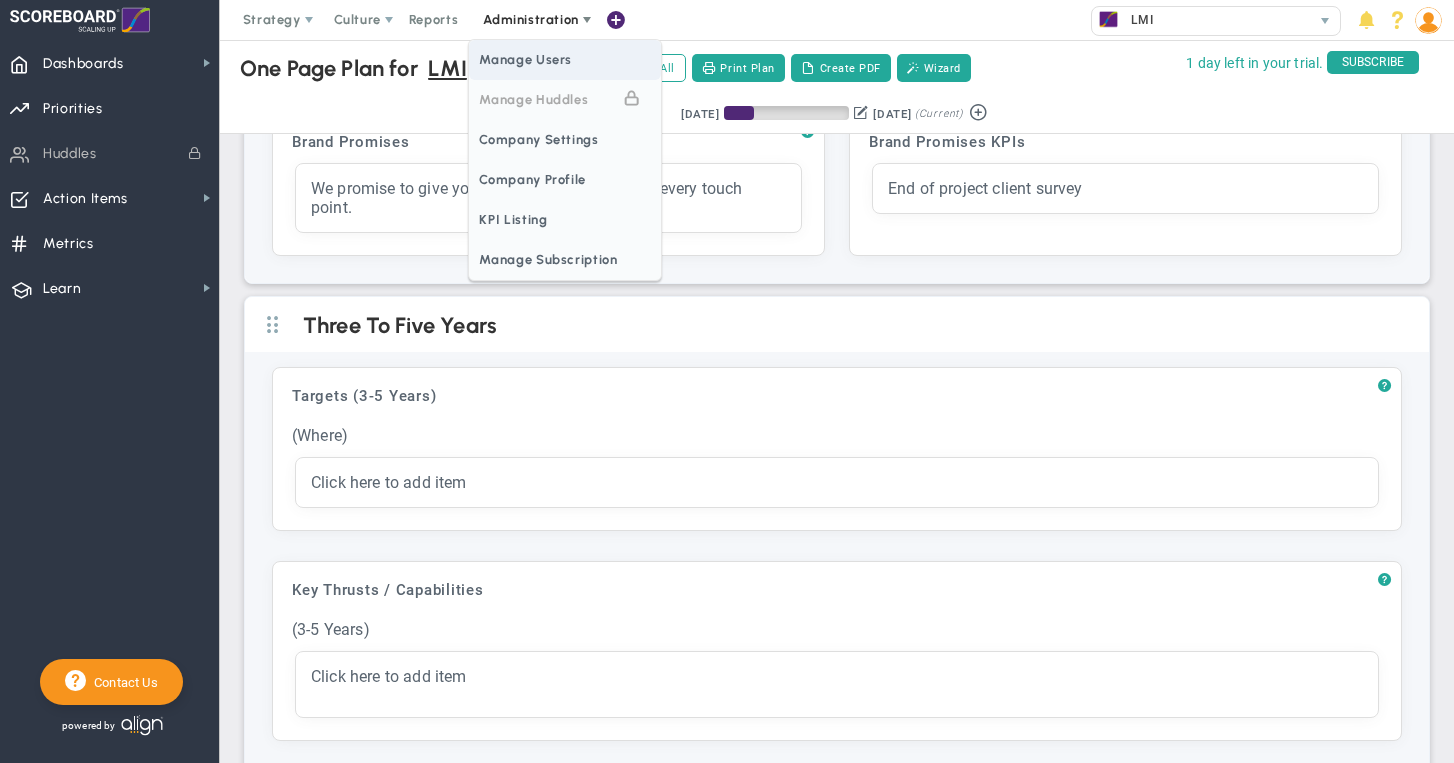 click on "Manage Users" at bounding box center (565, 60) 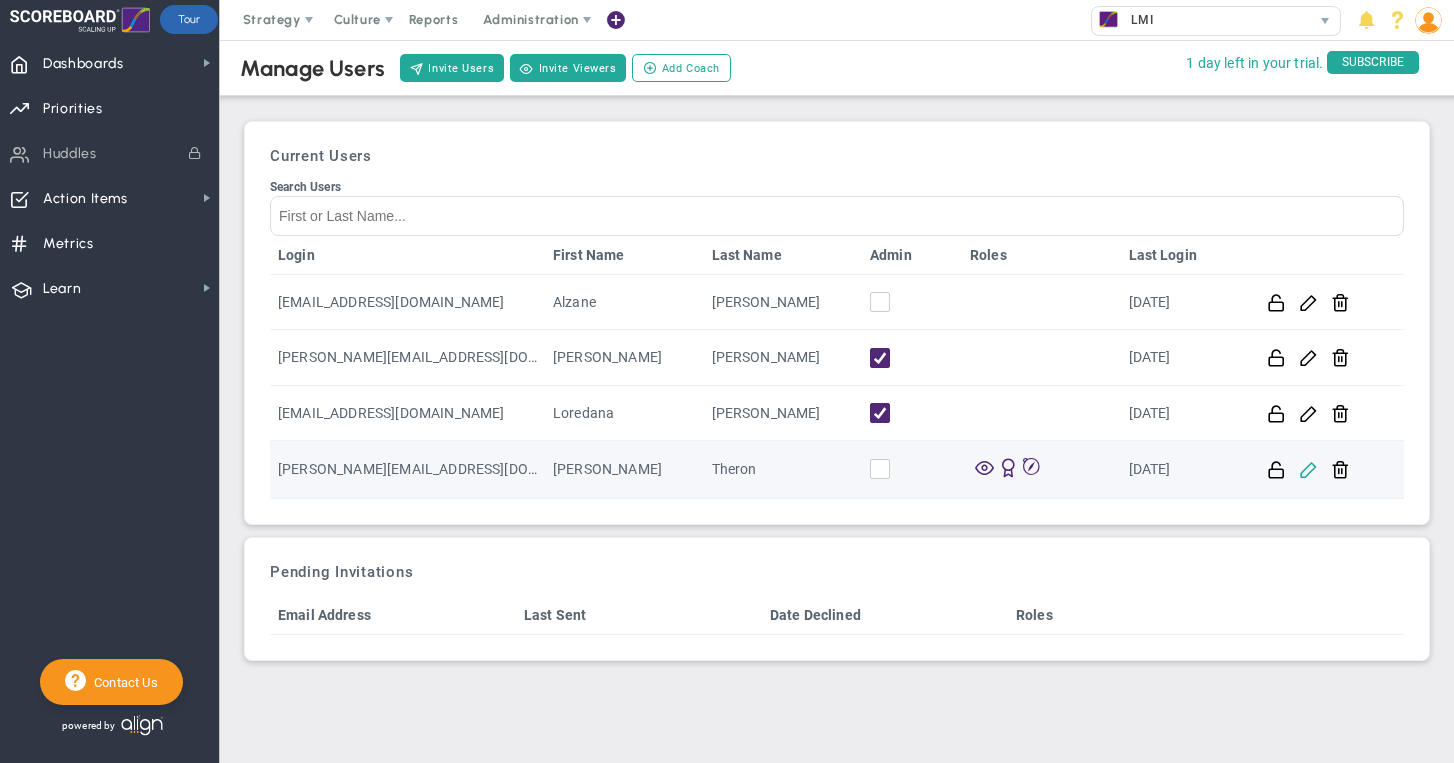 click 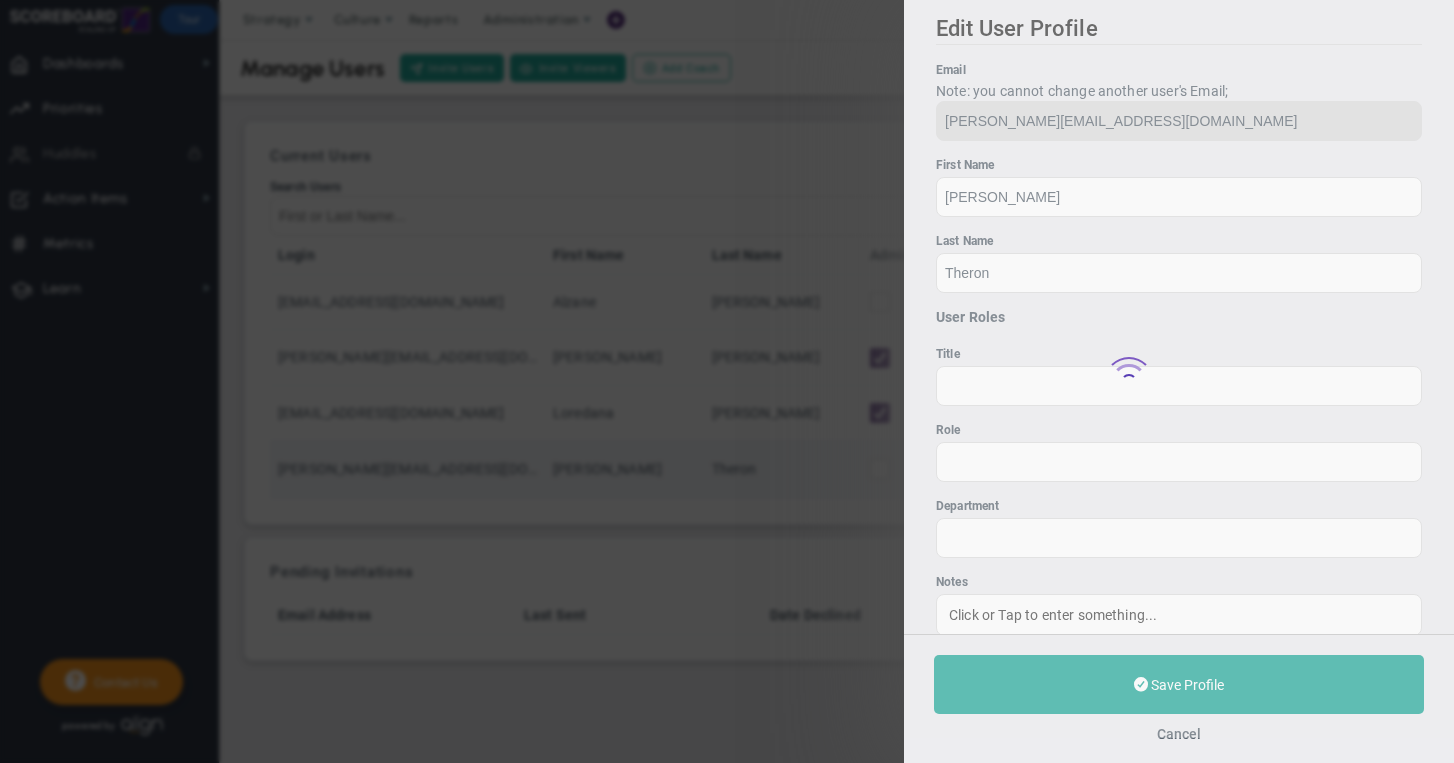 type on "Ms." 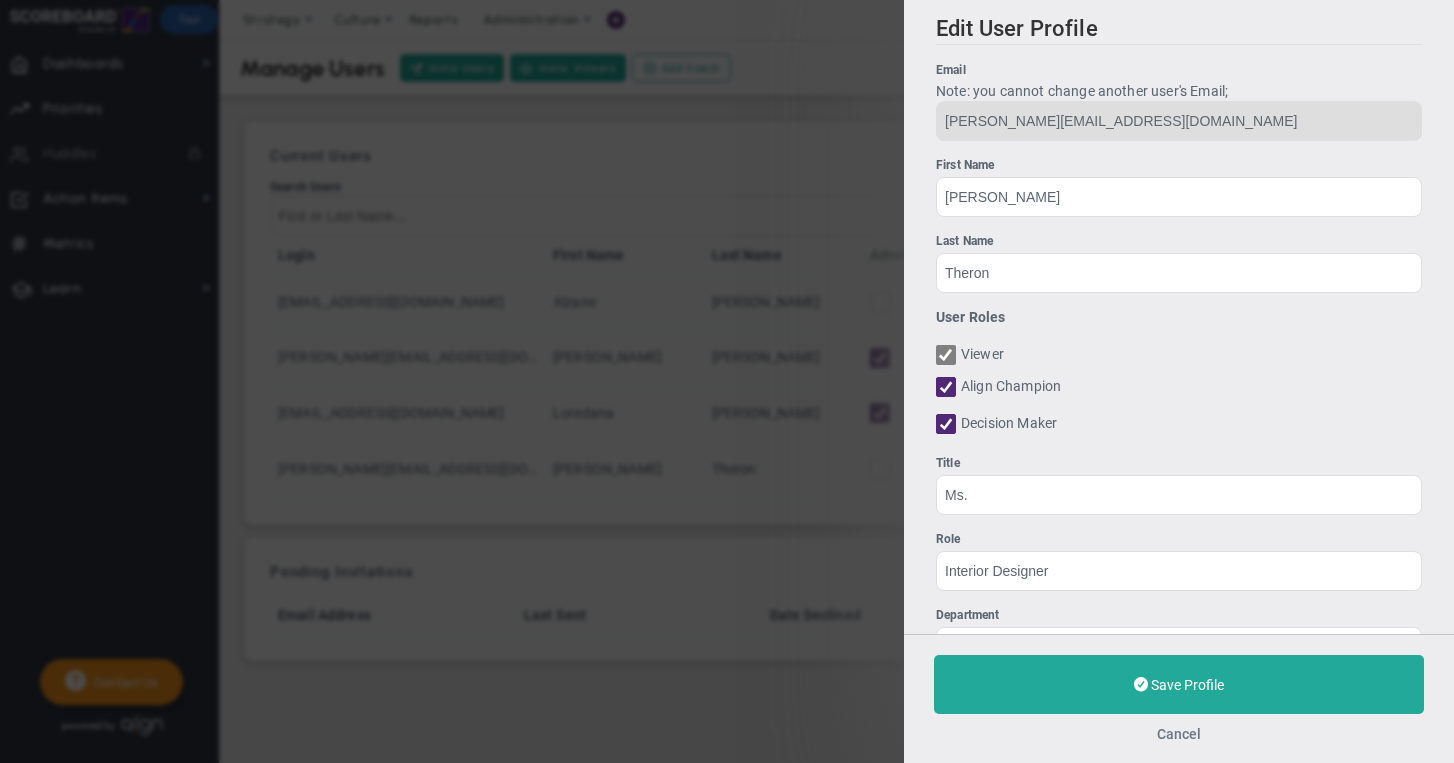 click on "Cancel" at bounding box center (1179, 734) 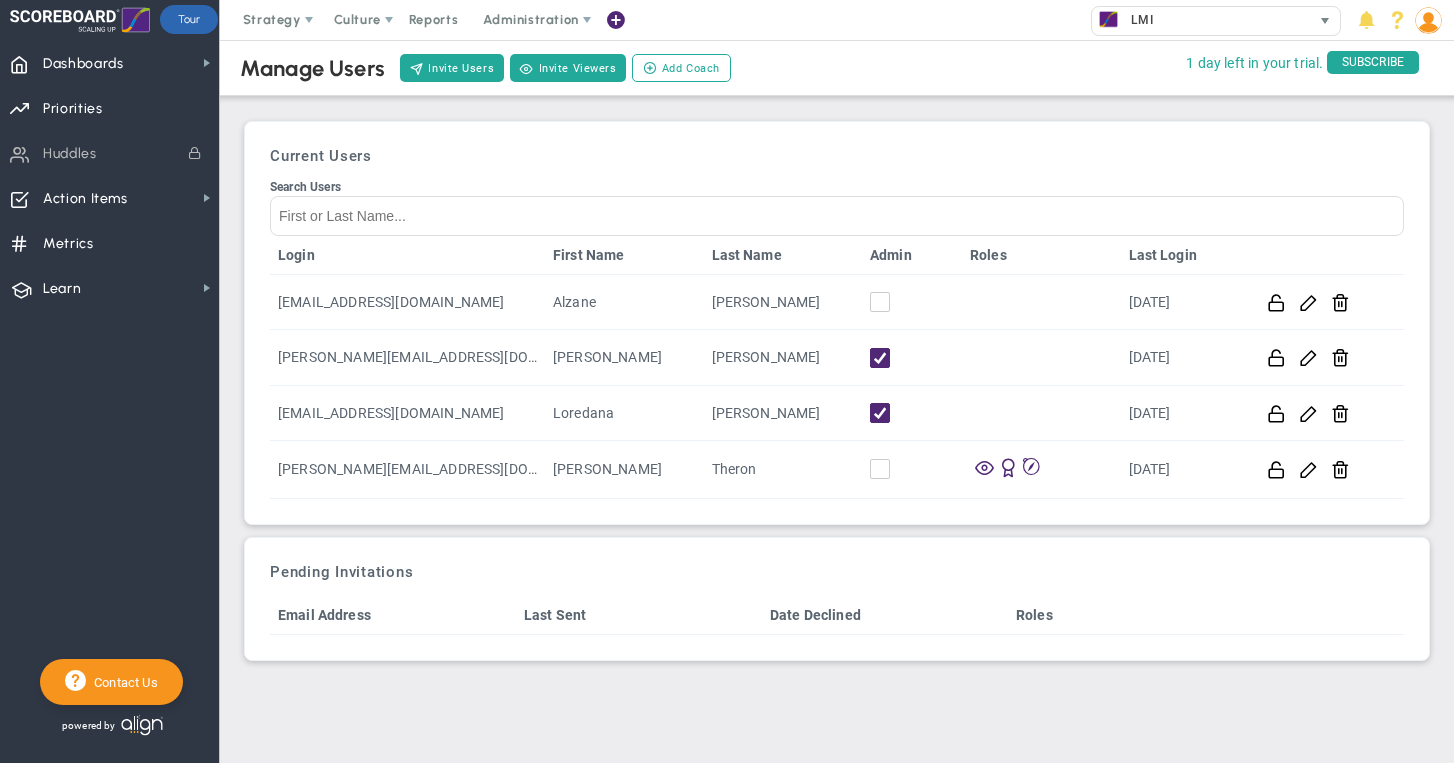 click on "LMI" at bounding box center [1201, 20] 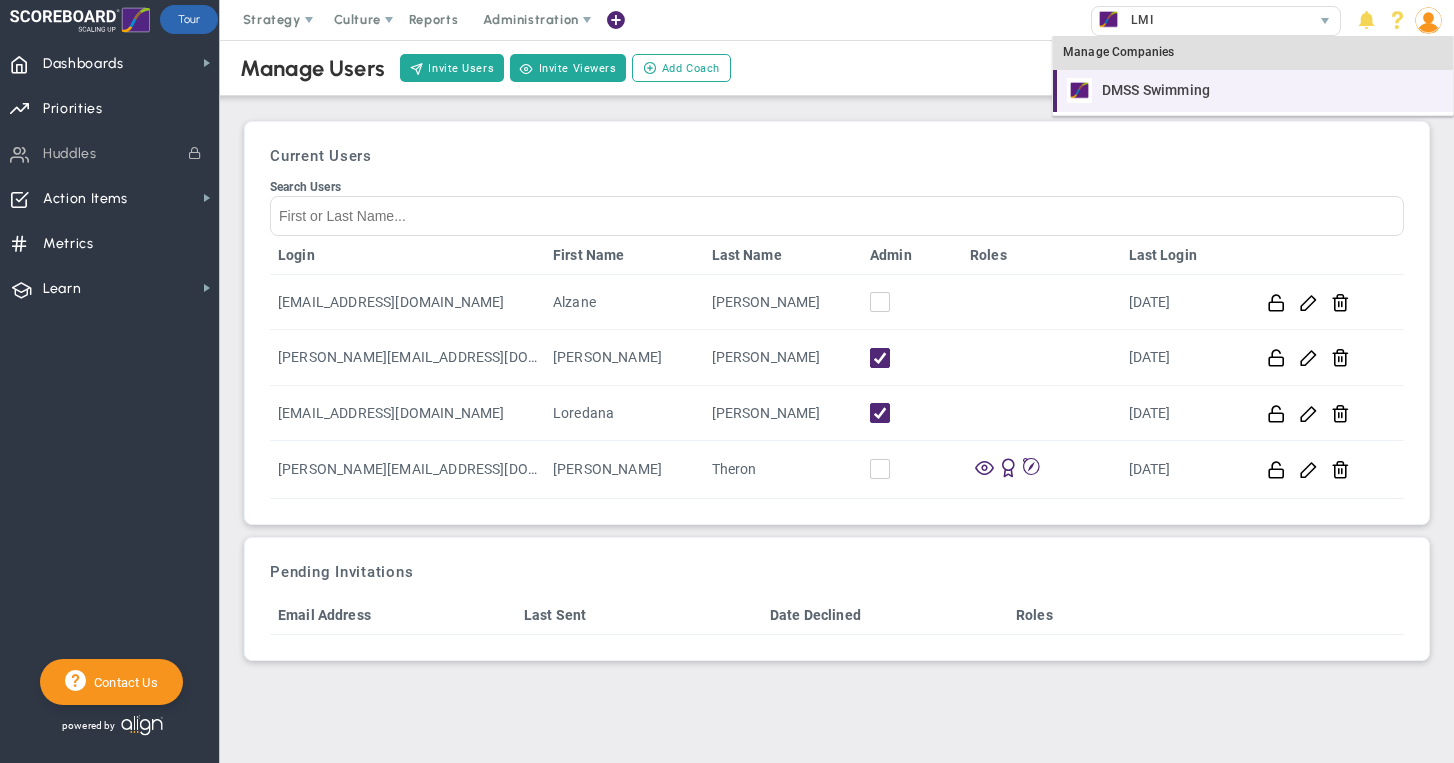 click on "DMSS Swimming" at bounding box center [1156, 90] 